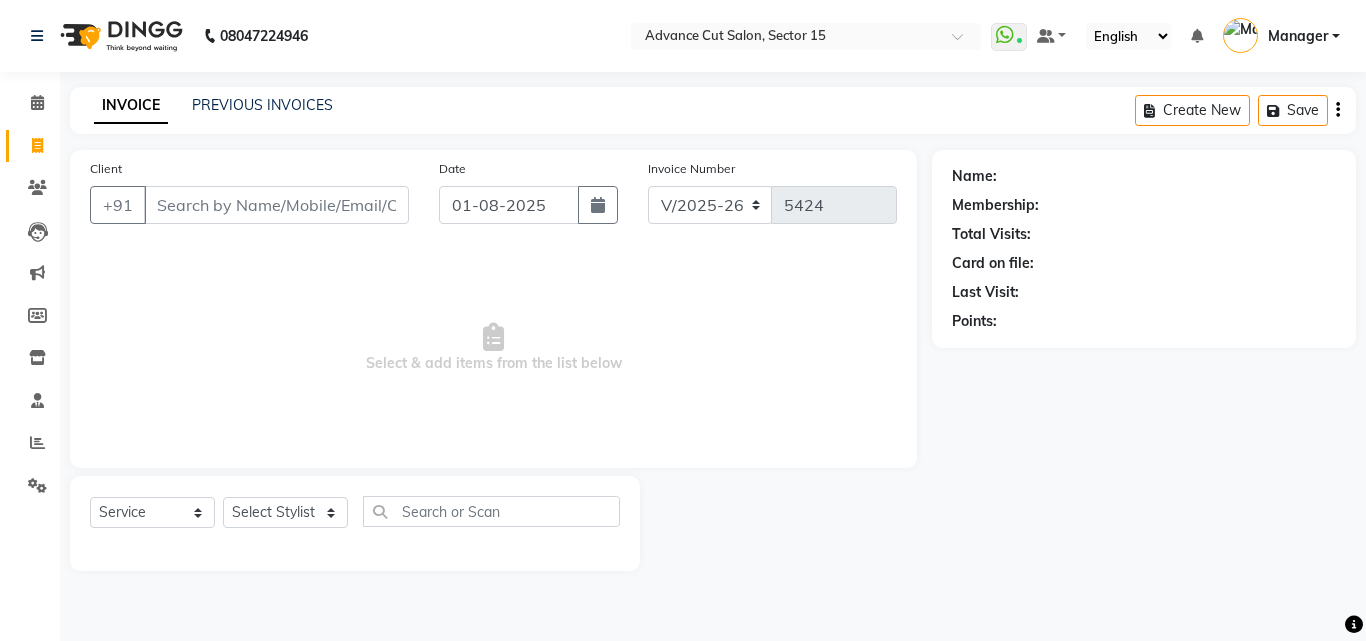 select on "6255" 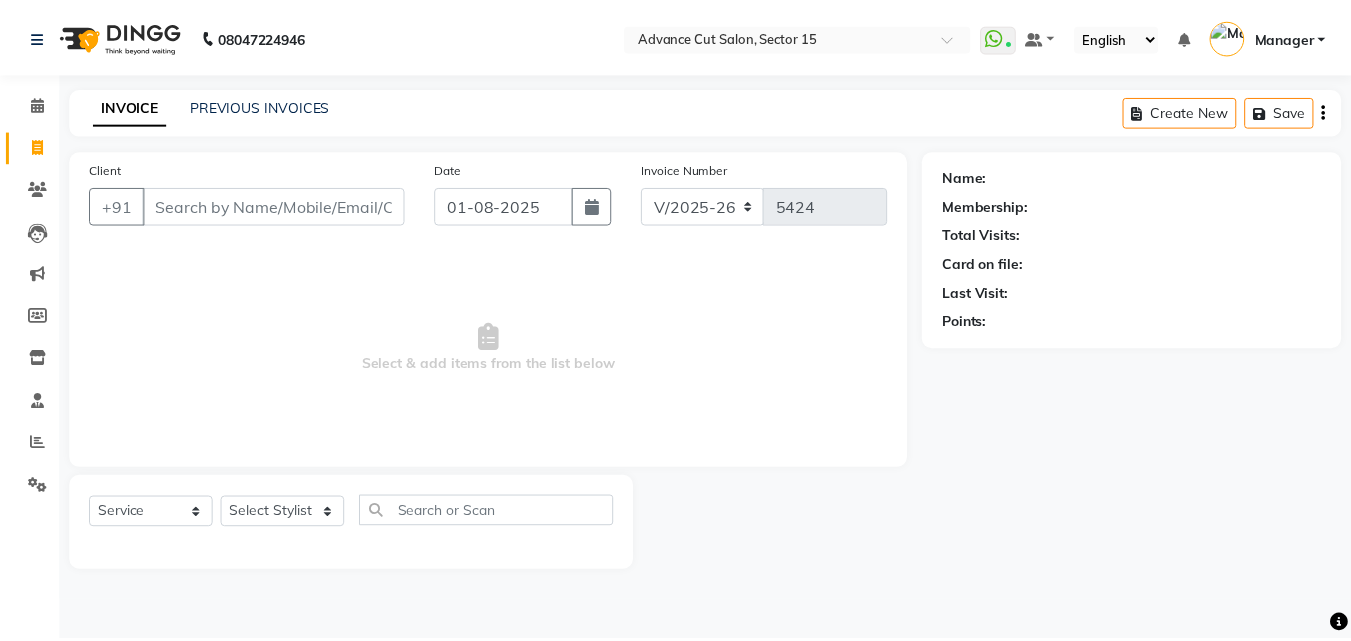scroll, scrollTop: 0, scrollLeft: 0, axis: both 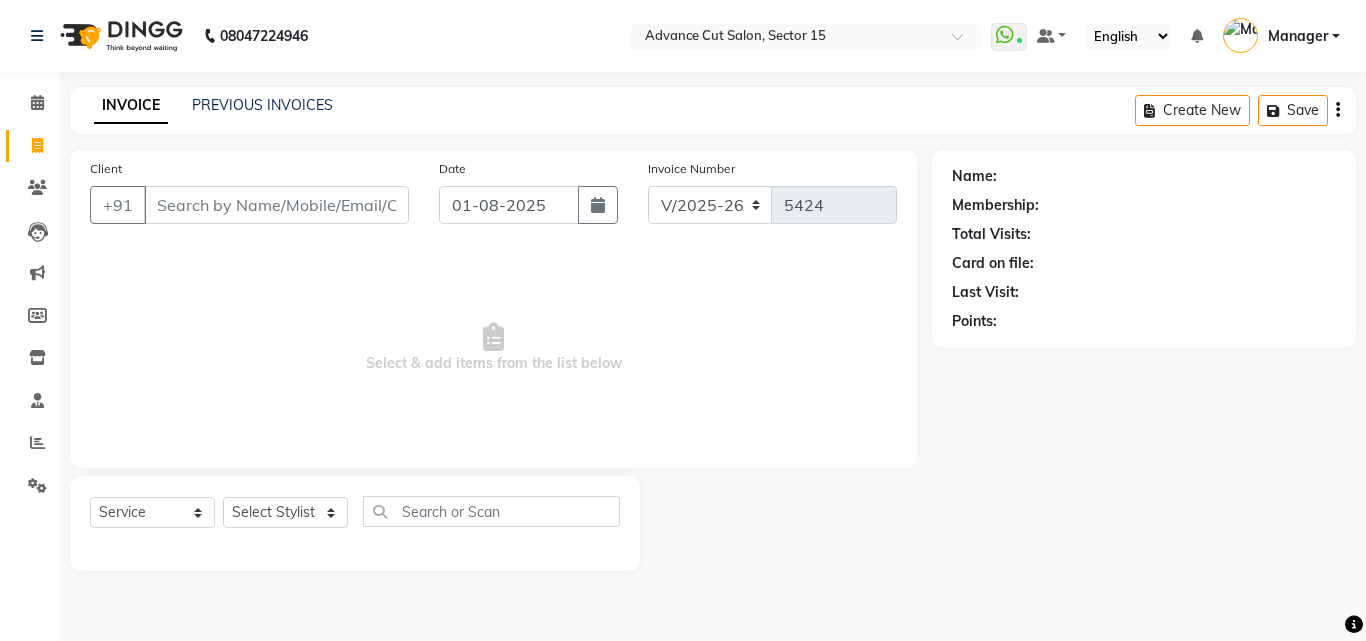 click on "Client" at bounding box center (276, 205) 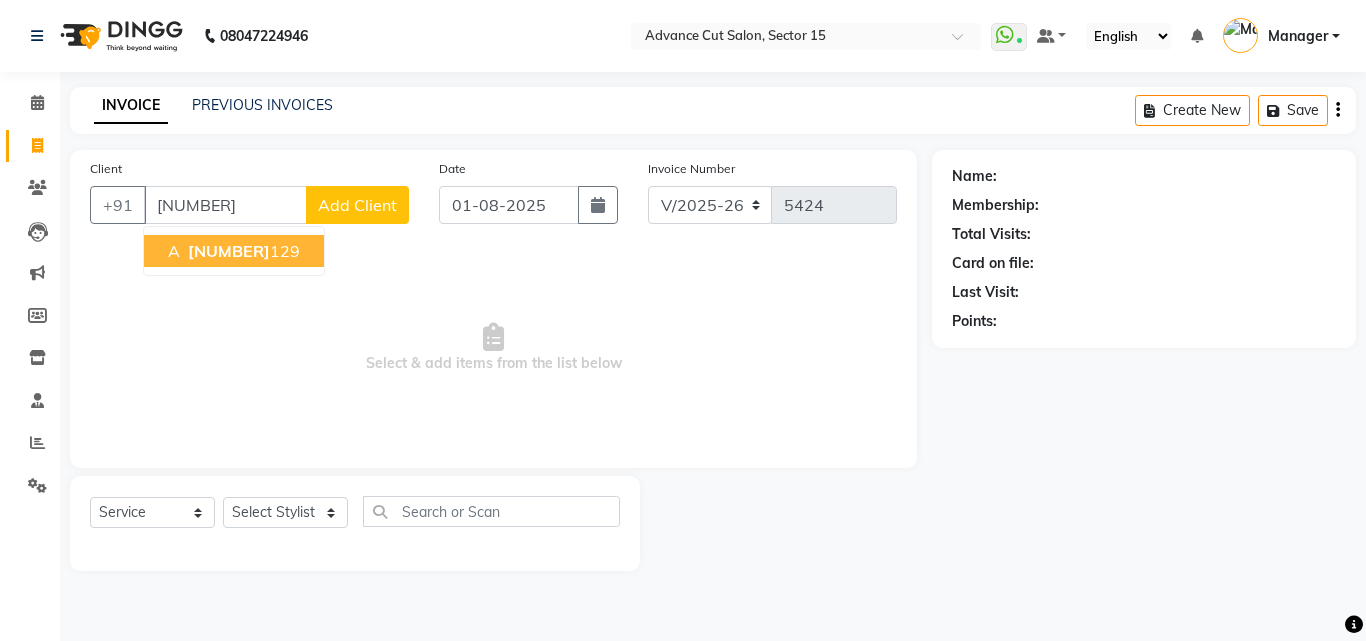 click on "7897640" at bounding box center (229, 251) 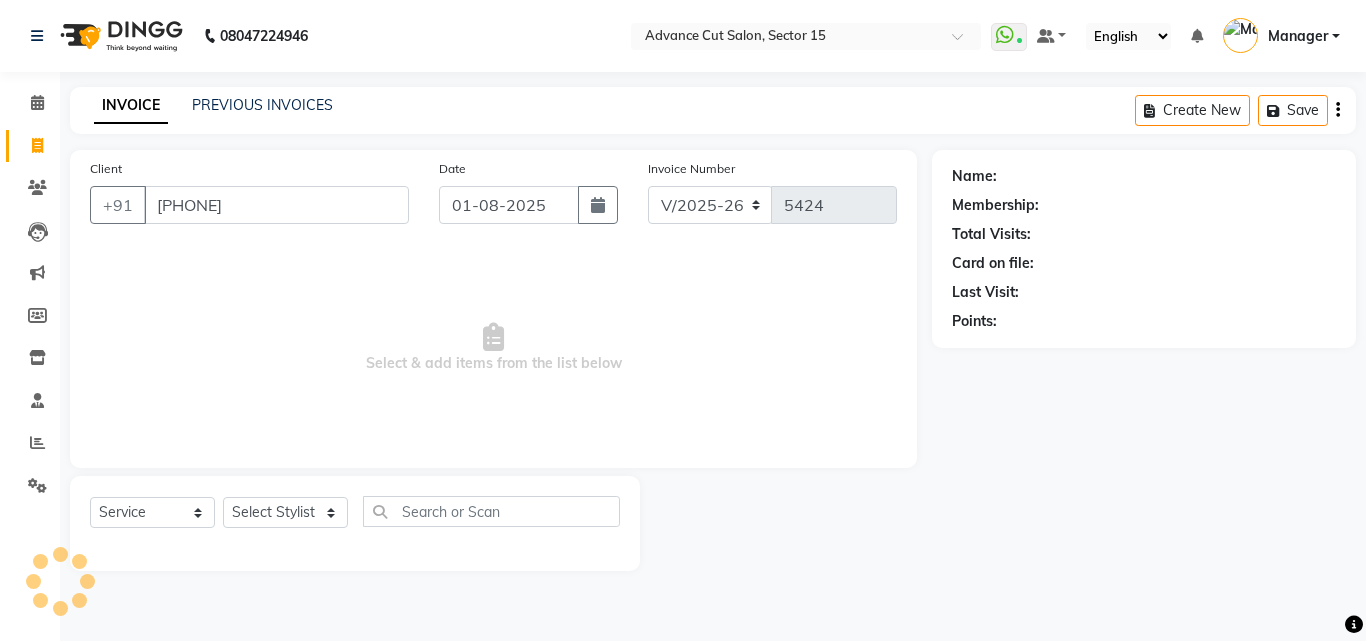 type on "7897640129" 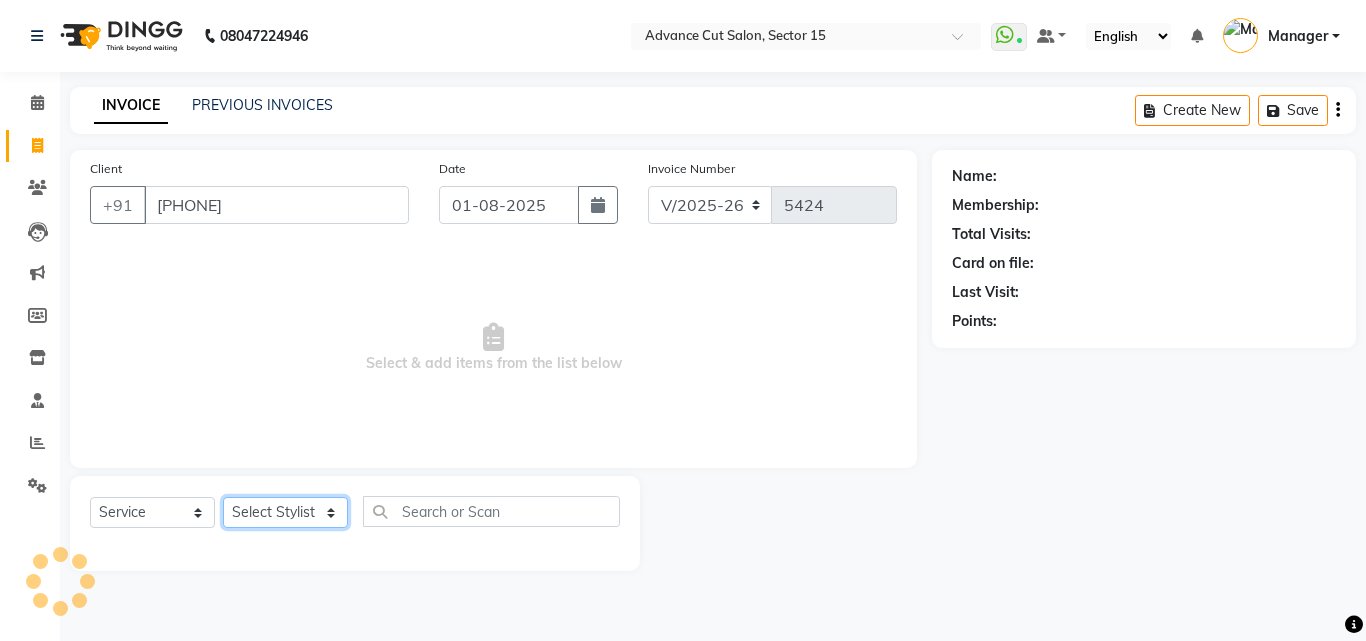 click on "Select Stylist Advance Cut  ASIF FARMAN HAIDER Iqbal KASHISH LUCKY Manager MANOJ NASEEM NASIR Nidhi Pooja  PRIYA RAEES RANI RASHID RIZWAN SACHIN SALMAN SANJAY Shahjad Shankar shuaib SONI" 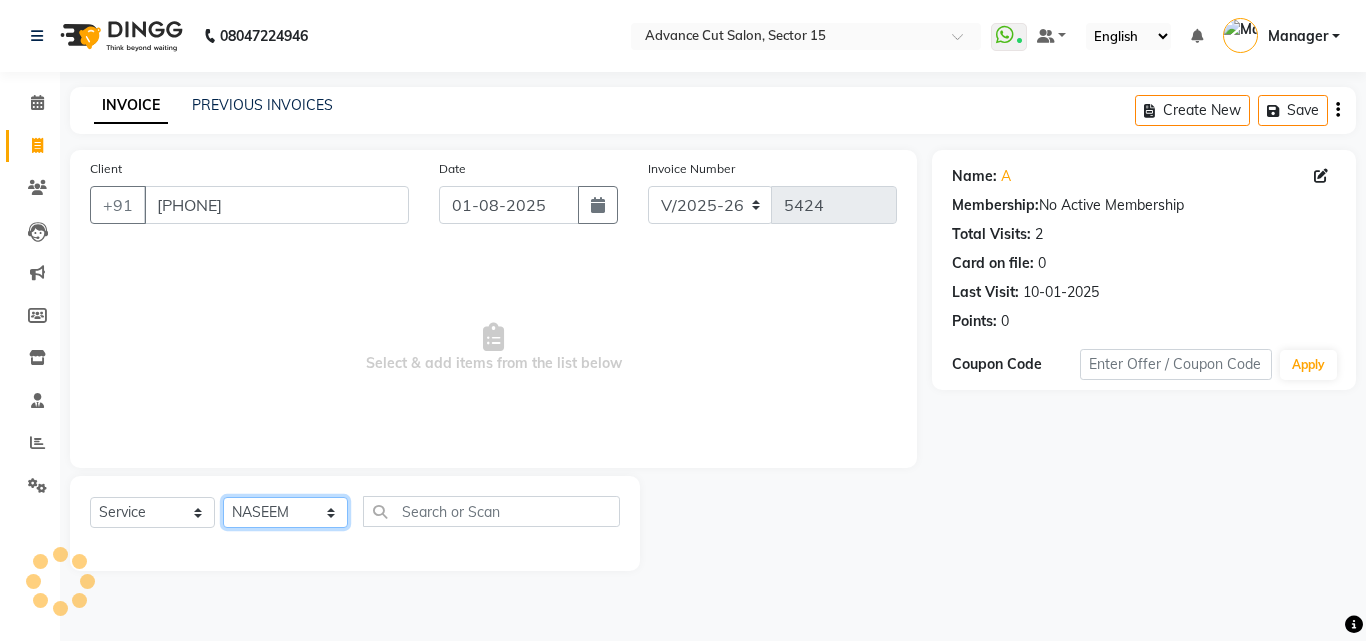 click on "Select Stylist Advance Cut  ASIF FARMAN HAIDER Iqbal KASHISH LUCKY Manager MANOJ NASEEM NASIR Nidhi Pooja  PRIYA RAEES RANI RASHID RIZWAN SACHIN SALMAN SANJAY Shahjad Shankar shuaib SONI" 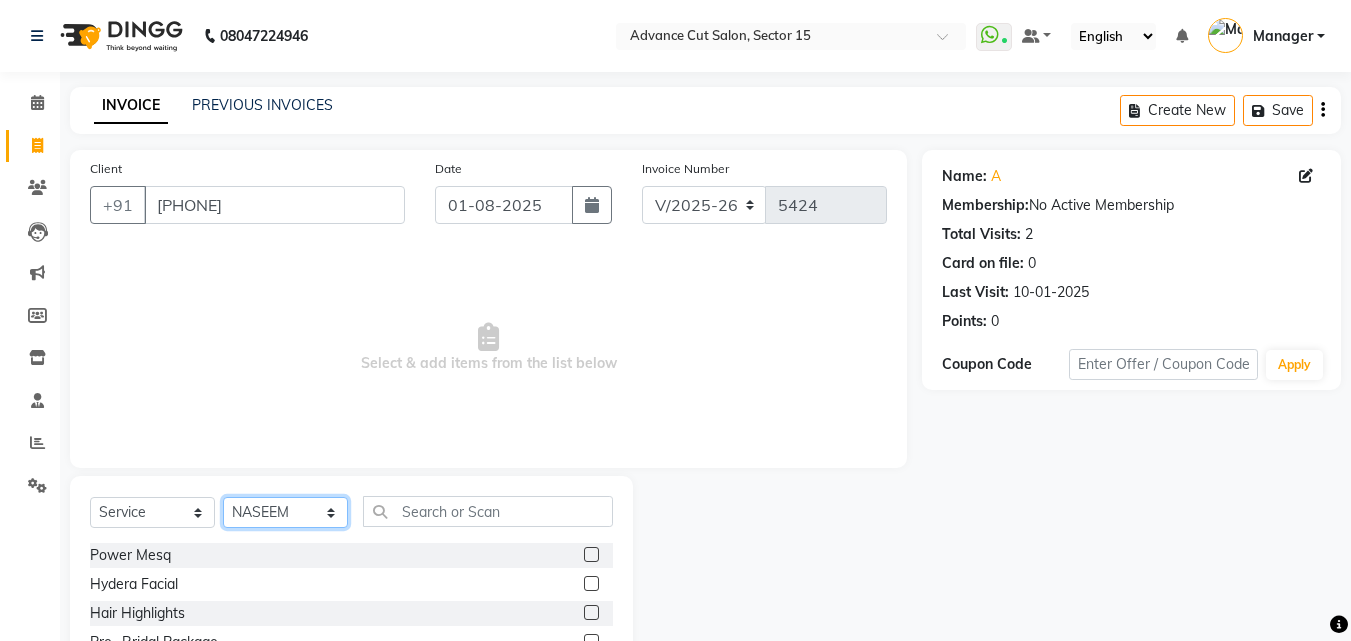 select on "46509" 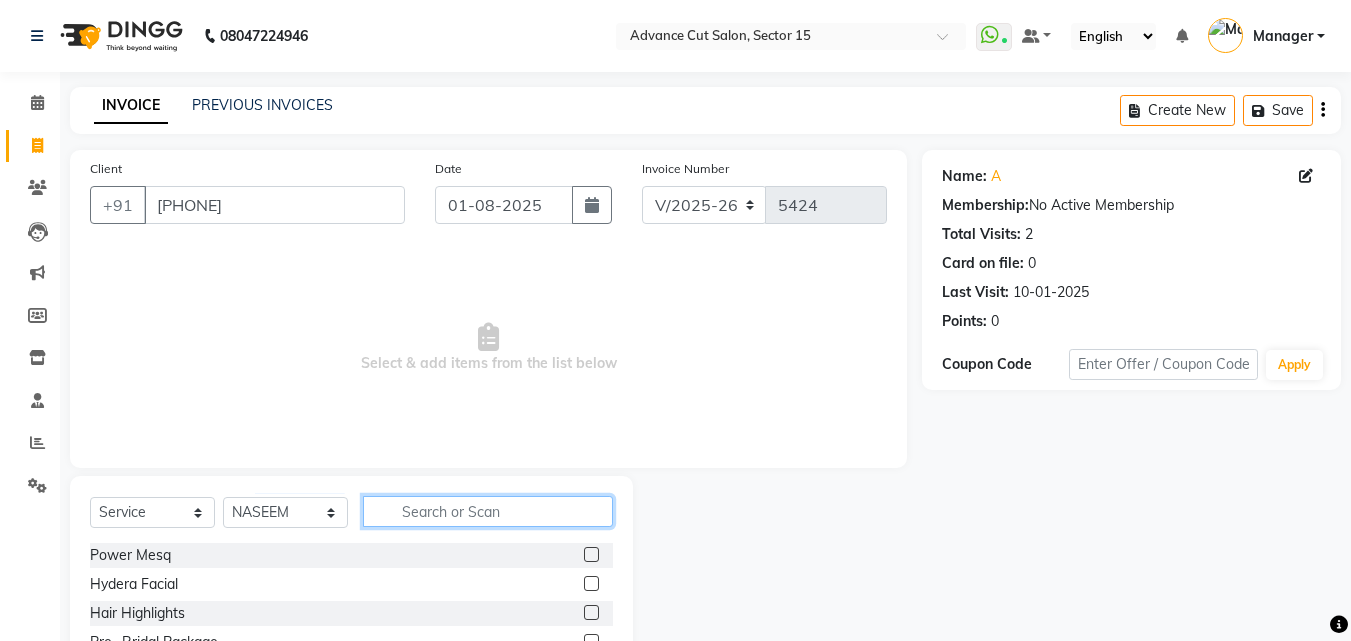 click 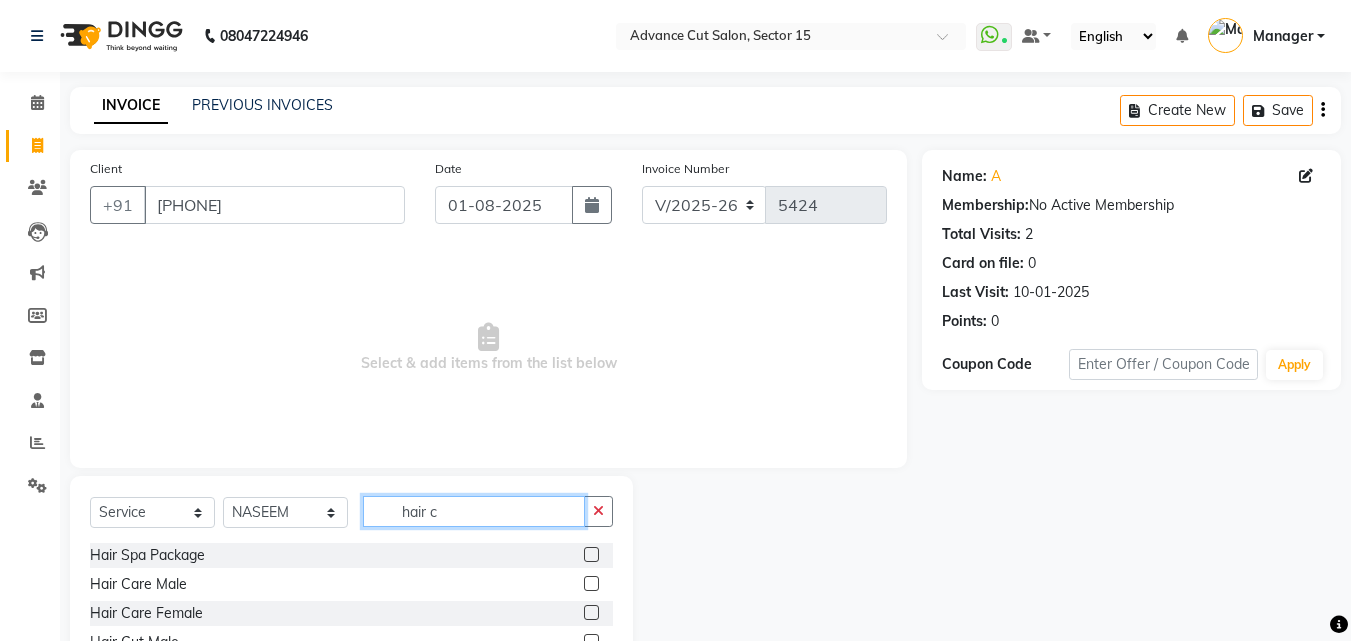 scroll, scrollTop: 134, scrollLeft: 0, axis: vertical 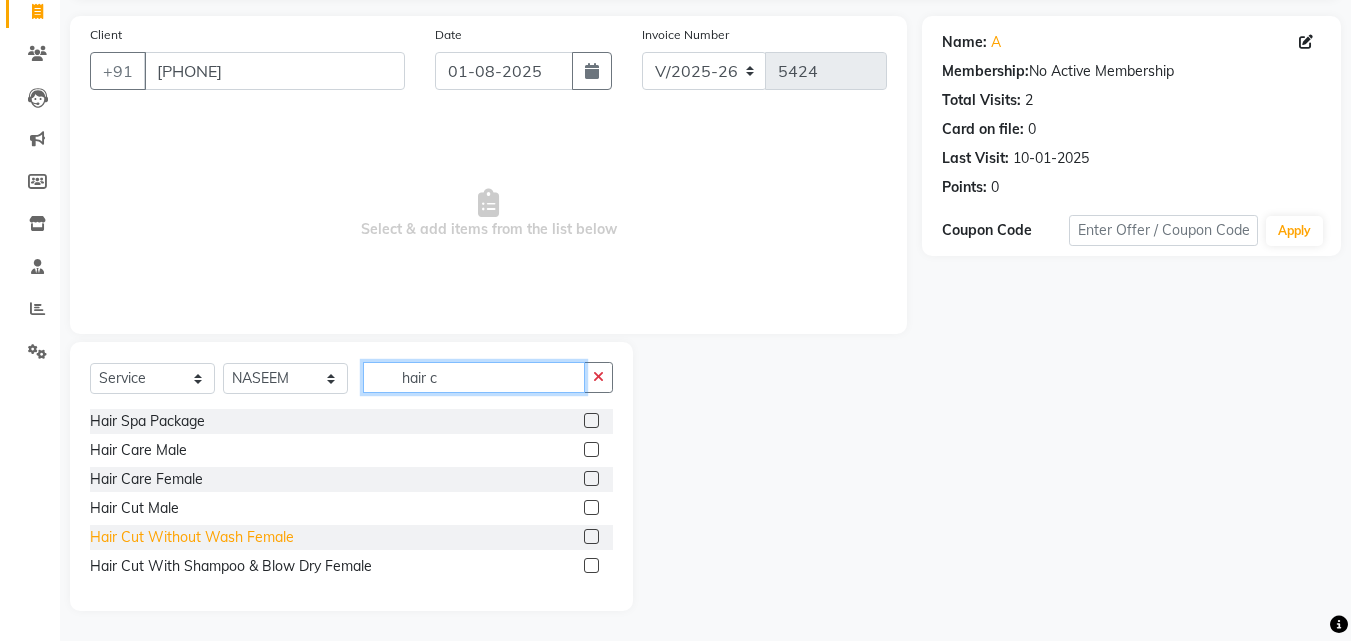 type on "hair c" 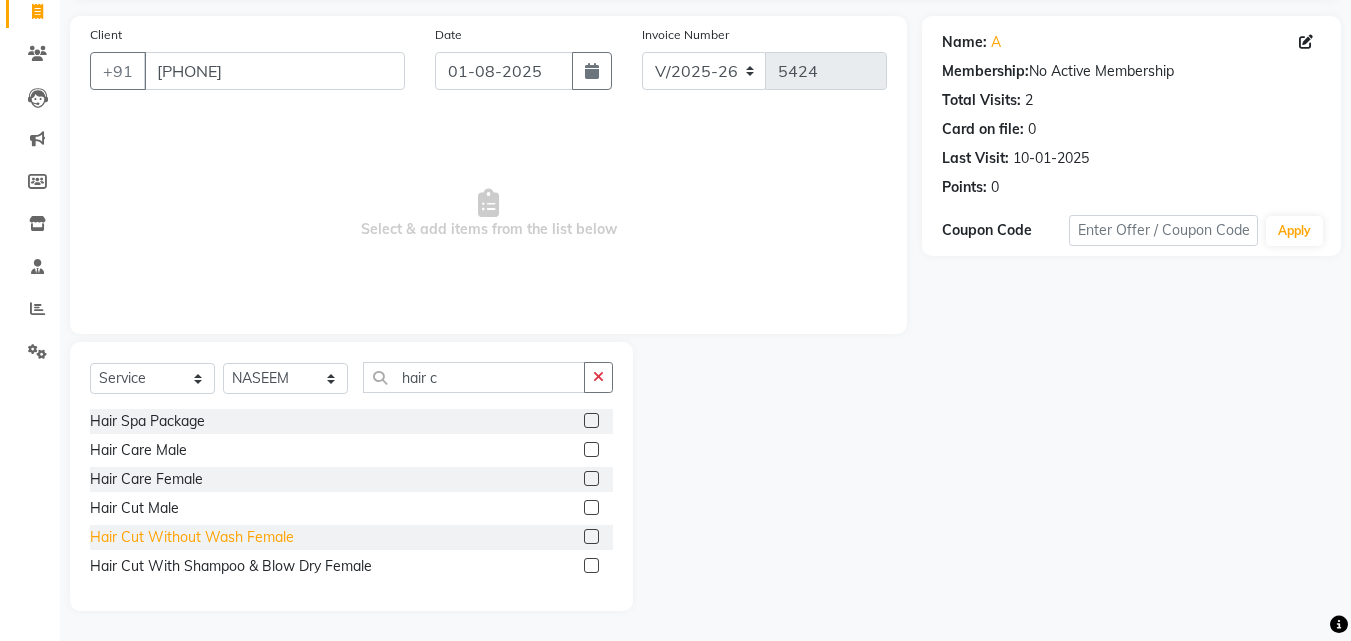 click on "Hair Cut Without Wash Female" 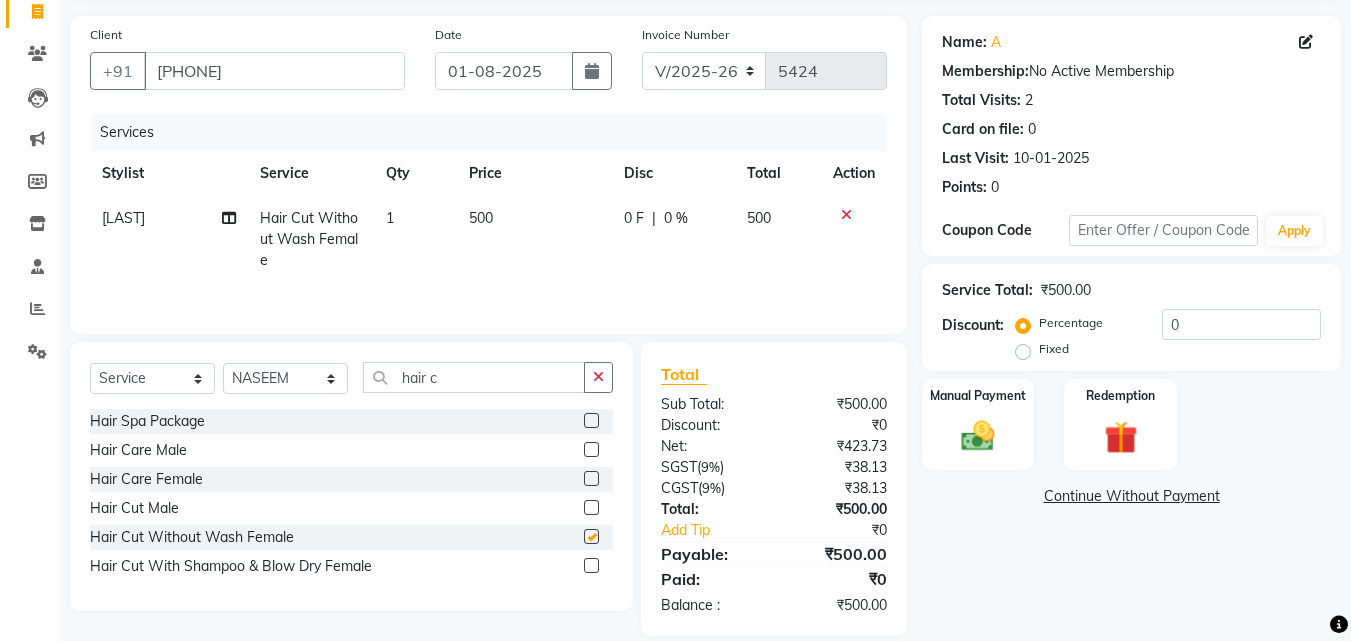 checkbox on "false" 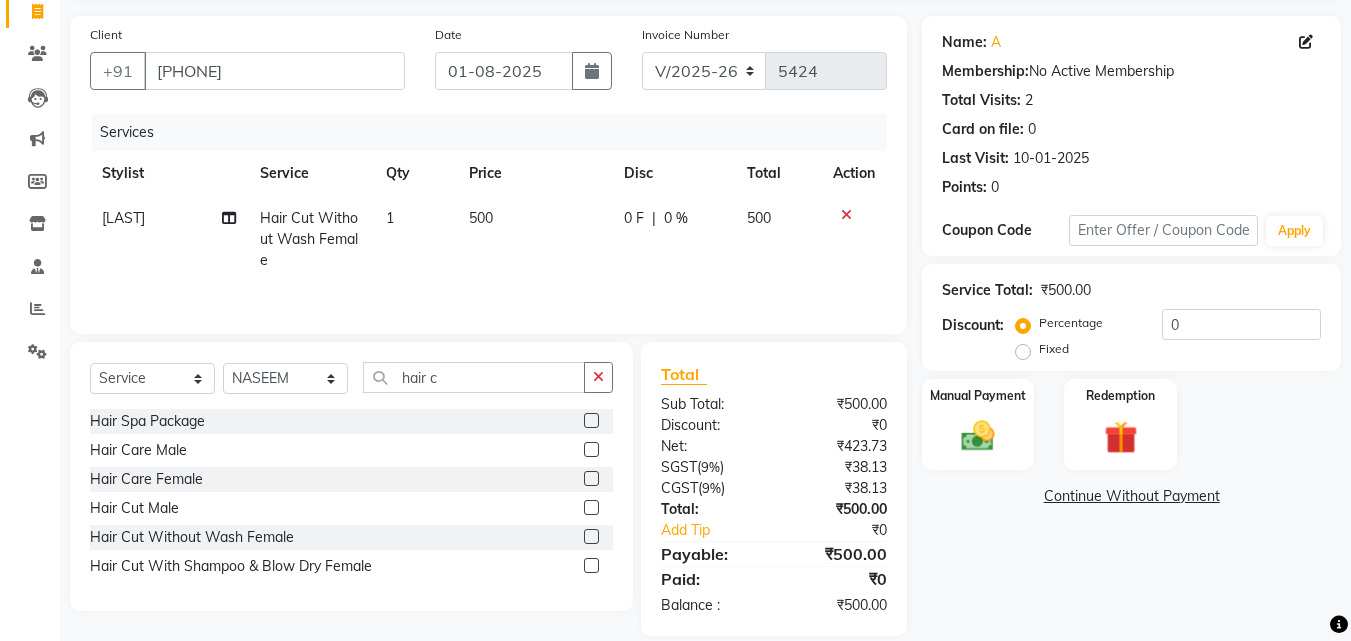 click on "500" 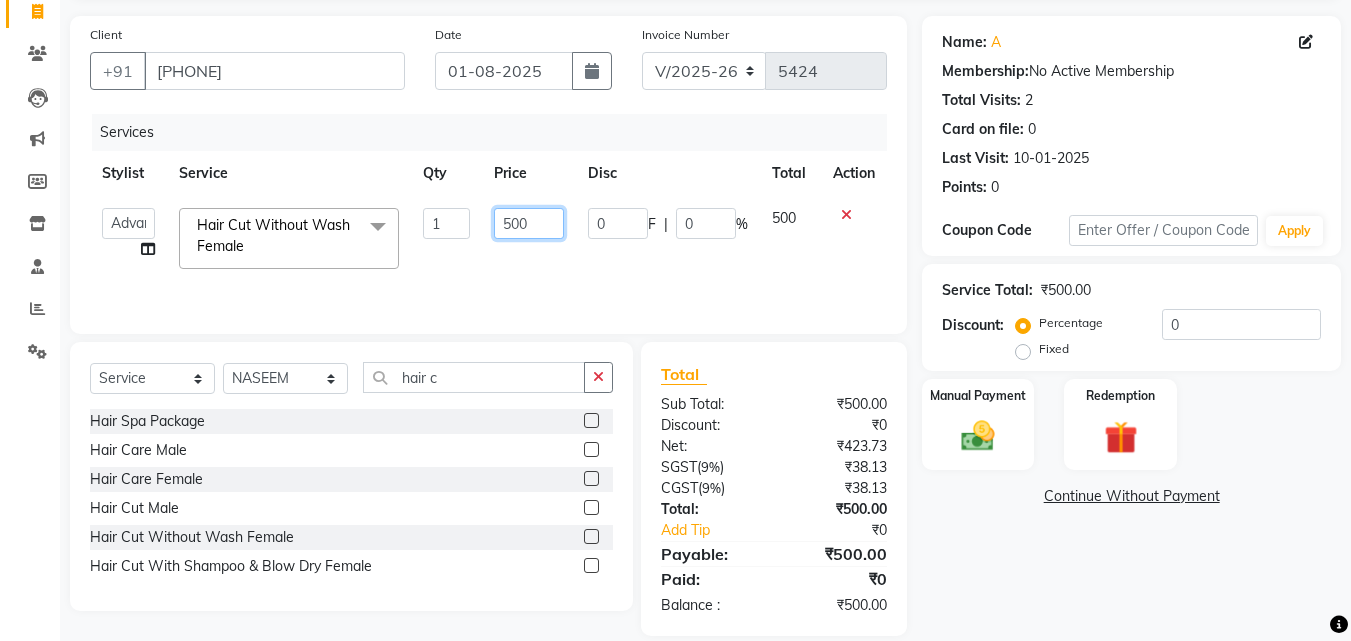 click on "500" 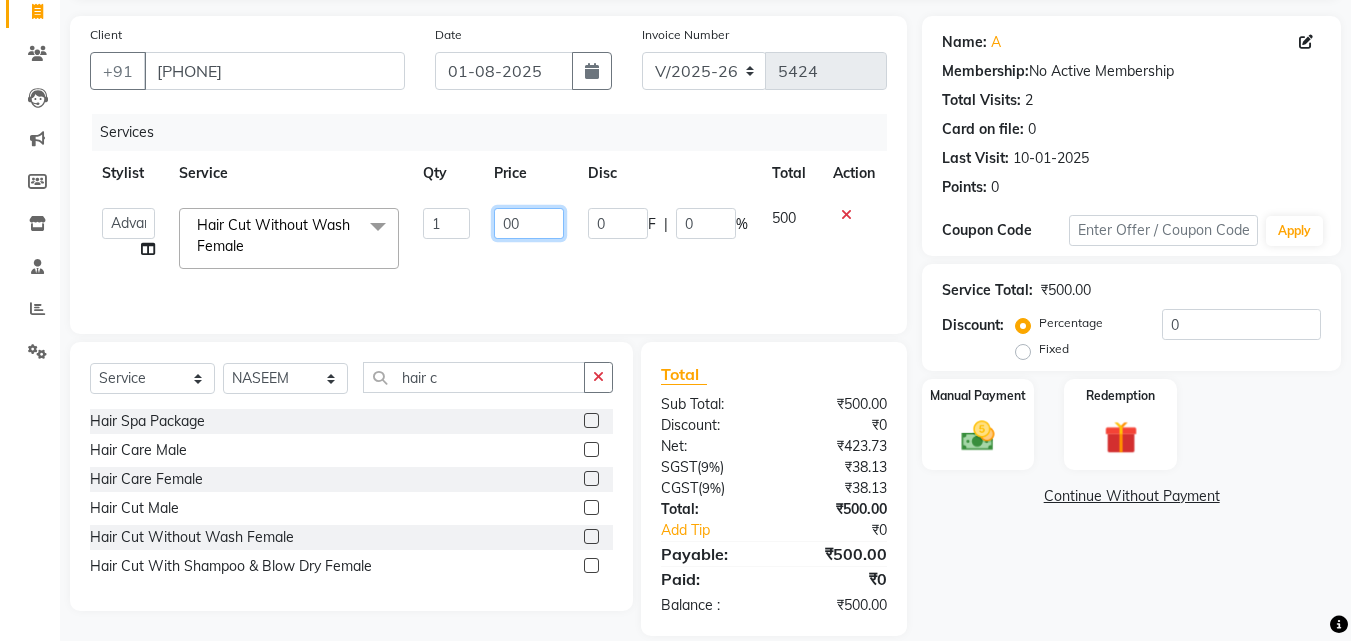 type on "600" 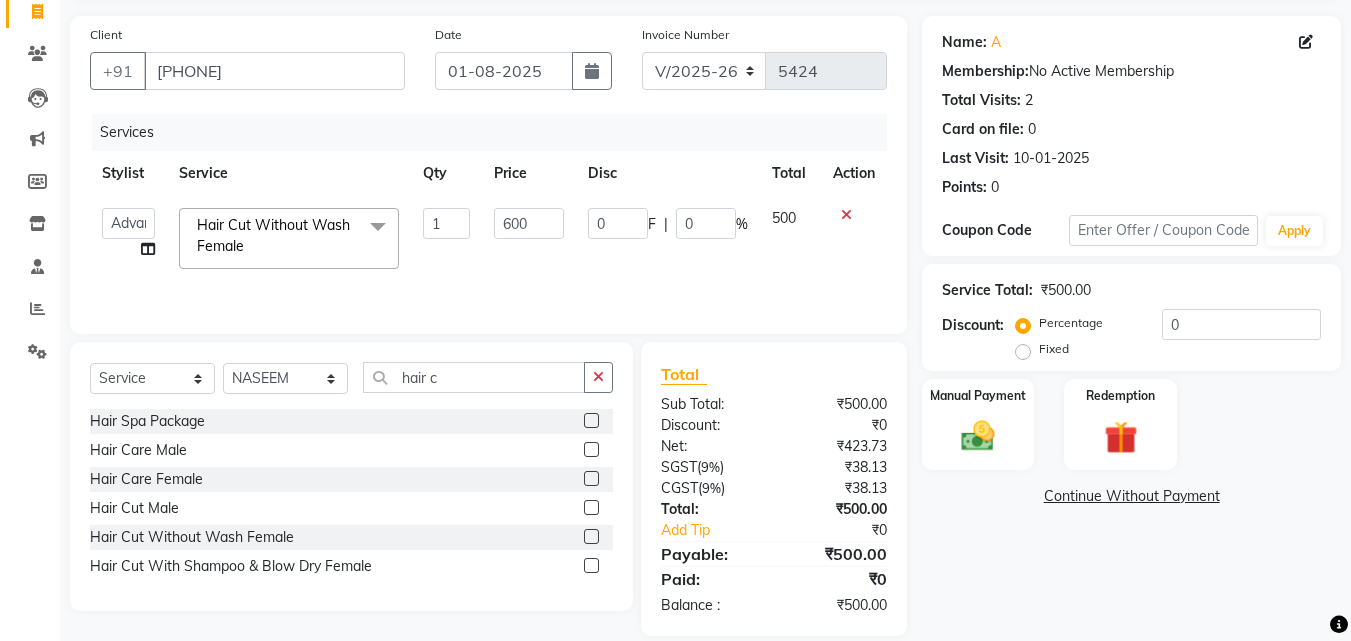 click on "600" 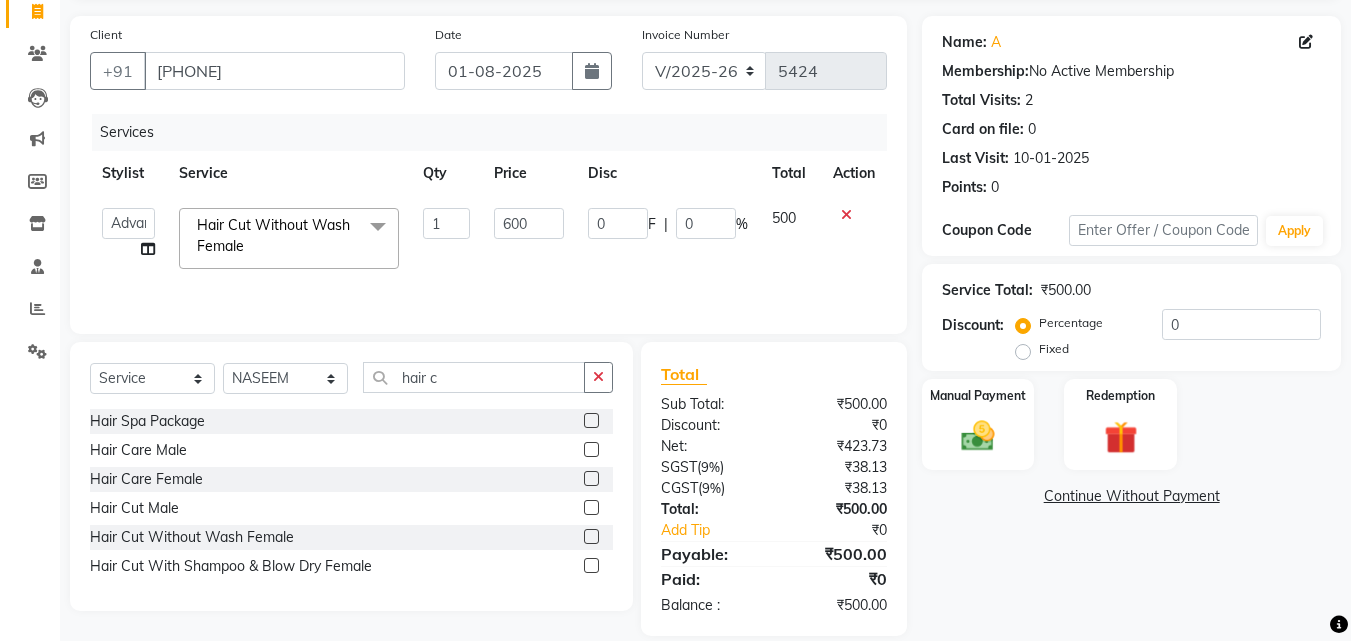 select on "46509" 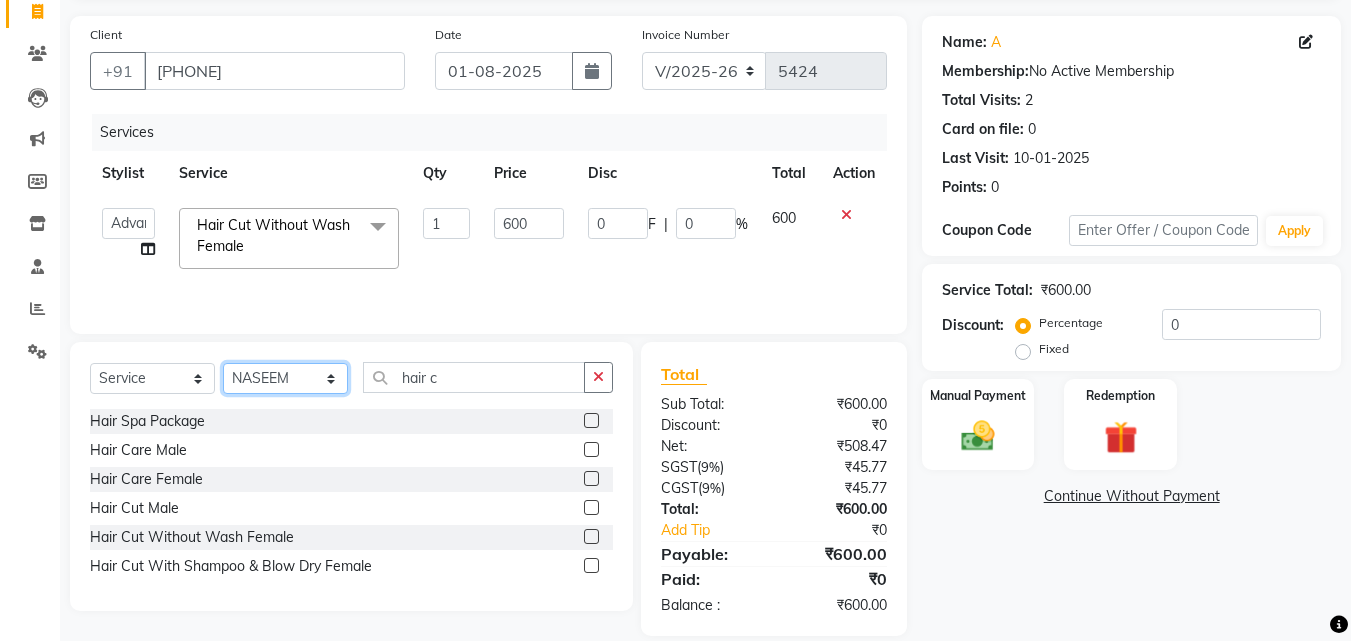 click on "Select Stylist Advance Cut  ASIF FARMAN HAIDER Iqbal KASHISH LUCKY Manager MANOJ NASEEM NASIR Nidhi Pooja  PRIYA RAEES RANI RASHID RIZWAN SACHIN SALMAN SANJAY Shahjad Shankar shuaib SONI" 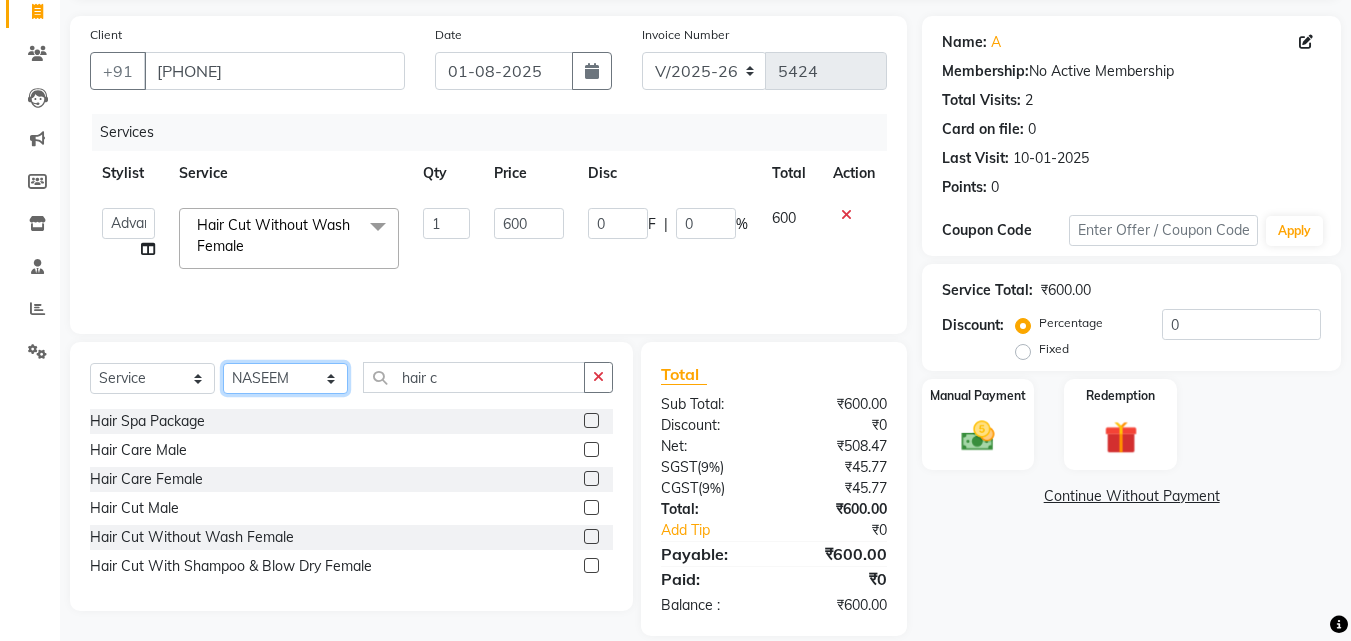 select on "46504" 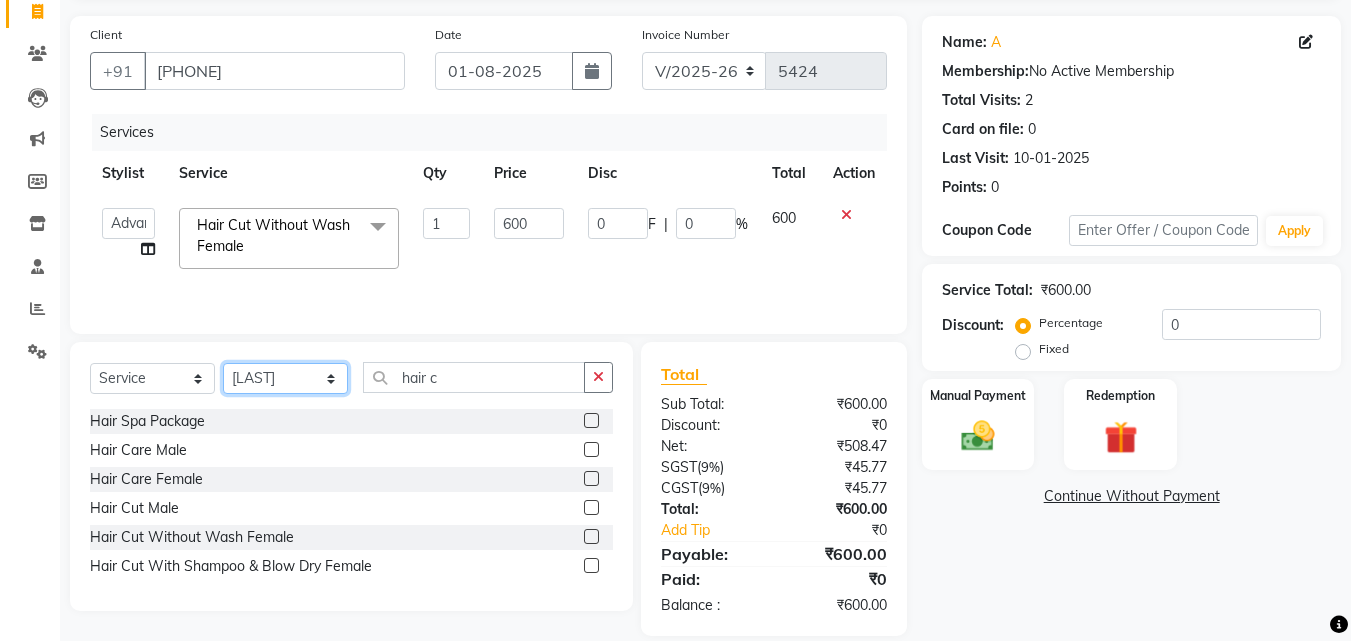 click on "Select Stylist Advance Cut  ASIF FARMAN HAIDER Iqbal KASHISH LUCKY Manager MANOJ NASEEM NASIR Nidhi Pooja  PRIYA RAEES RANI RASHID RIZWAN SACHIN SALMAN SANJAY Shahjad Shankar shuaib SONI" 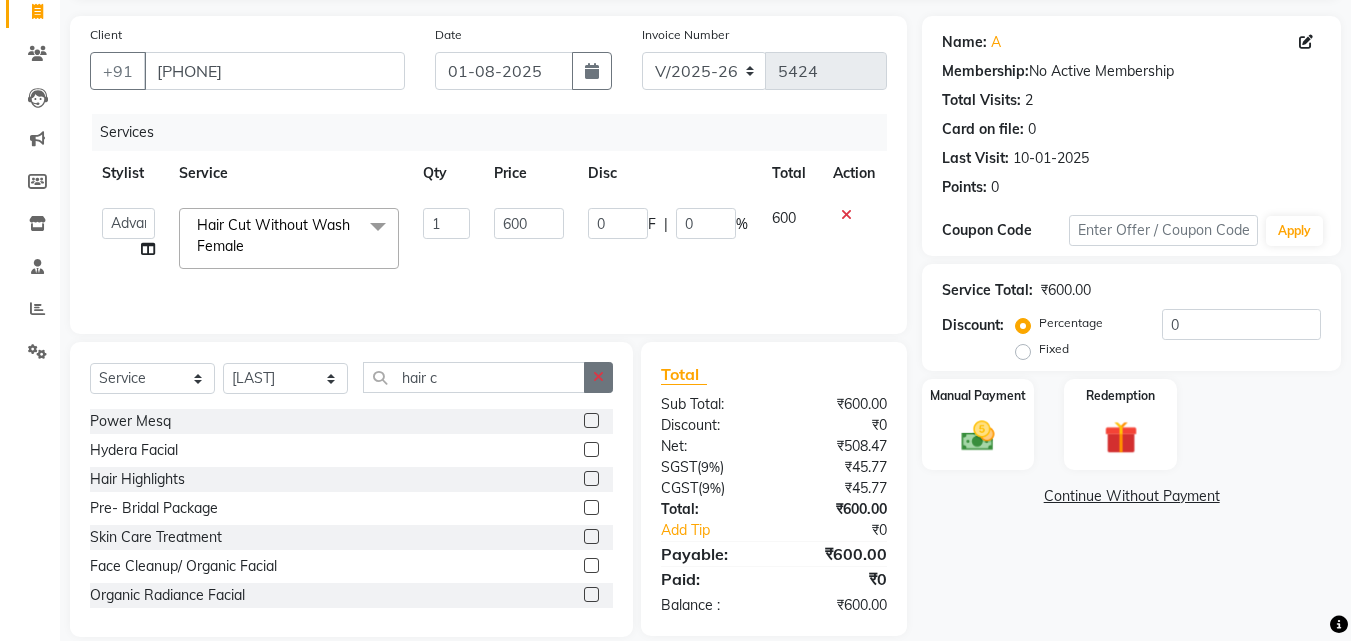 click 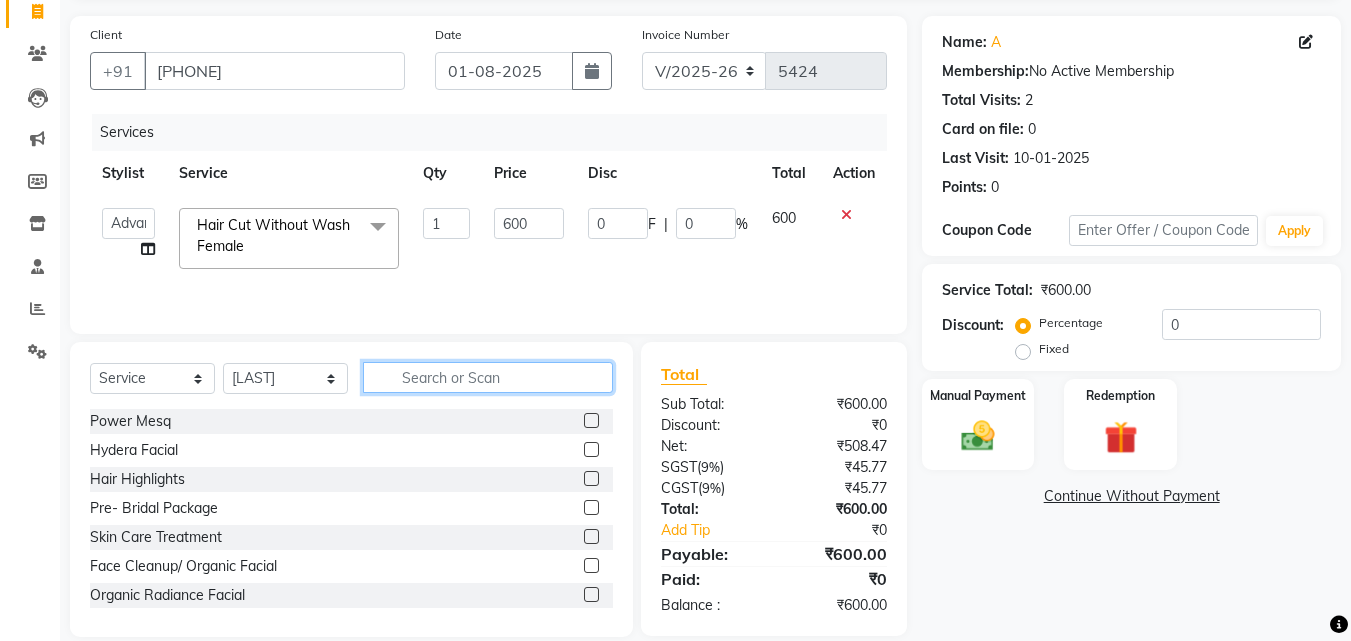 click 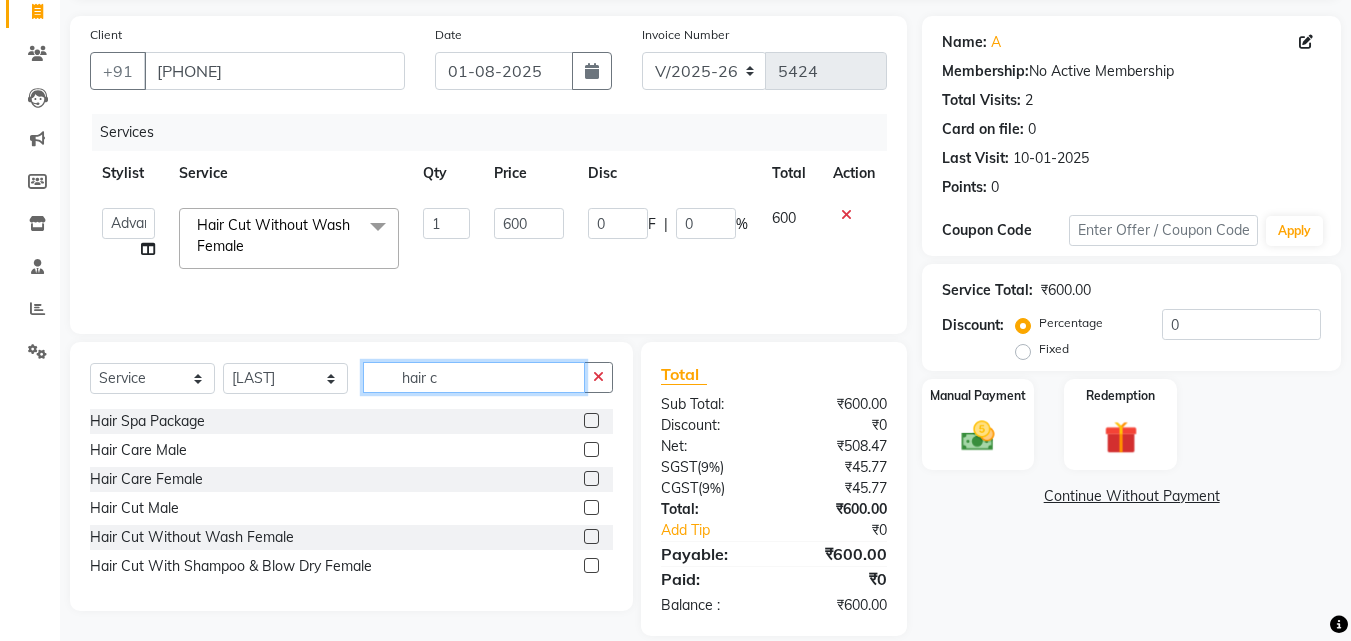 scroll, scrollTop: 159, scrollLeft: 0, axis: vertical 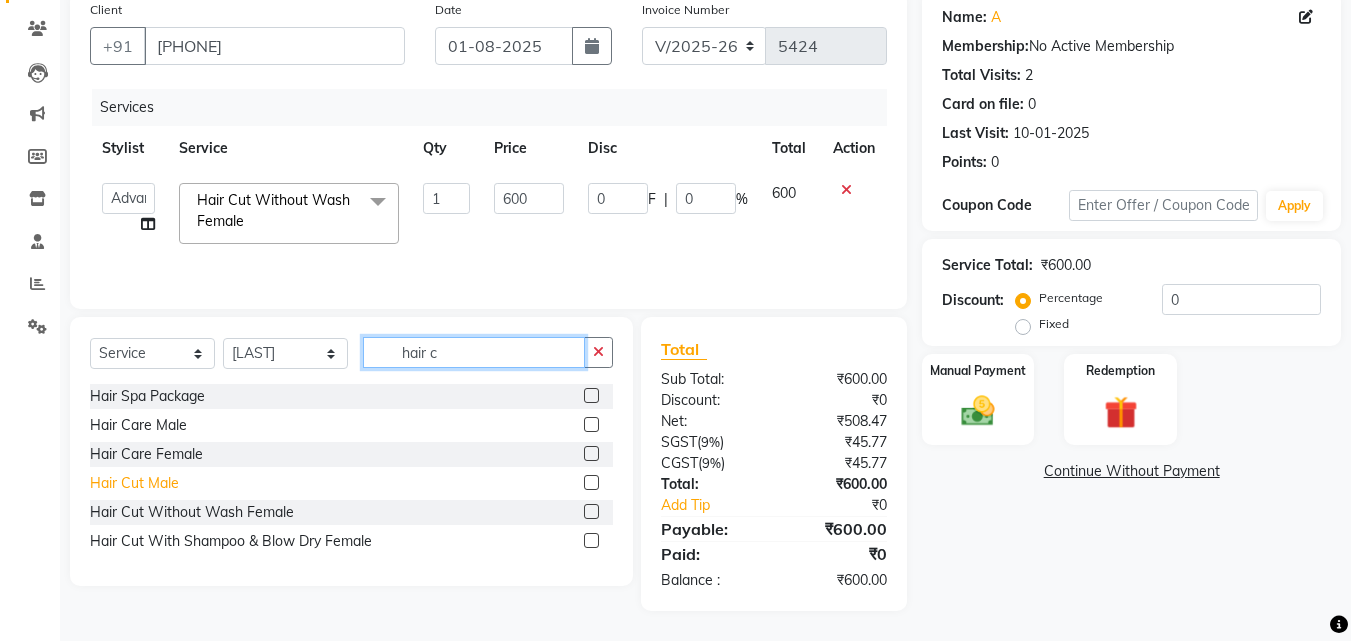 type on "hair c" 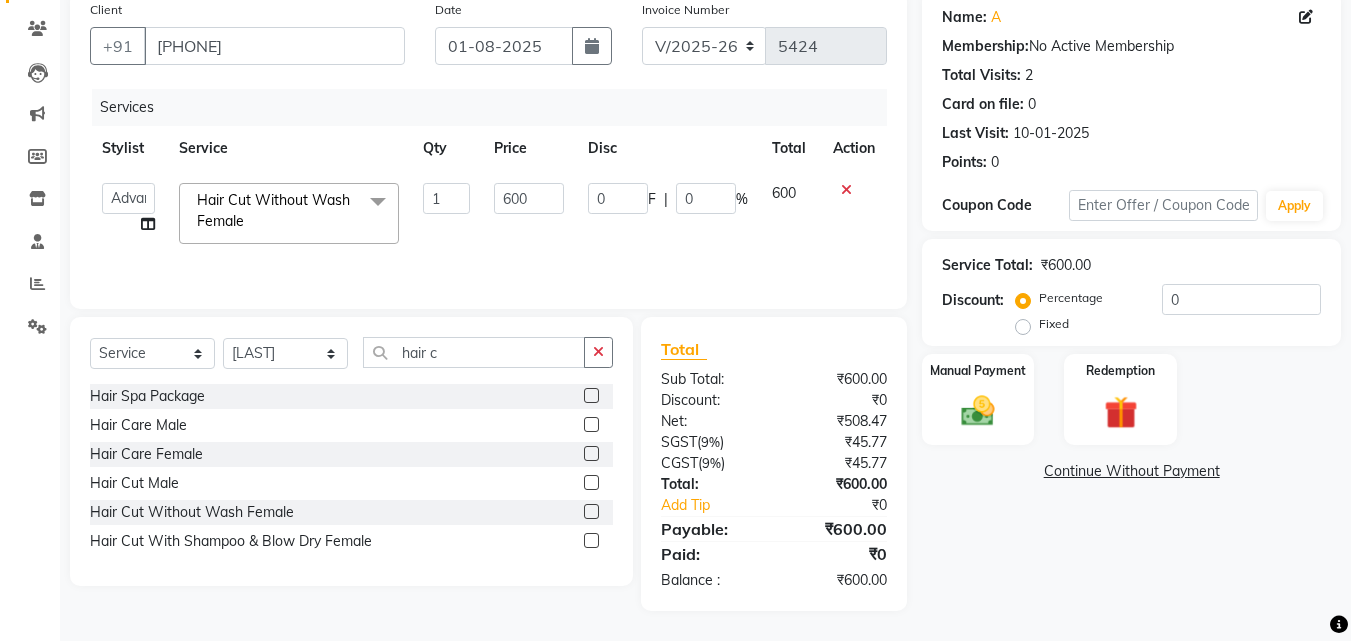 drag, startPoint x: 131, startPoint y: 484, endPoint x: 531, endPoint y: 383, distance: 412.55423 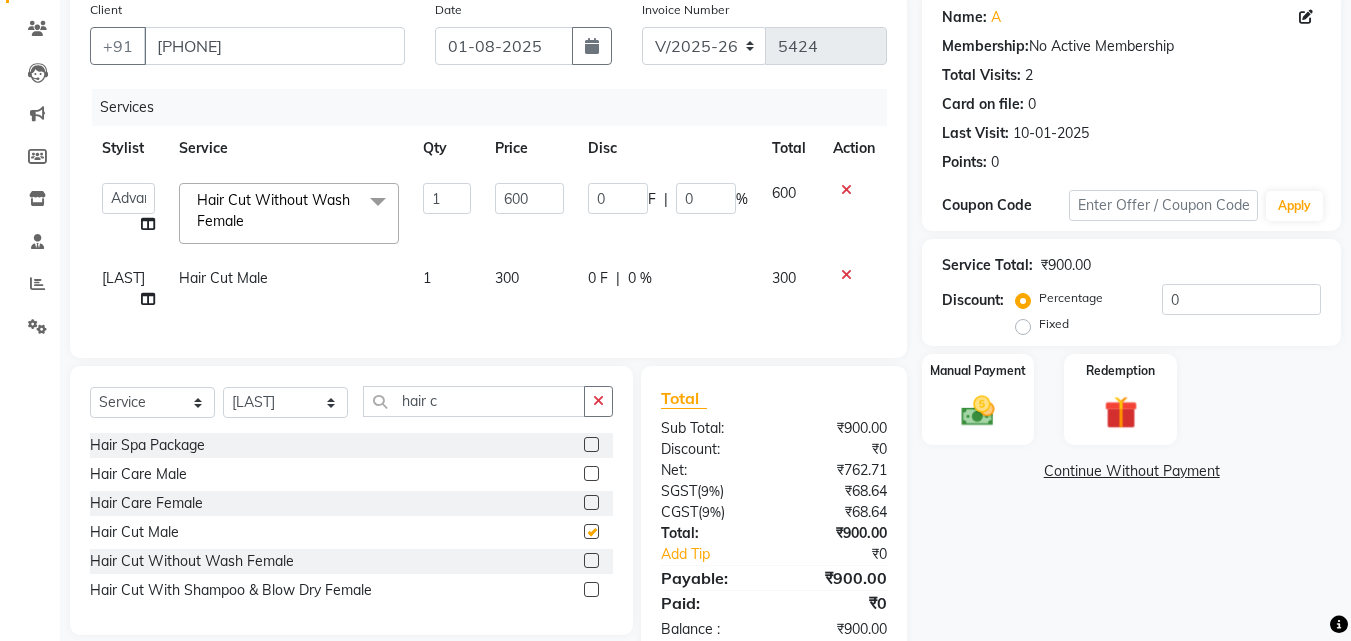 checkbox on "false" 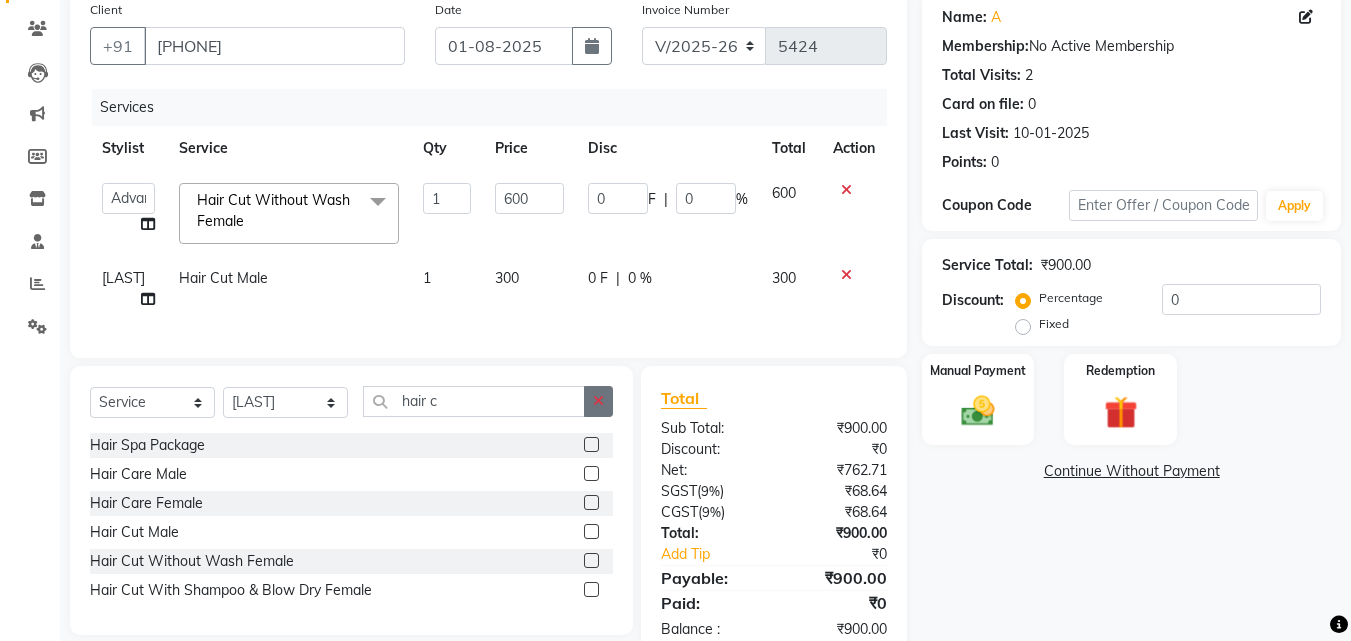 click 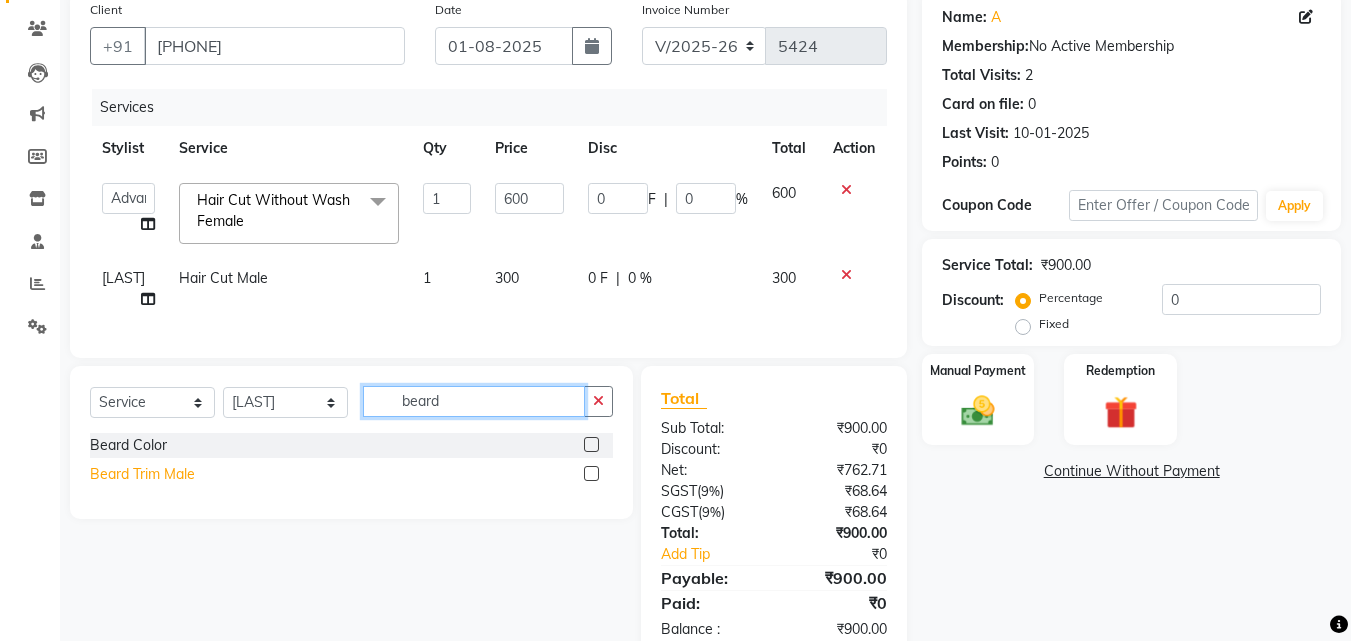type on "beard" 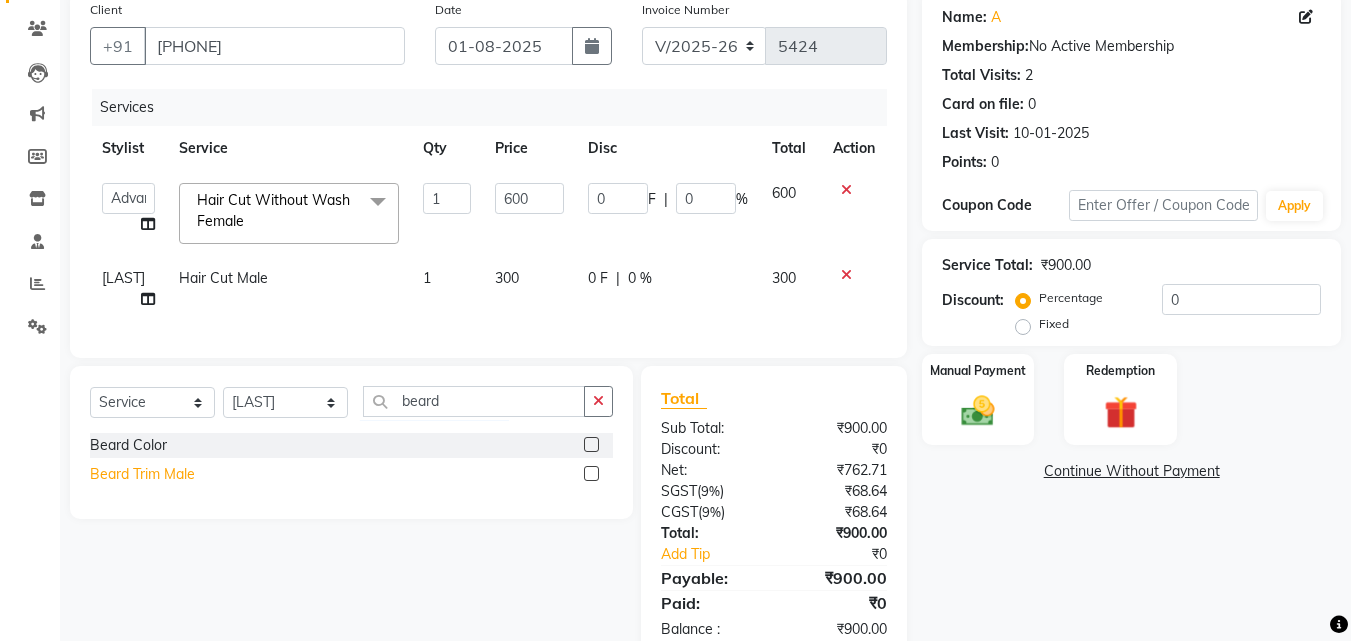 click on "Beard Trim Male" 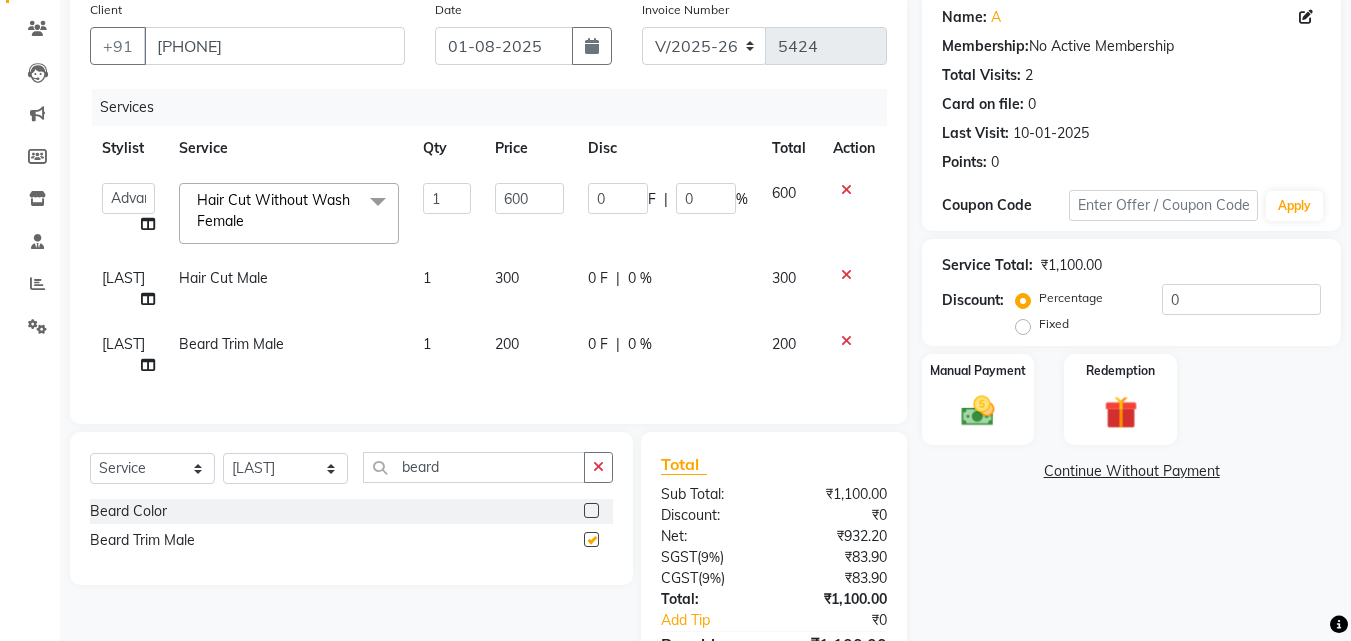 checkbox on "false" 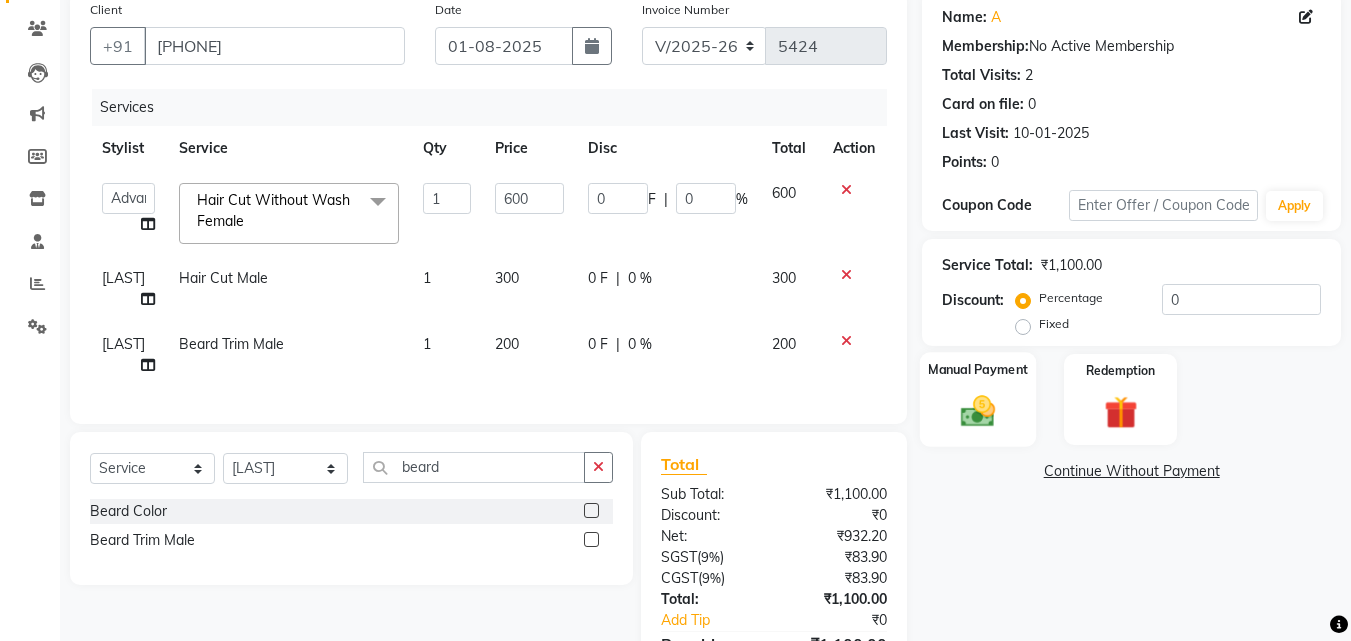 click on "Manual Payment" 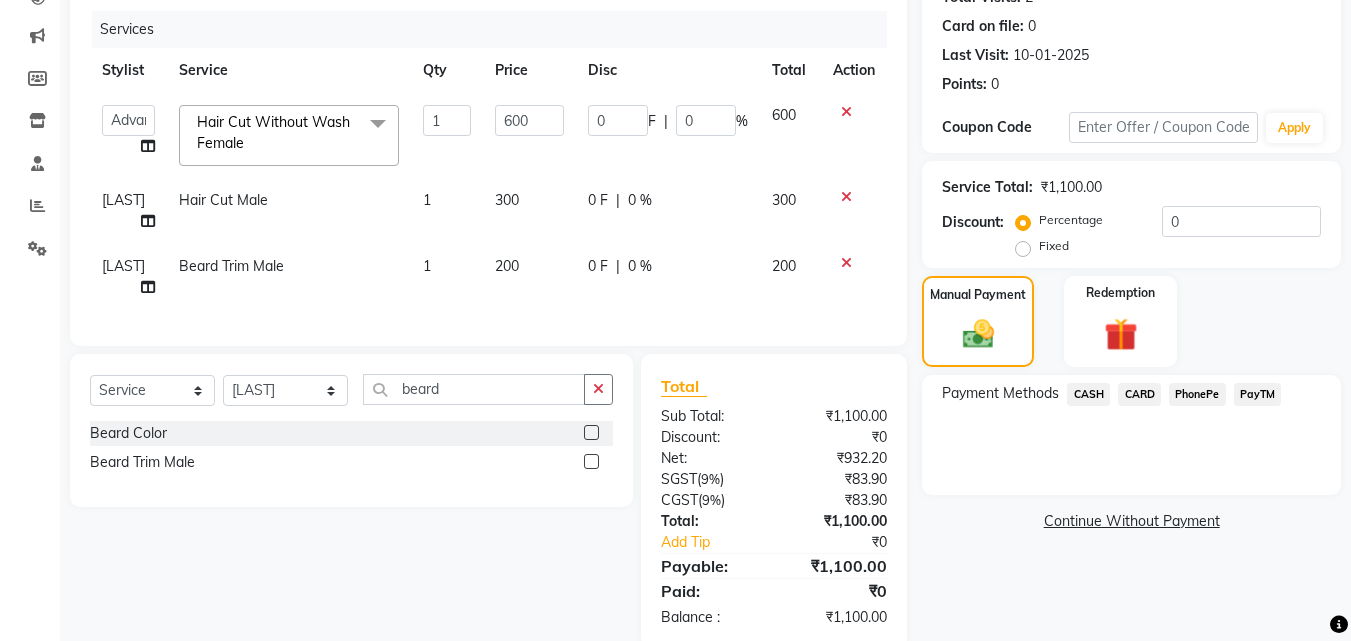scroll, scrollTop: 289, scrollLeft: 0, axis: vertical 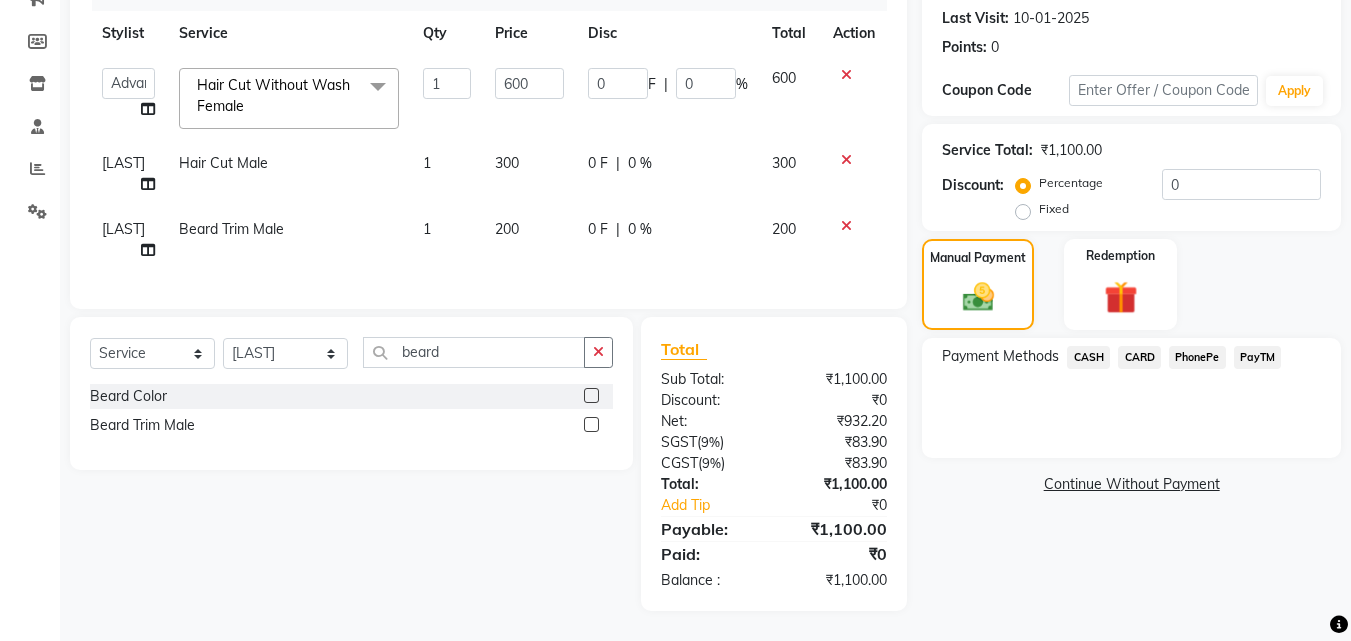 click on "PayTM" 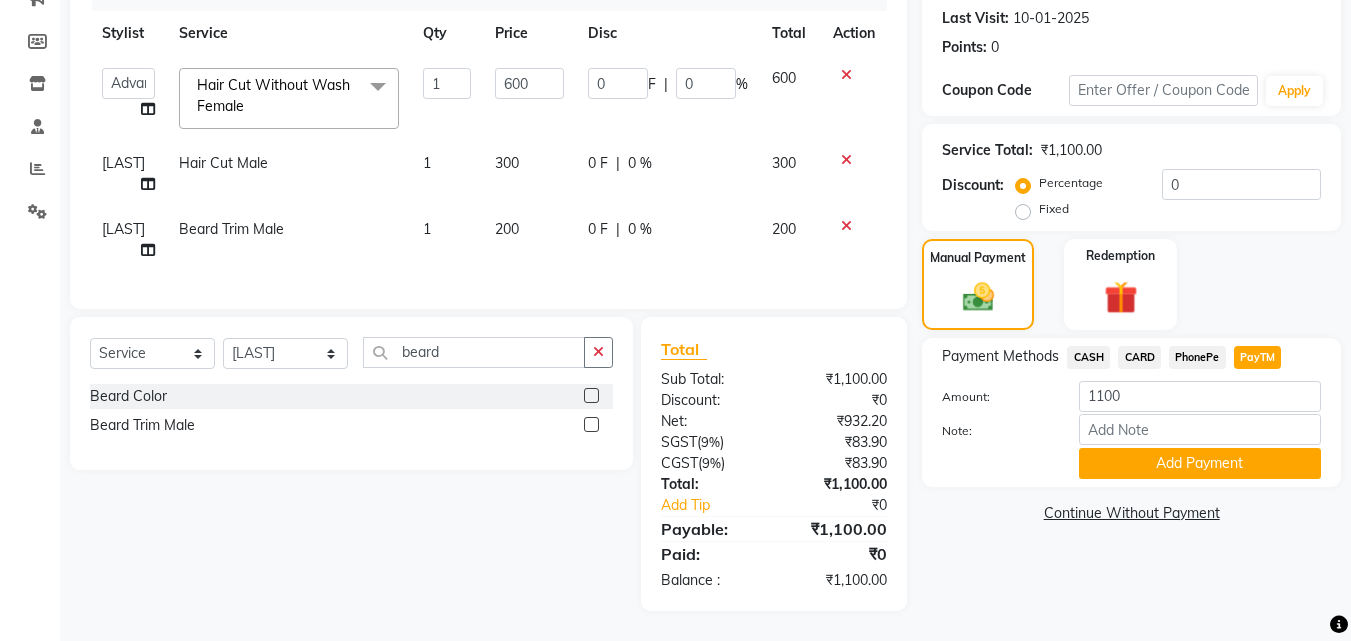 click on "Payment Methods  CASH   CARD   PhonePe   PayTM  Amount: 1100 Note: Add Payment" 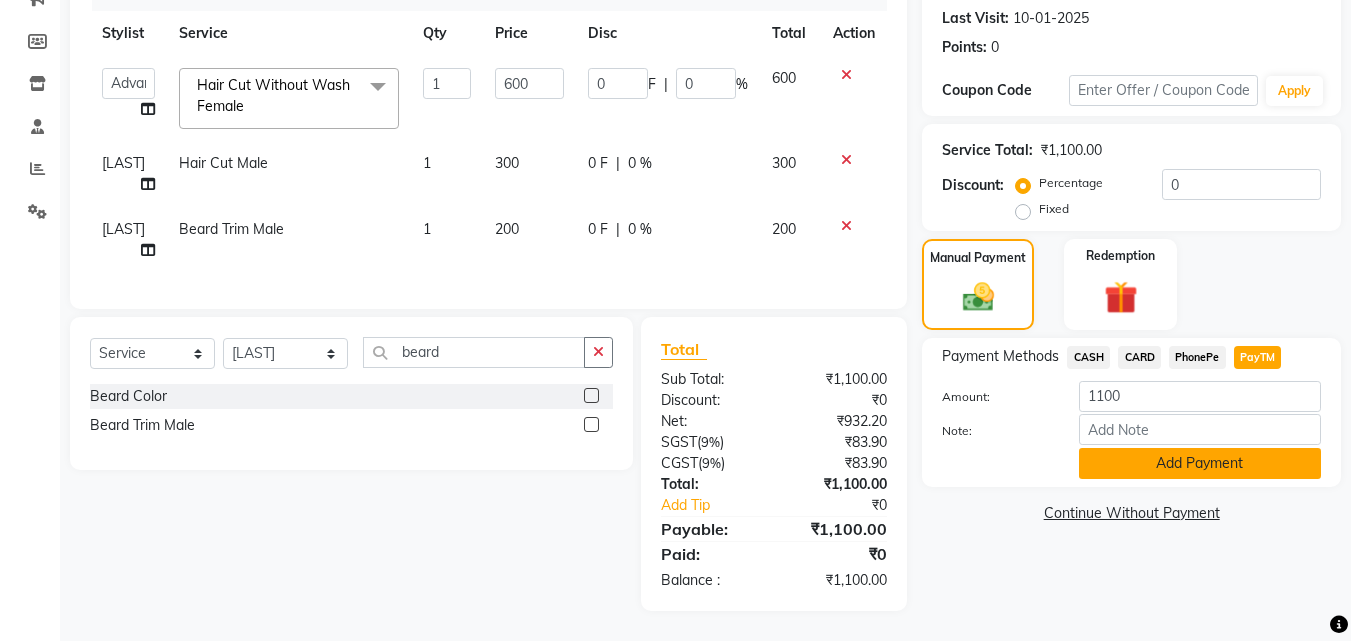 click on "Add Payment" 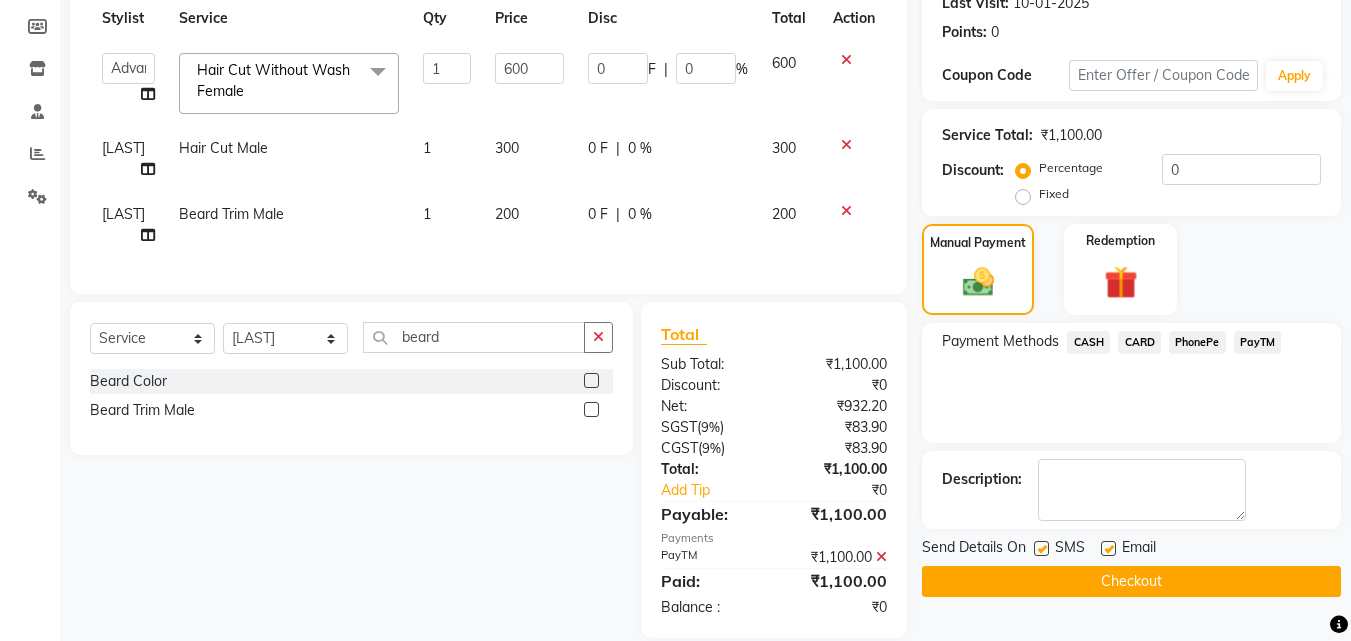 scroll, scrollTop: 331, scrollLeft: 0, axis: vertical 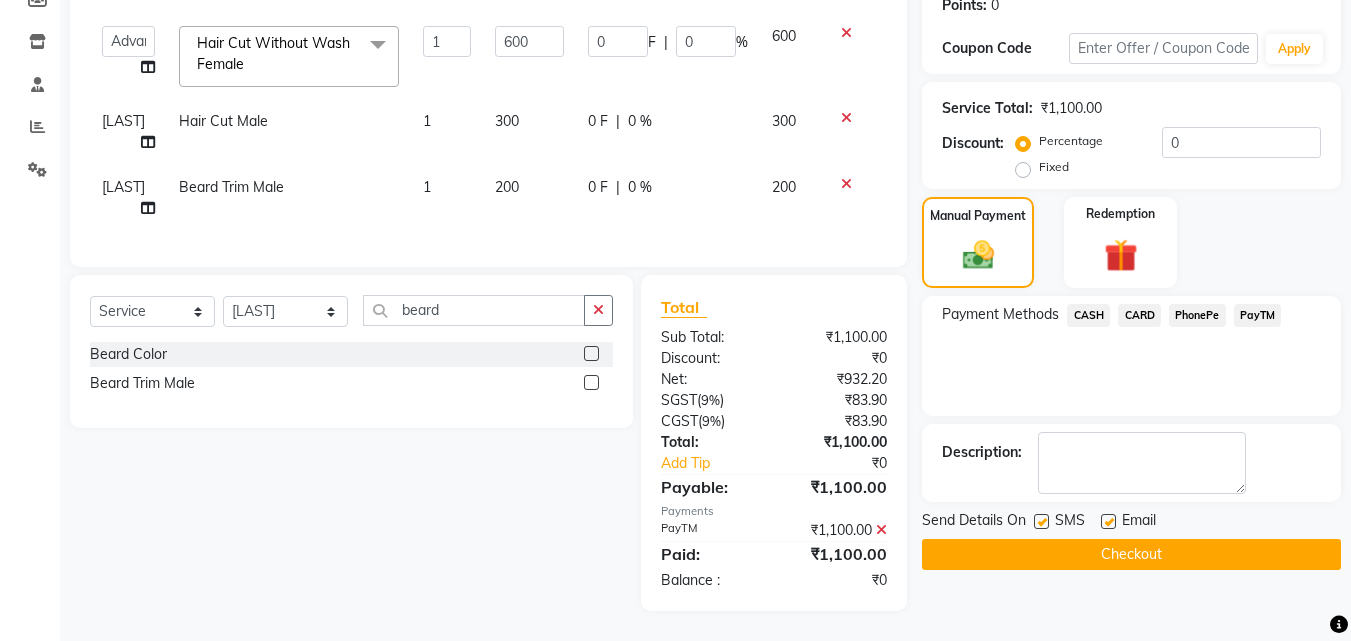 click on "Checkout" 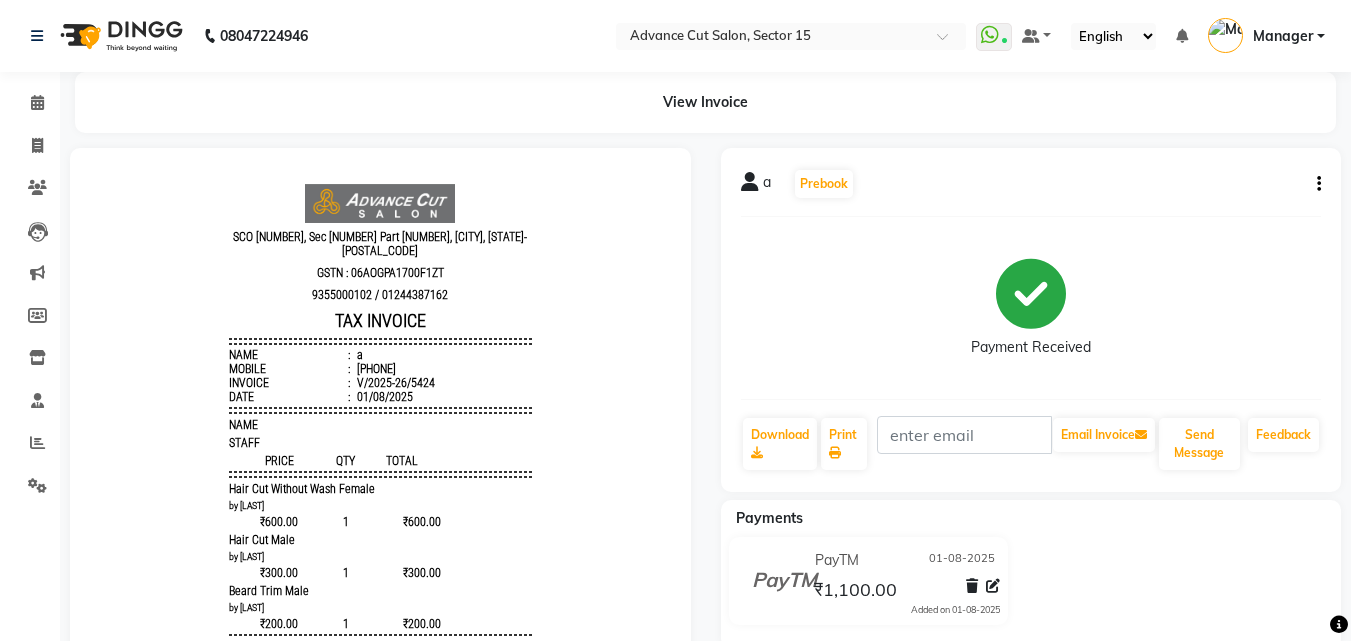 scroll, scrollTop: 0, scrollLeft: 0, axis: both 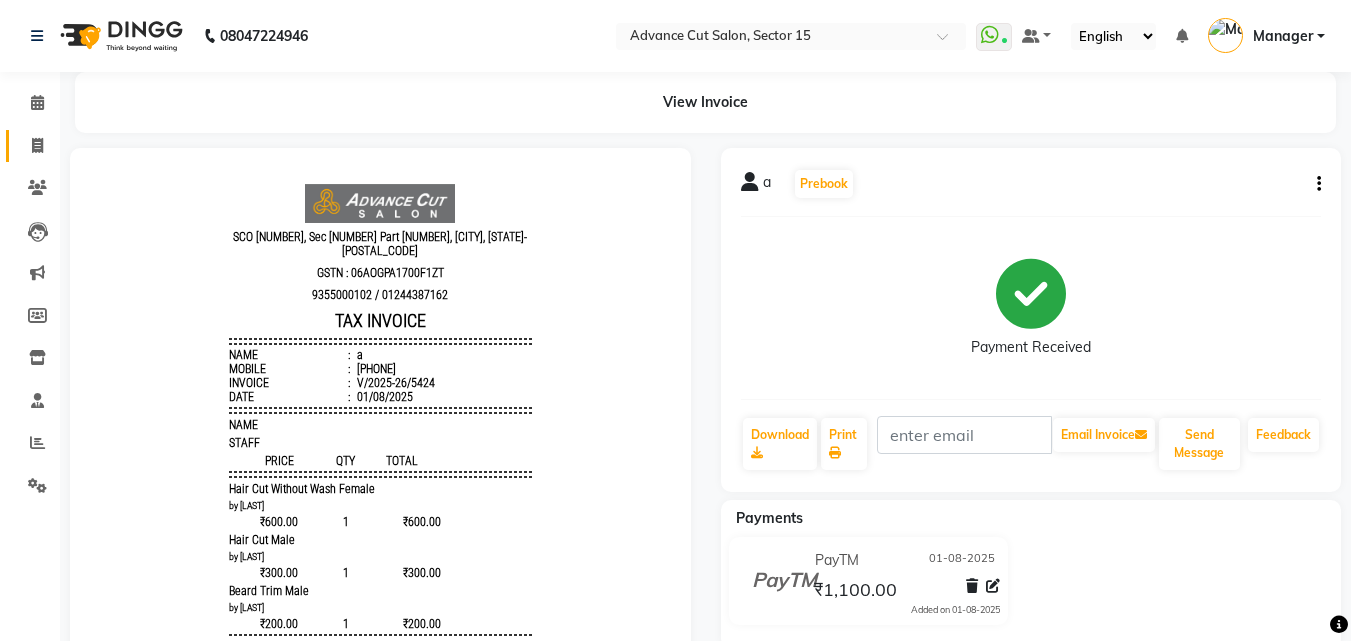 click 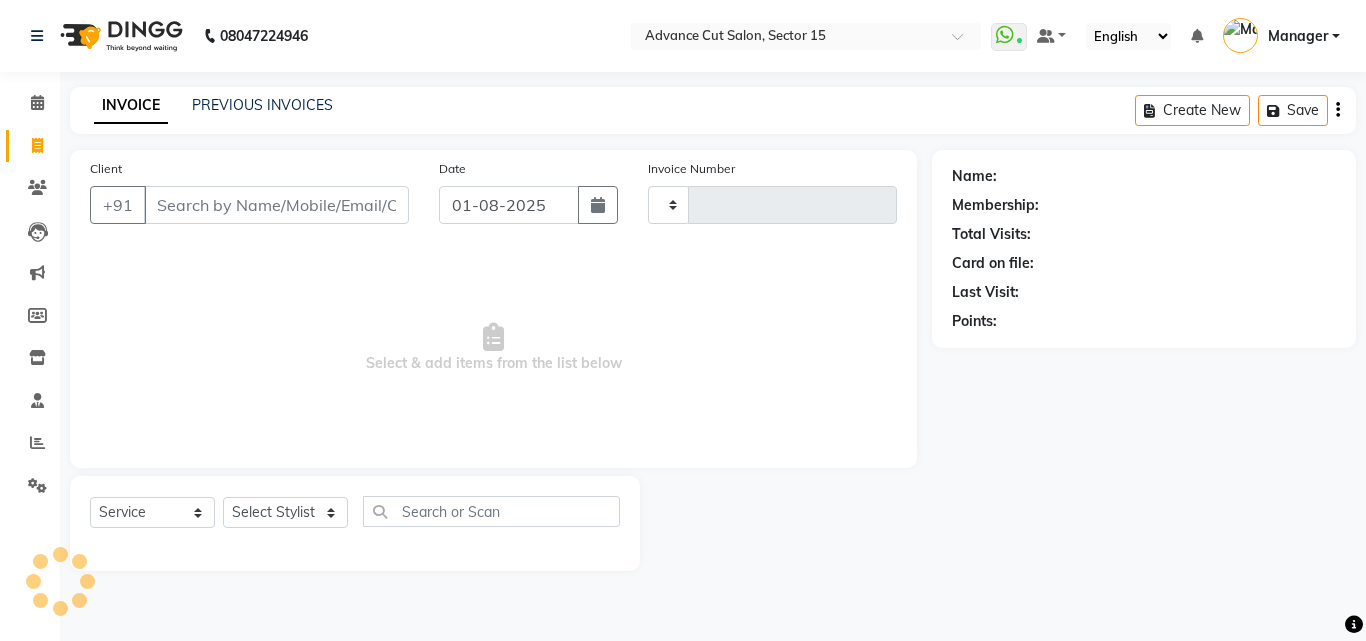 click 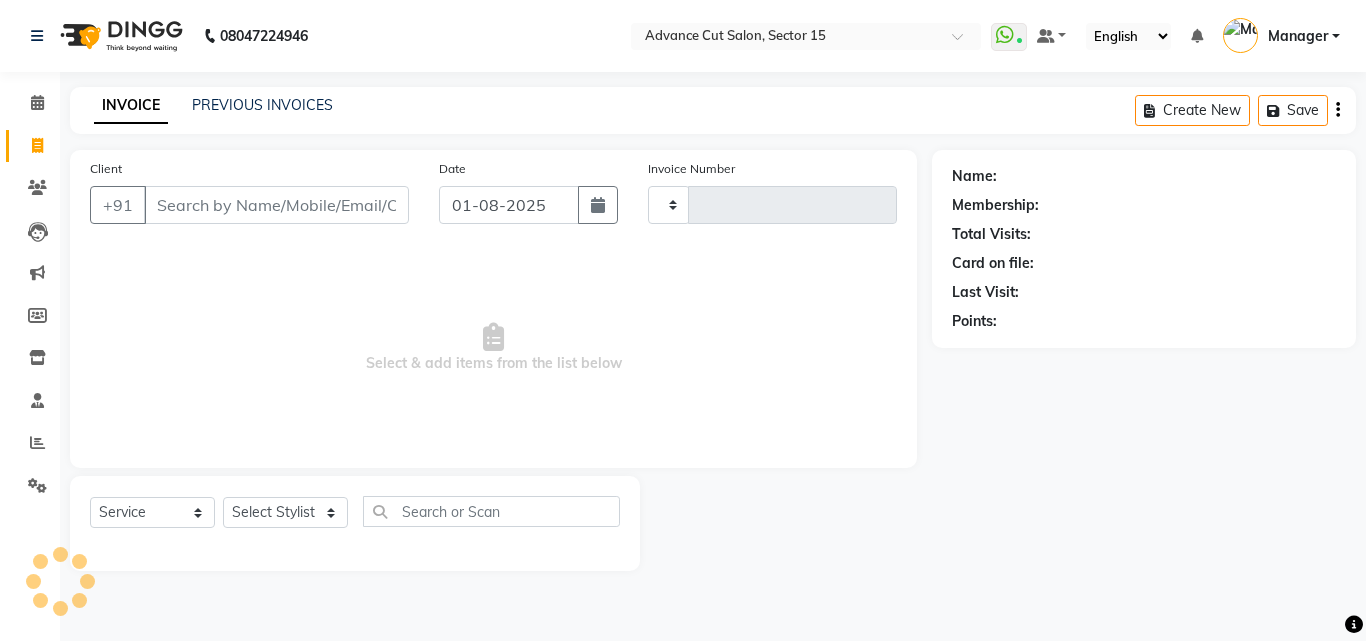 select on "service" 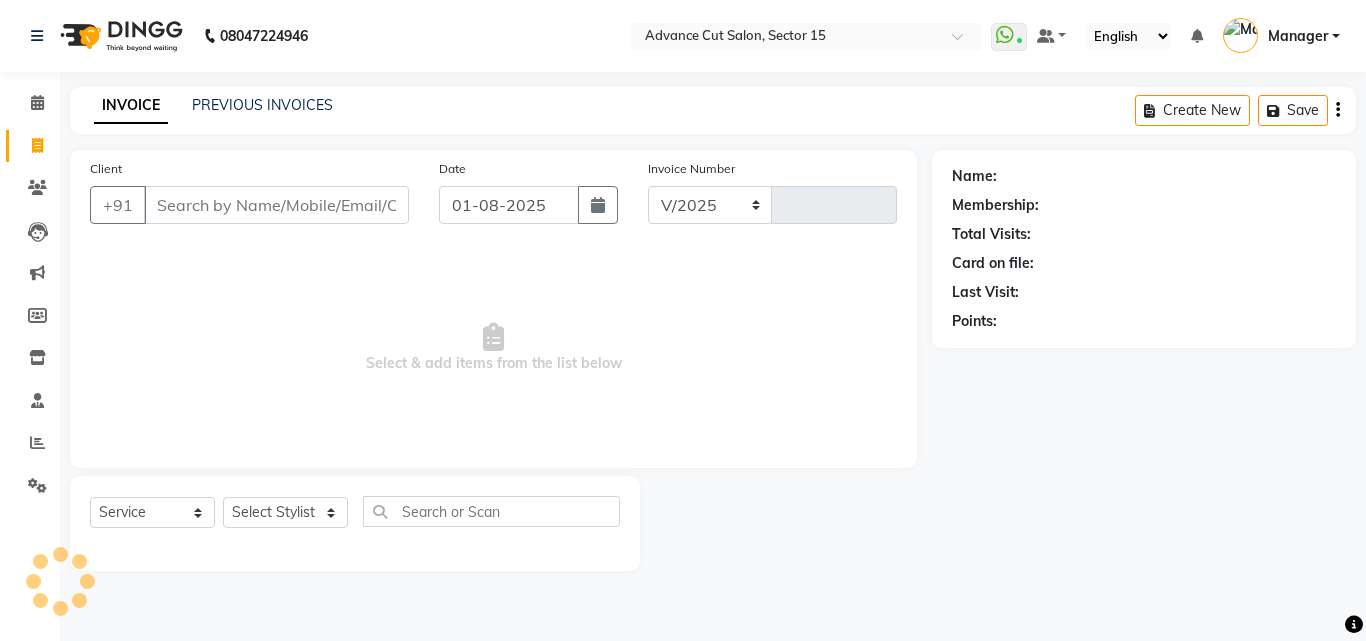 select on "6255" 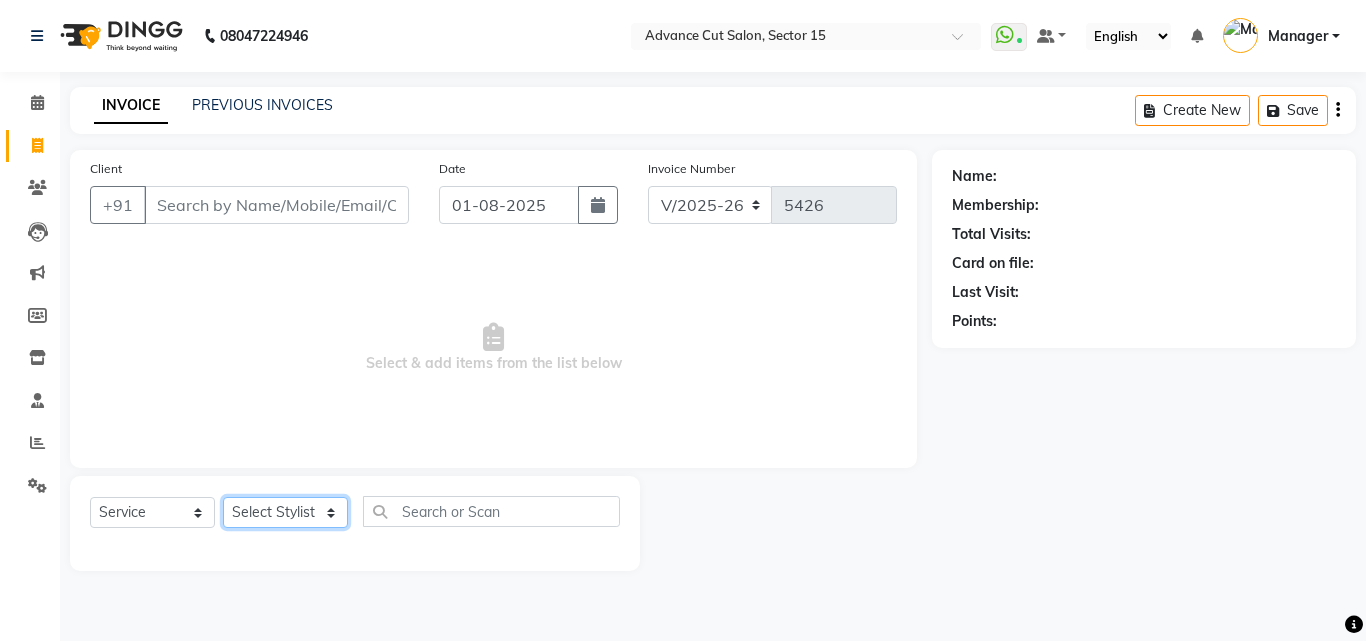 click on "Select Stylist Advance Cut  ASIF FARMAN HAIDER Iqbal KASHISH LUCKY Manager MANOJ NASEEM NASIR Nidhi Pooja  PRIYA RAEES RANI RASHID RIZWAN SACHIN SALMAN SANJAY Shahjad Shankar shuaib SONI" 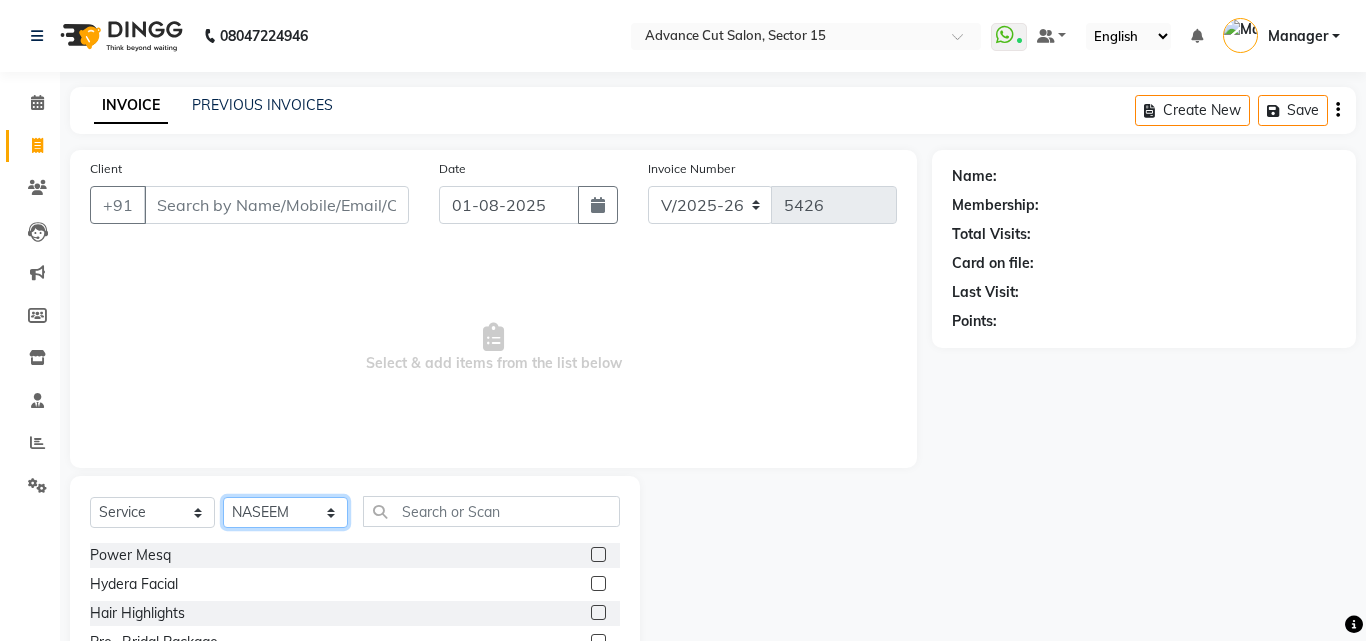 click on "Select Stylist Advance Cut  ASIF FARMAN HAIDER Iqbal KASHISH LUCKY Manager MANOJ NASEEM NASIR Nidhi Pooja  PRIYA RAEES RANI RASHID RIZWAN SACHIN SALMAN SANJAY Shahjad Shankar shuaib SONI" 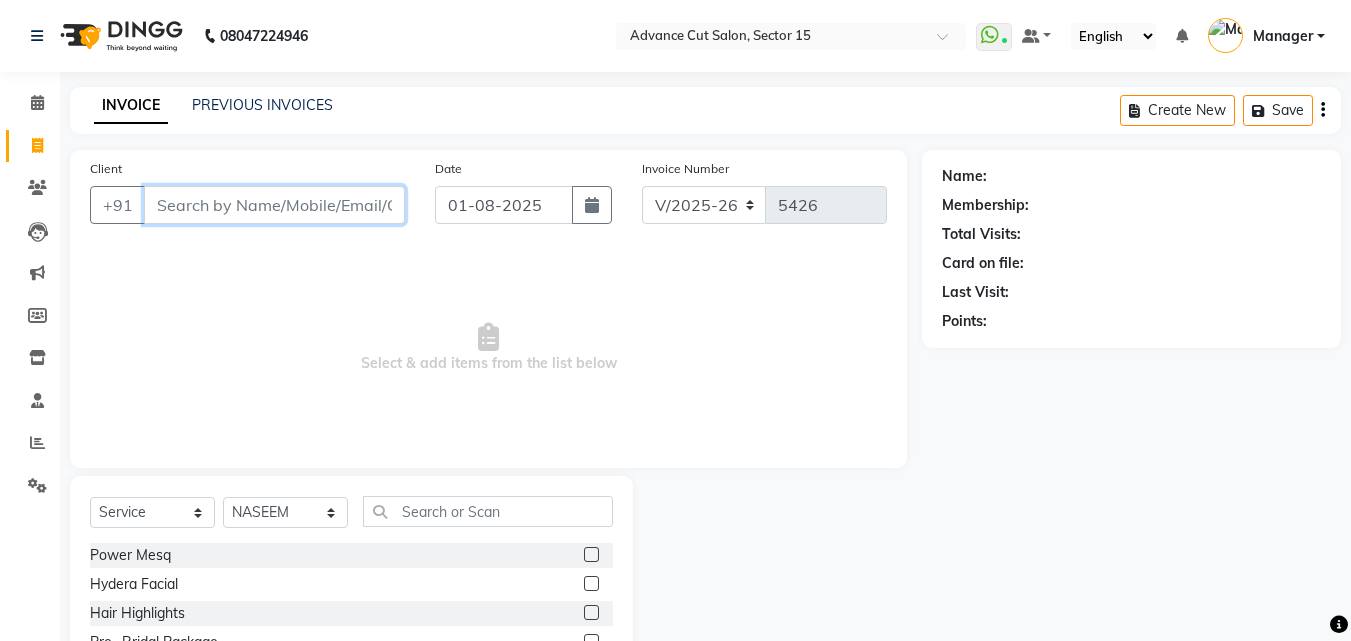 click on "Client" at bounding box center [274, 205] 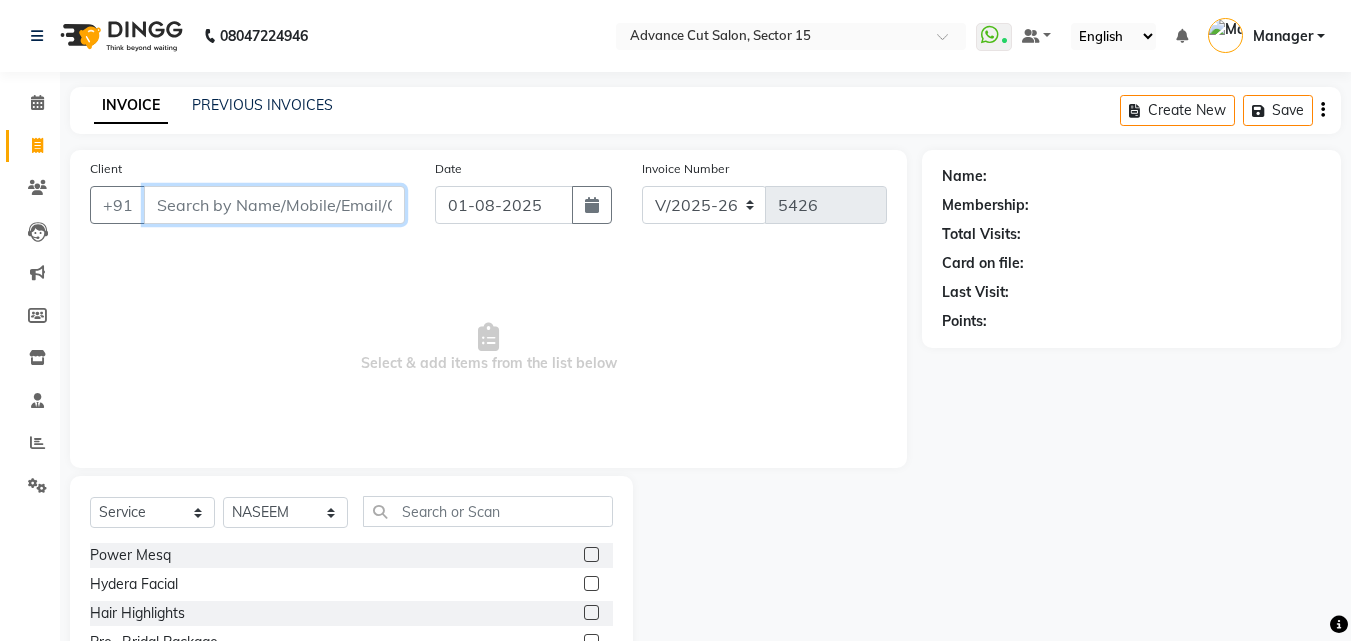 click on "Client" at bounding box center [274, 205] 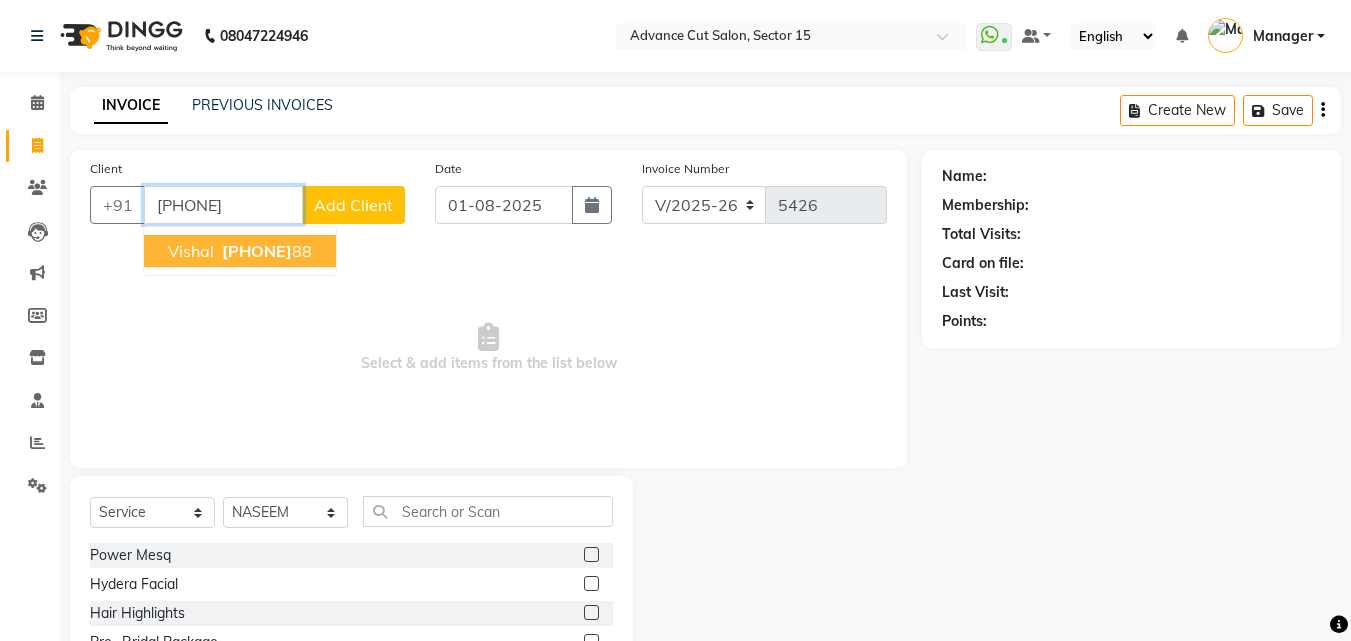 click on "81302652 88" at bounding box center [265, 251] 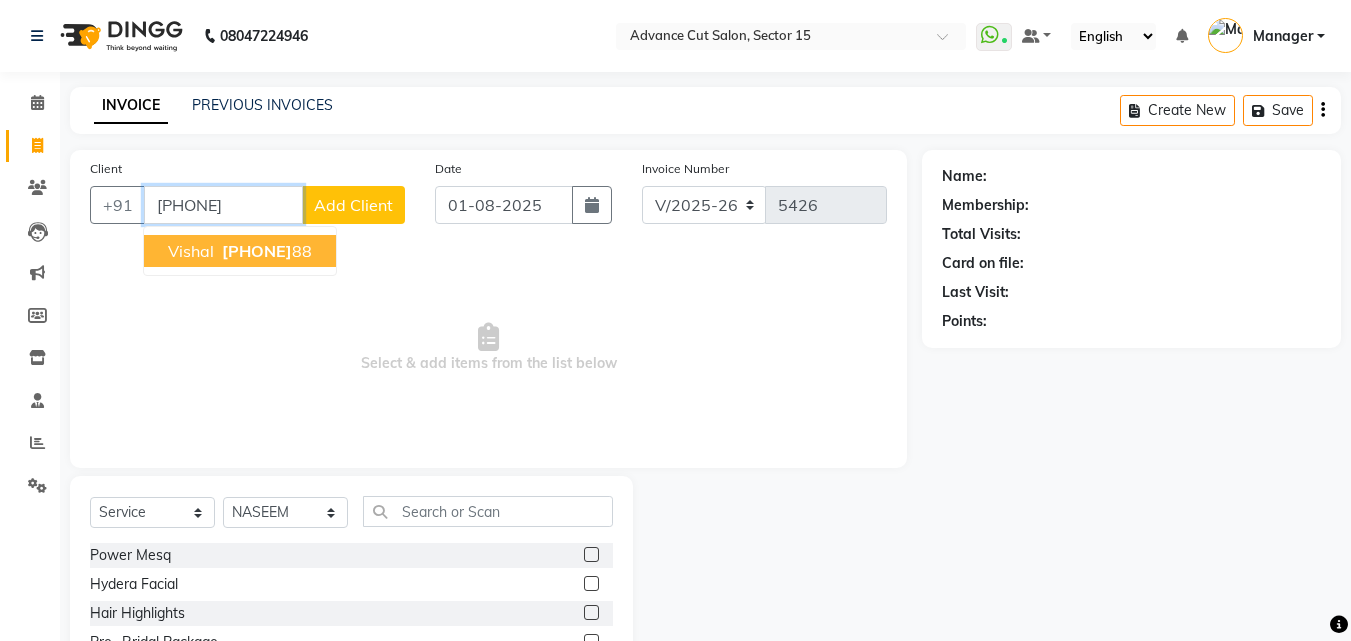 type on "[PHONE]" 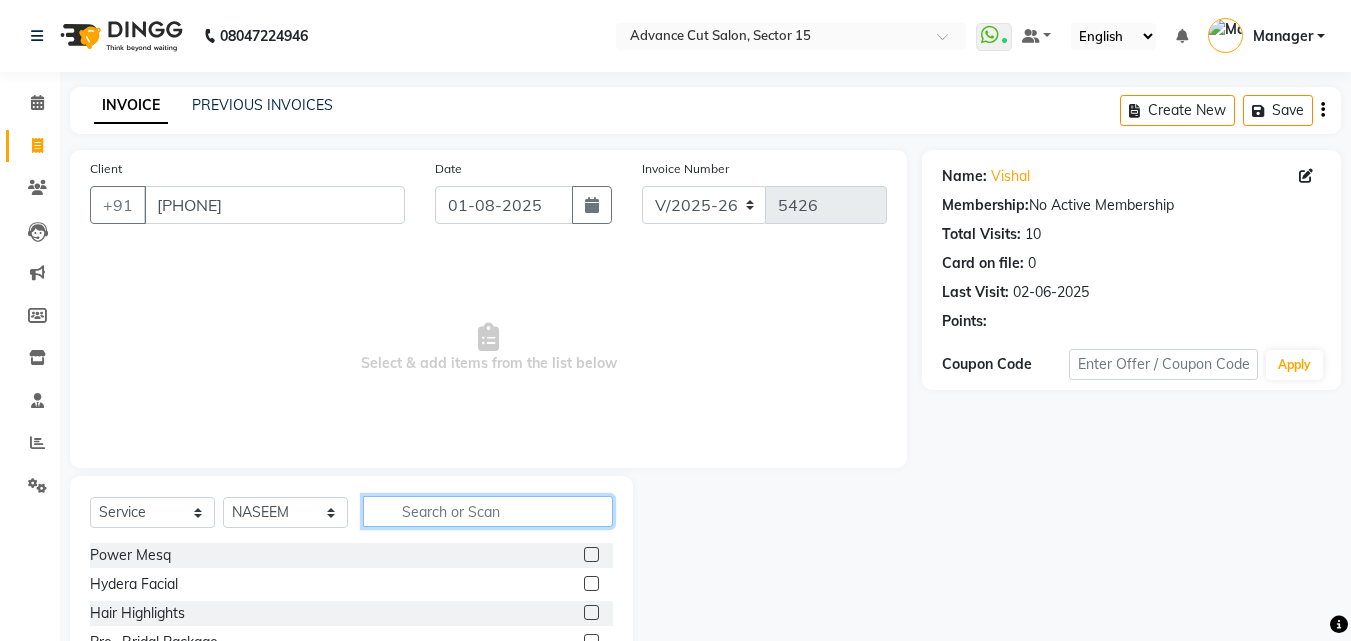 click 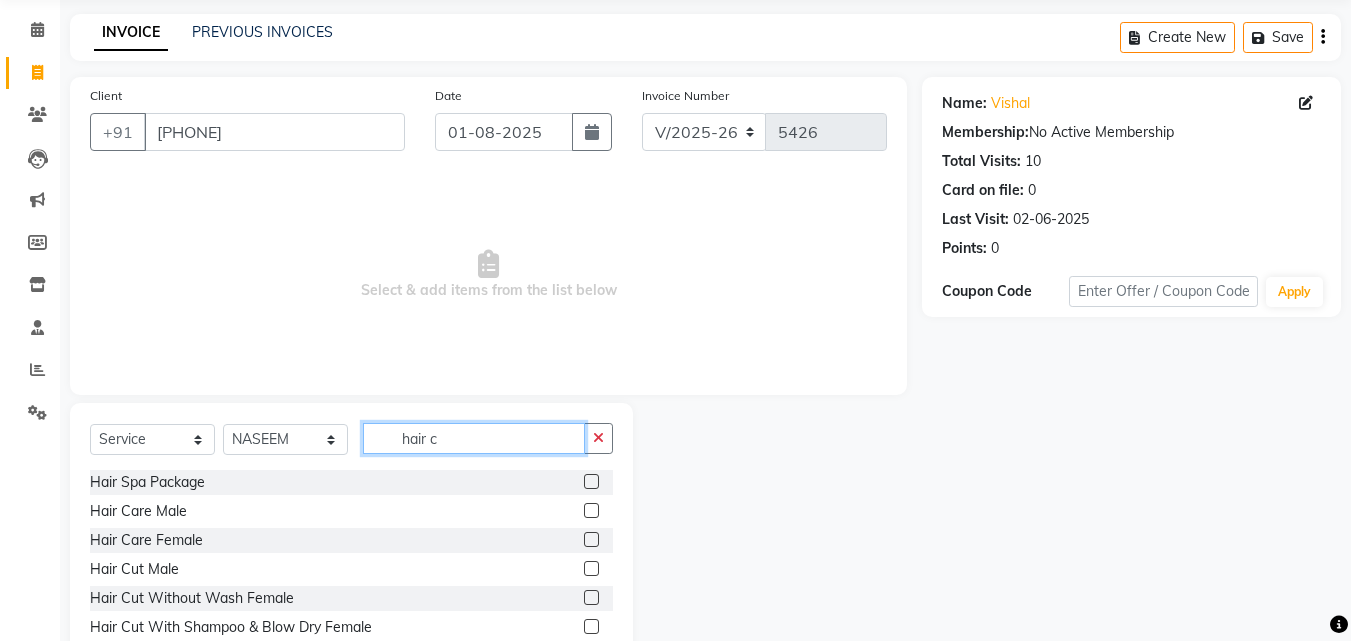 scroll, scrollTop: 134, scrollLeft: 0, axis: vertical 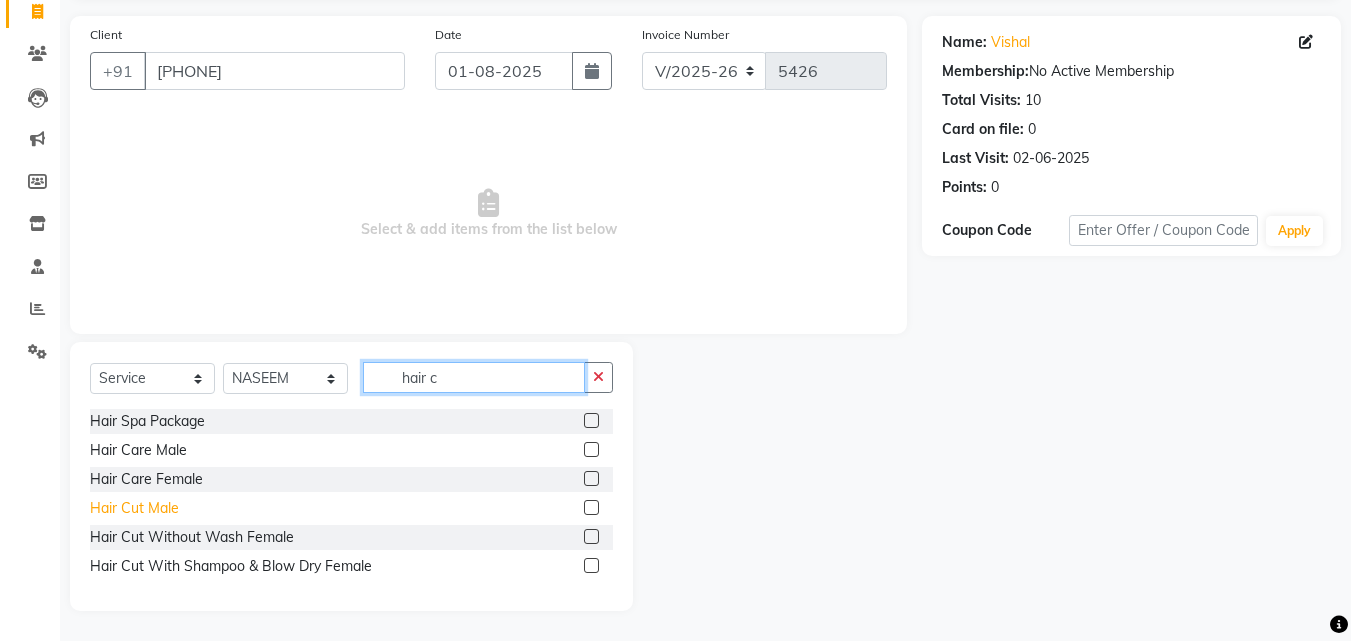 type on "hair c" 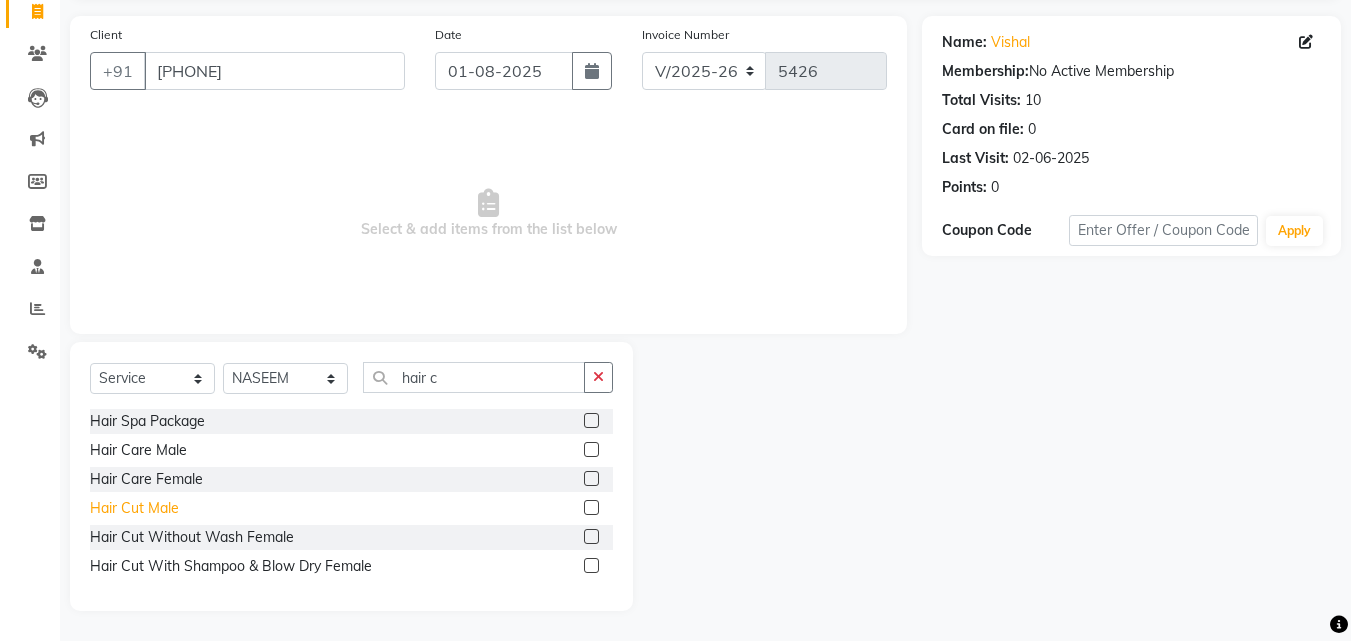 click on "Hair Cut  Male" 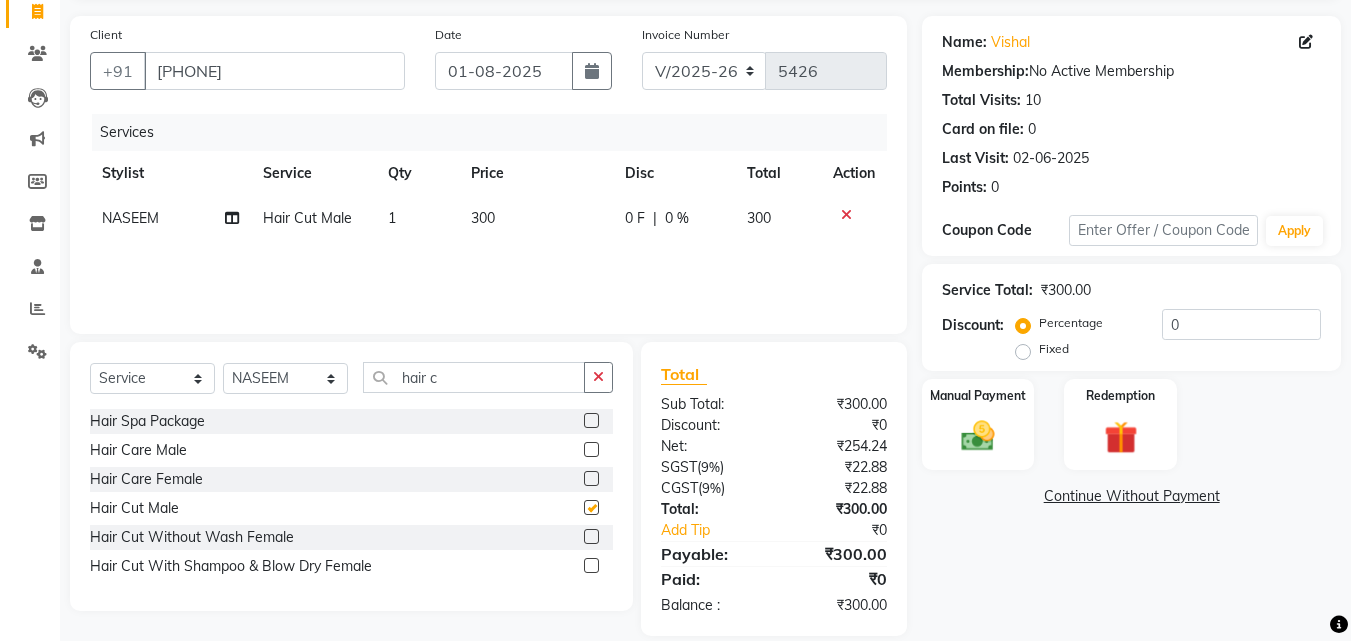 checkbox on "false" 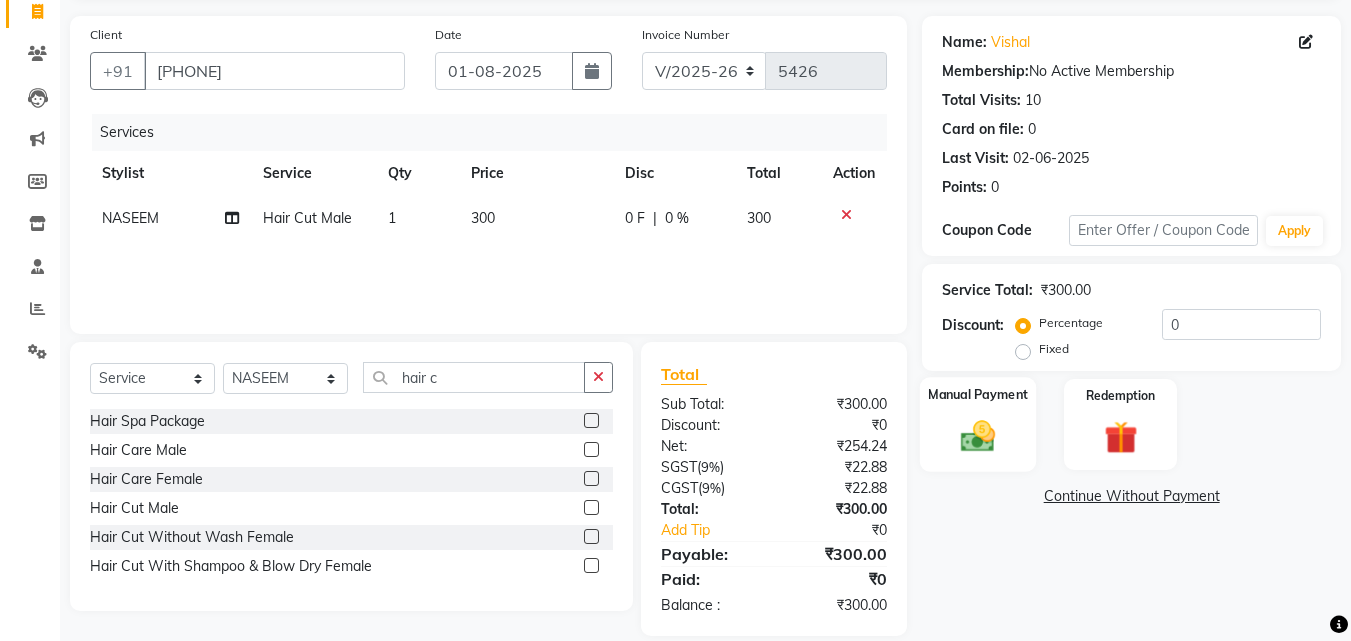 click on "Manual Payment" 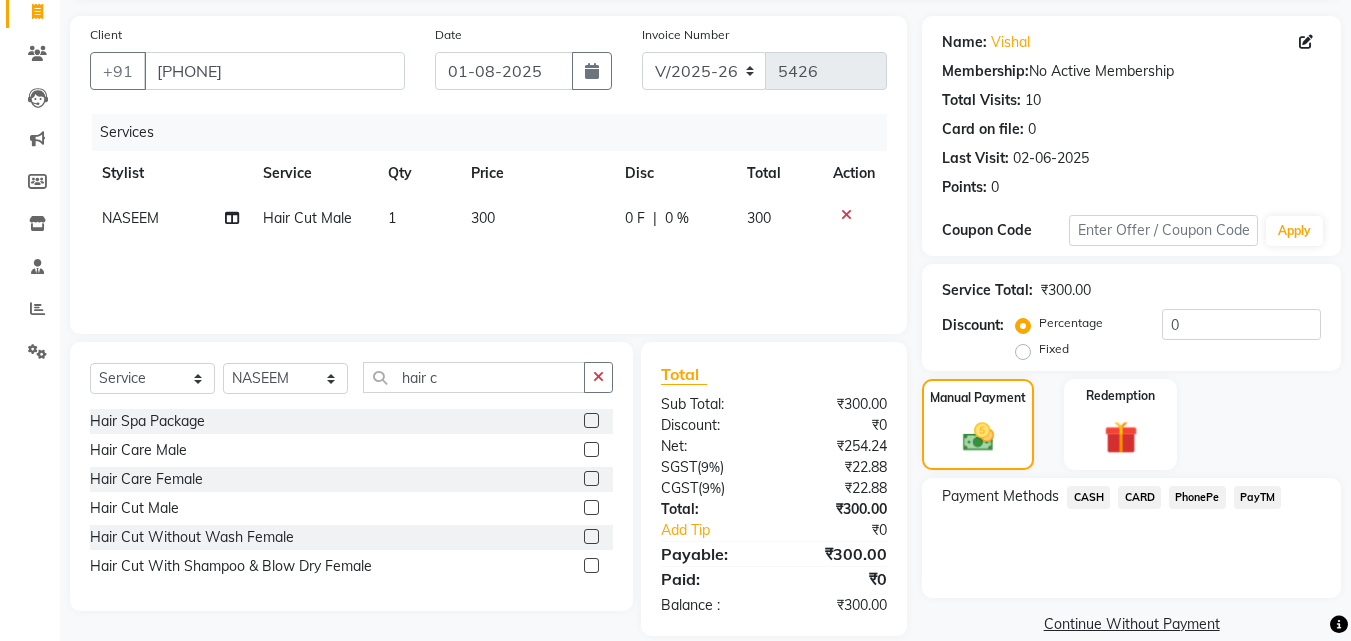 scroll, scrollTop: 162, scrollLeft: 0, axis: vertical 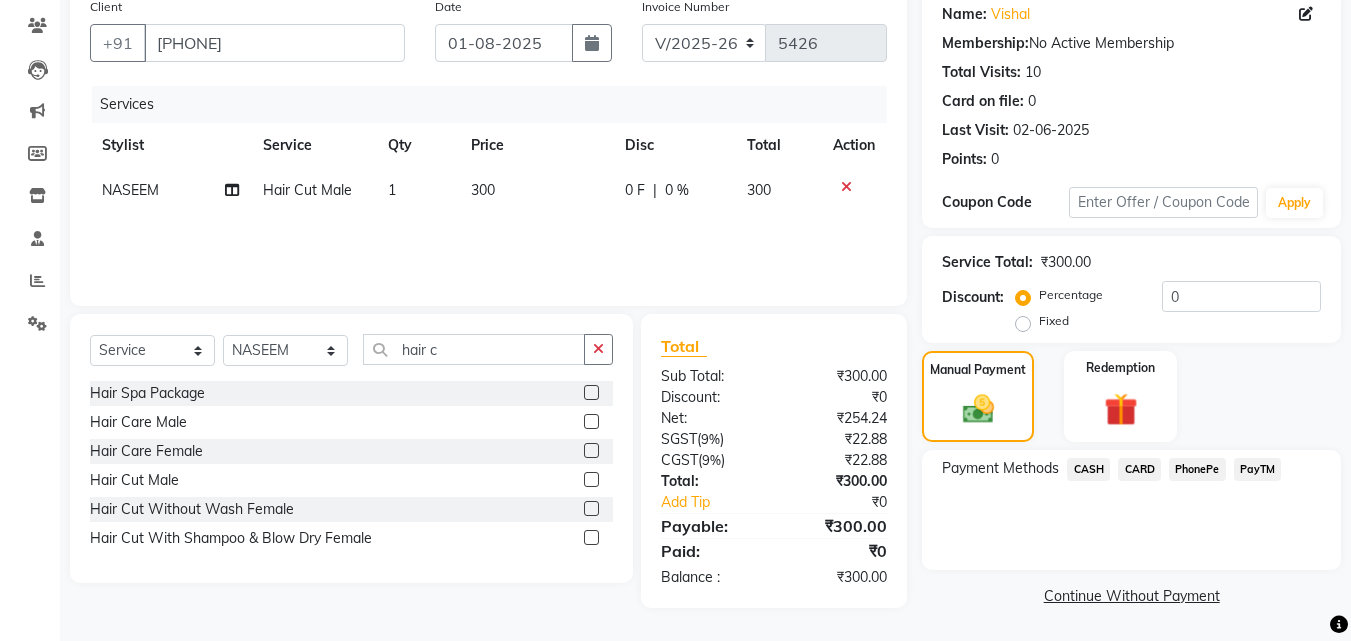 click on "PayTM" 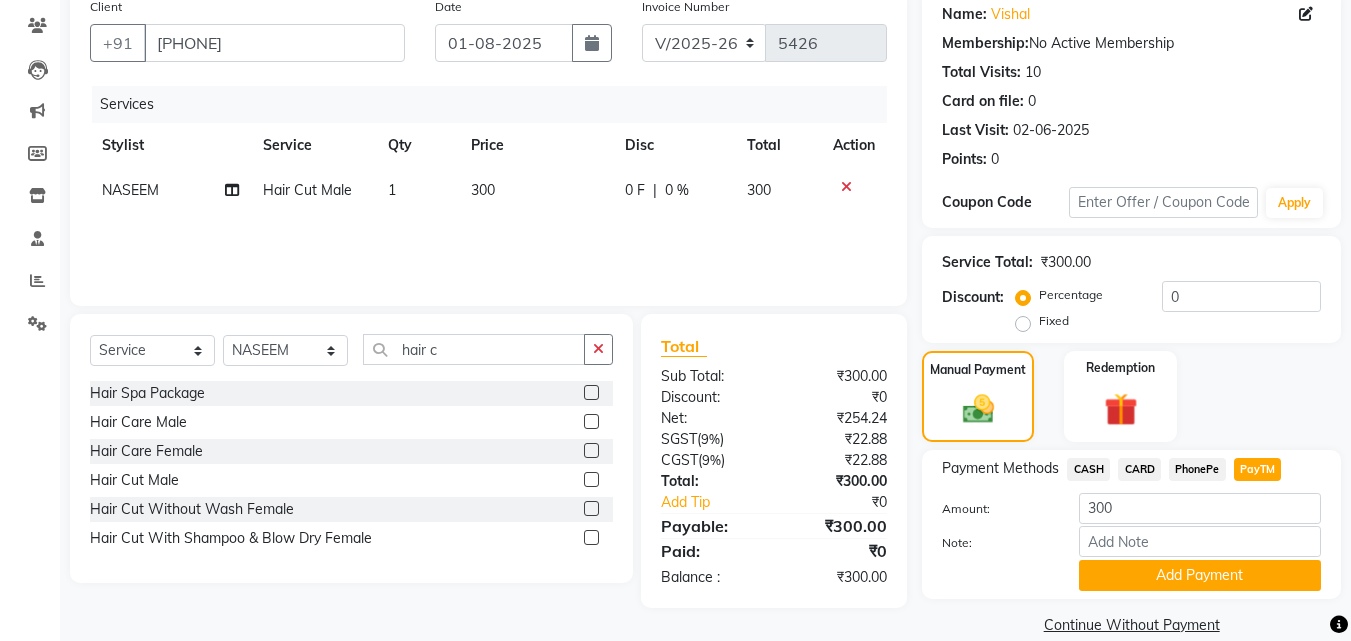 click on "Add Payment" 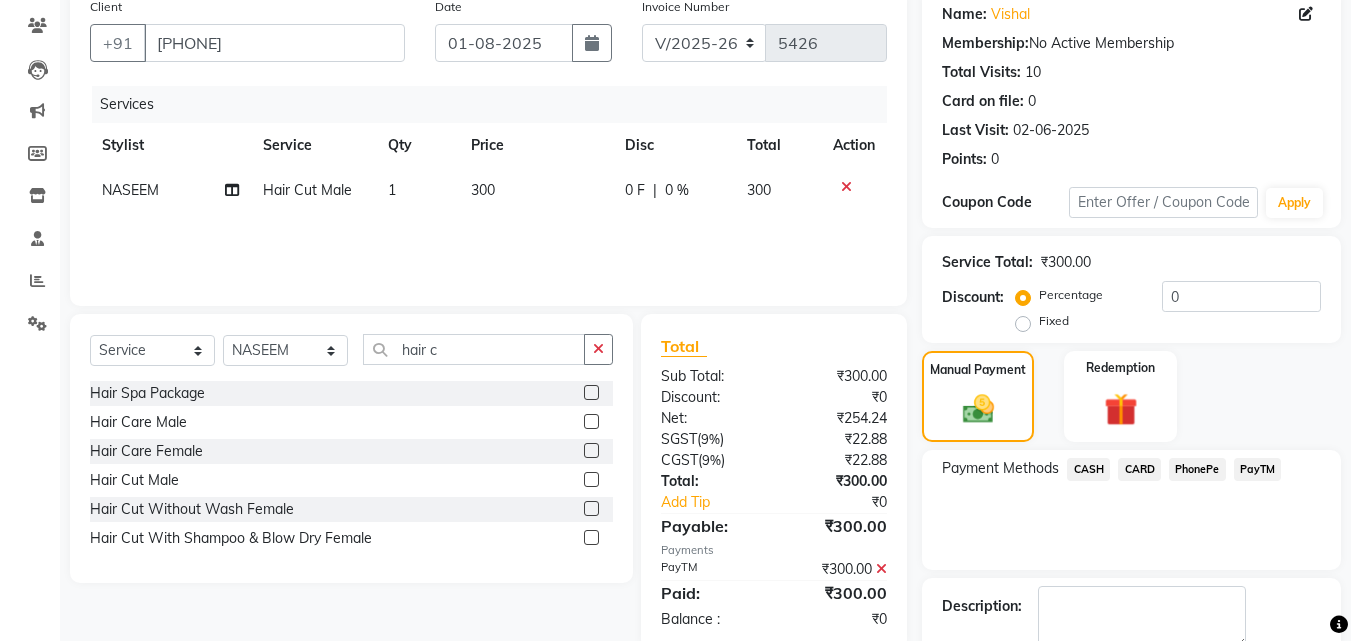 scroll, scrollTop: 275, scrollLeft: 0, axis: vertical 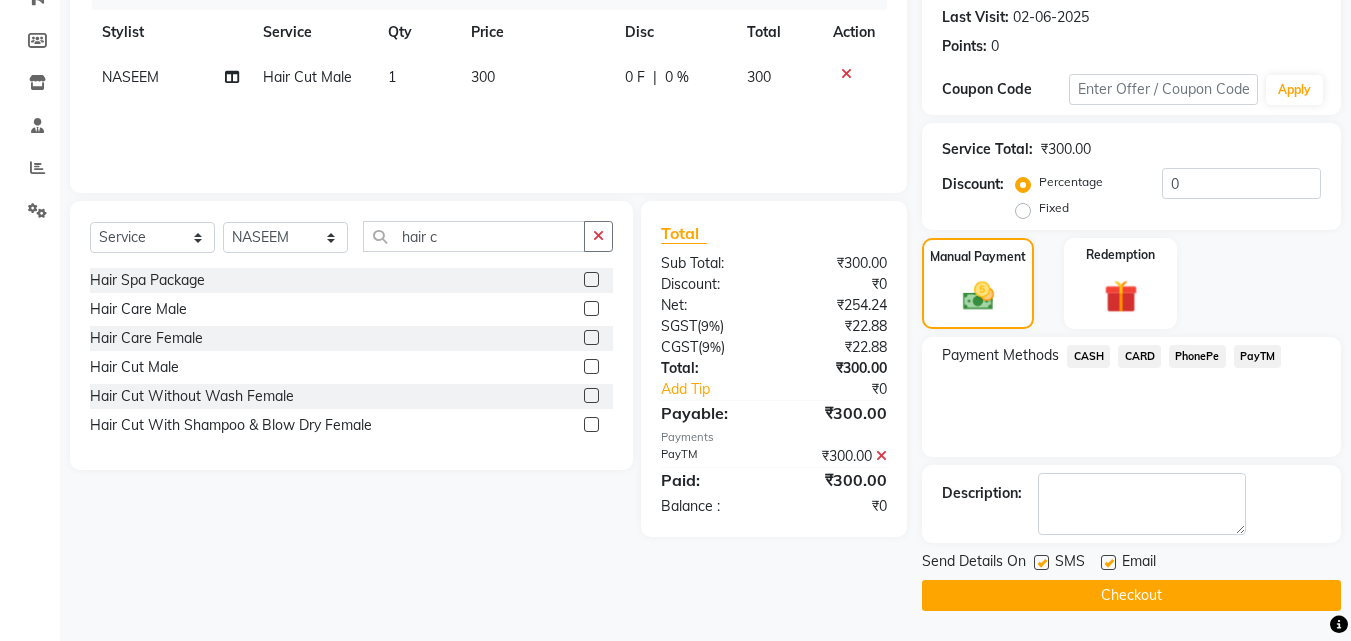 click on "Checkout" 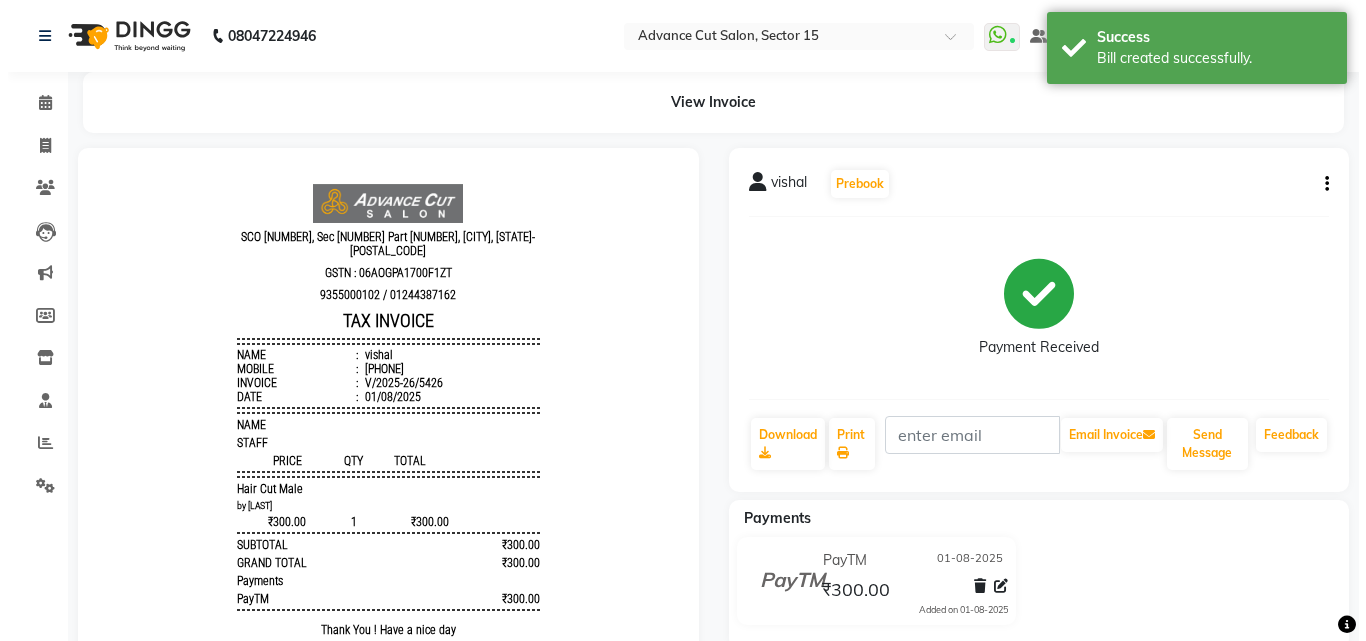 scroll, scrollTop: 0, scrollLeft: 0, axis: both 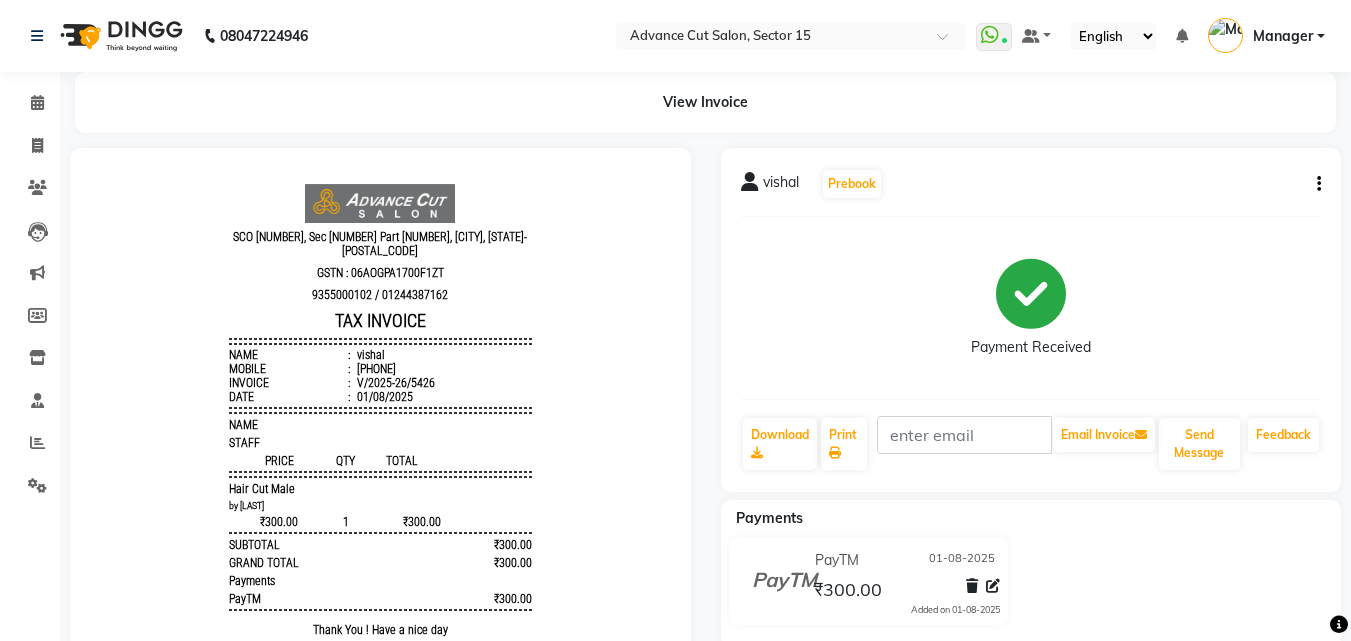 click on "vishal   Prebook   Payment Received  Download  Print   Email Invoice   Send Message Feedback" 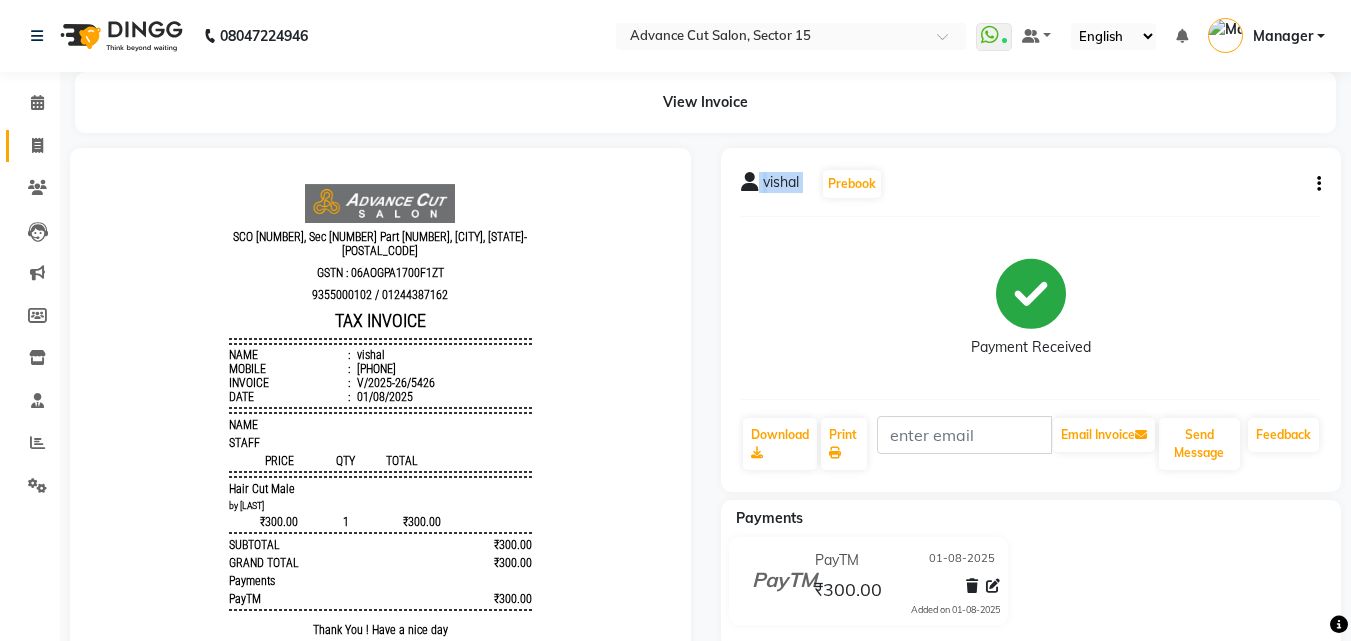 click on "Invoice" 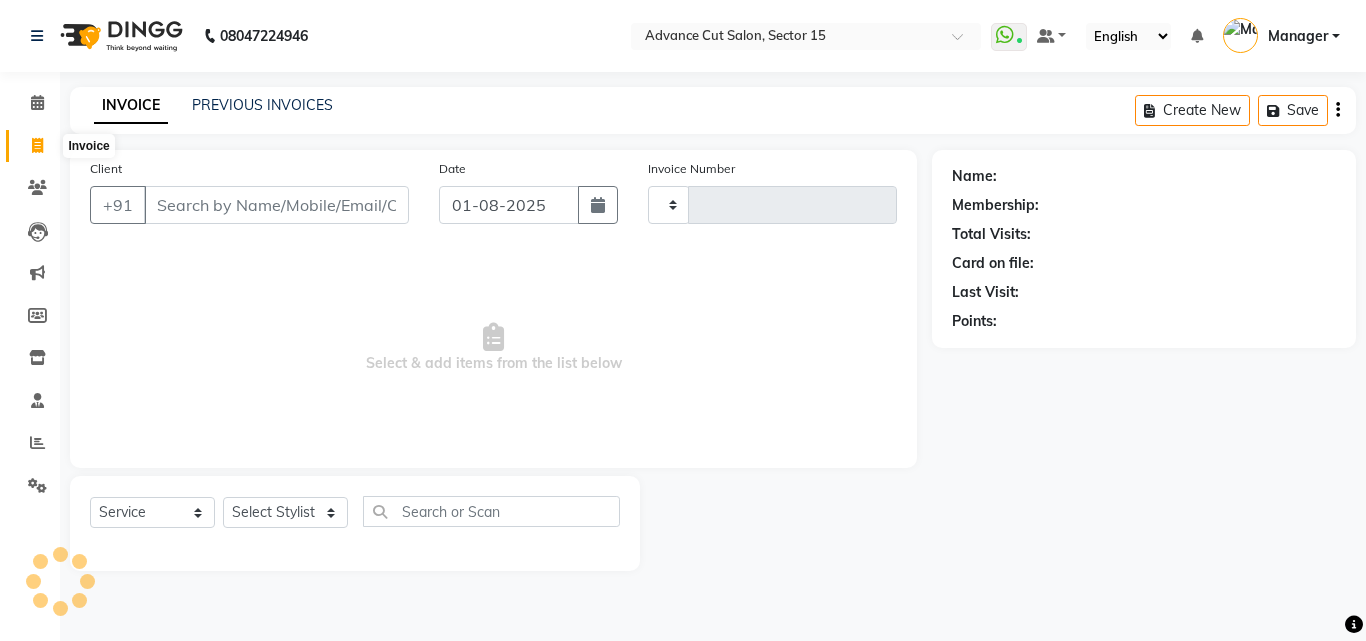type on "5427" 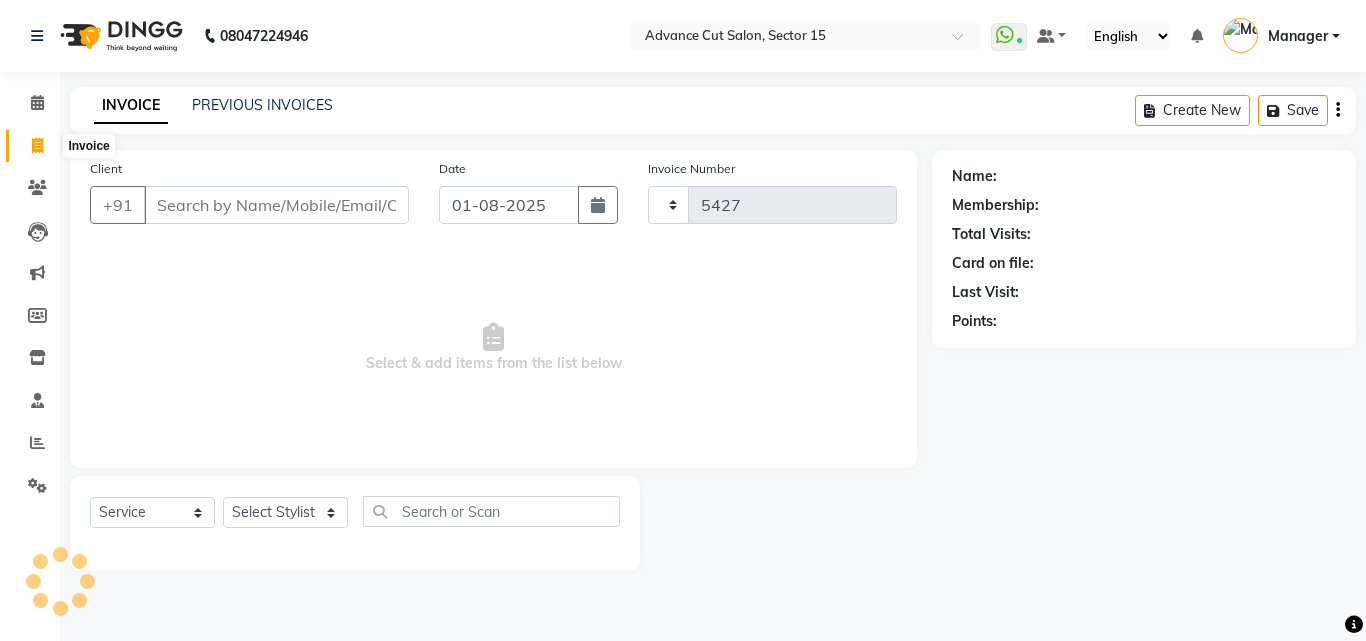 select on "6255" 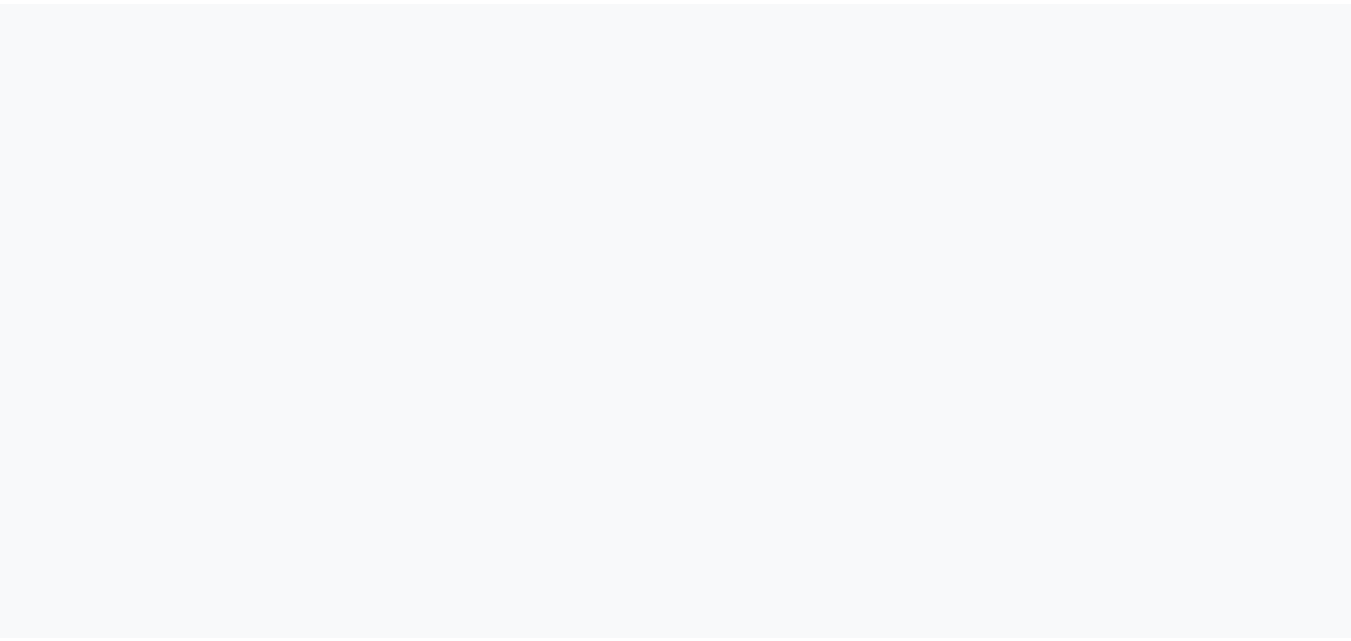 scroll, scrollTop: 0, scrollLeft: 0, axis: both 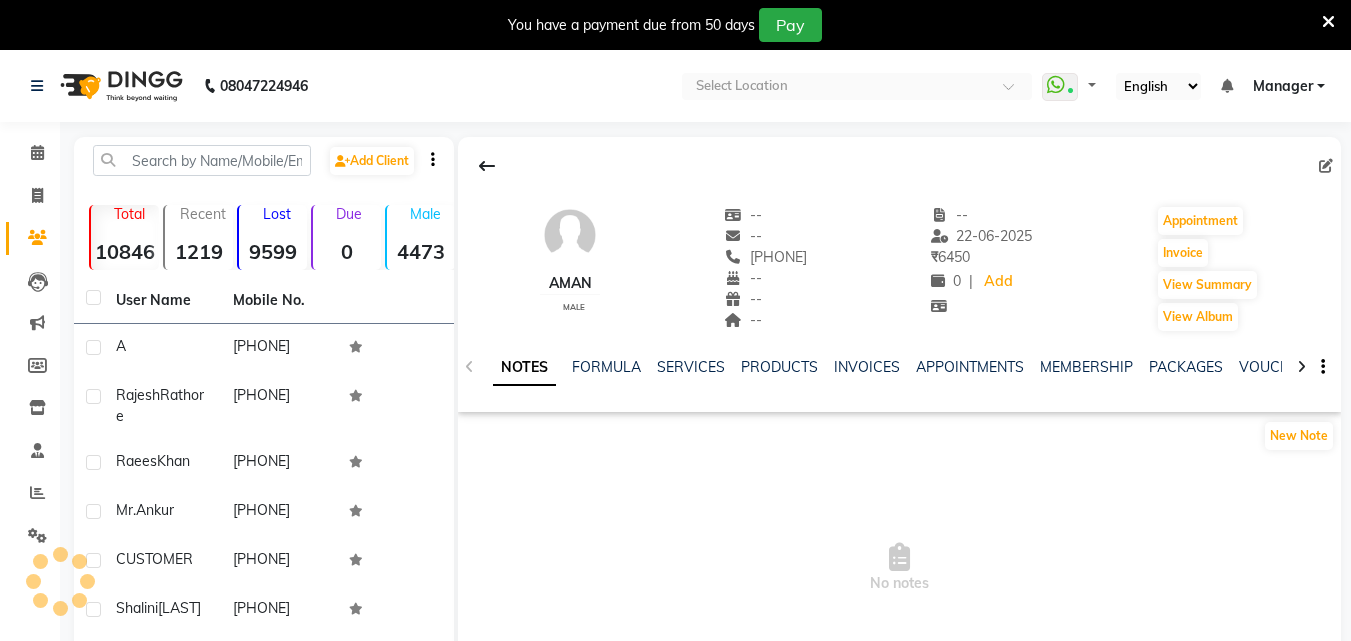 select on "en" 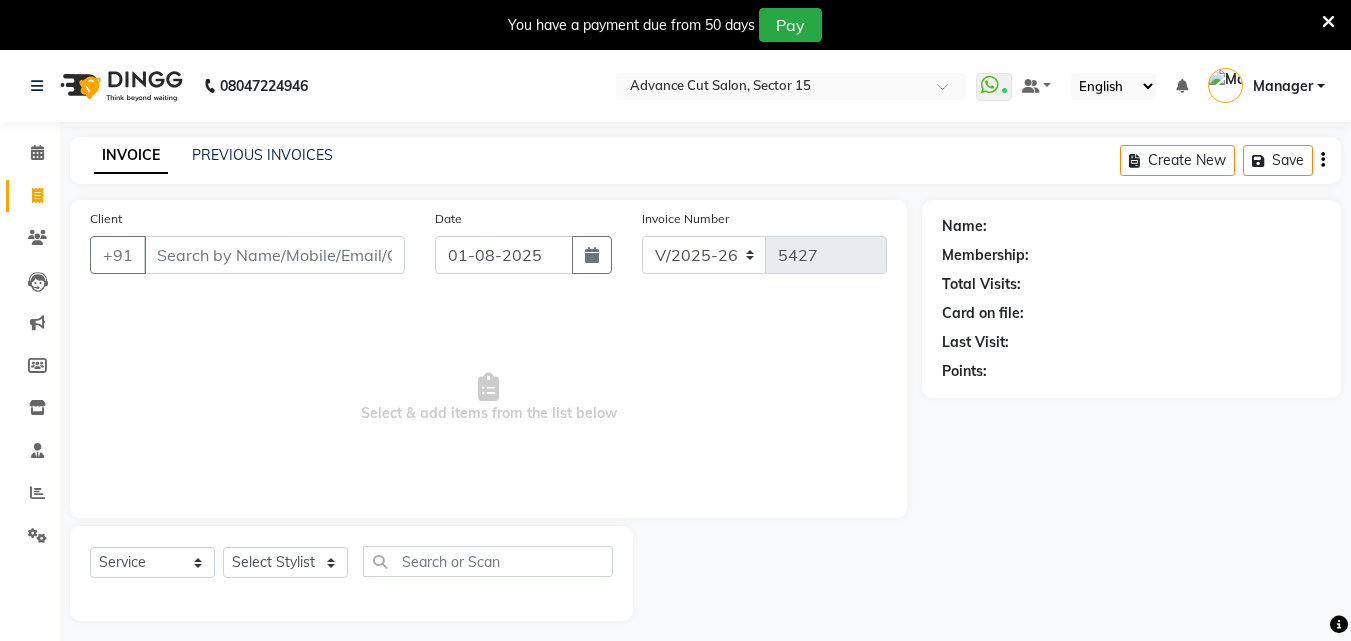 select on "6255" 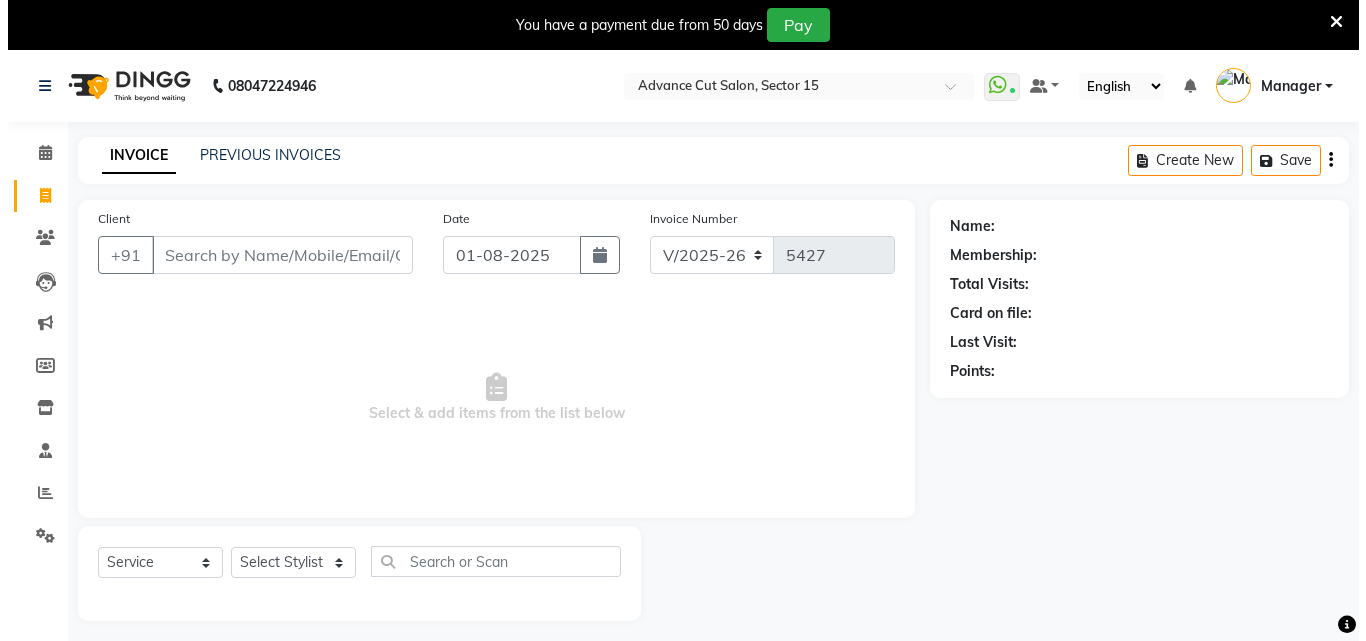 scroll, scrollTop: 0, scrollLeft: 0, axis: both 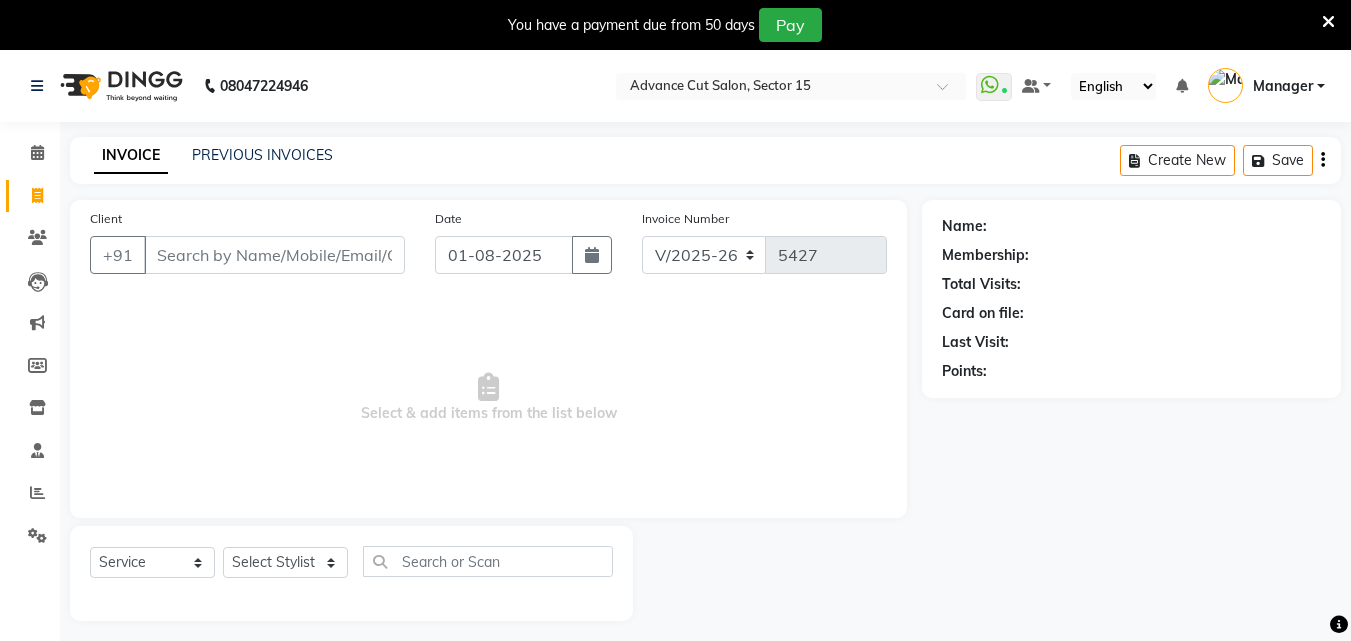 click at bounding box center (1328, 22) 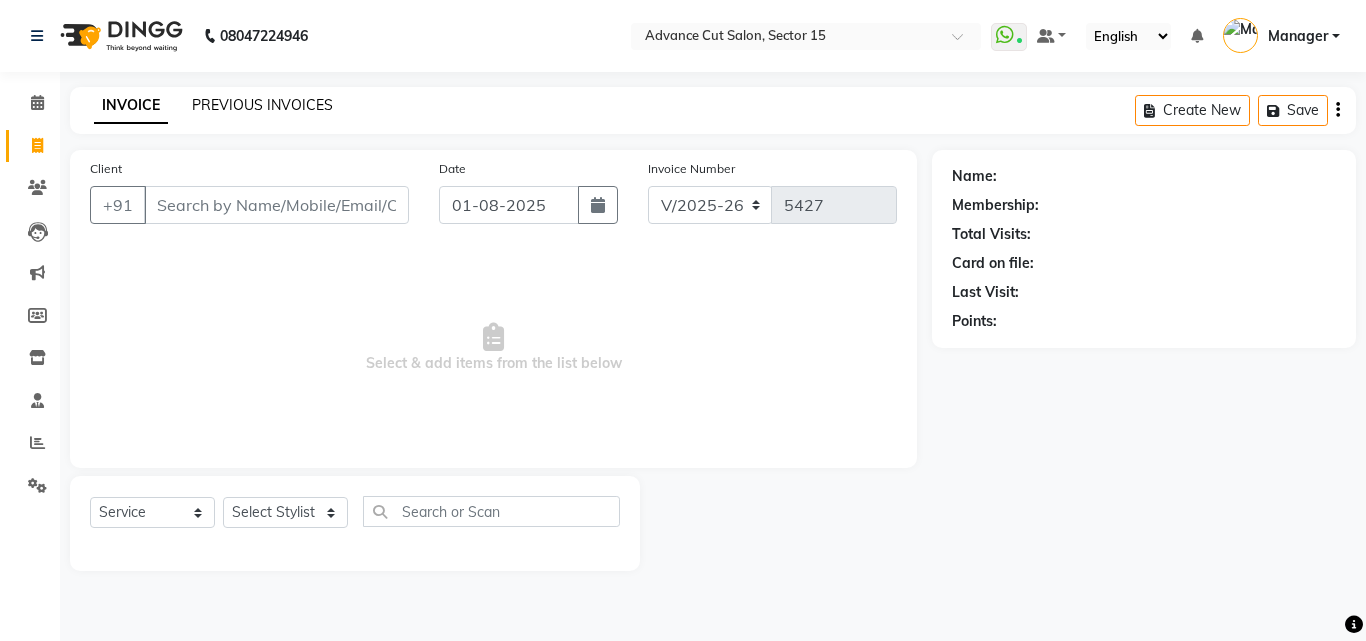 click on "PREVIOUS INVOICES" 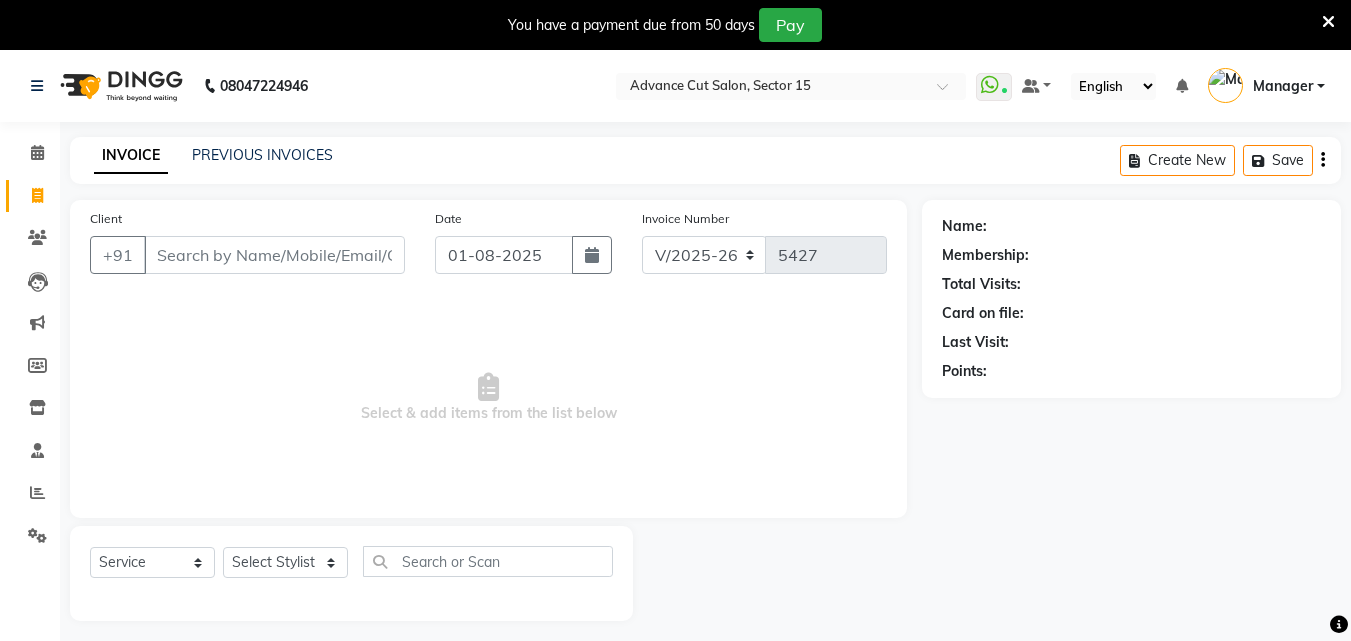select on "6255" 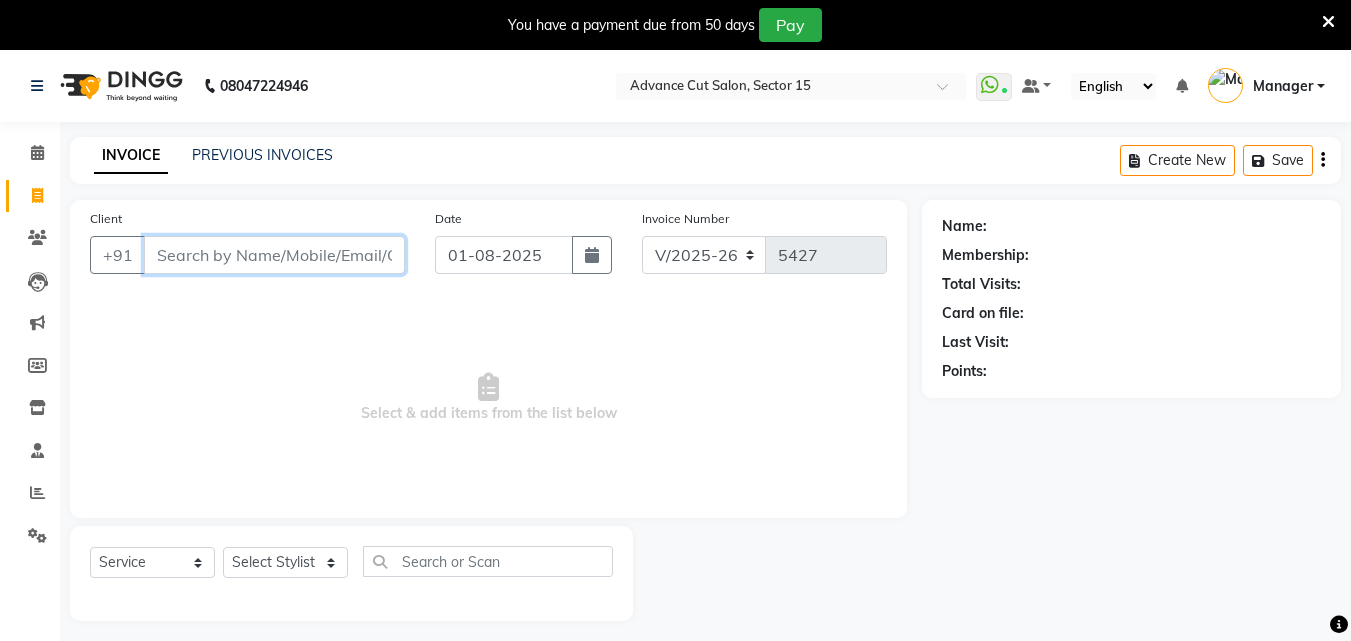 scroll, scrollTop: 0, scrollLeft: 0, axis: both 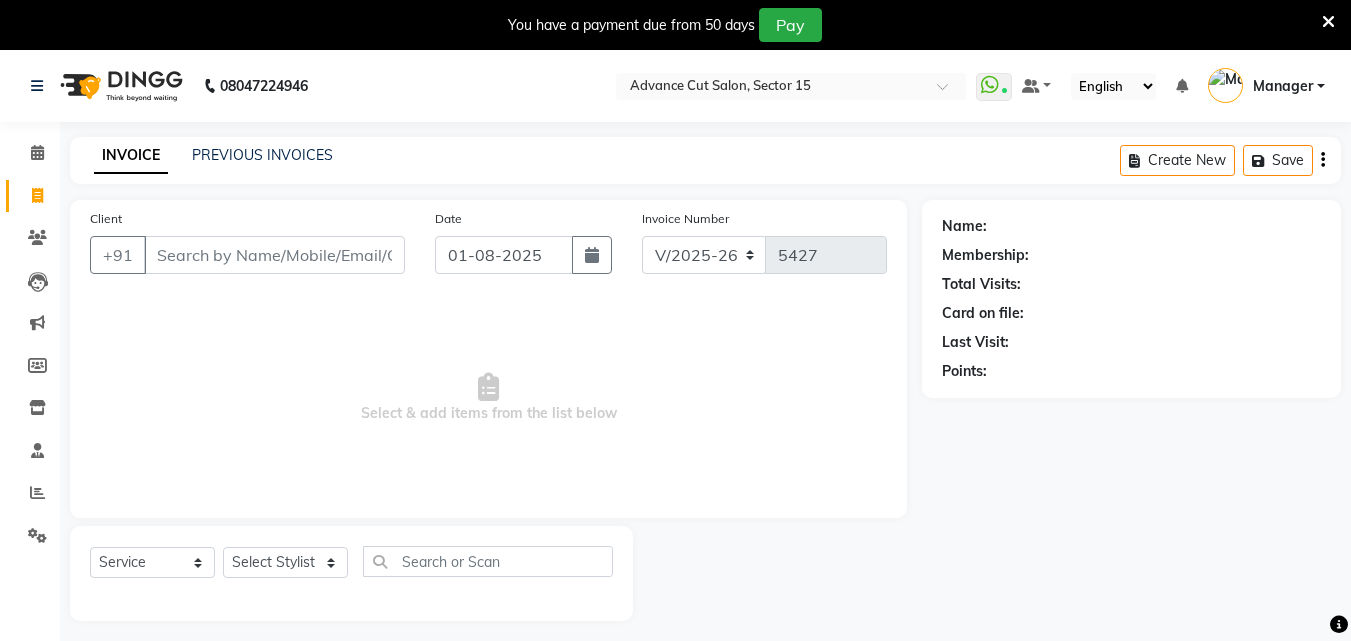 click on "You have a payment due from 50 days   Pay" at bounding box center [665, 25] 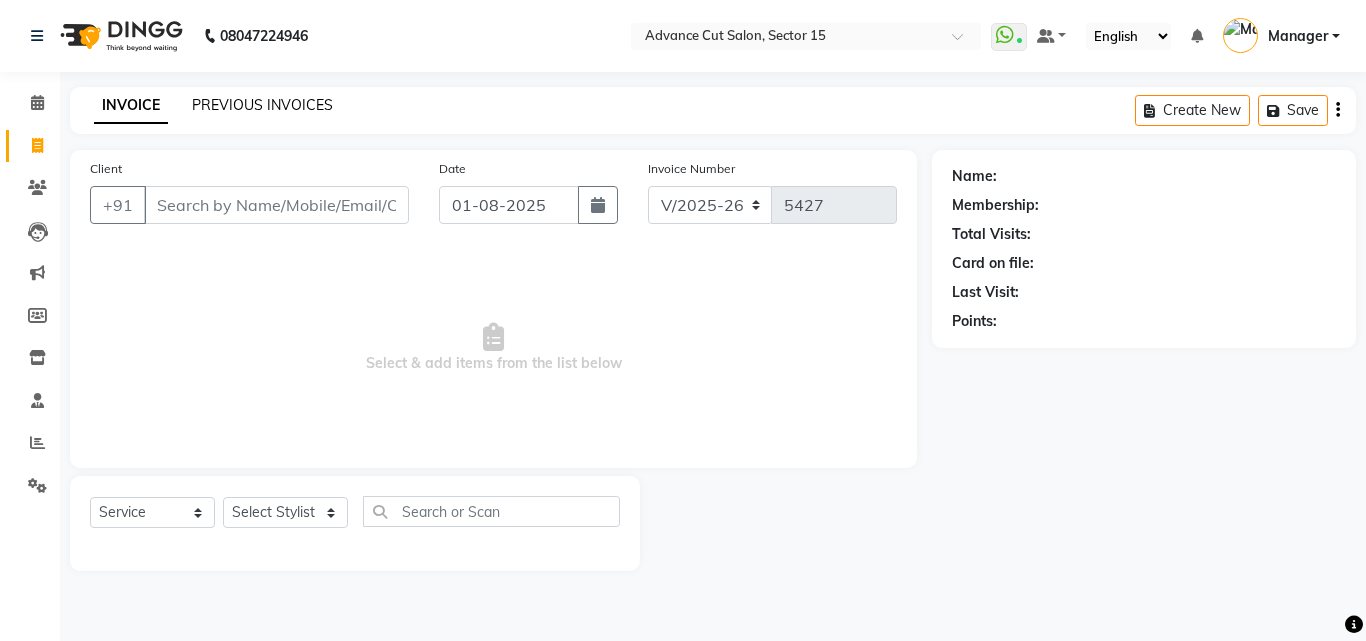 click on "PREVIOUS INVOICES" 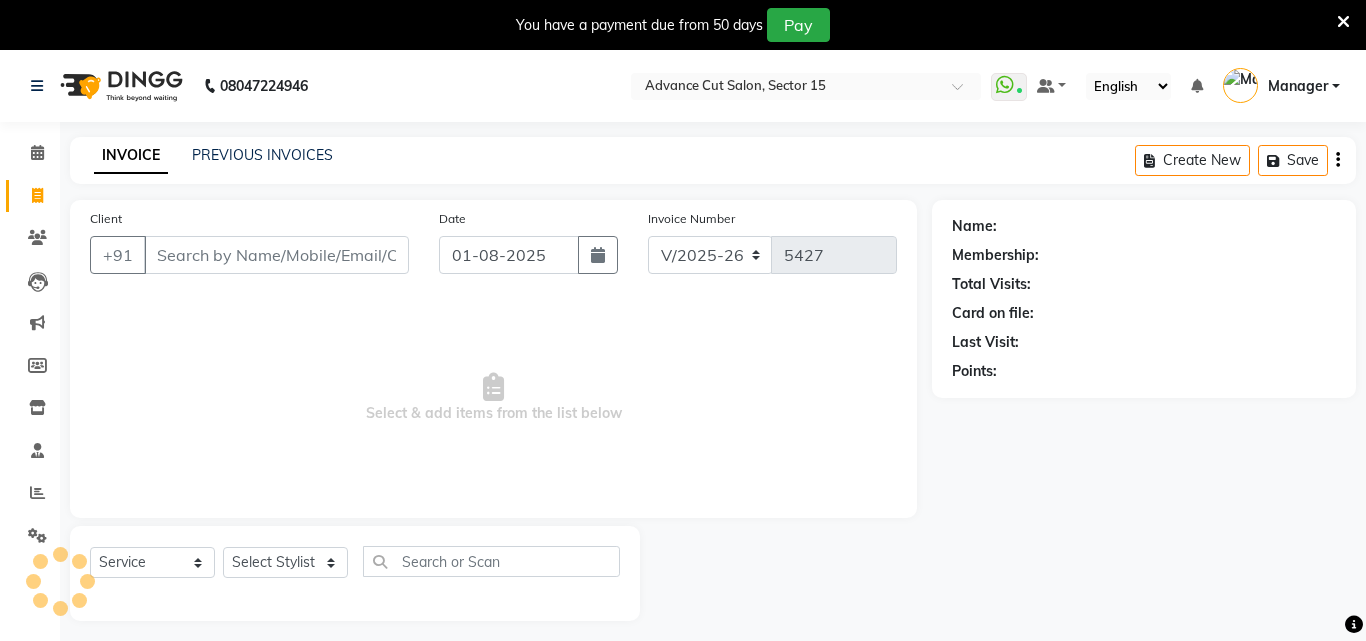 select on "6255" 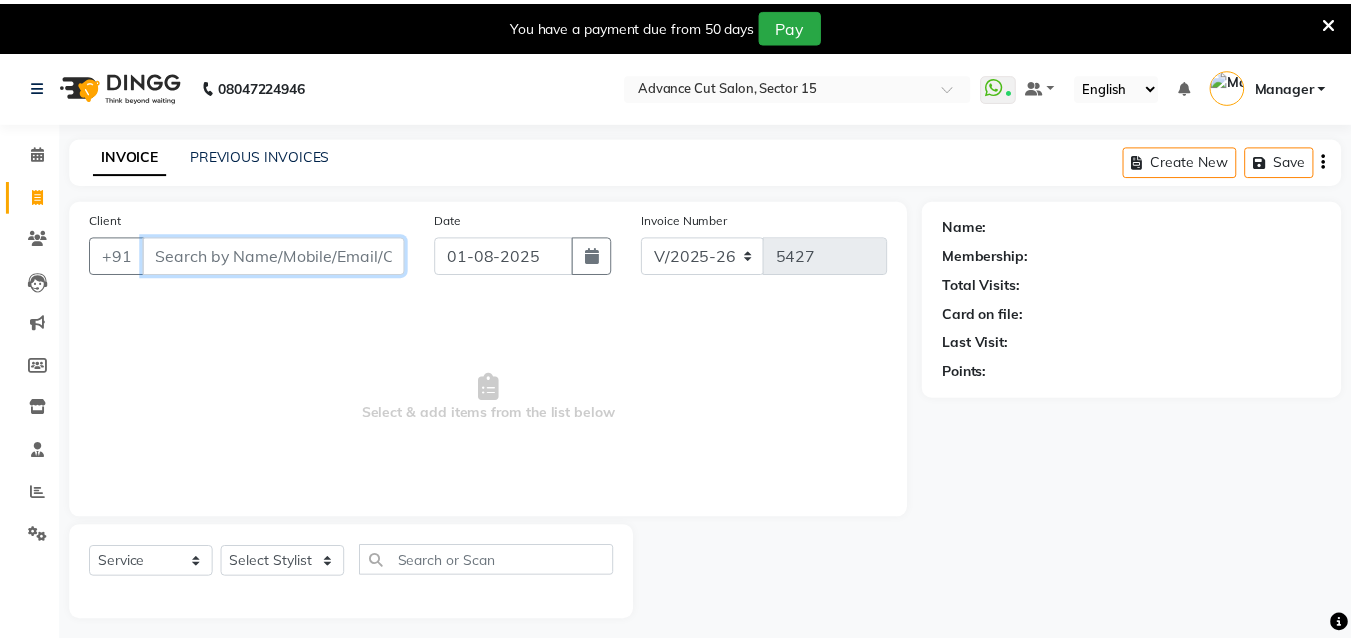 scroll, scrollTop: 0, scrollLeft: 0, axis: both 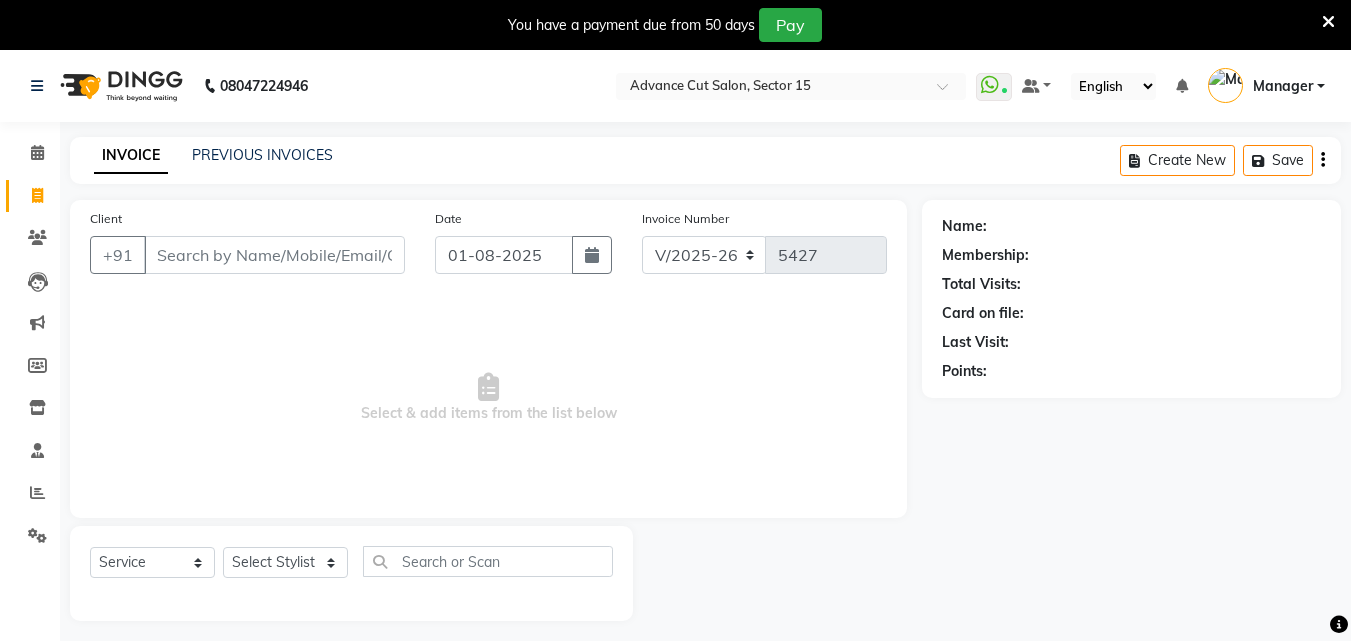 click at bounding box center (1328, 22) 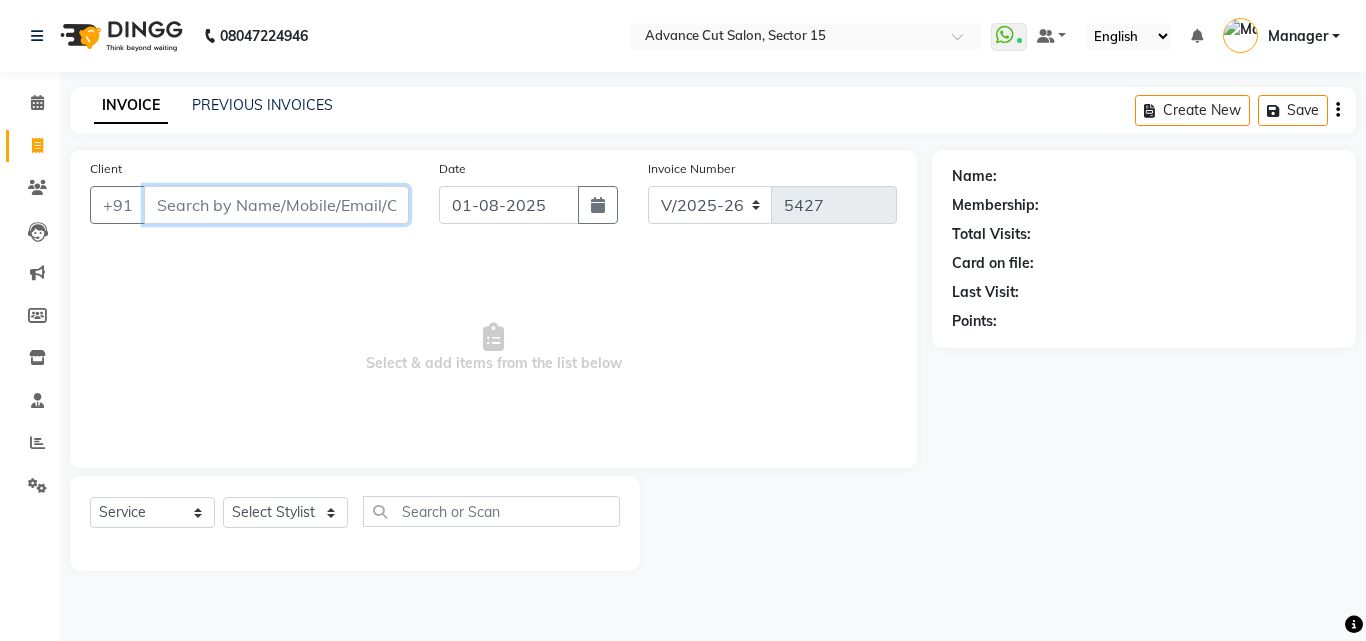 click on "Client" at bounding box center [276, 205] 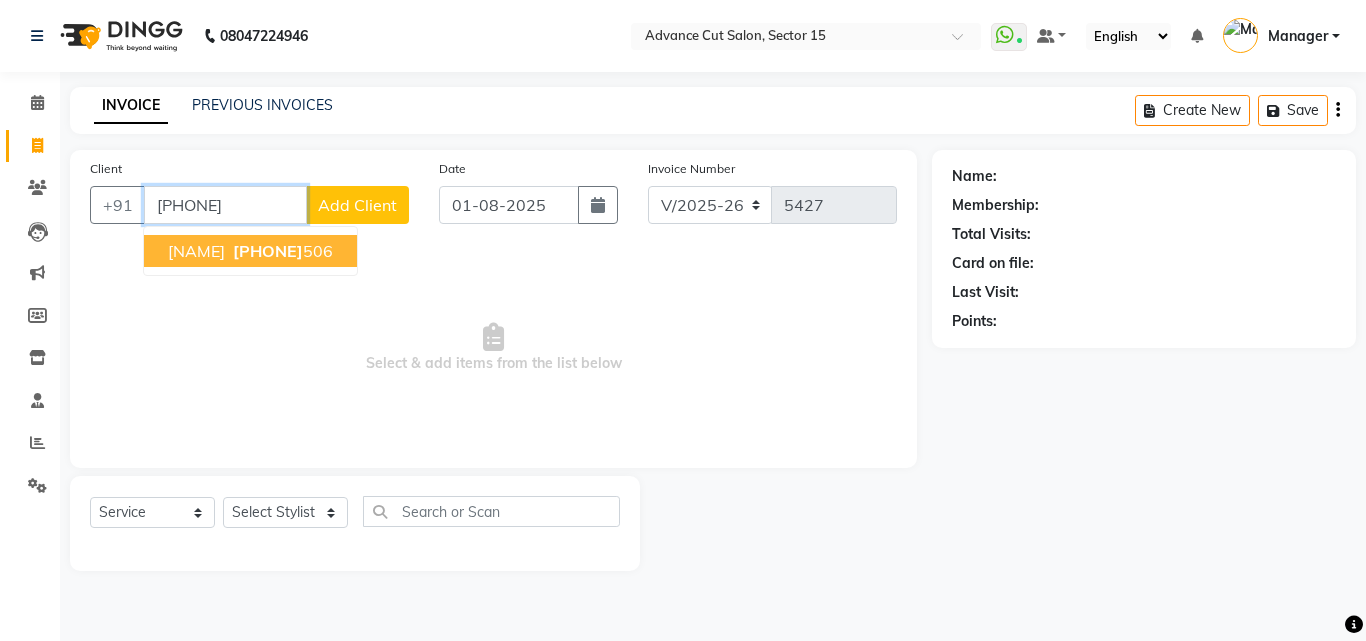 click on "Pintu   9650266 506" at bounding box center (250, 251) 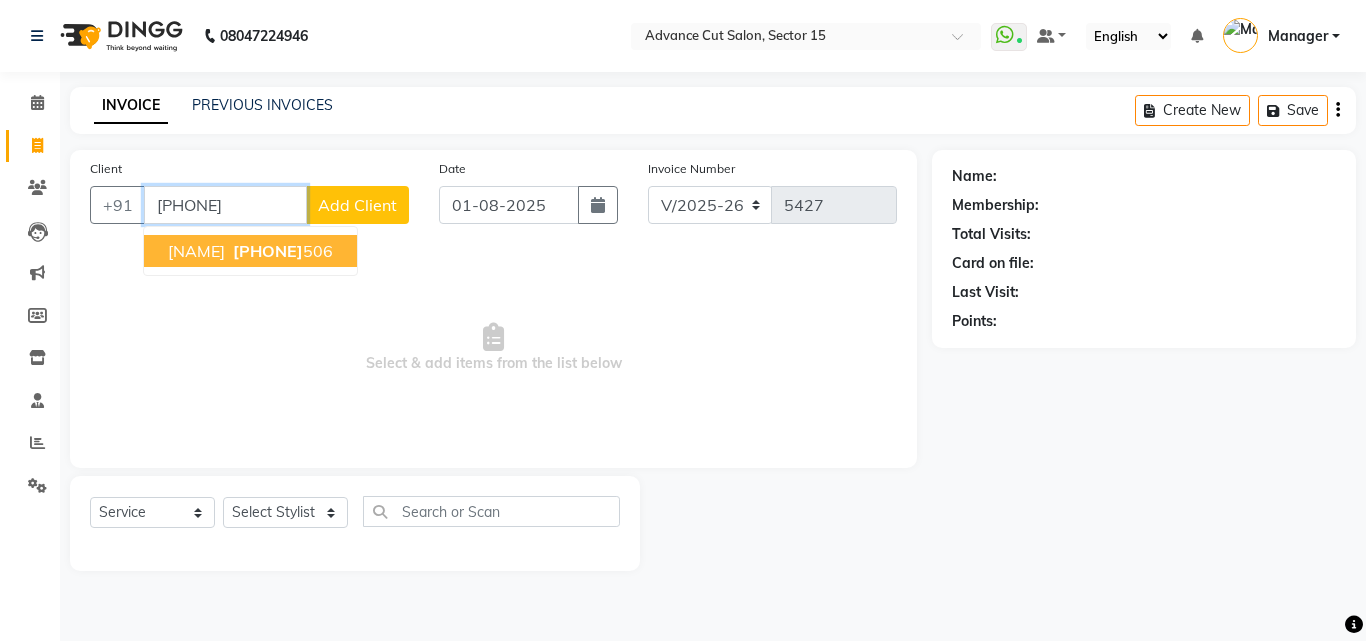 type on "[PHONE]" 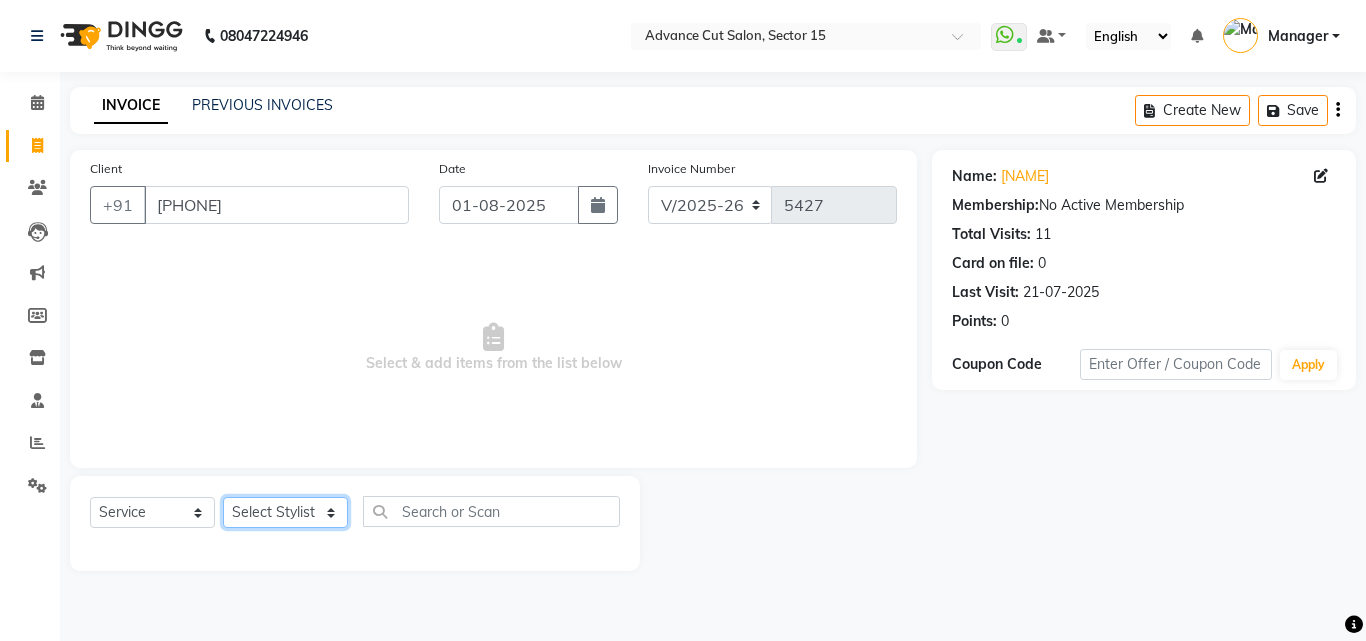 click on "Select Stylist Advance Cut  ASIF FARMAN HAIDER Iqbal KASHISH LUCKY Manager MANOJ NASEEM NASIR Nidhi Pooja  PRIYA RAEES RANI RASHID RIZWAN SACHIN SALMAN SANJAY Shahjad Shankar shuaib SONI" 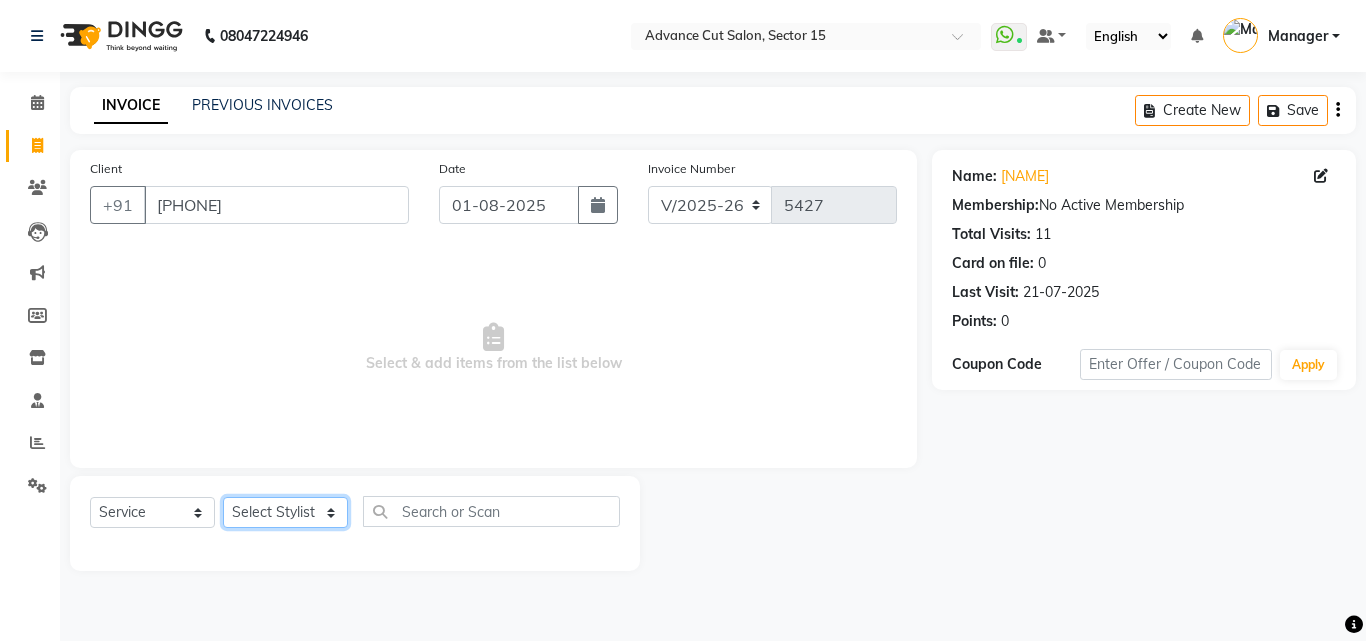 select on "46503" 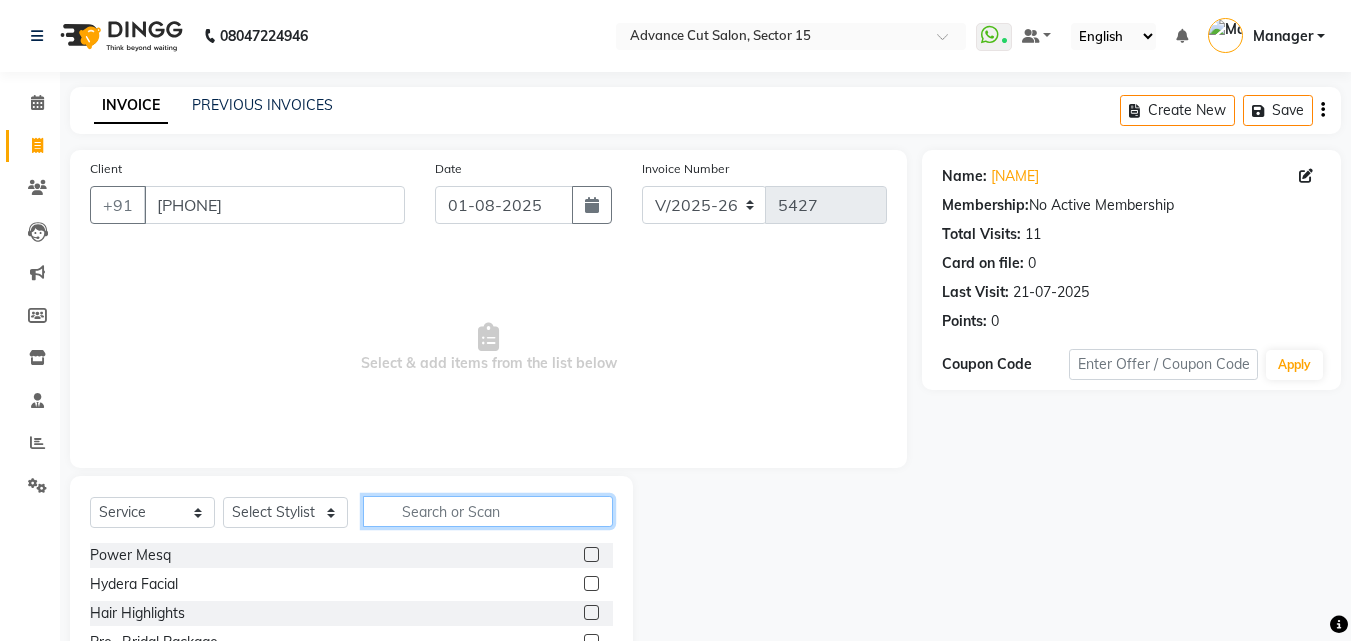 click 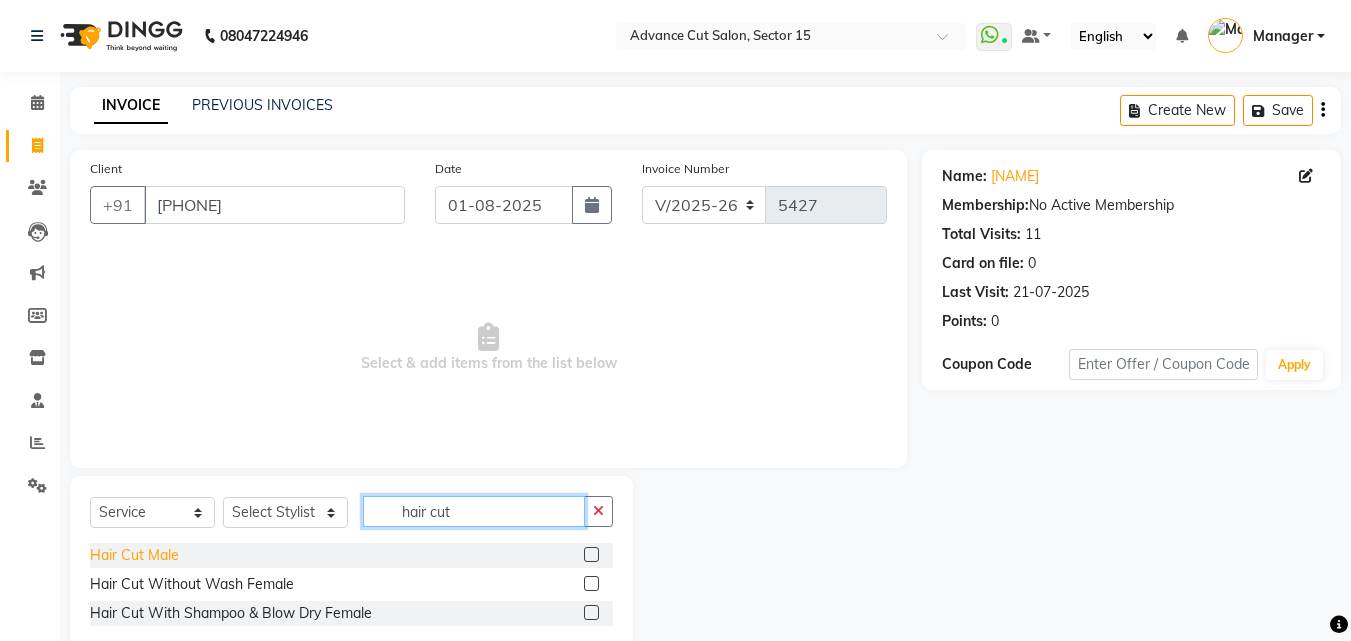 type on "hair cut" 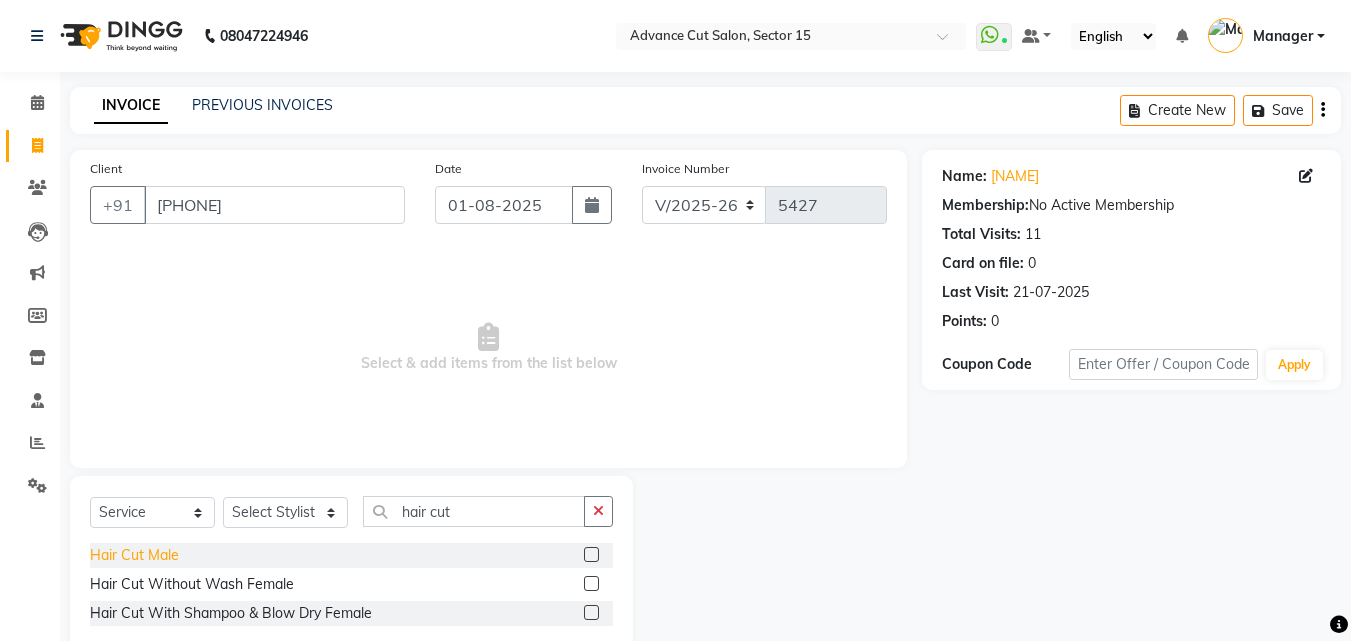 click on "Hair Cut  Male" 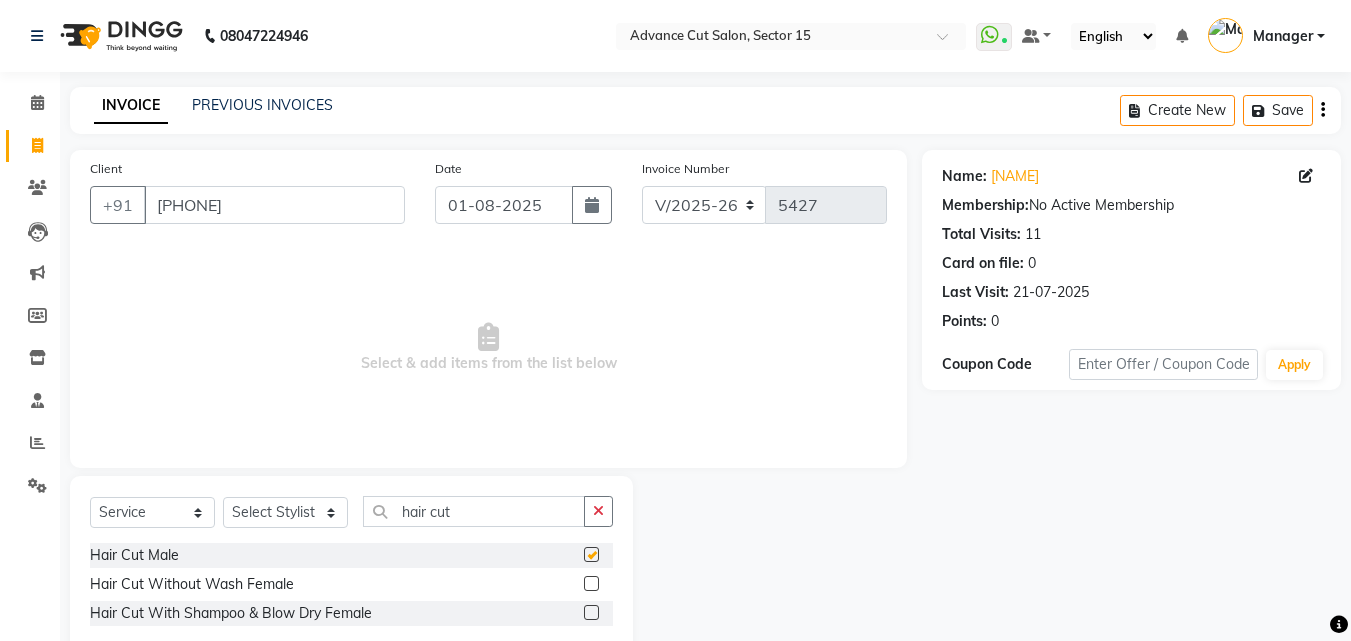 checkbox on "false" 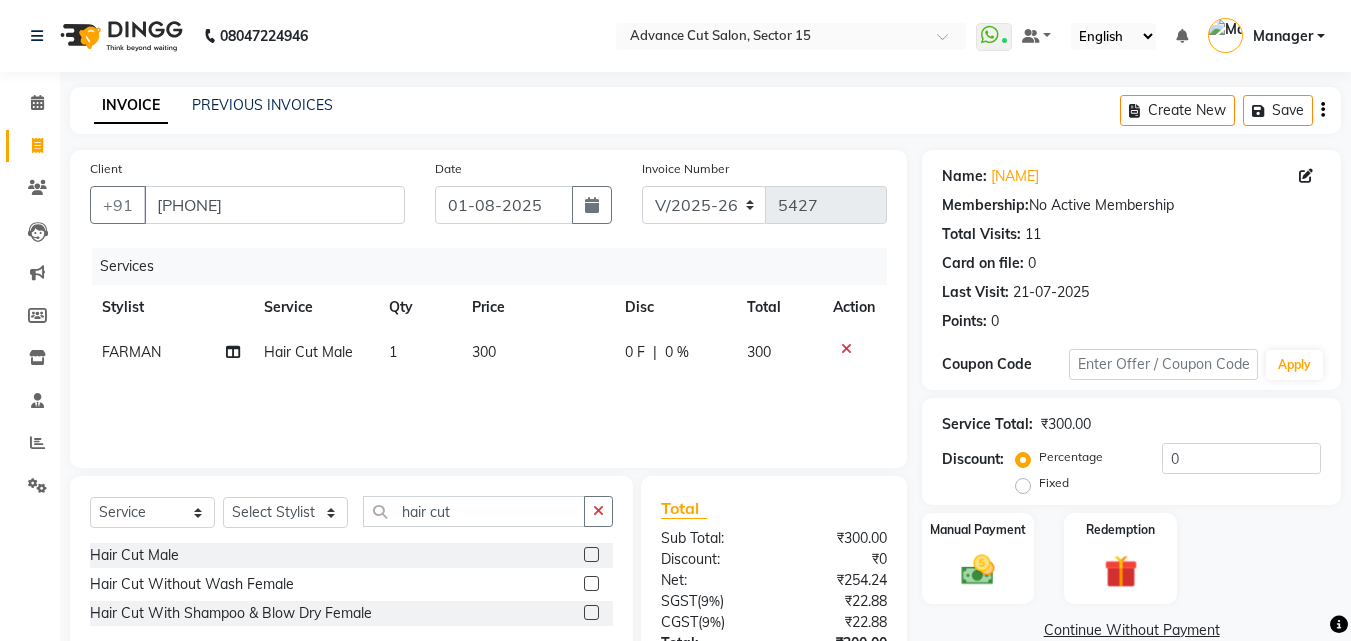 click on "Select  Service  Product  Membership  Package Voucher Prepaid Gift Card  Select Stylist Advance Cut  ASIF FARMAN HAIDER Iqbal KASHISH LUCKY Manager MANOJ NASEEM NASIR Nidhi Pooja  PRIYA RAEES RANI RASHID RIZWAN SACHIN SALMAN SANJAY Shahjad Shankar shuaib SONI hair cut" 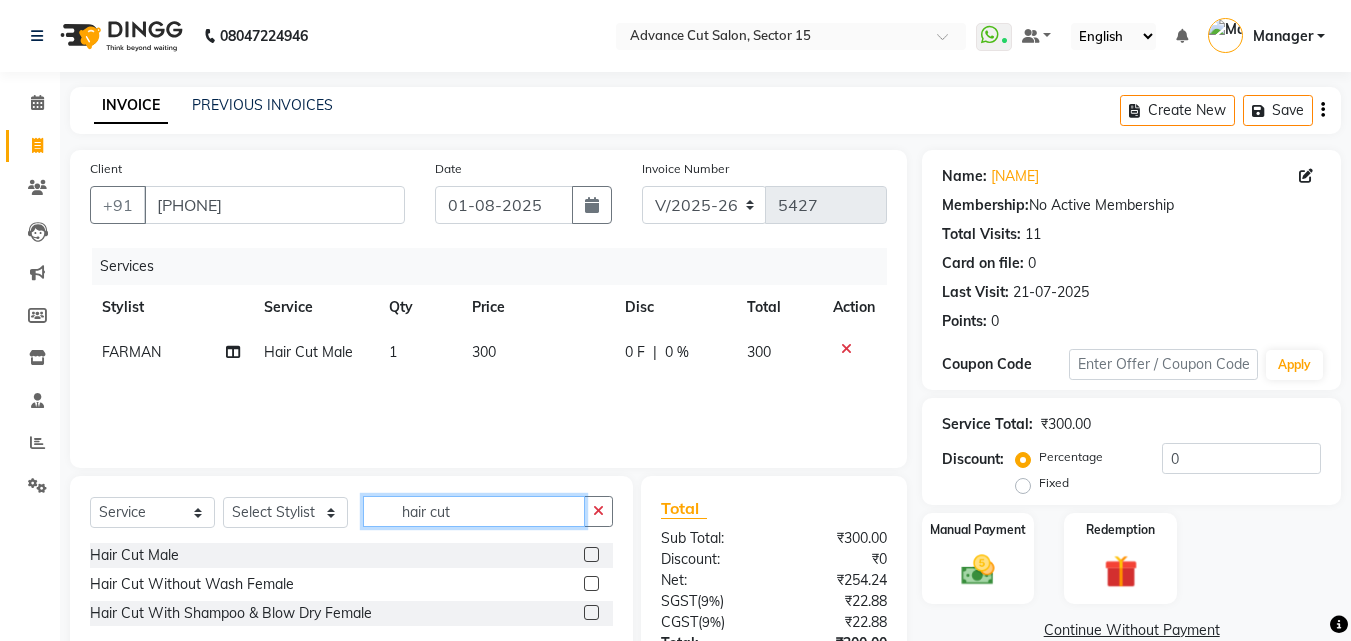 click on "hair cut" 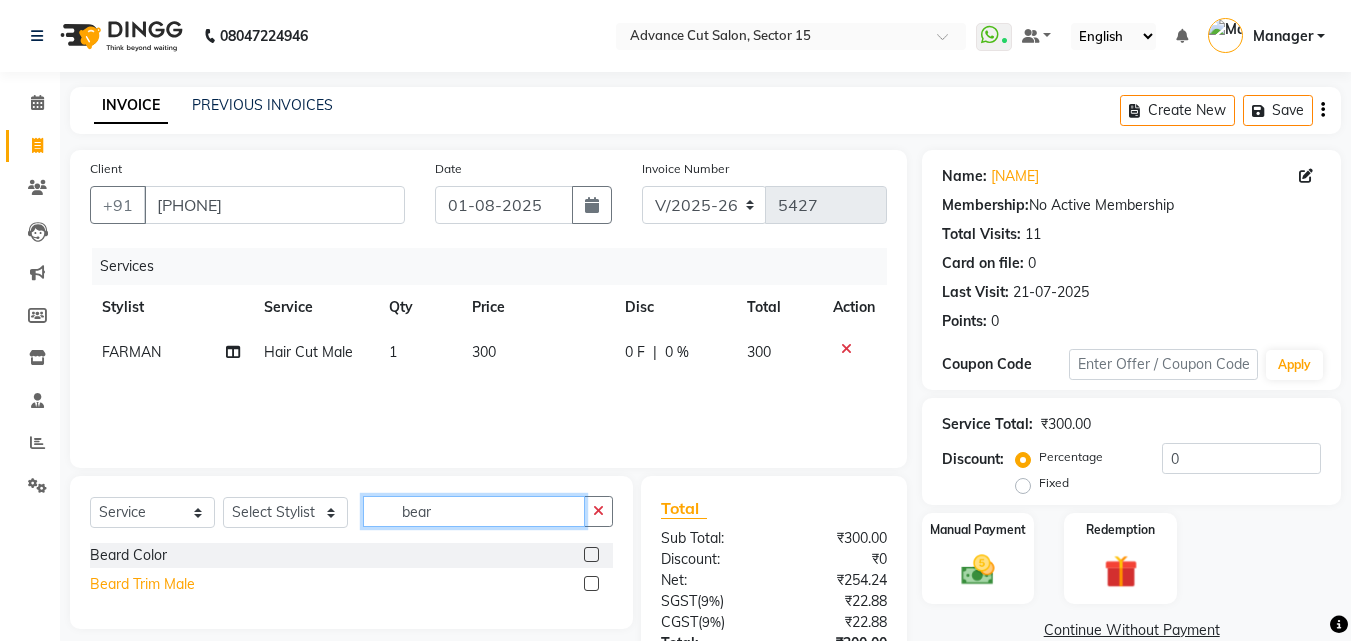 type on "bear" 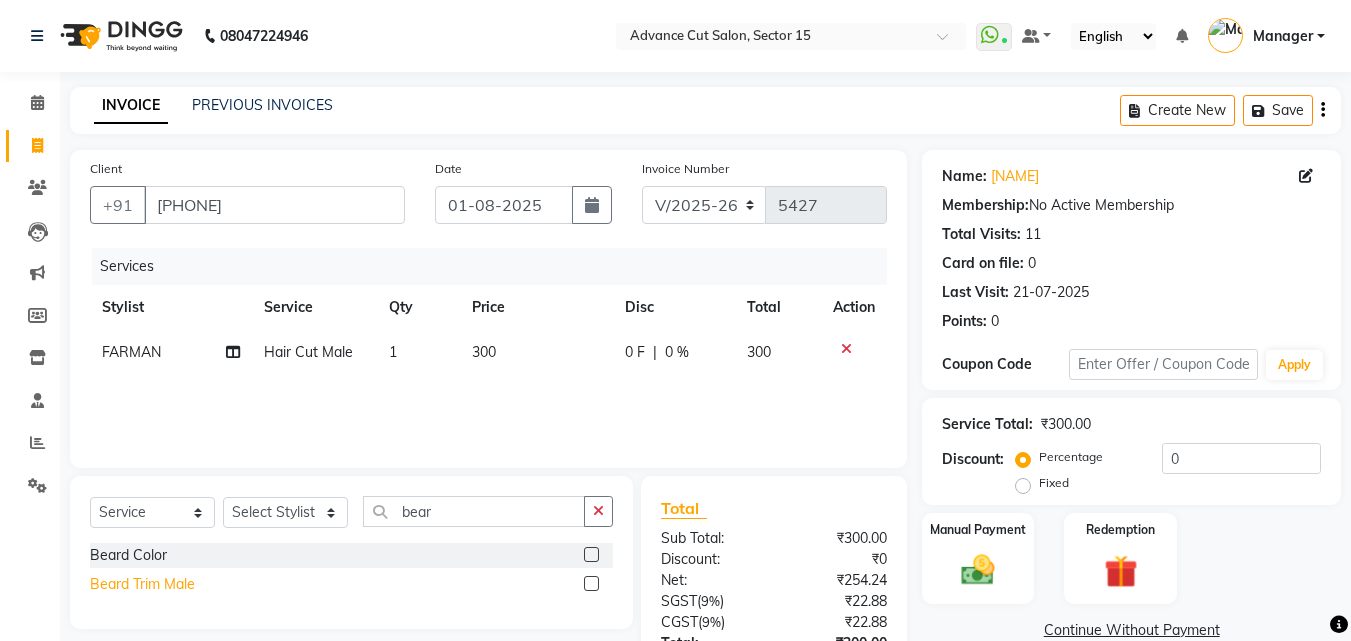 click on "Beard Trim Male" 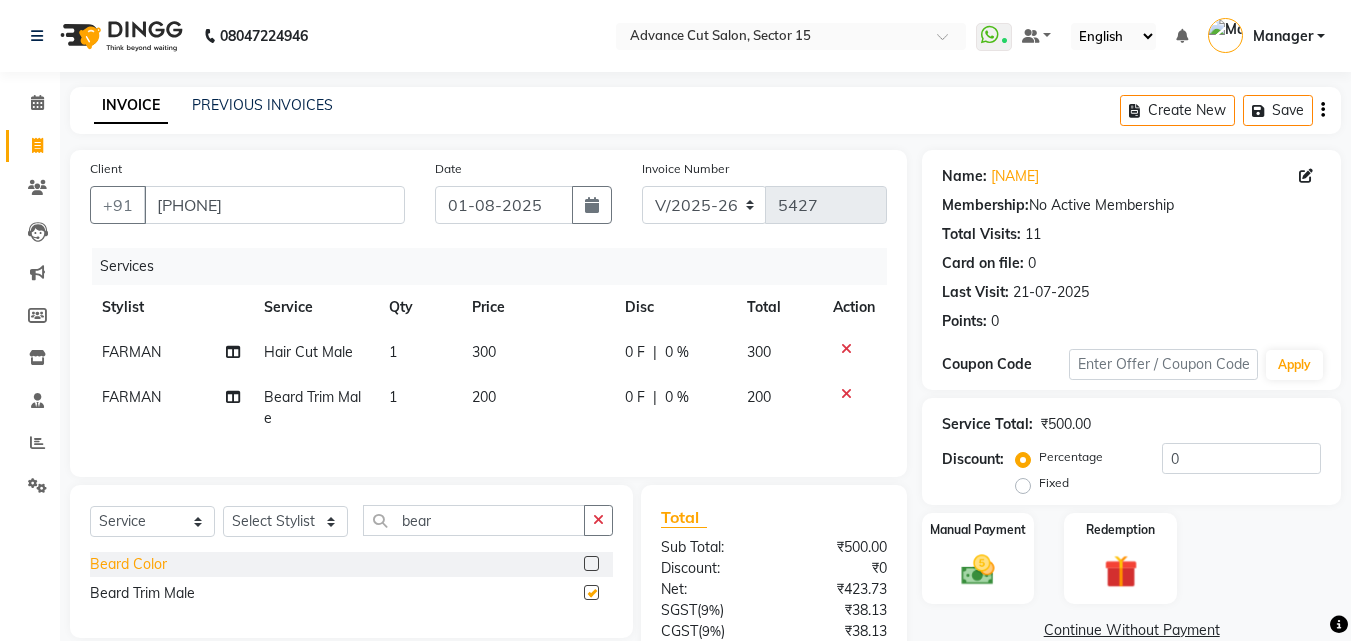 checkbox on "false" 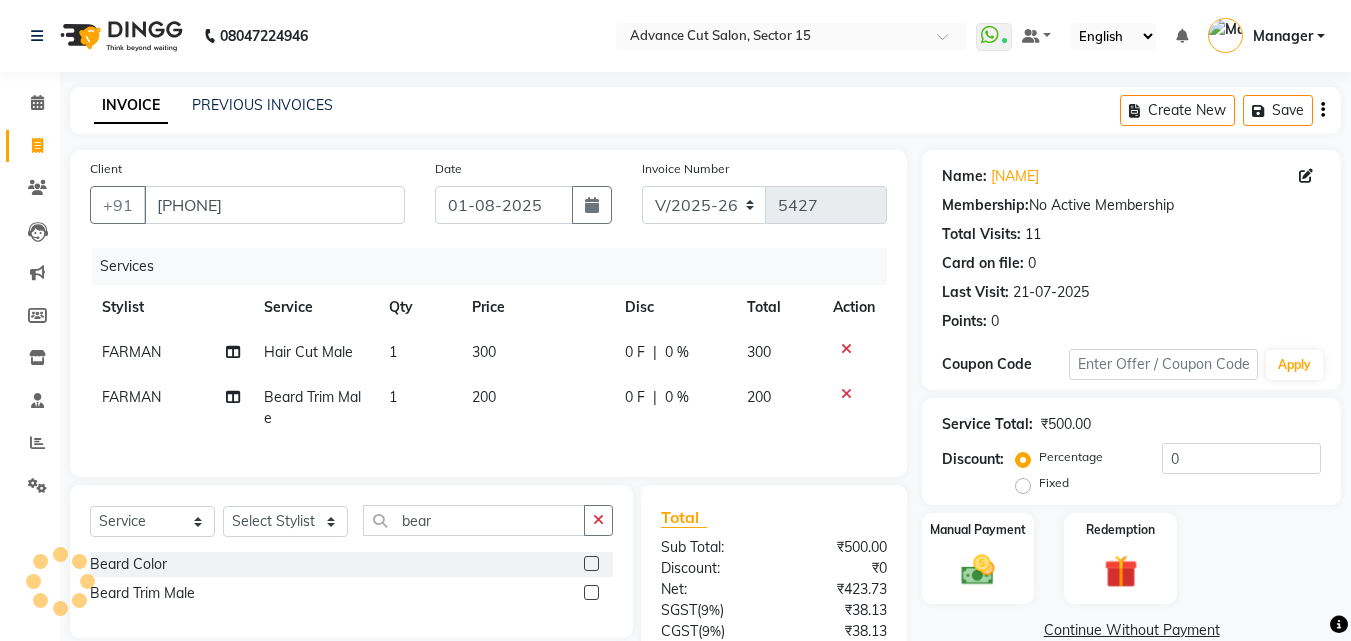 scroll, scrollTop: 183, scrollLeft: 0, axis: vertical 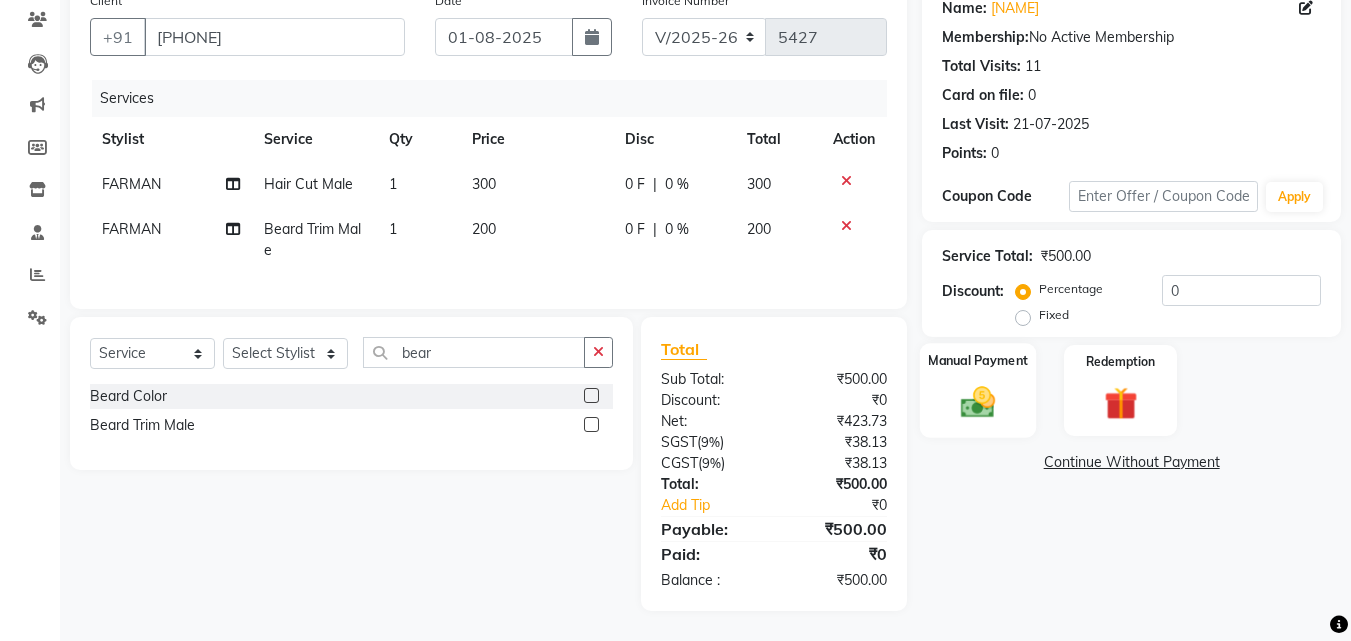click on "Manual Payment" 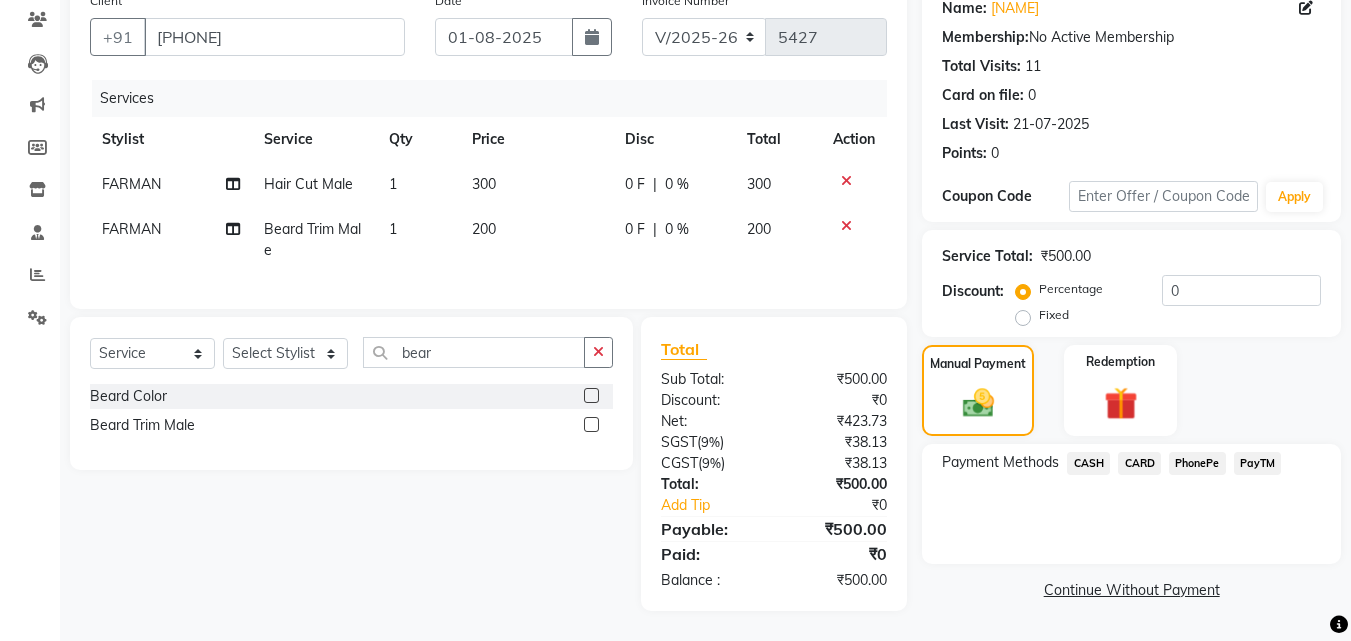 click on "PayTM" 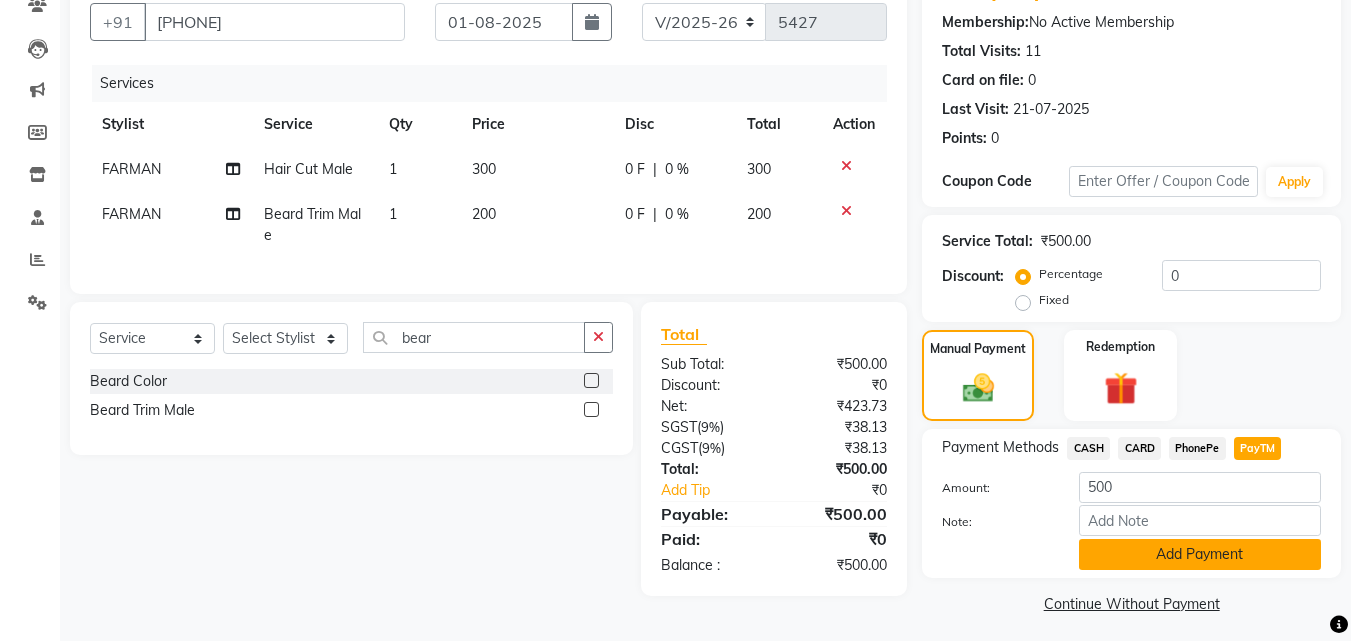 click on "Add Payment" 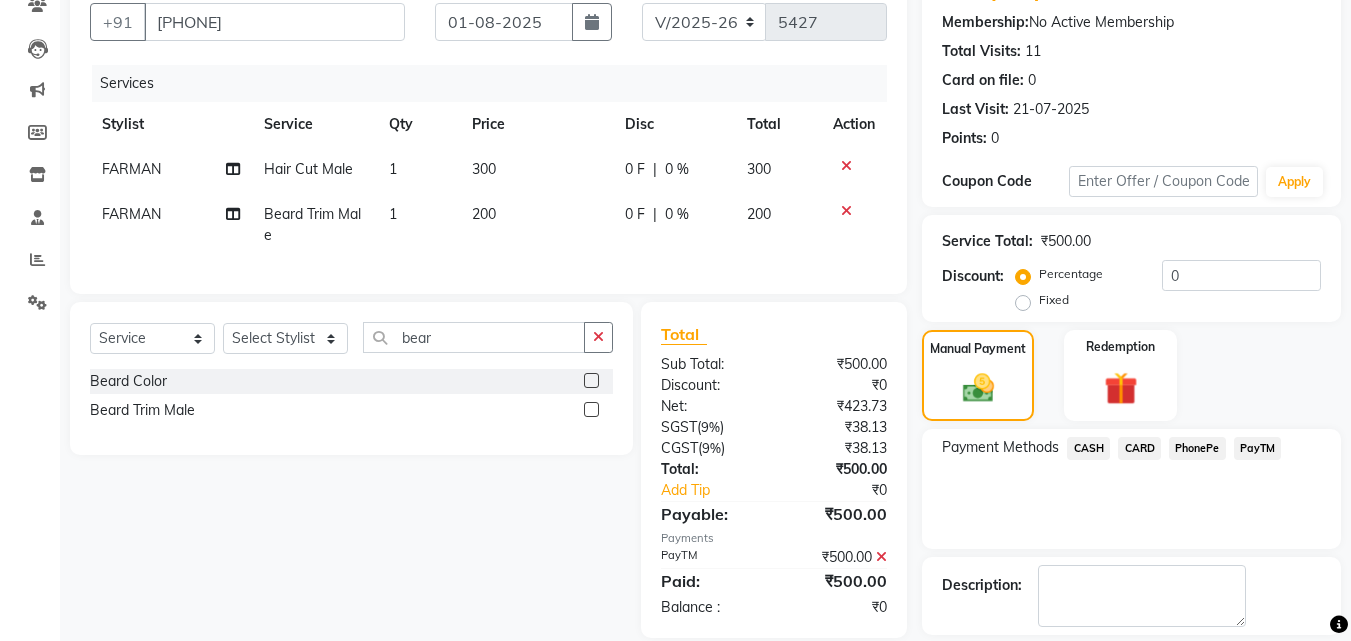 scroll, scrollTop: 275, scrollLeft: 0, axis: vertical 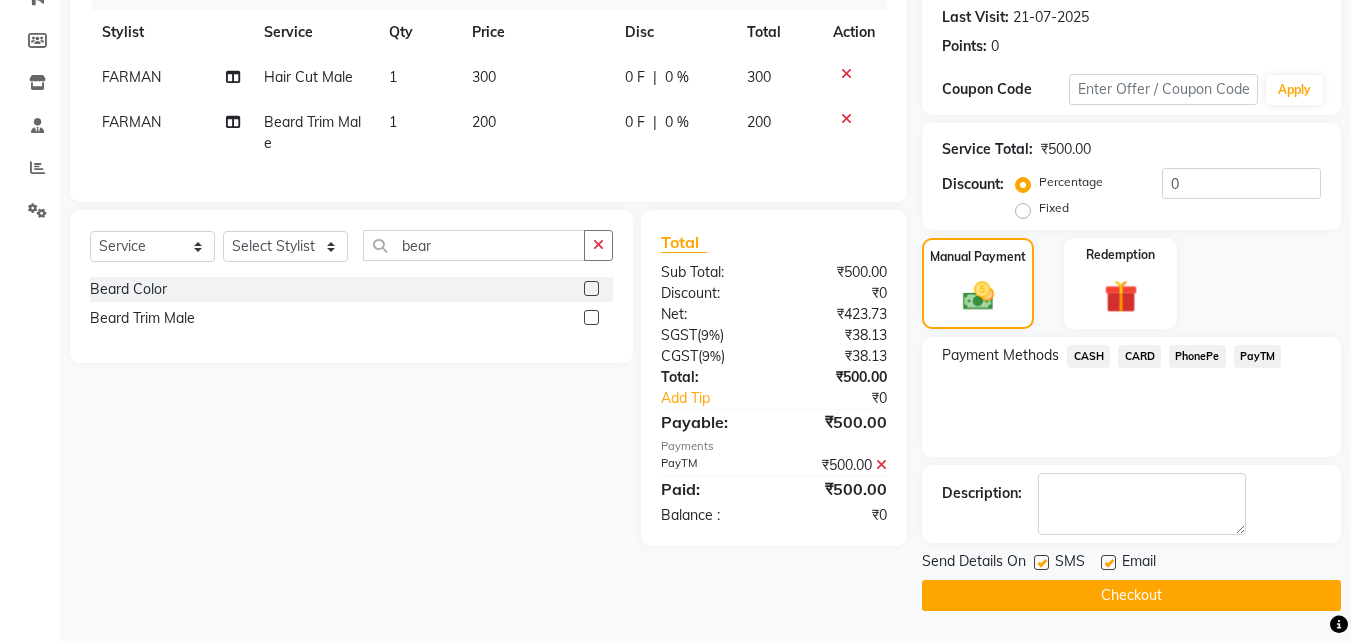 click on "Checkout" 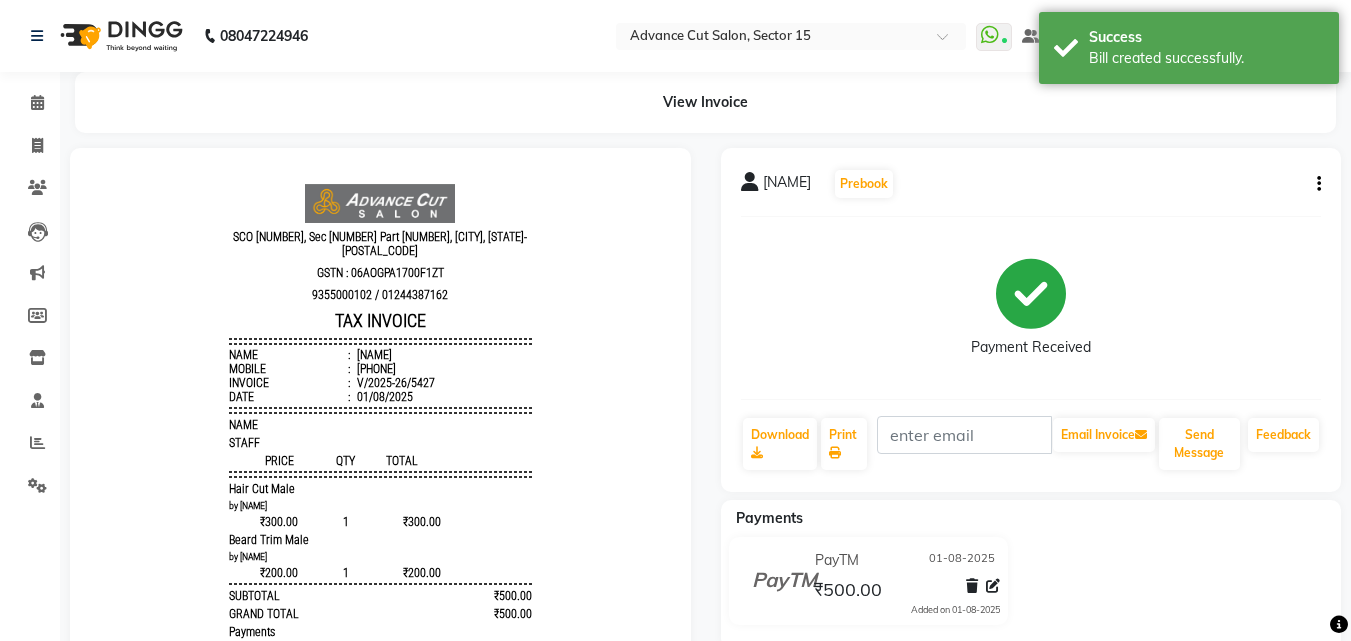scroll, scrollTop: 0, scrollLeft: 0, axis: both 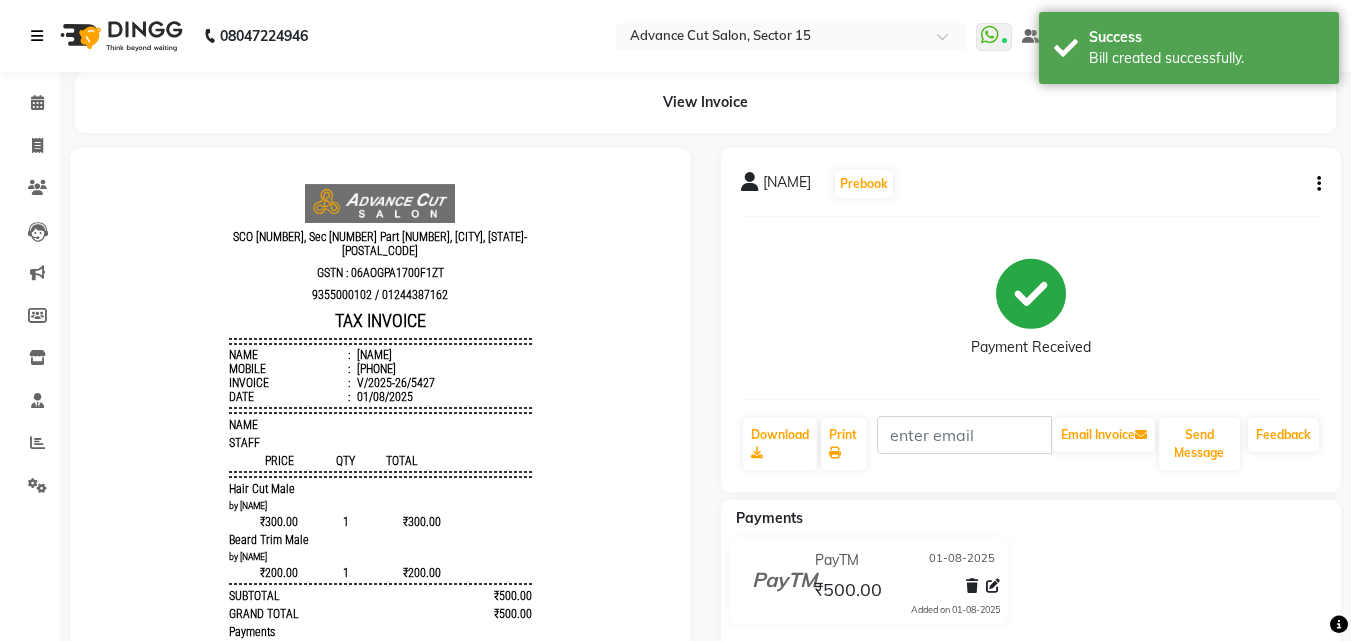 click at bounding box center (37, 36) 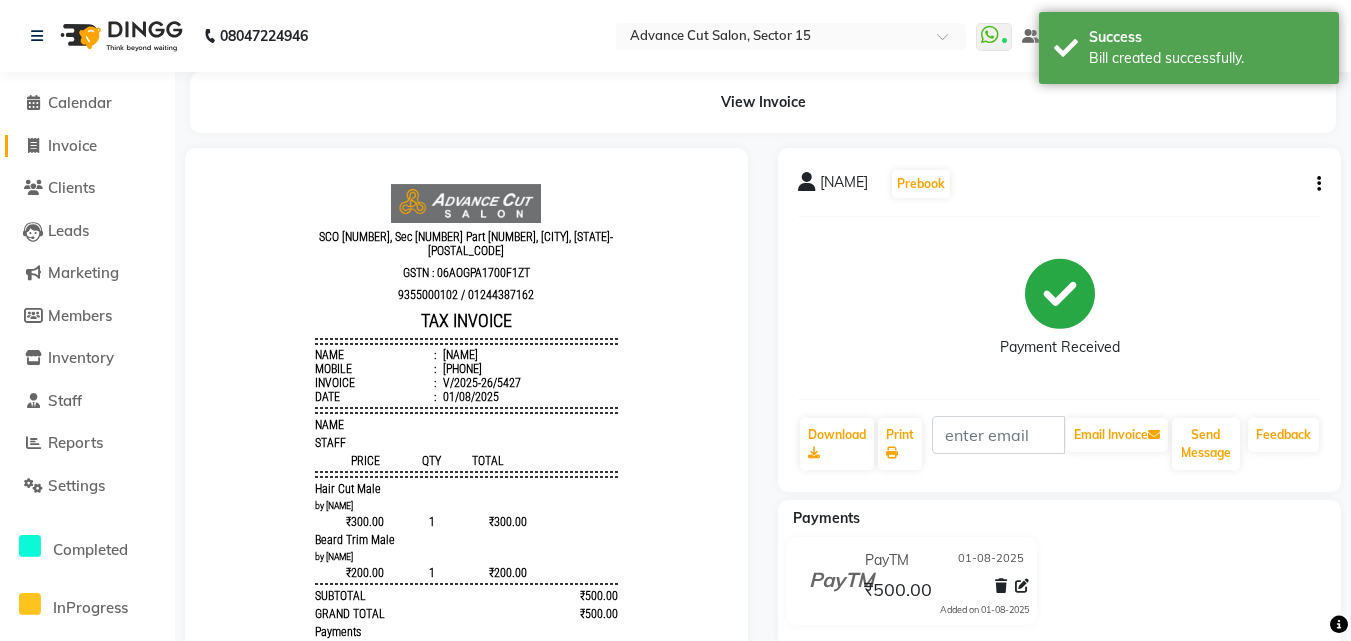 click on "Invoice" 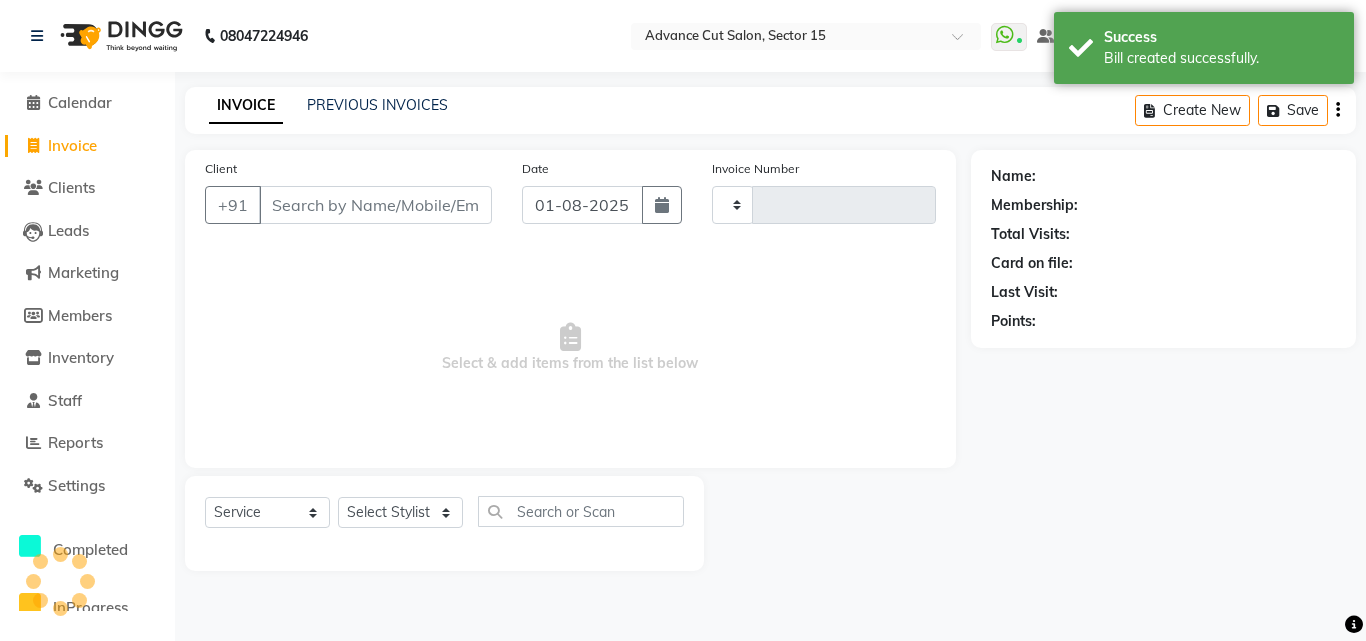 type on "5428" 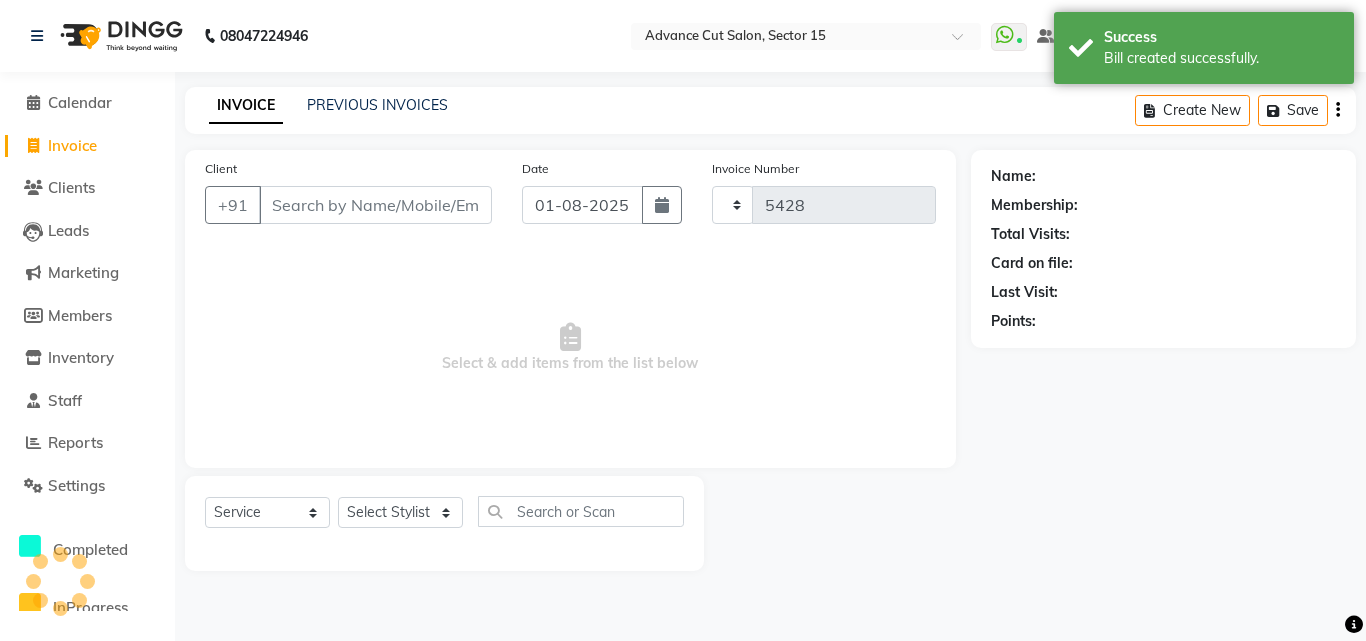select on "6255" 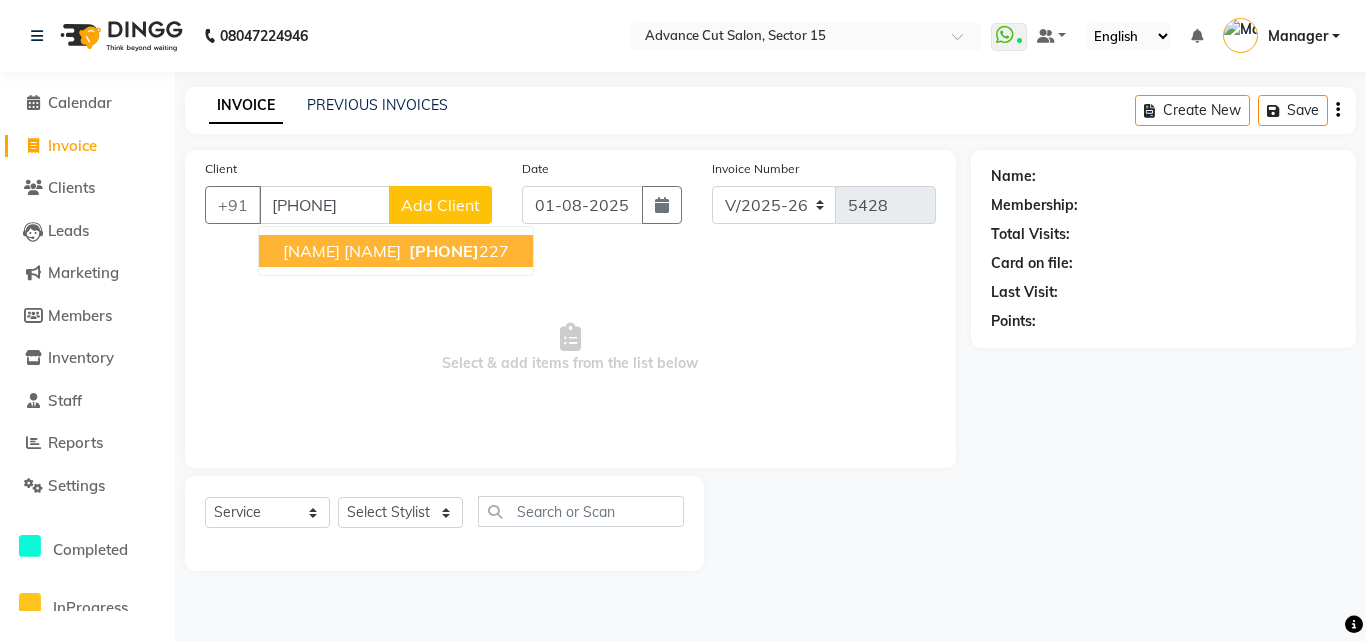 click on "Gaurav Gaurav" at bounding box center [342, 251] 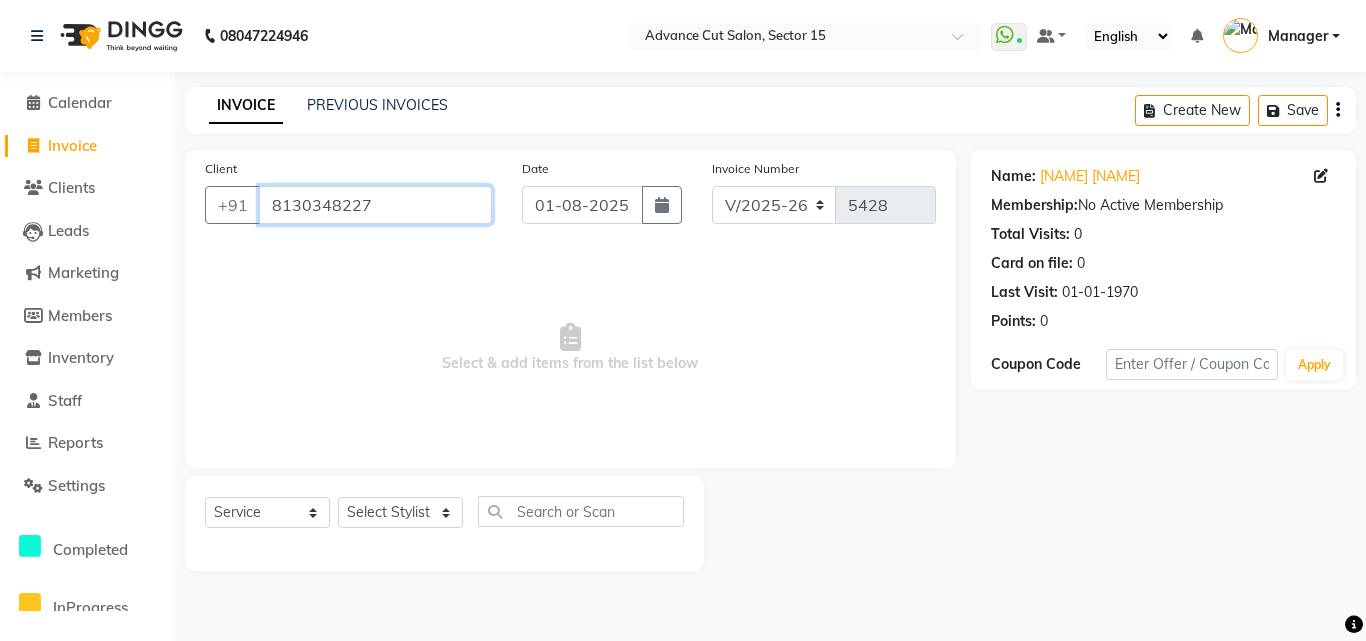 click on "8130348227" at bounding box center (375, 205) 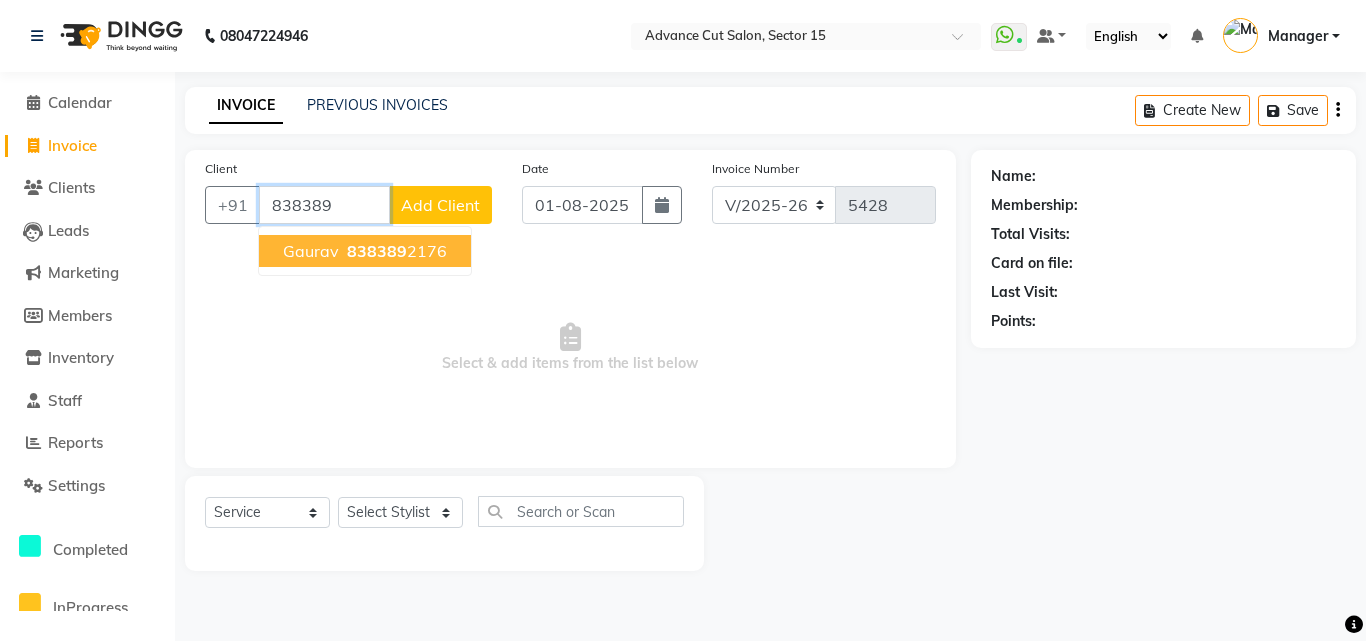 click on "Gaurav   838389 2176" at bounding box center [365, 251] 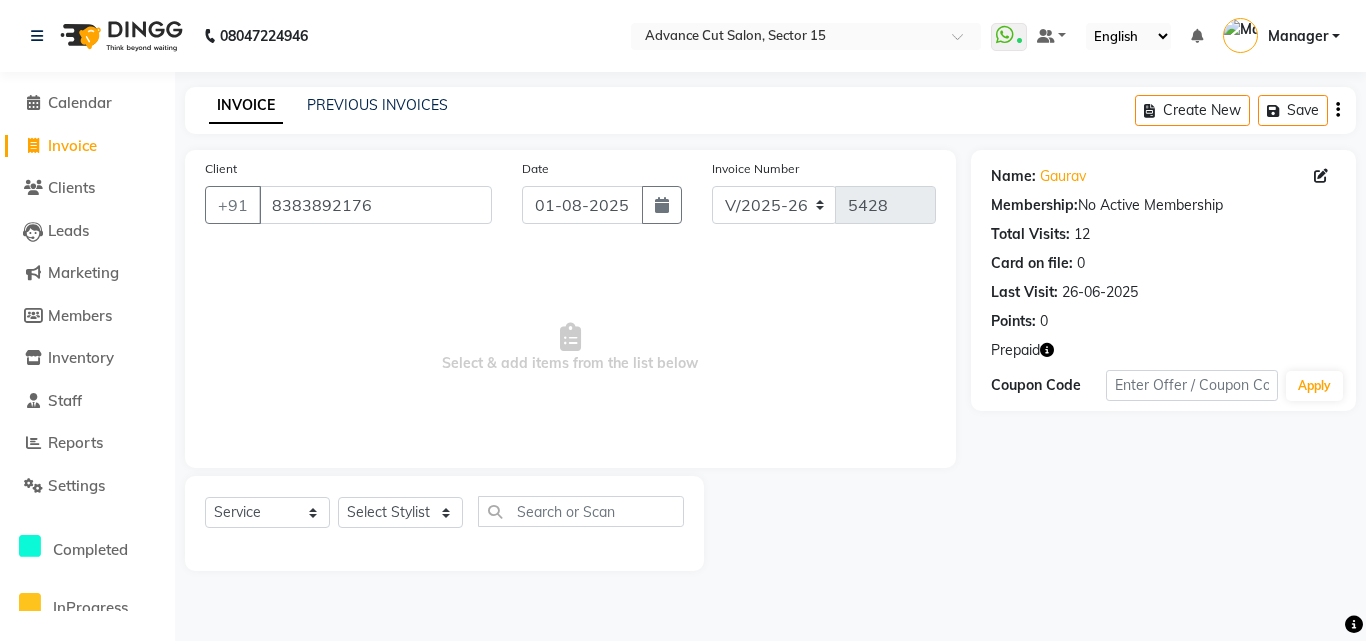 click on "Prepaid" 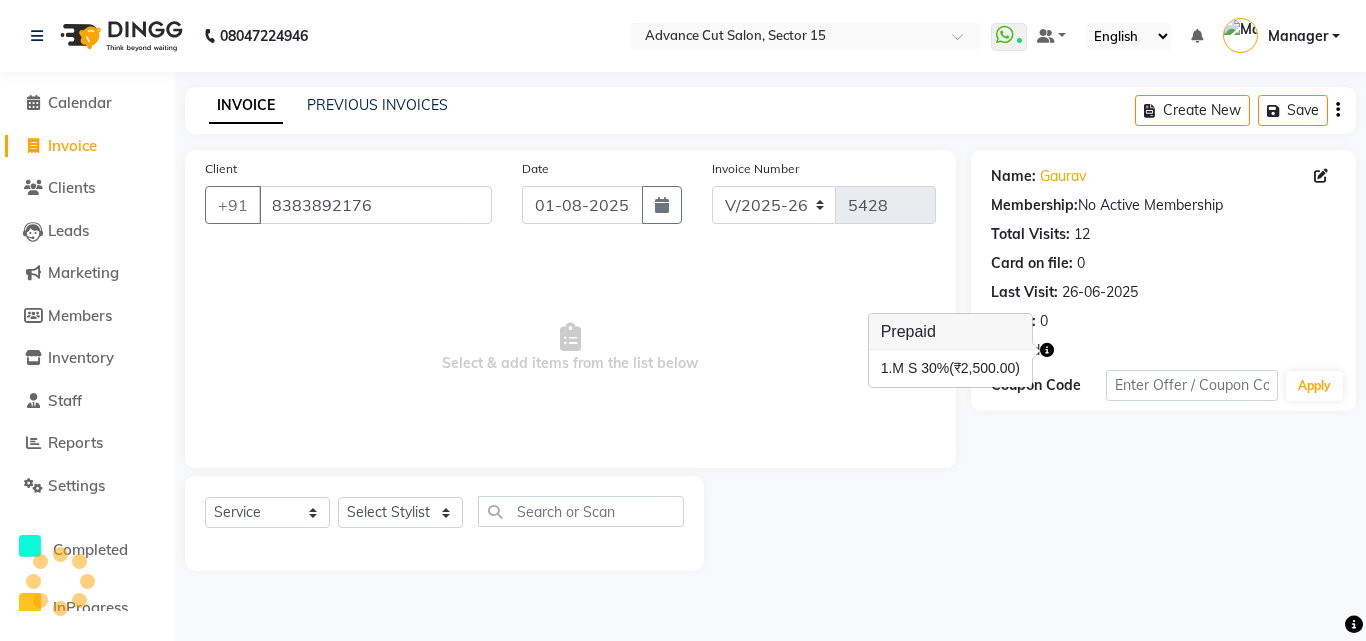 click on "Name: Gaurav  Membership:  No Active Membership  Total Visits:  12 Card on file:  0 Last Visit:   26-06-2025 Points:   0  Prepaid Coupon Code Apply" 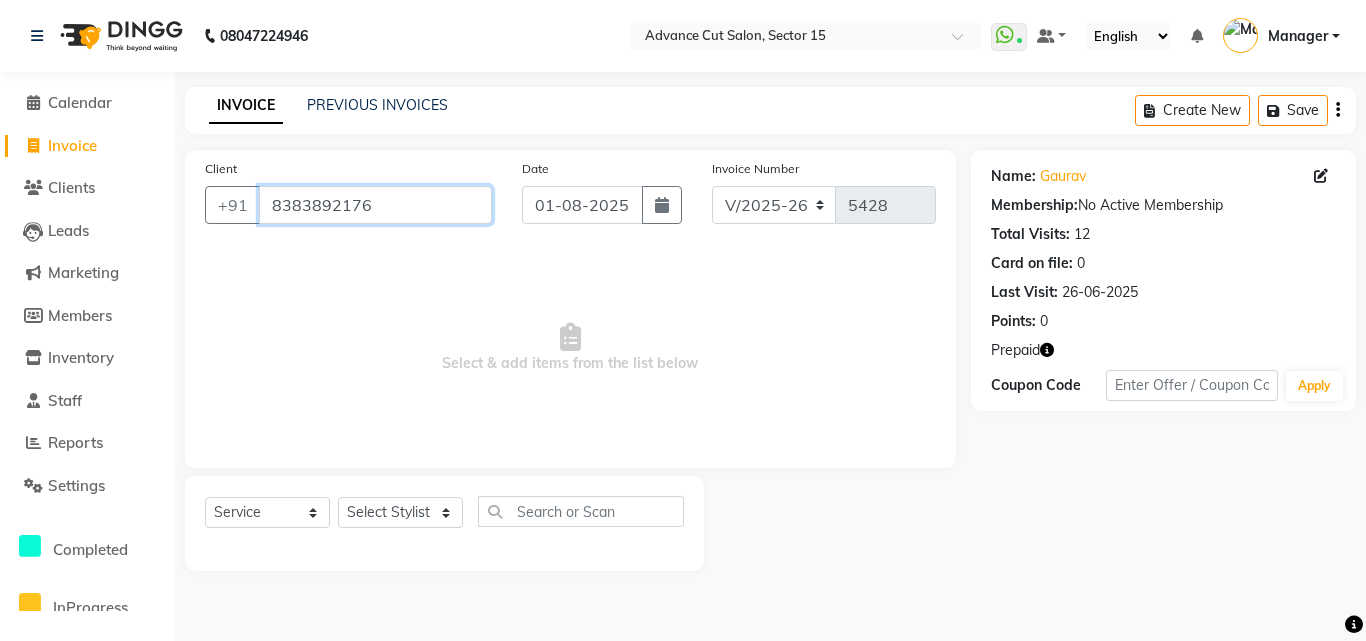 click on "8383892176" at bounding box center [375, 205] 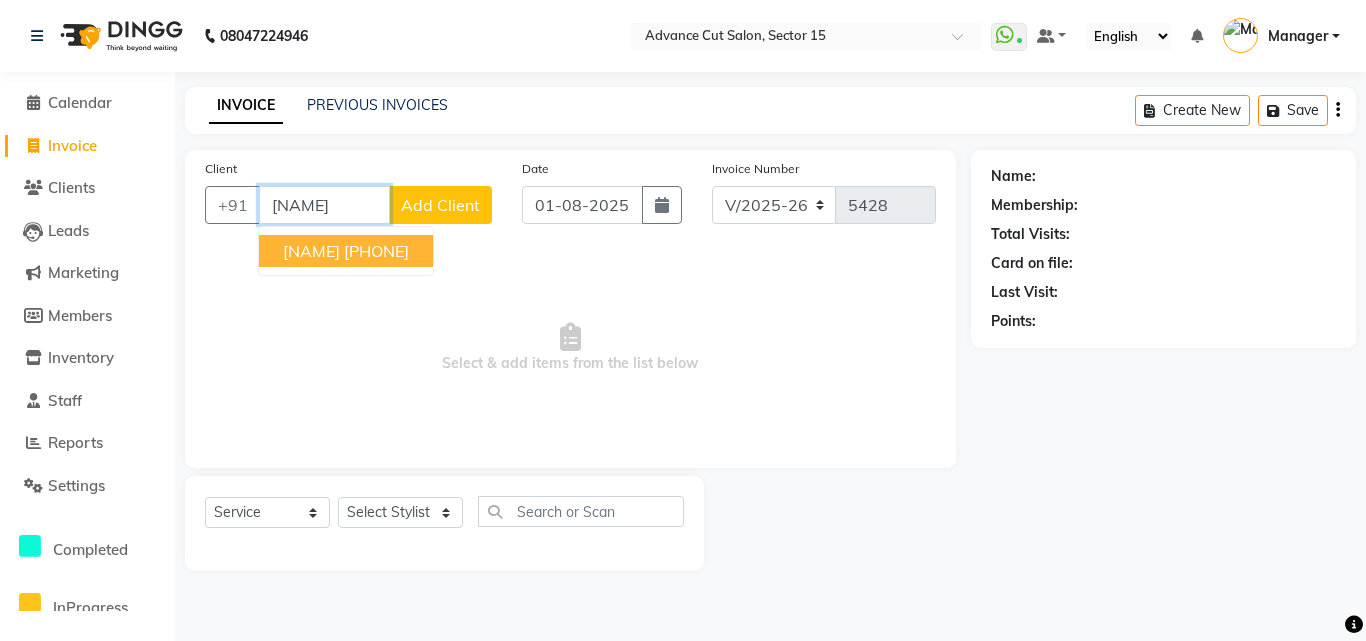 click on "[PHONE]" at bounding box center [376, 251] 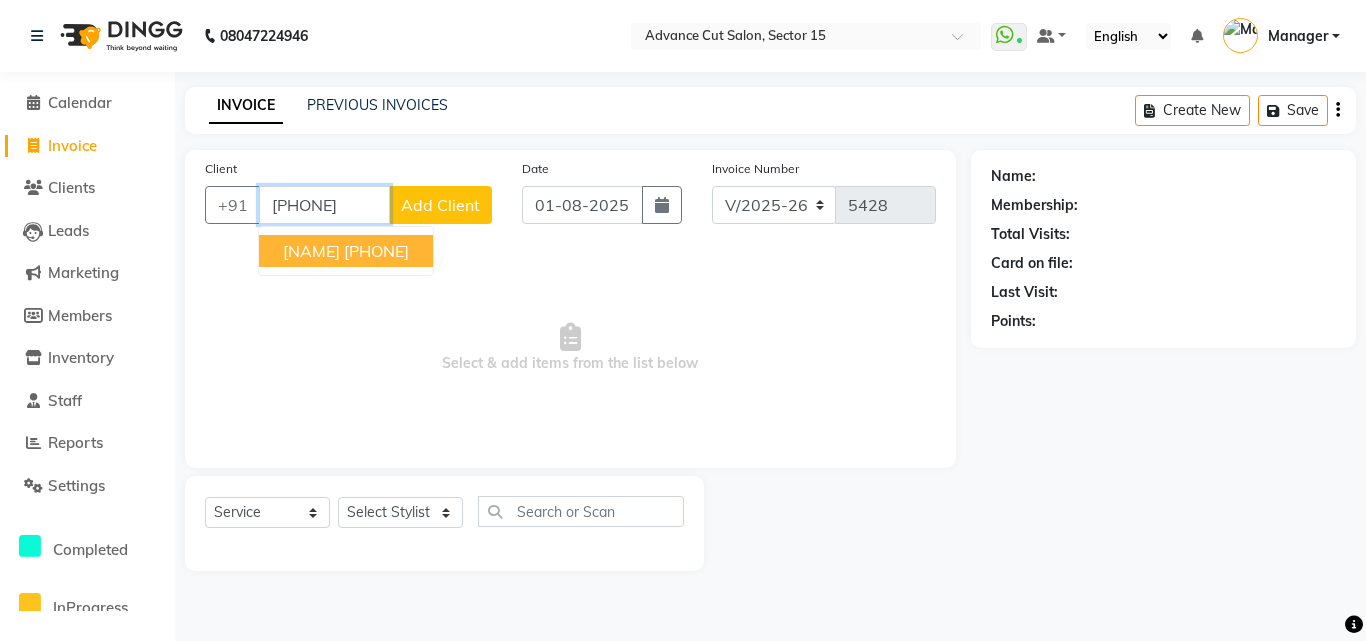 type on "[PHONE]" 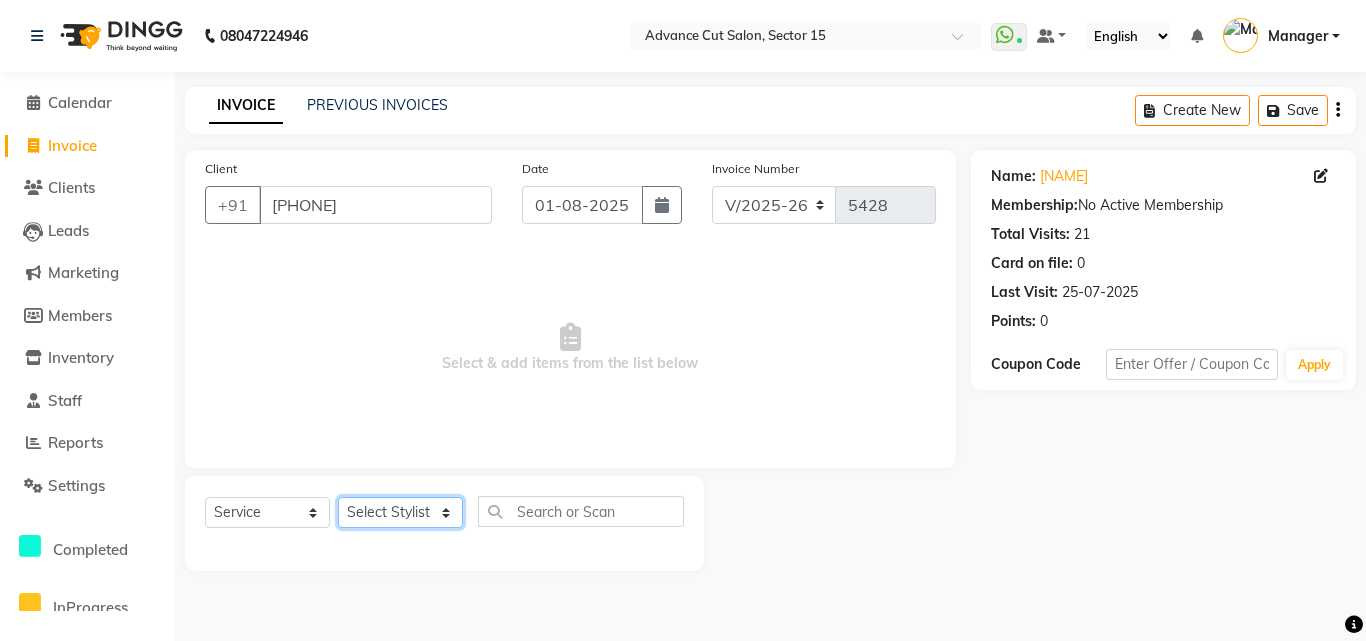 click on "Select Stylist Advance Cut  ASIF FARMAN HAIDER Iqbal KASHISH LUCKY Manager MANOJ NASEEM NASIR Nidhi Pooja  PRIYA RAEES RANI RASHID RIZWAN SACHIN SALMAN SANJAY Shahjad Shankar shuaib SONI" 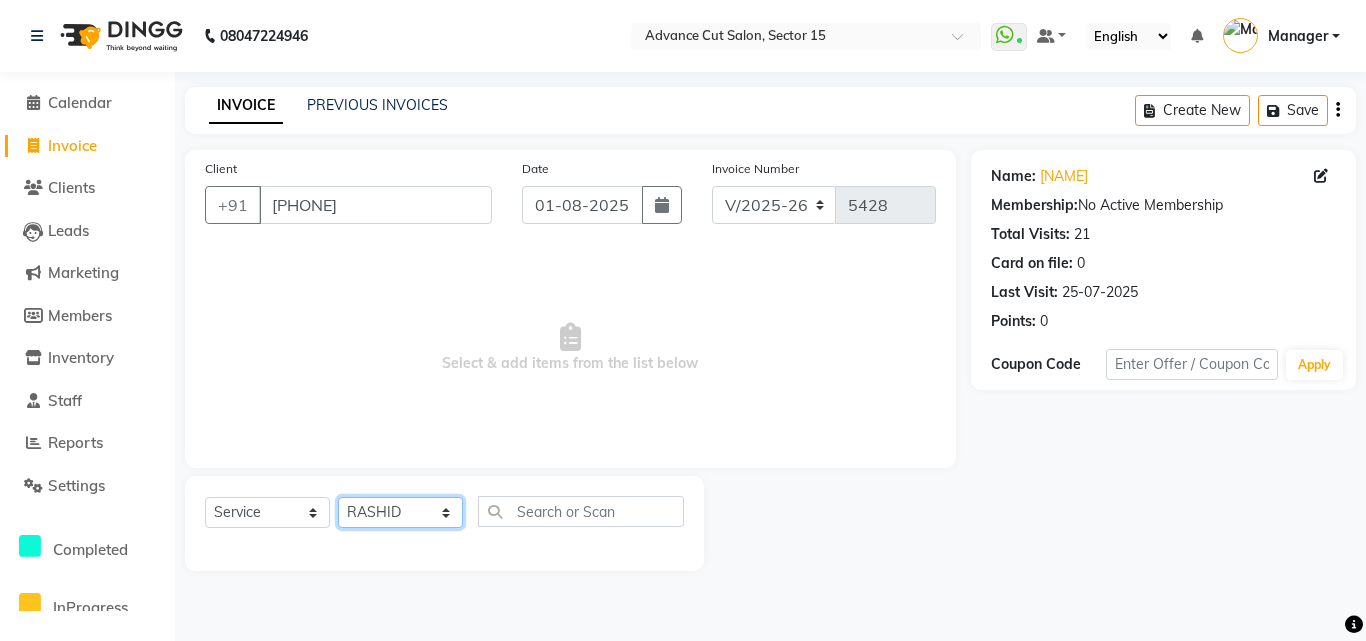 click on "Select Stylist Advance Cut  ASIF FARMAN HAIDER Iqbal KASHISH LUCKY Manager MANOJ NASEEM NASIR Nidhi Pooja  PRIYA RAEES RANI RASHID RIZWAN SACHIN SALMAN SANJAY Shahjad Shankar shuaib SONI" 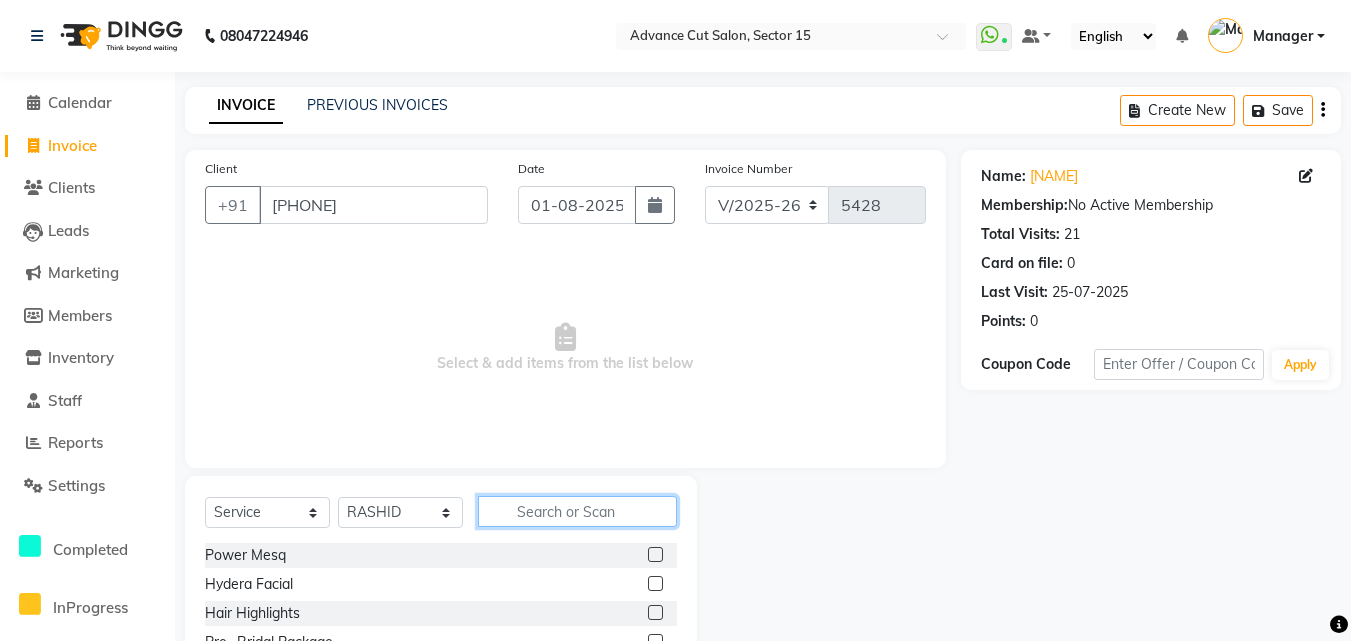 click 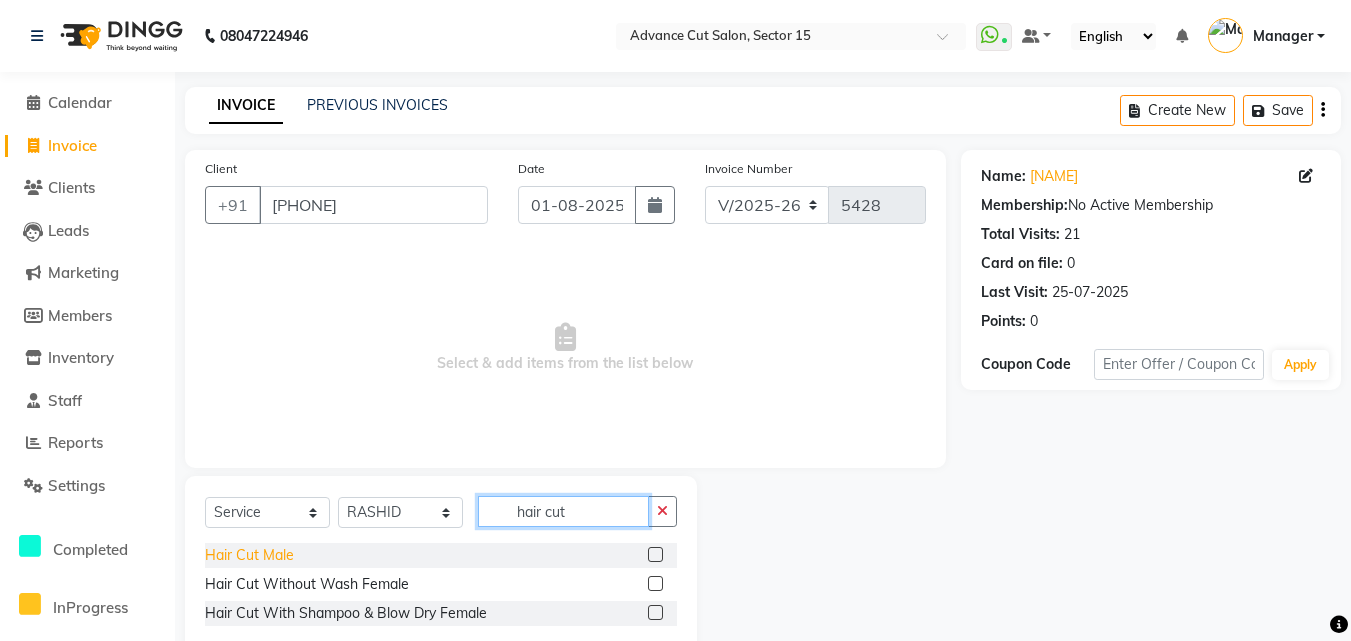 type on "hair cut" 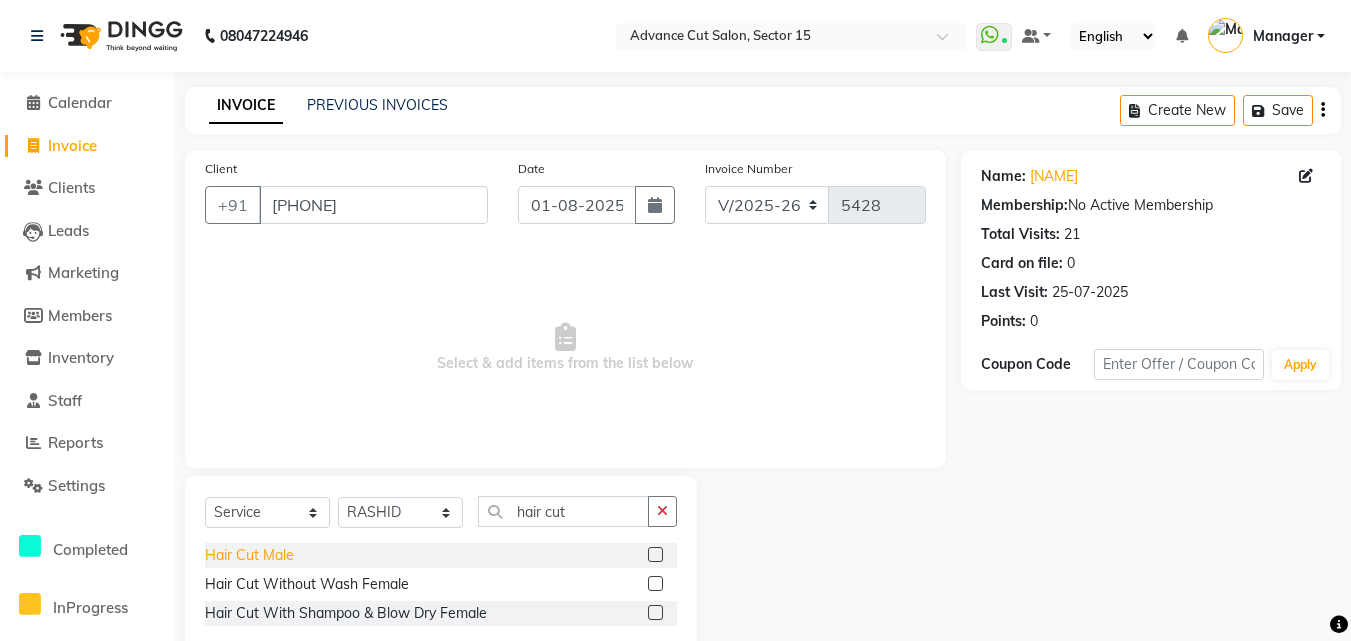 click on "Hair Cut  Male" 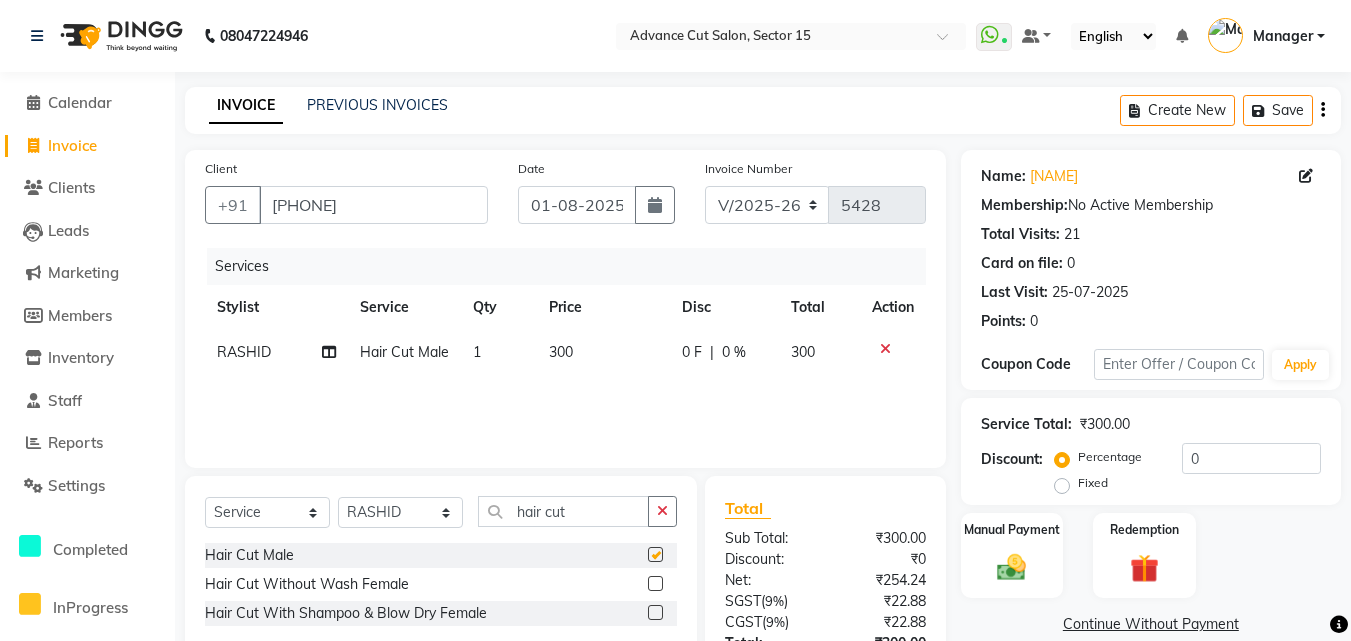 checkbox on "false" 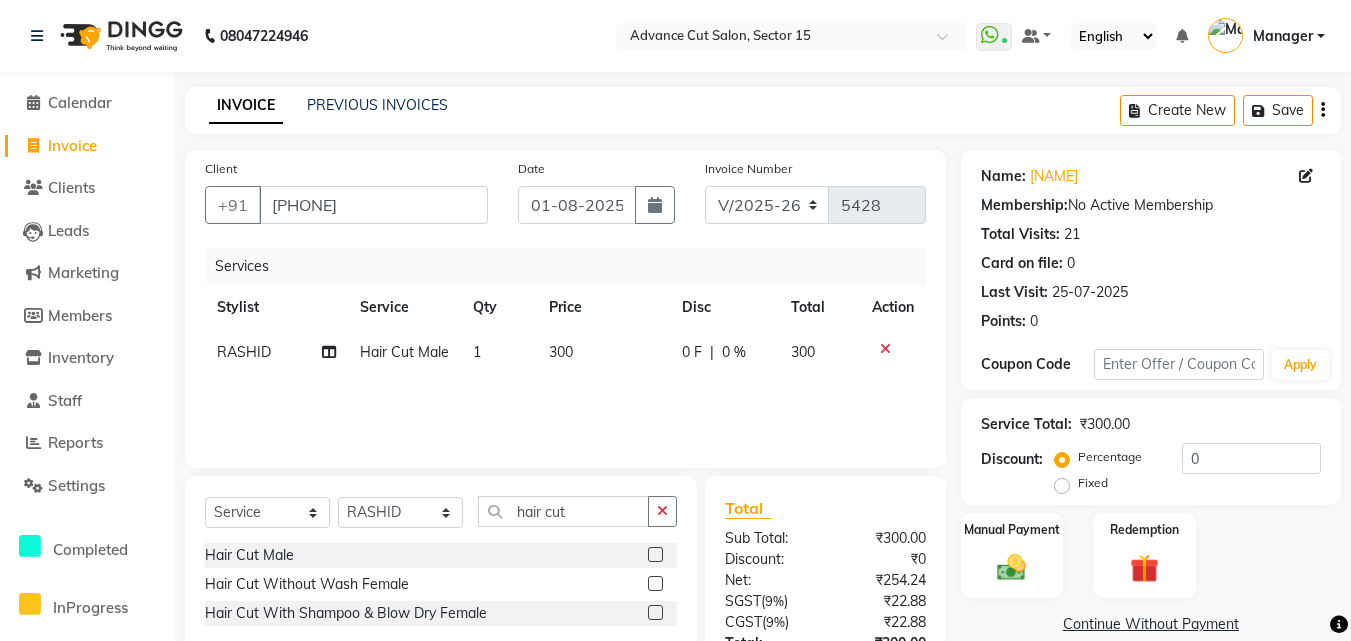 drag, startPoint x: 561, startPoint y: 501, endPoint x: 1087, endPoint y: 514, distance: 526.16064 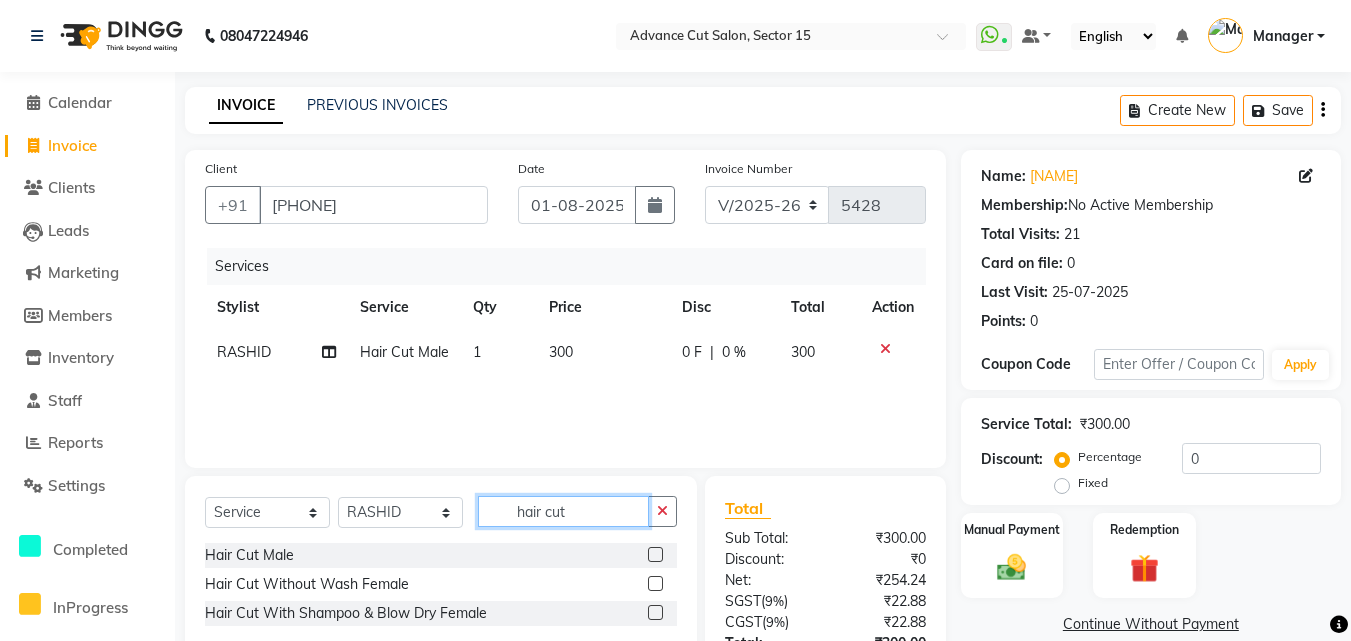 drag, startPoint x: 1087, startPoint y: 514, endPoint x: 584, endPoint y: 509, distance: 503.02484 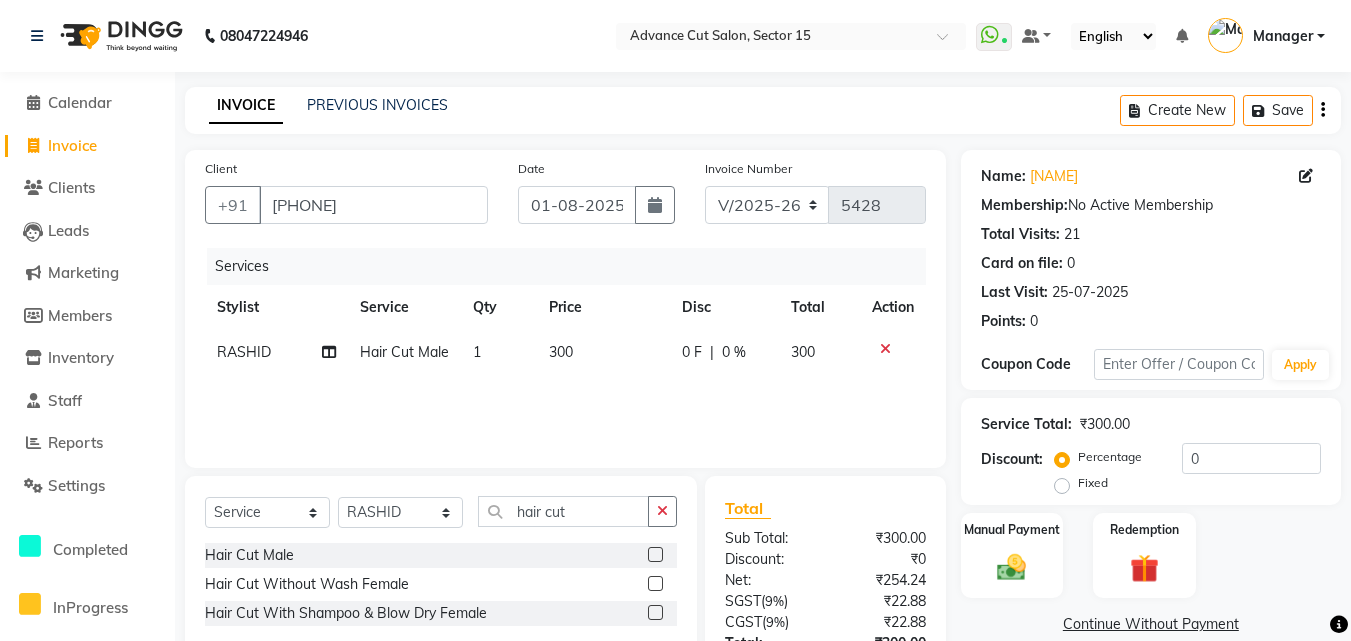 click on "INVOICE PREVIOUS INVOICES Create New   Save  Client +91 9990837175 Date 01-08-2025 Invoice Number V/2025 V/2025-26 5428 Services Stylist Service Qty Price Disc Total Action RASHID Hair Cut  Male 1 300 0 F | 0 % 300 Select  Service  Product  Membership  Package Voucher Prepaid Gift Card  Select Stylist Advance Cut  ASIF FARMAN HAIDER Iqbal KASHISH LUCKY Manager MANOJ NASEEM NASIR Nidhi Pooja  PRIYA RAEES RANI RASHID RIZWAN SACHIN SALMAN SANJAY Shahjad Shankar shuaib SONI hair cut Hair Cut  Male  Hair Cut Without Wash Female  Hair Cut With Shampoo & Blow Dry Female  Total Sub Total: ₹300.00 Discount: ₹0 Net: ₹254.24 SGST  ( 9% ) ₹22.88 CGST  ( 9% ) ₹22.88 Total: ₹300.00 Add Tip ₹0 Payable: ₹300.00 Paid: ₹0 Balance   : ₹300.00 Name: Johnny  Membership:  No Active Membership  Total Visits:  21 Card on file:  0 Last Visit:   25-07-2025 Points:   0  Coupon Code Apply Service Total:  ₹300.00  Discount:  Percentage   Fixed  0 Manual Payment Redemption  Continue Without Payment" 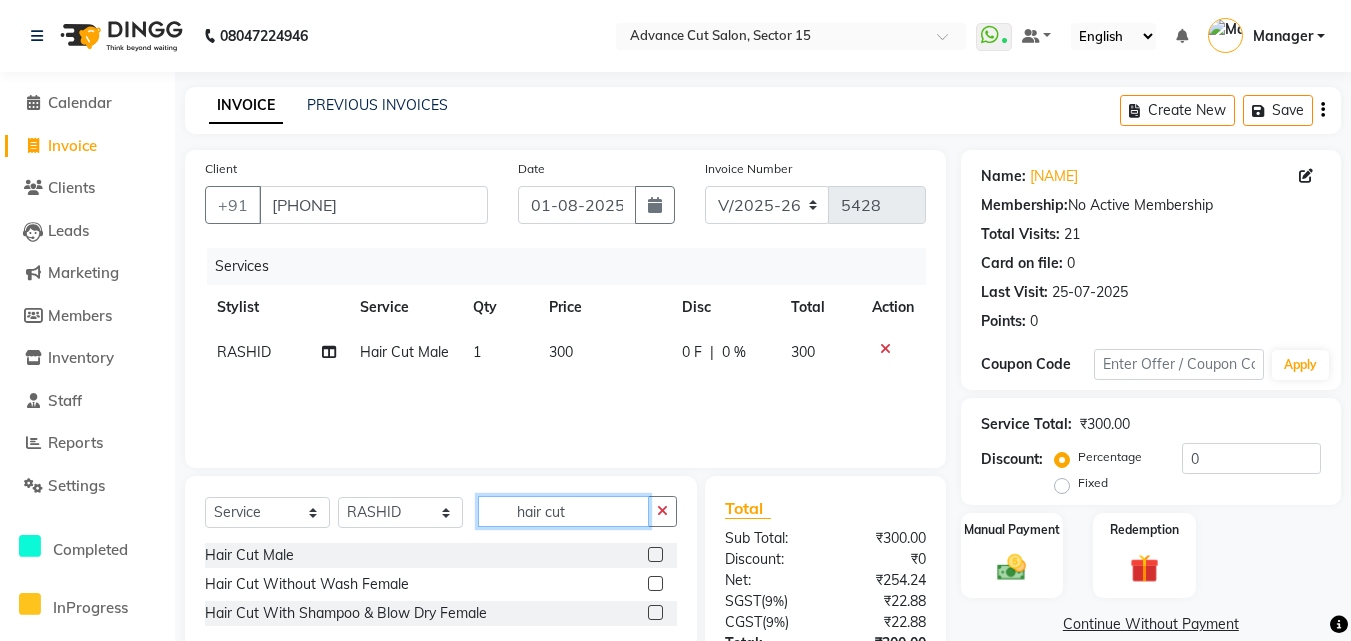 click on "hair cut" 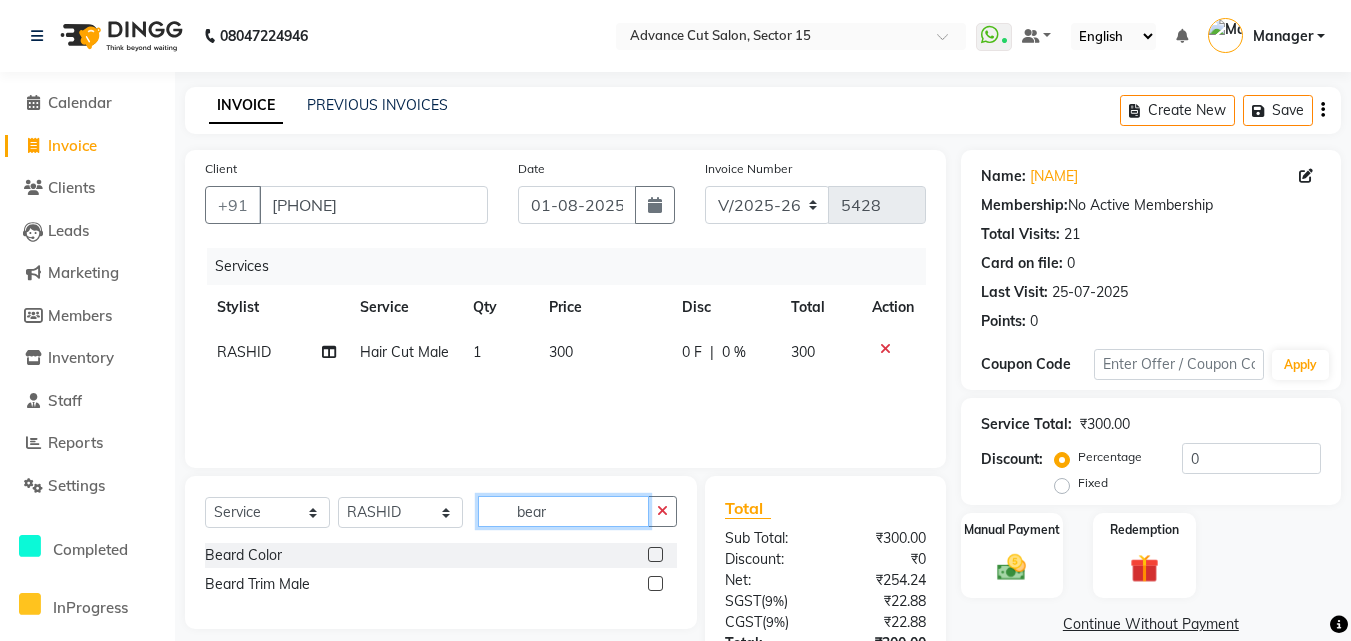 type on "bear" 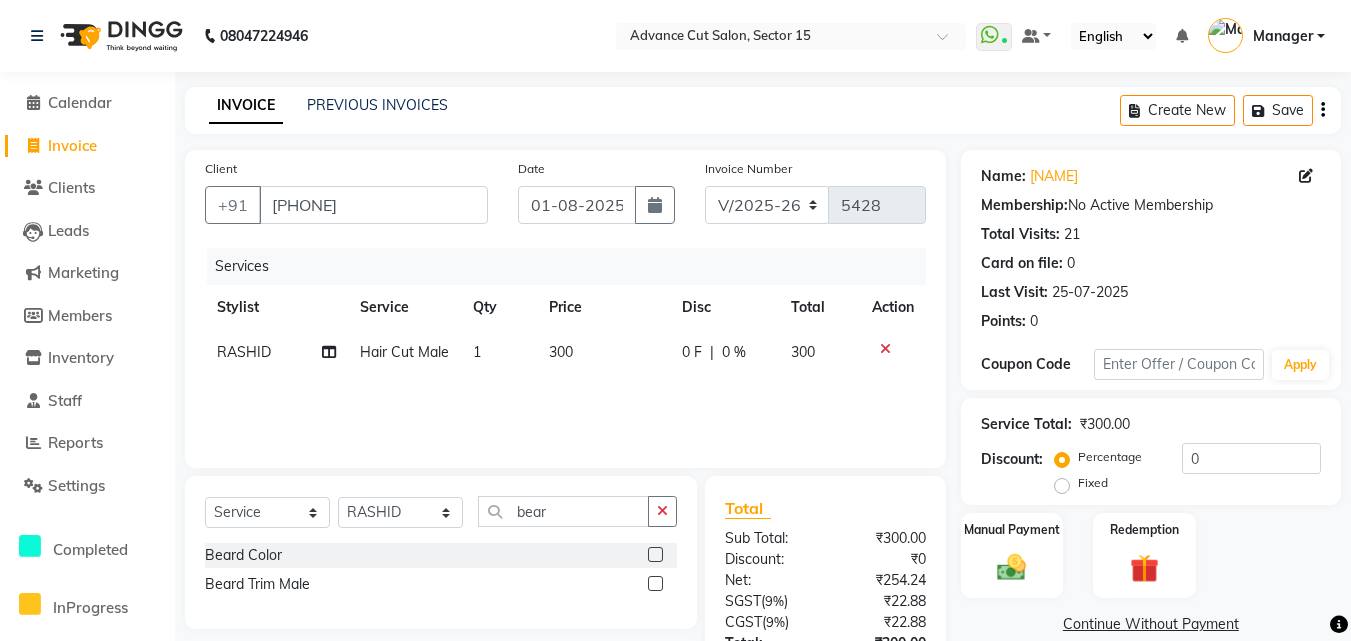 click on "INVOICE PREVIOUS INVOICES Create New   Save" 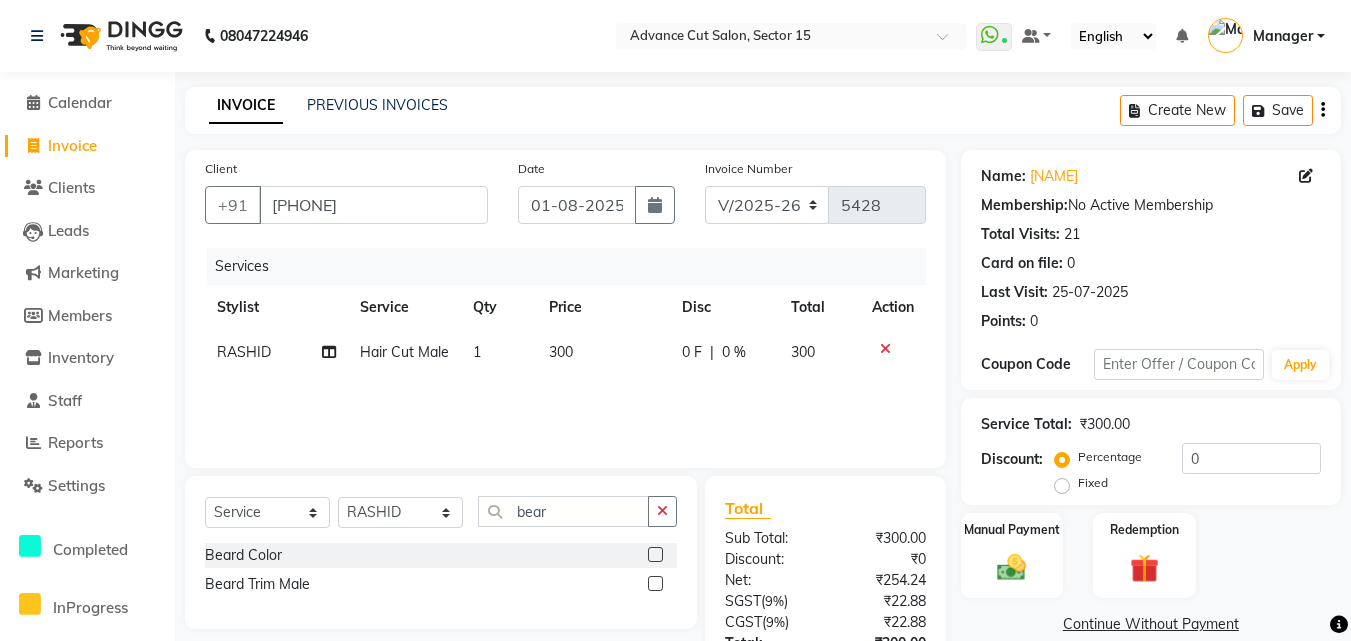 drag, startPoint x: 890, startPoint y: 104, endPoint x: 881, endPoint y: 139, distance: 36.138622 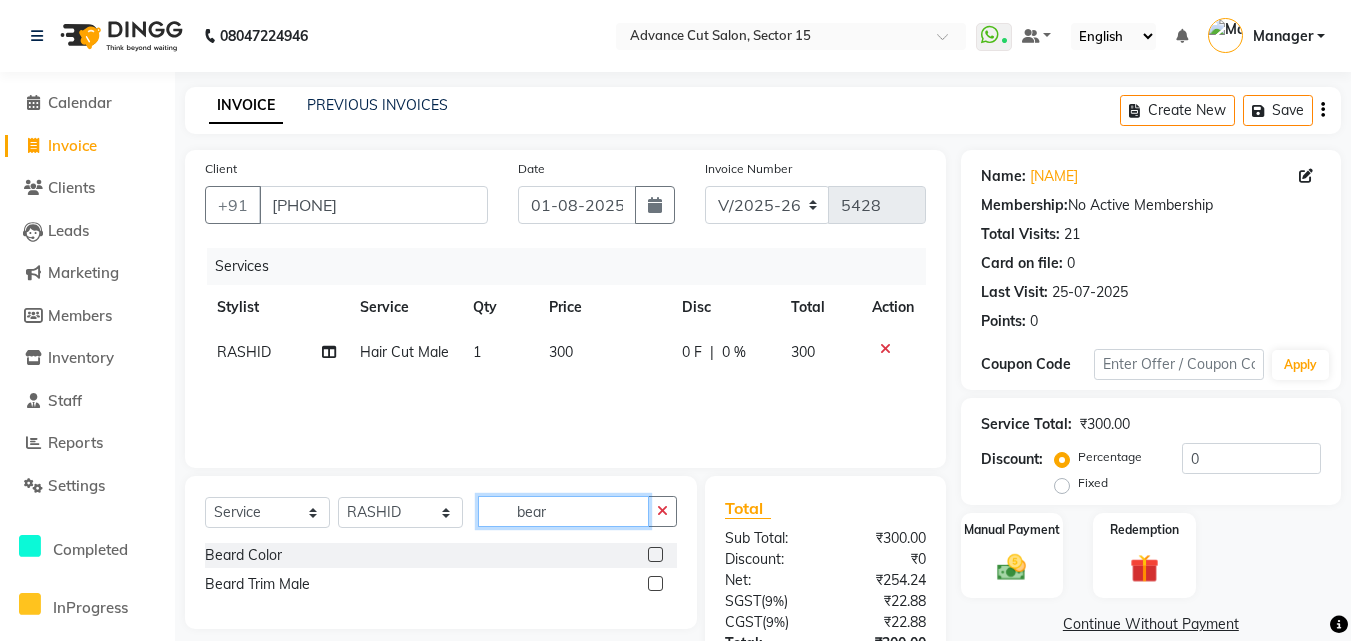 click on "bear" 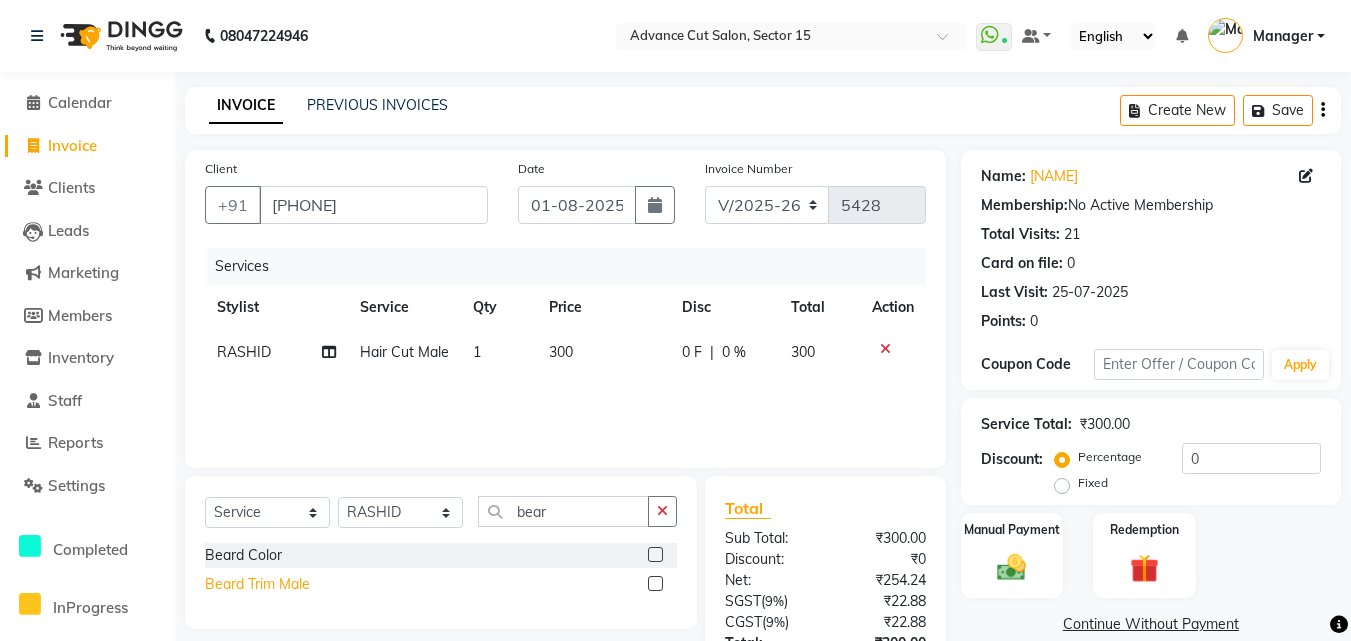 click on "Beard Trim Male" 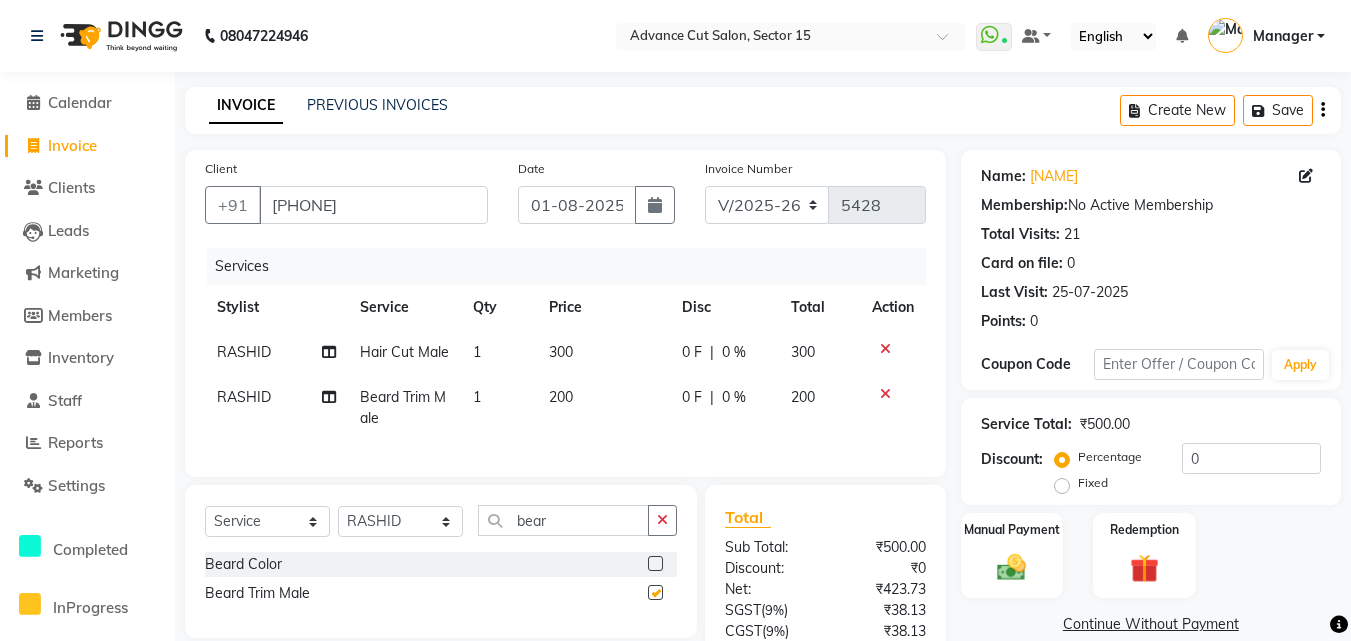 checkbox on "false" 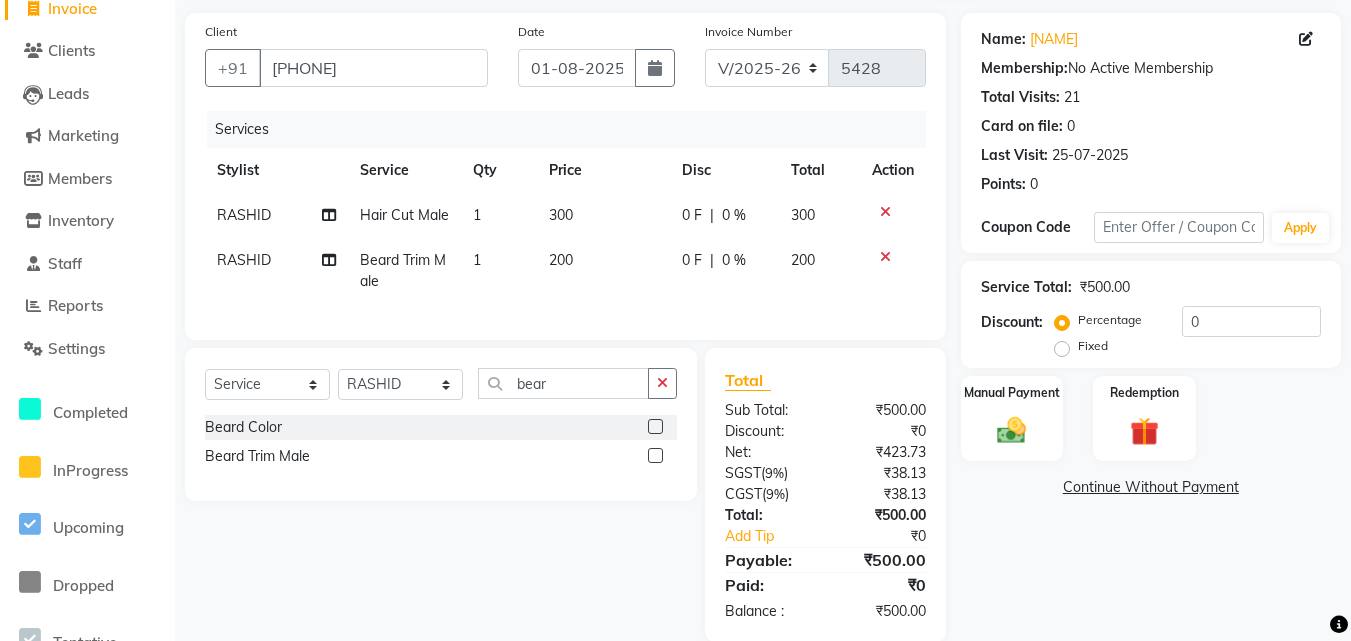 scroll, scrollTop: 183, scrollLeft: 0, axis: vertical 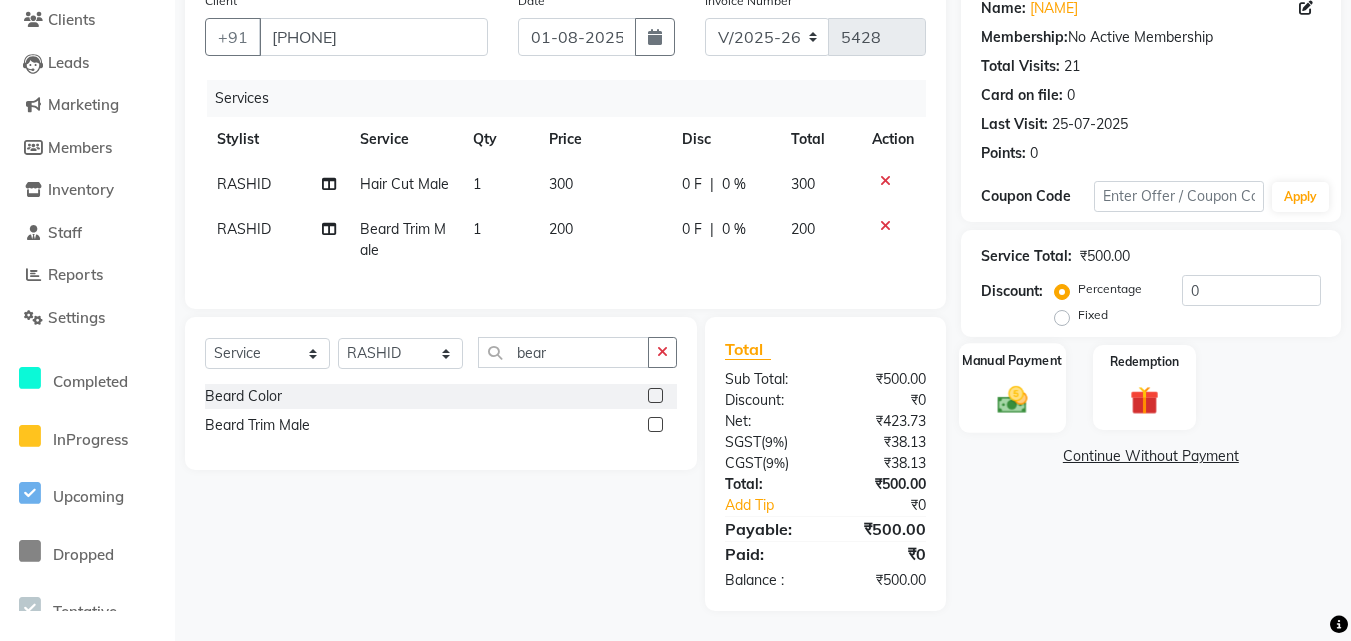 drag, startPoint x: 1008, startPoint y: 376, endPoint x: 1023, endPoint y: 422, distance: 48.38388 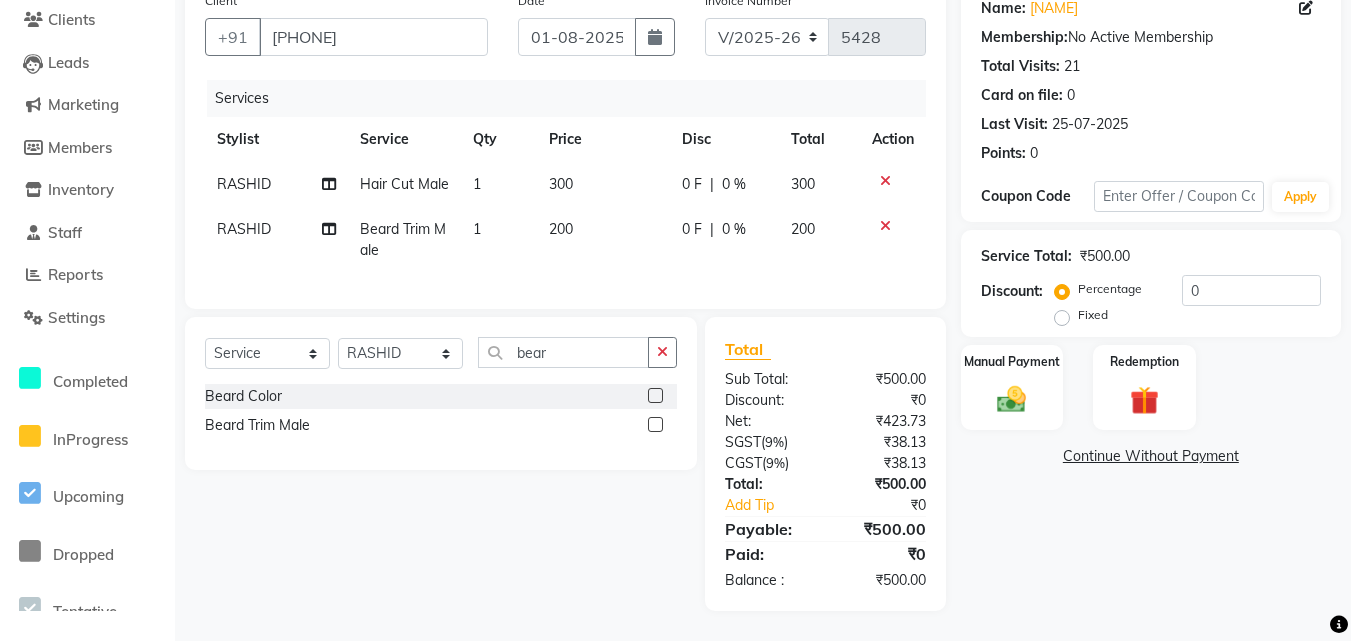 click 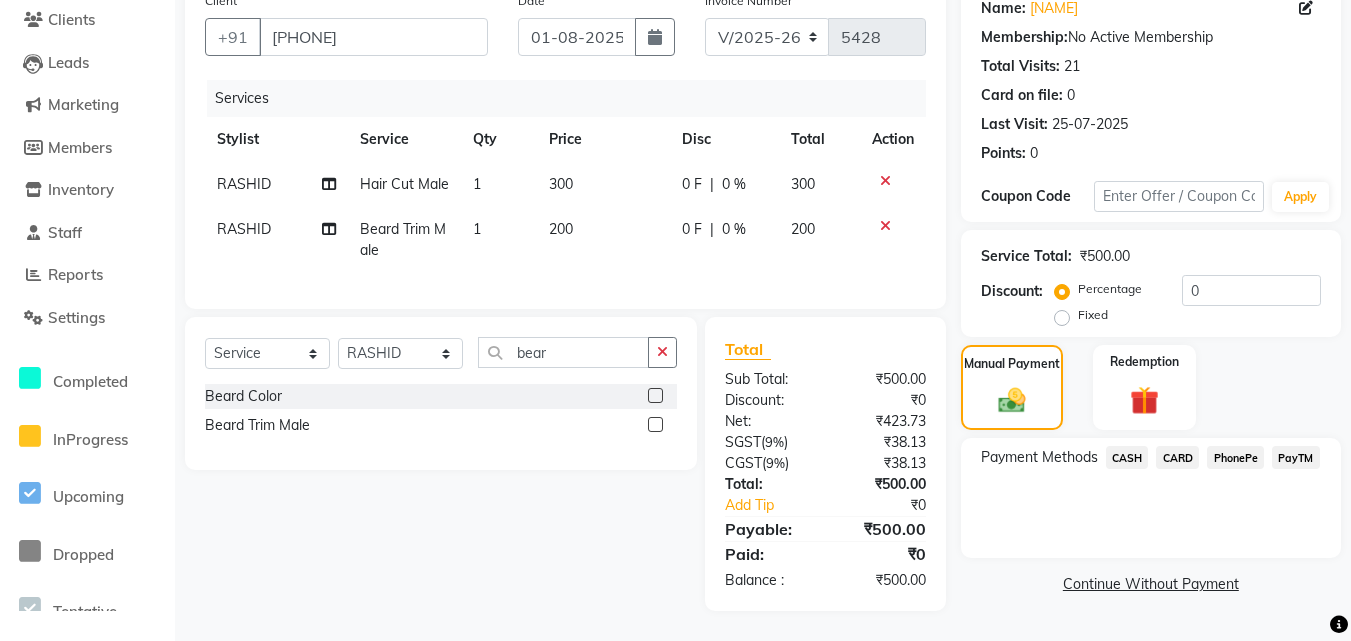 click on "CASH" 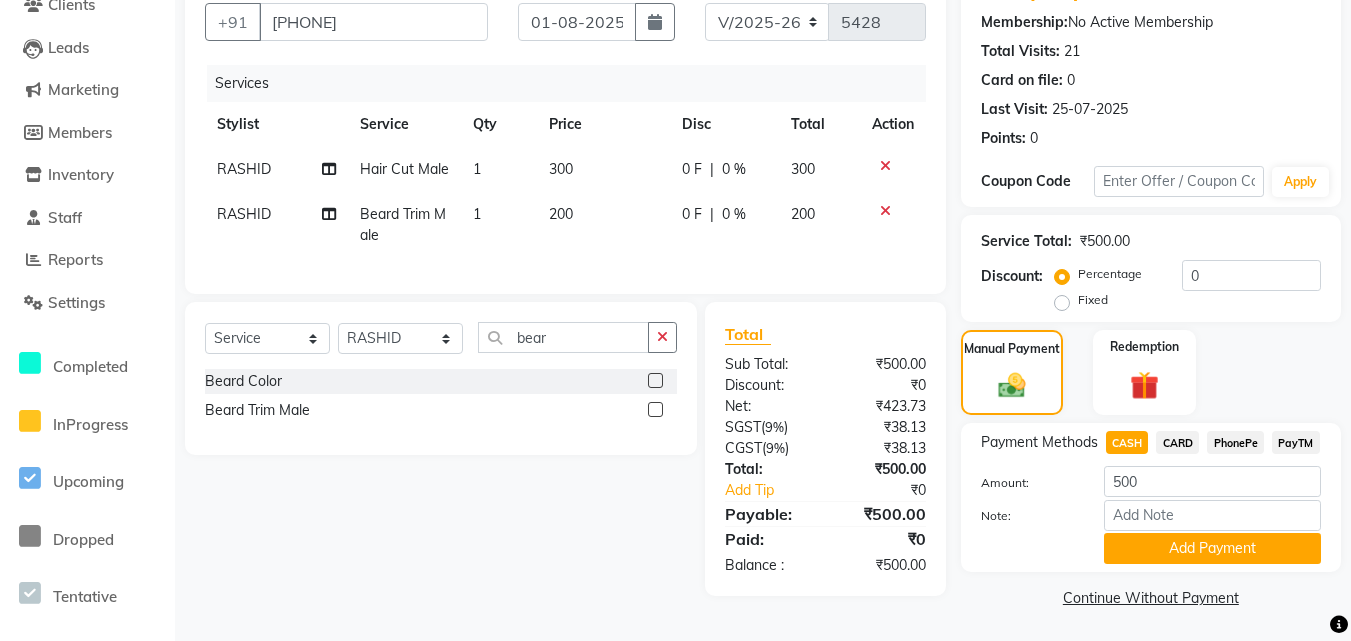 drag, startPoint x: 901, startPoint y: 54, endPoint x: 922, endPoint y: 92, distance: 43.416588 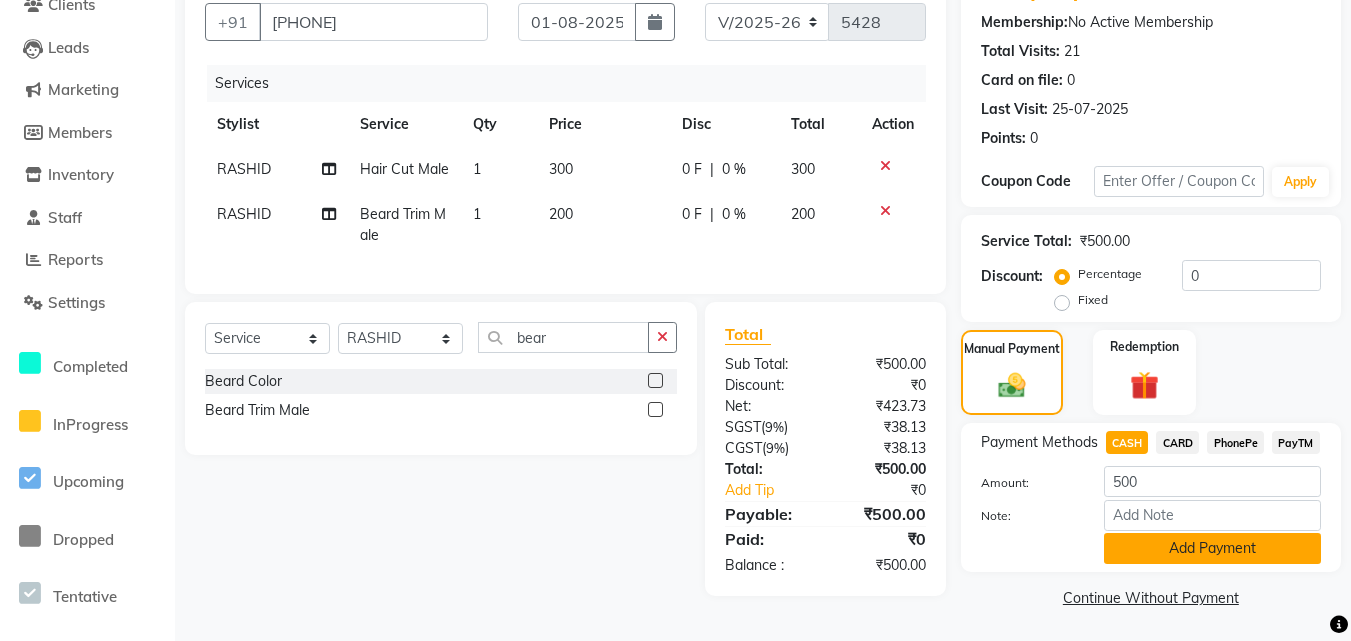 click on "Add Payment" 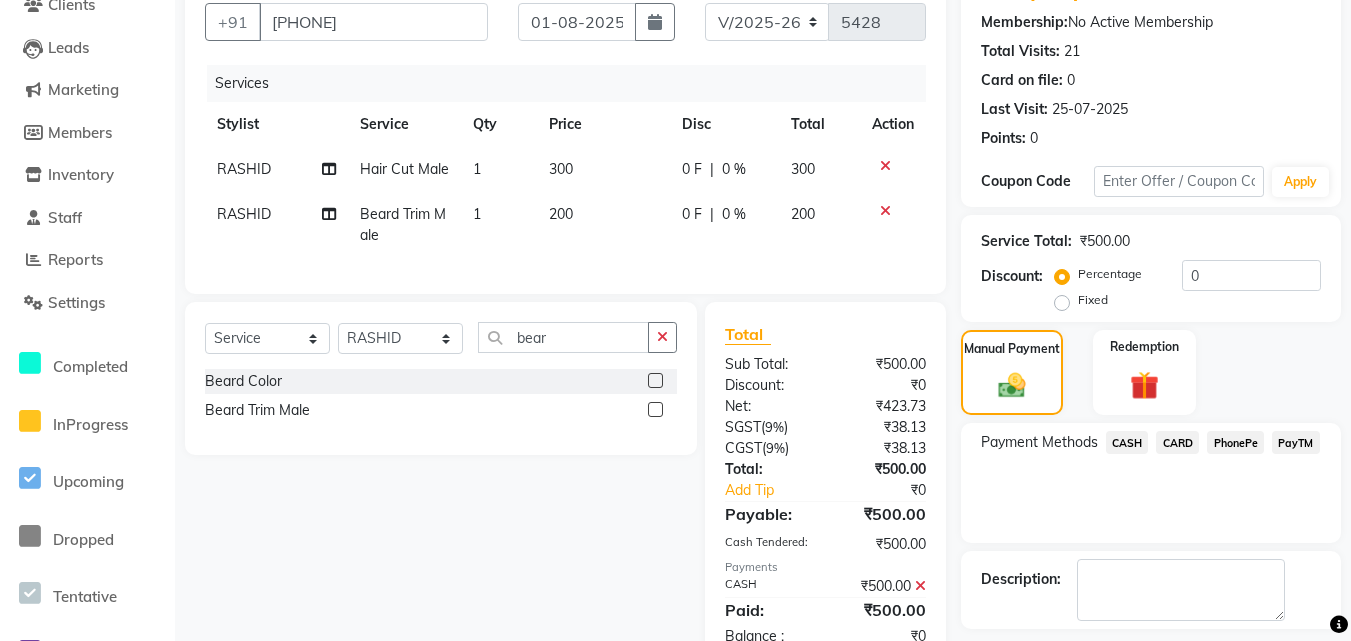 scroll, scrollTop: 269, scrollLeft: 0, axis: vertical 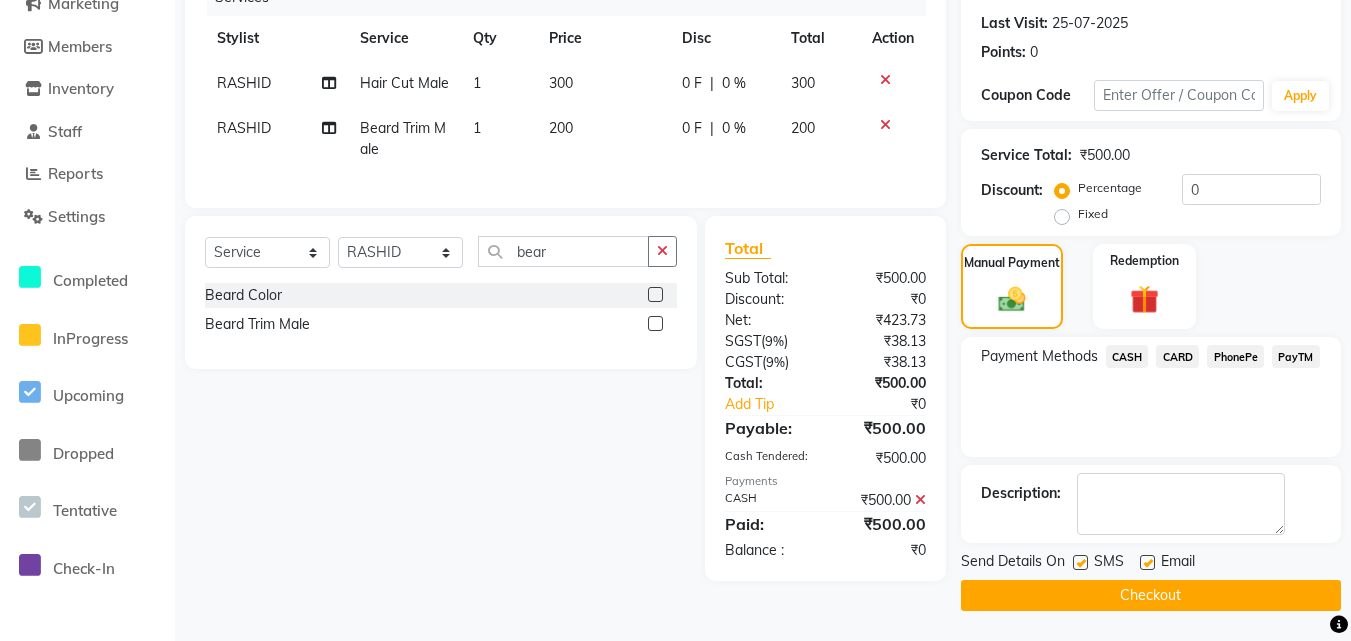 click on "Checkout" 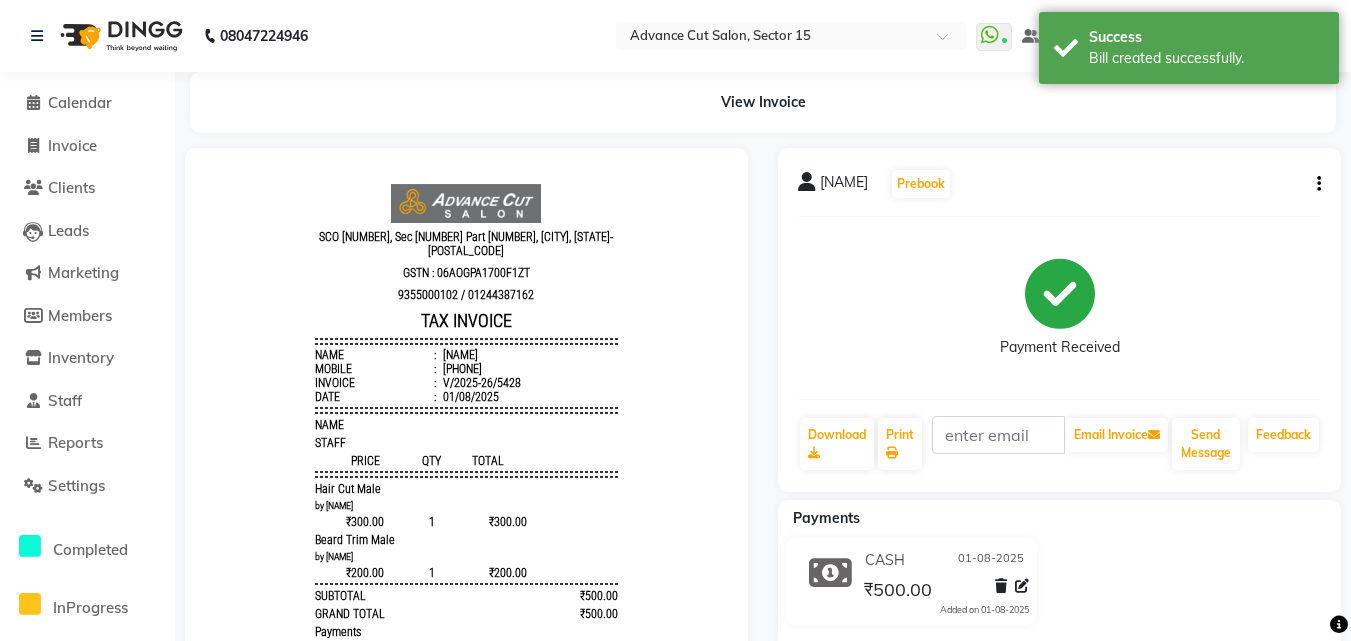 scroll, scrollTop: 0, scrollLeft: 0, axis: both 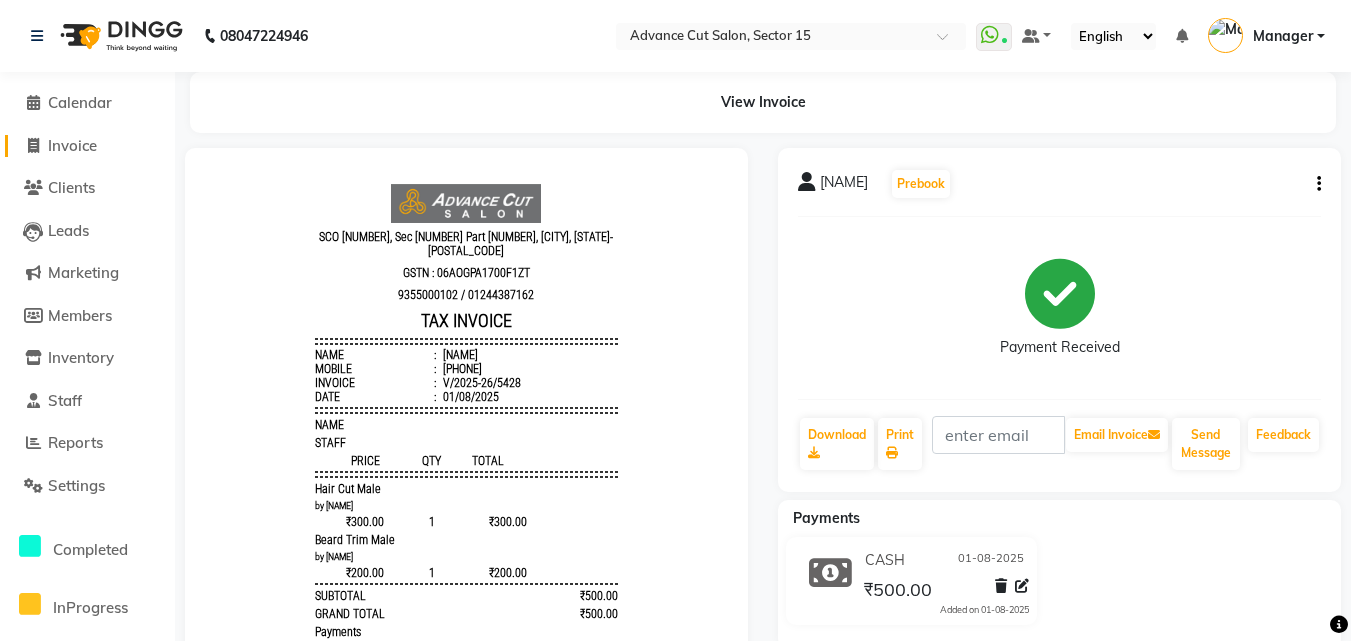 click on "Invoice" 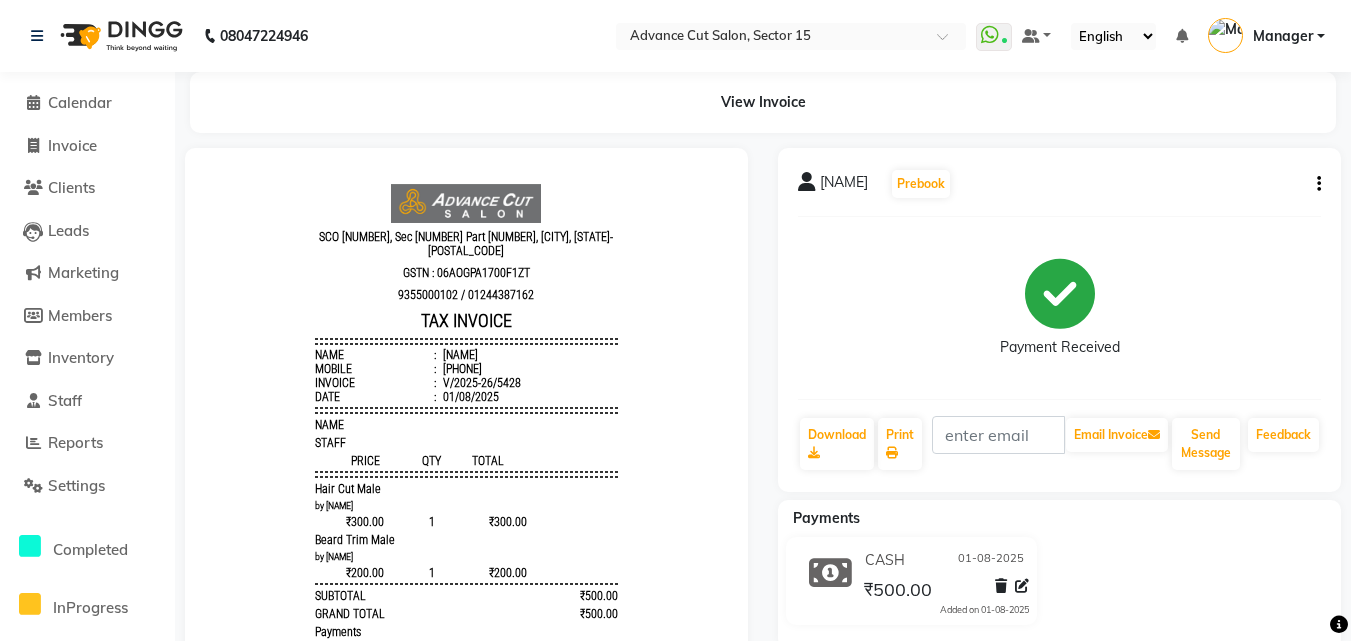 select on "6255" 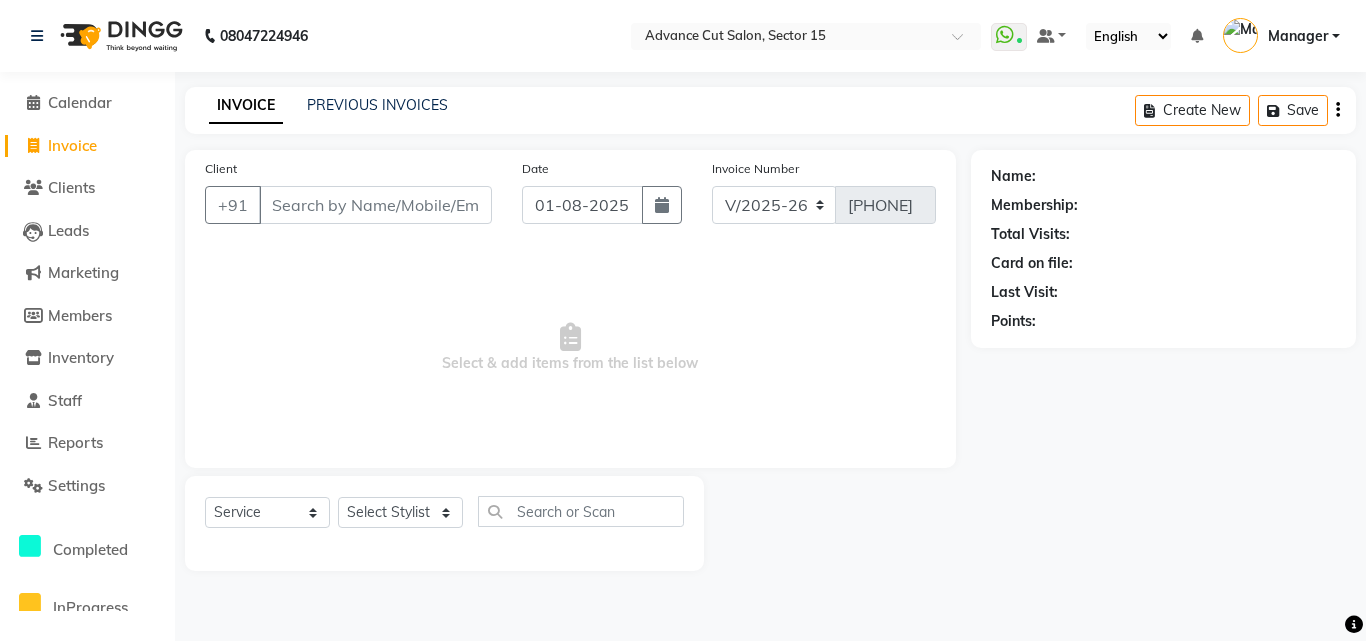 click on "Client" at bounding box center (375, 205) 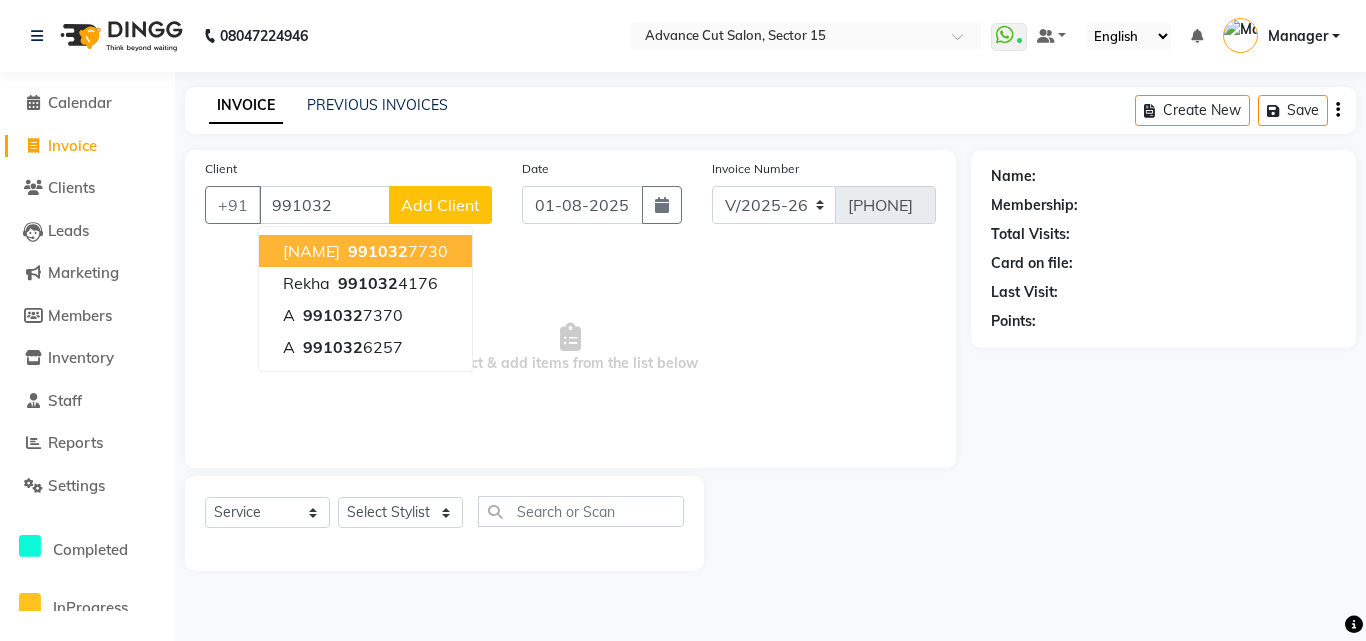 click on "[FIRST]" at bounding box center [311, 251] 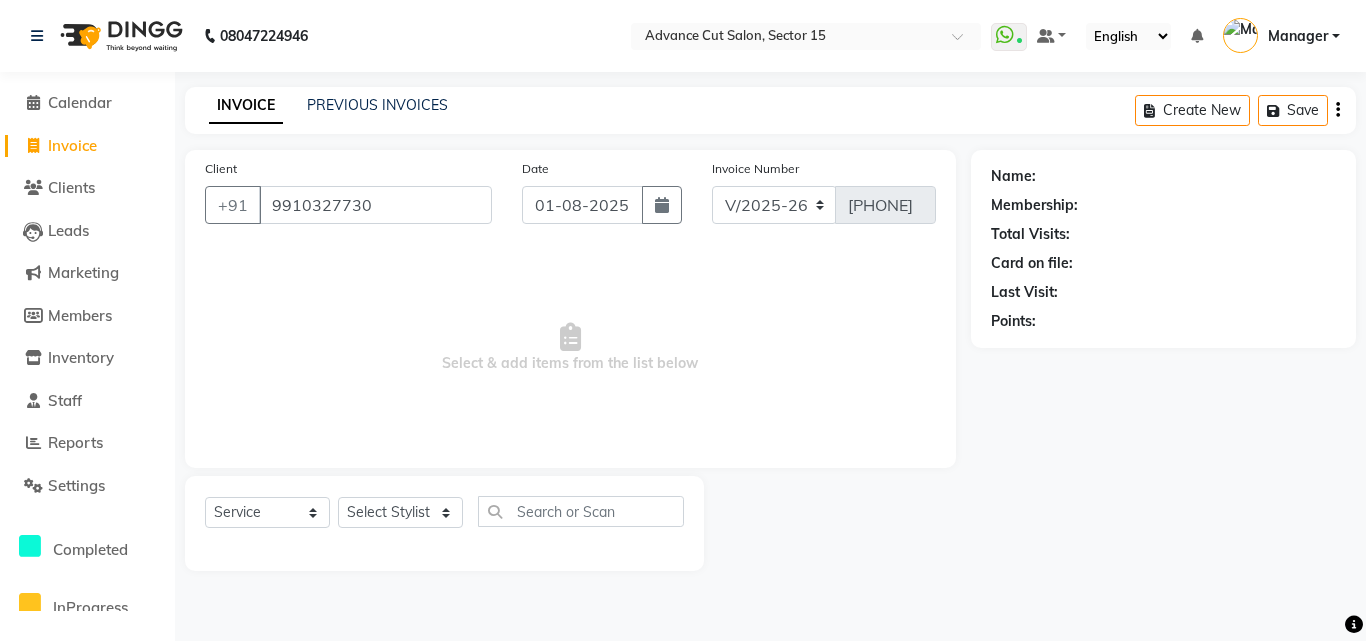 type on "9910327730" 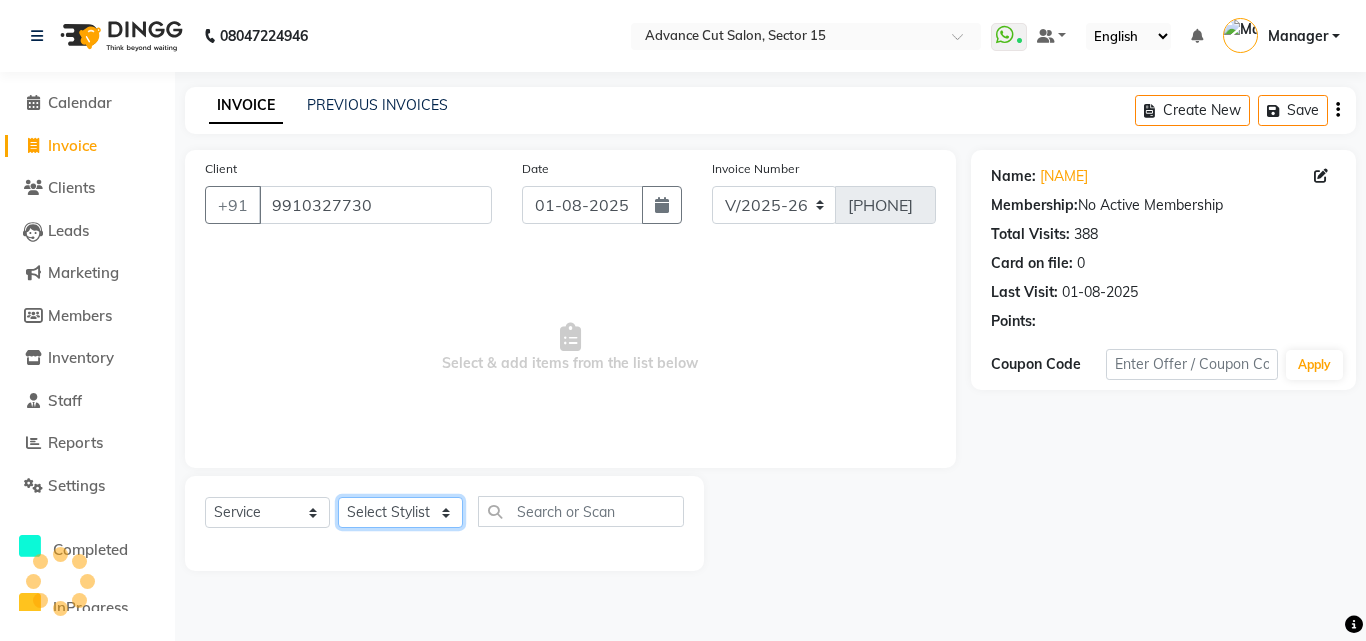click on "Select Stylist Advance Cut  ASIF FARMAN HAIDER Iqbal KASHISH LUCKY Manager MANOJ NASEEM NASIR Nidhi Pooja  PRIYA RAEES RANI RASHID RIZWAN SACHIN SALMAN SANJAY Shahjad Shankar shuaib SONI" 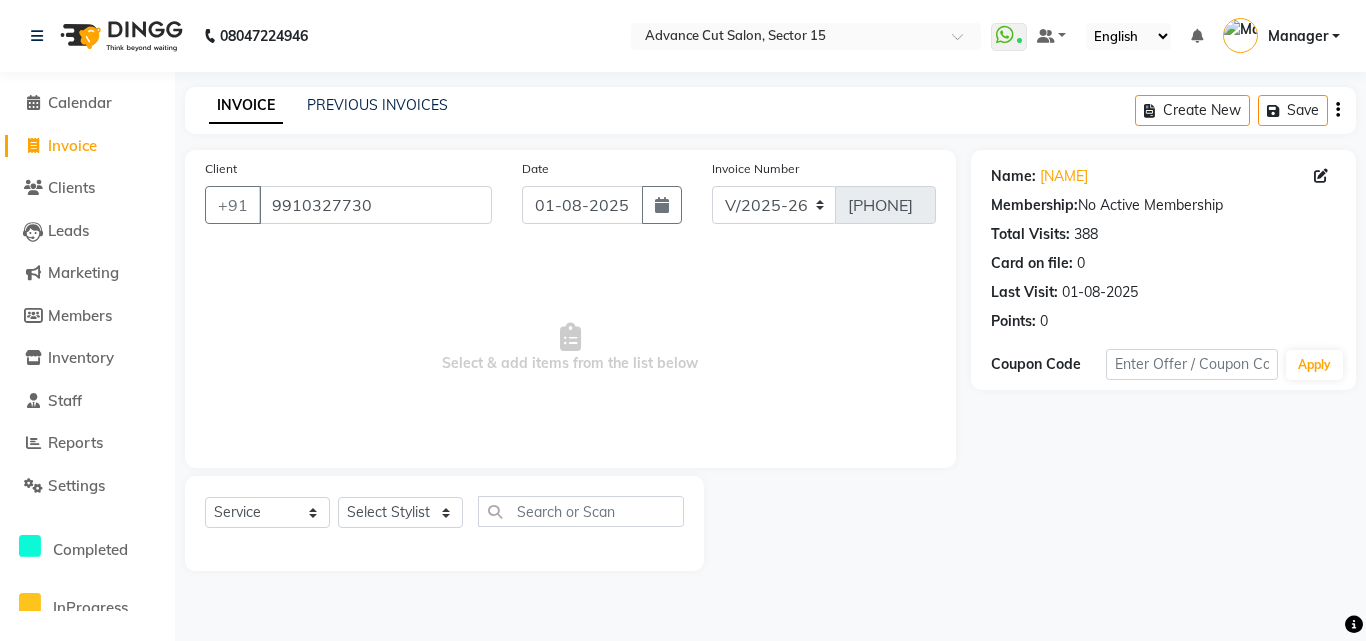 click on "INVOICE PREVIOUS INVOICES Create New   Save" 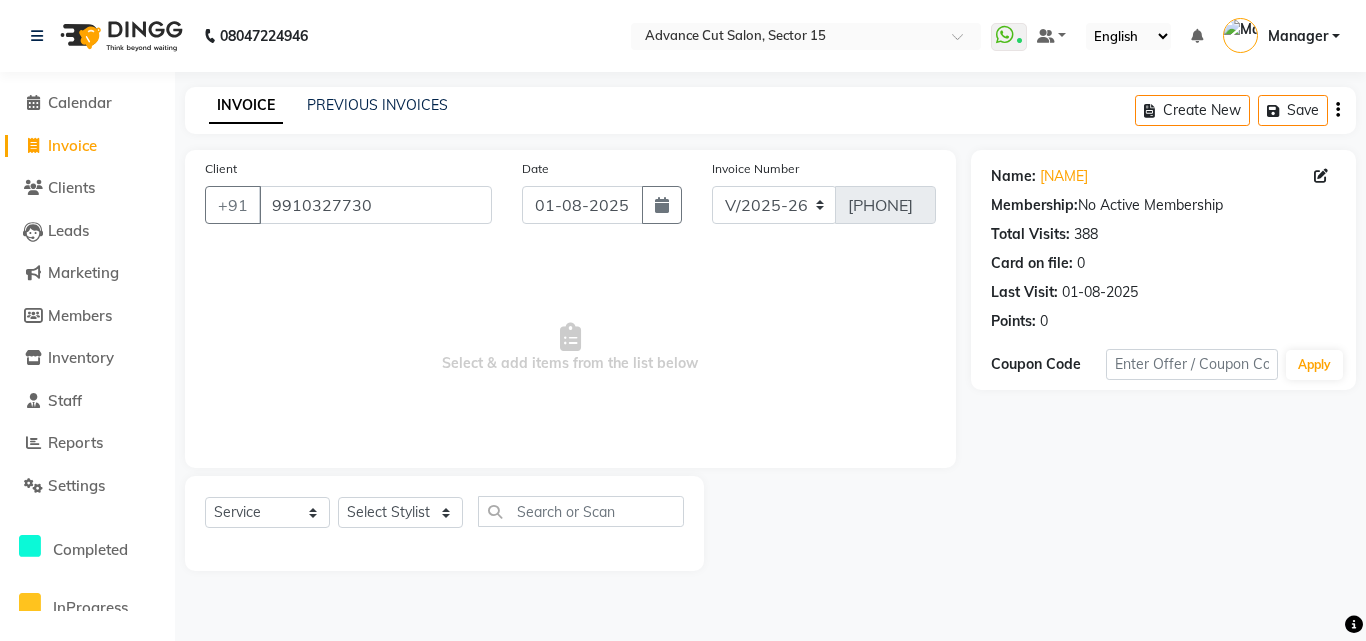 click on "Name: Imtyaz  Membership:  No Active Membership  Total Visits:  388 Card on file:  0 Last Visit:   01-08-2025 Points:   0  Coupon Code Apply" 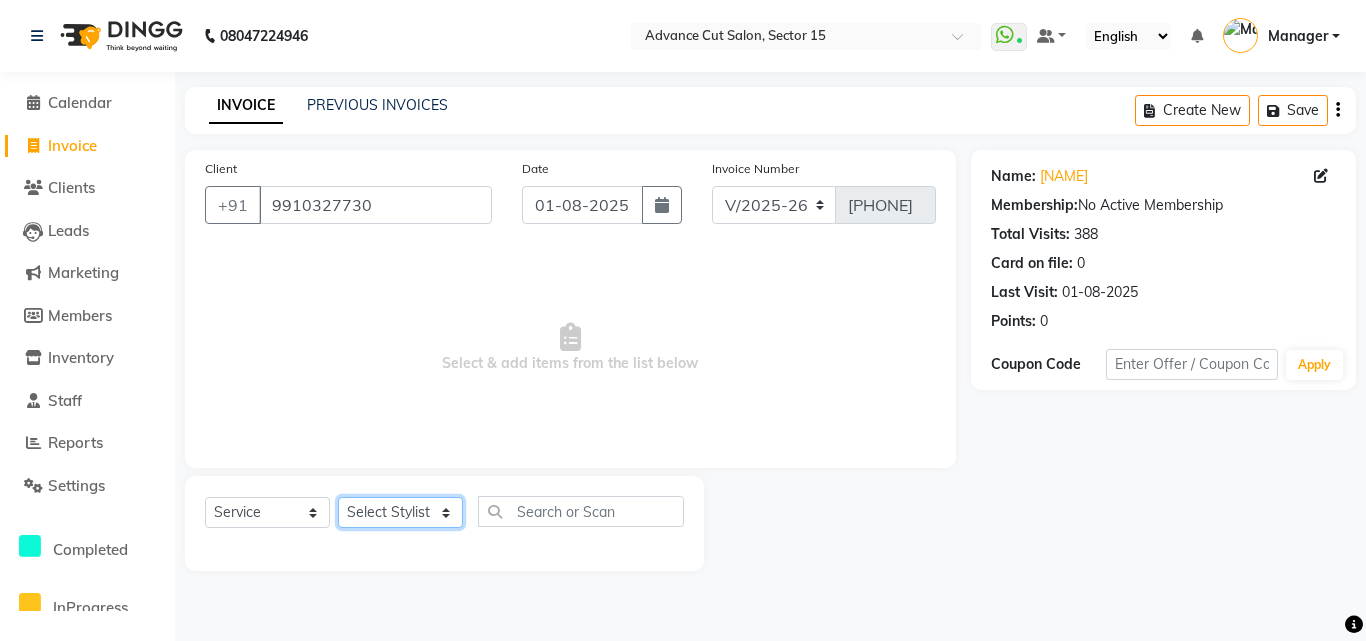 click on "Select Stylist Advance Cut  ASIF FARMAN HAIDER Iqbal KASHISH LUCKY Manager MANOJ NASEEM NASIR Nidhi Pooja  PRIYA RAEES RANI RASHID RIZWAN SACHIN SALMAN SANJAY Shahjad Shankar shuaib SONI" 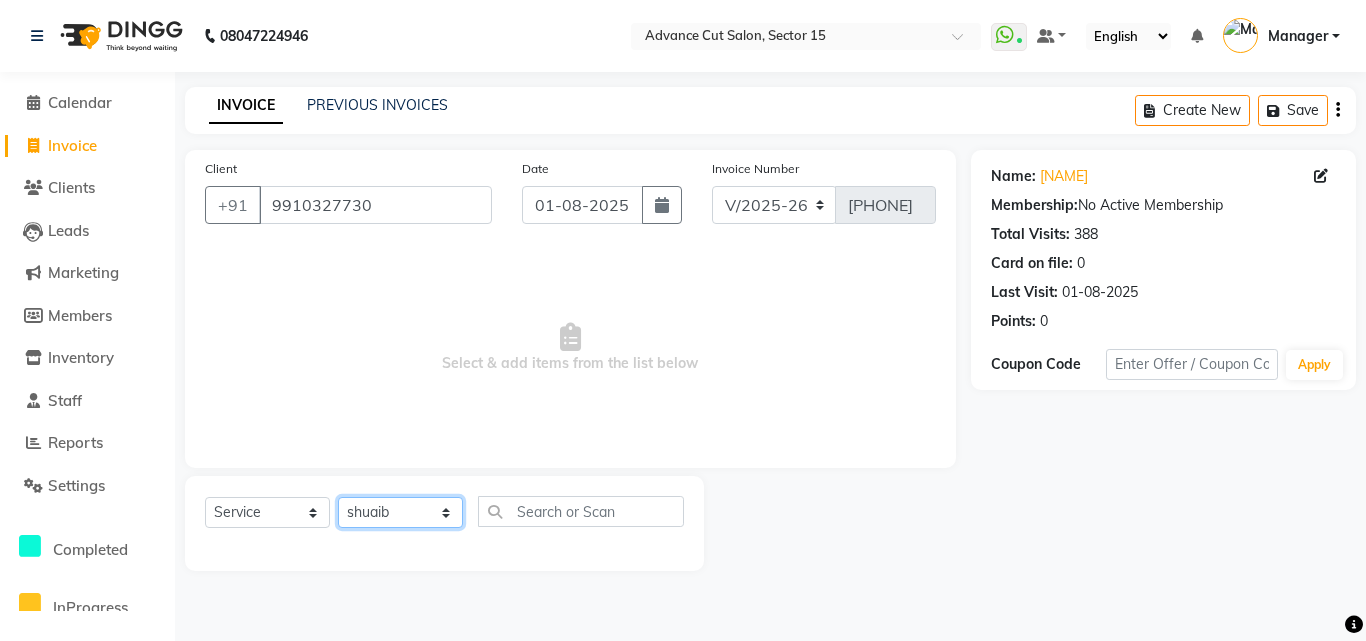 click on "Select Stylist Advance Cut  ASIF FARMAN HAIDER Iqbal KASHISH LUCKY Manager MANOJ NASEEM NASIR Nidhi Pooja  PRIYA RAEES RANI RASHID RIZWAN SACHIN SALMAN SANJAY Shahjad Shankar shuaib SONI" 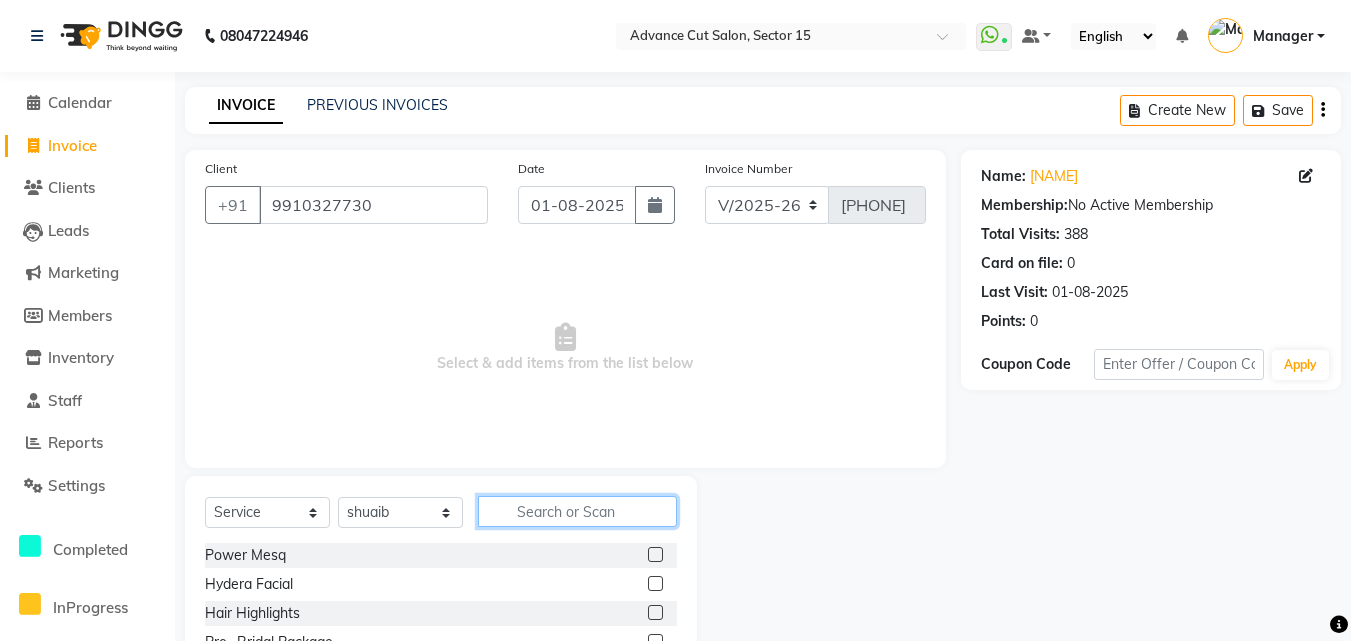 click 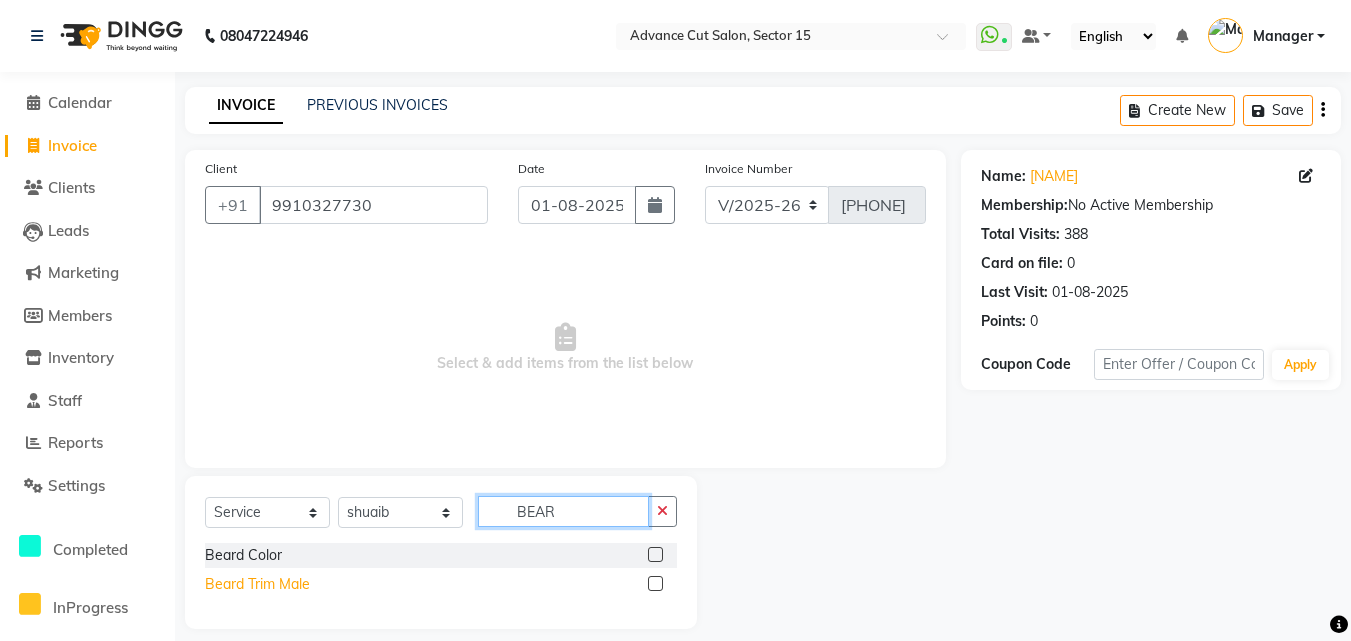 type on "BEAR" 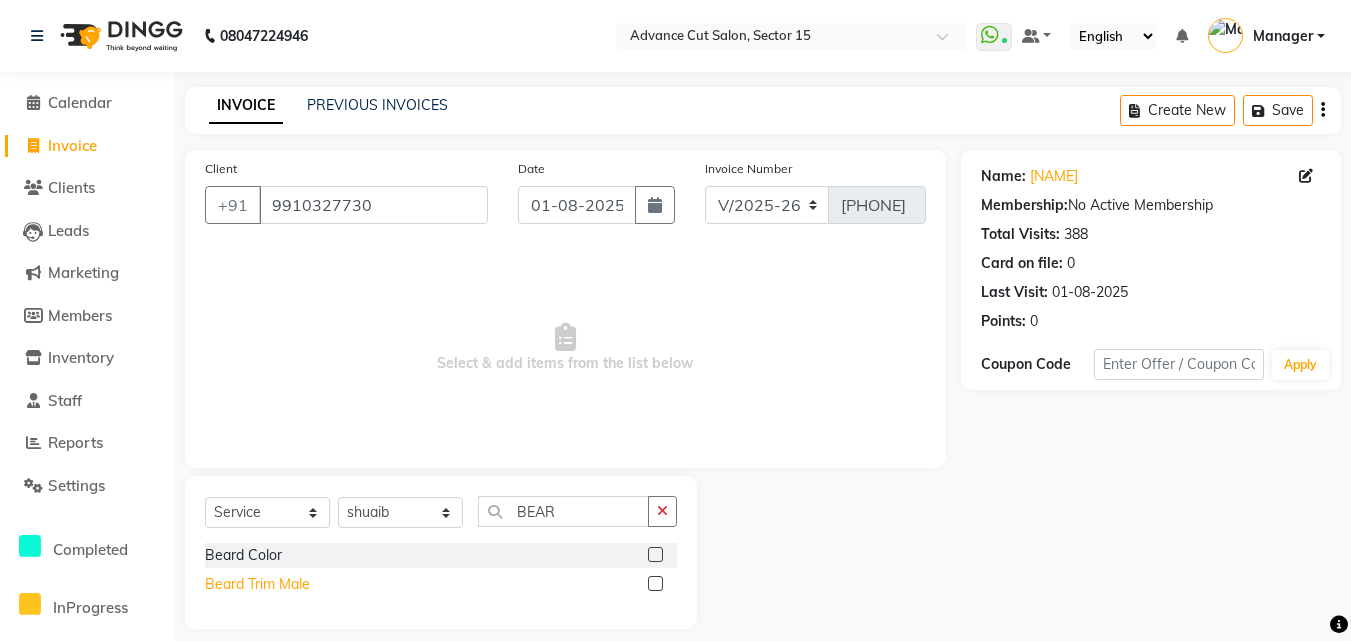 click on "Beard Trim Male" 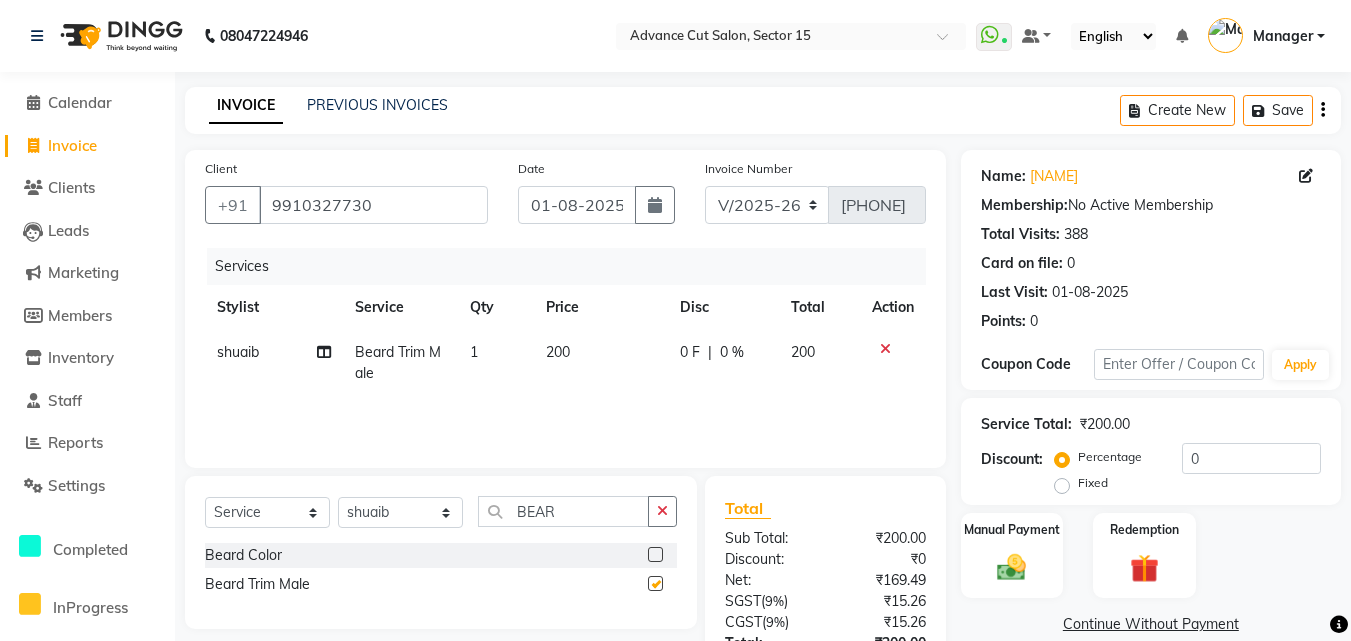 checkbox on "false" 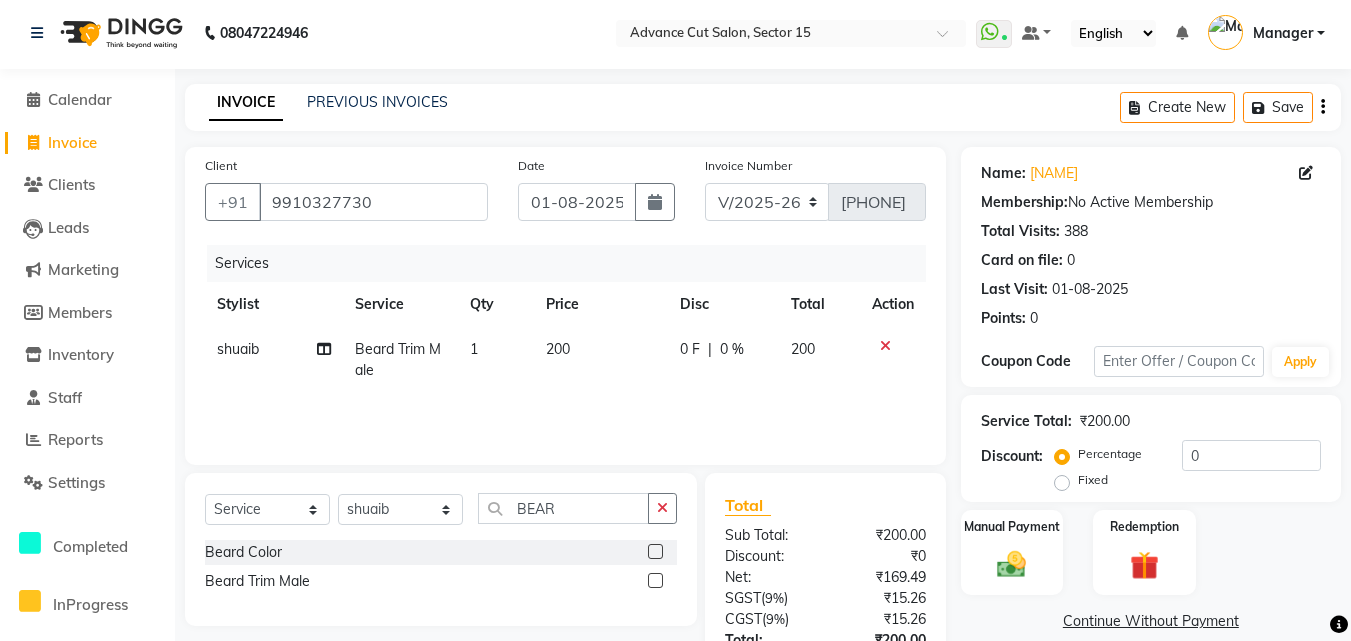 scroll, scrollTop: 159, scrollLeft: 0, axis: vertical 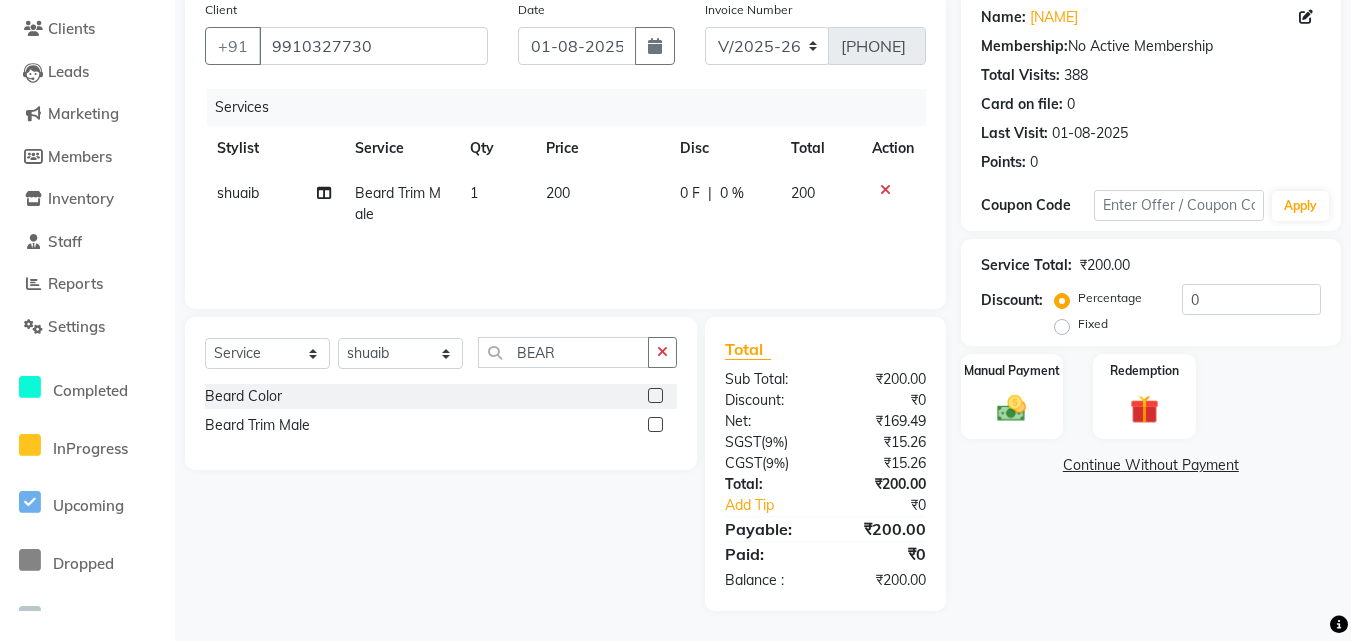 click on "Name: Imtyaz  Membership:  No Active Membership  Total Visits:  388 Card on file:  0 Last Visit:   01-08-2025 Points:   0  Coupon Code Apply Service Total:  ₹200.00  Discount:  Percentage   Fixed  0 Manual Payment Redemption  Continue Without Payment" 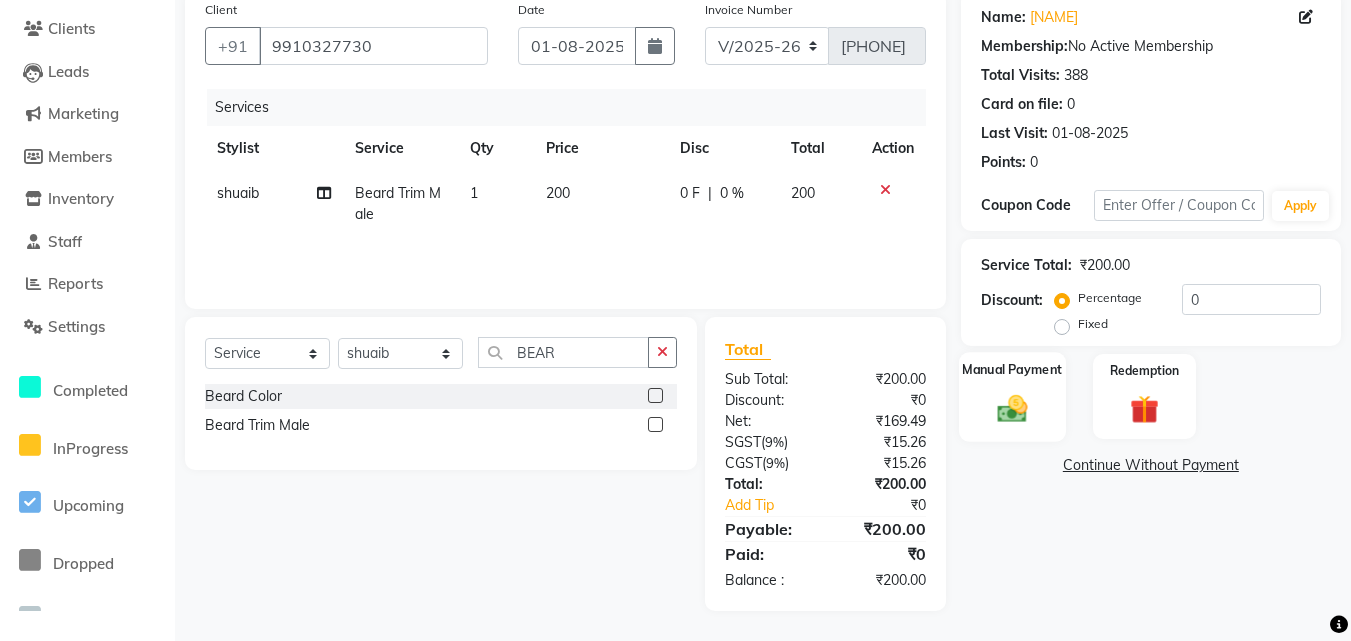 click on "Manual Payment" 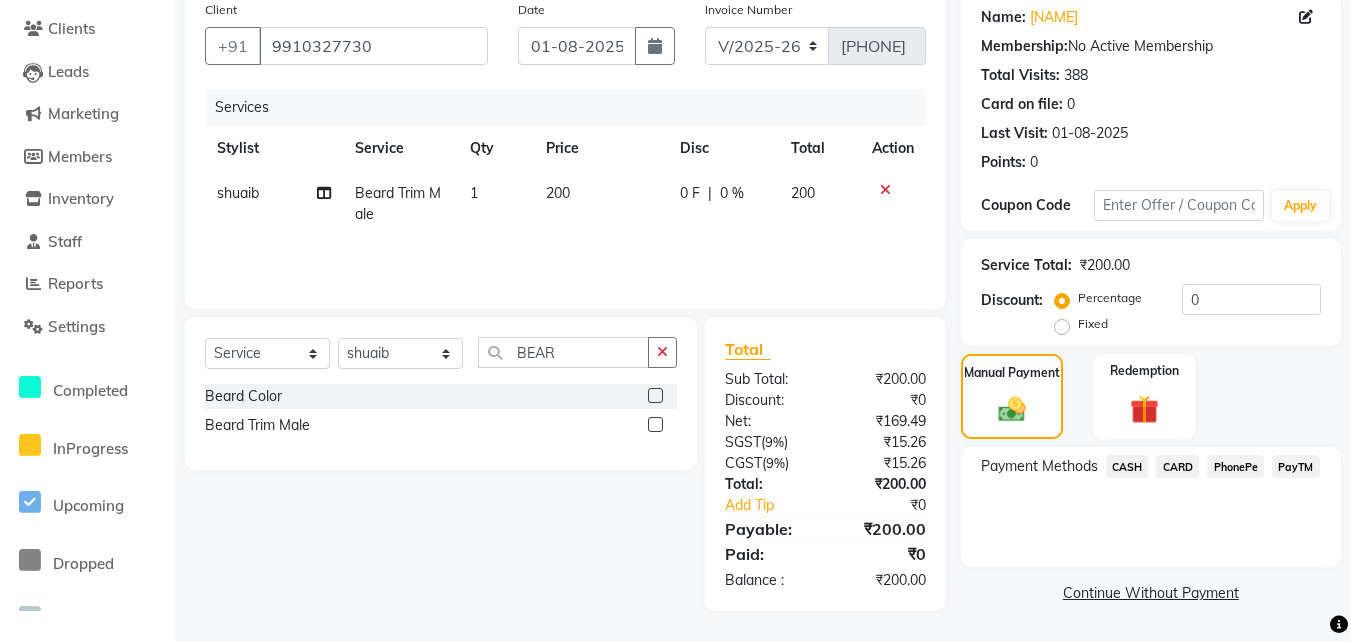 click on "CASH" 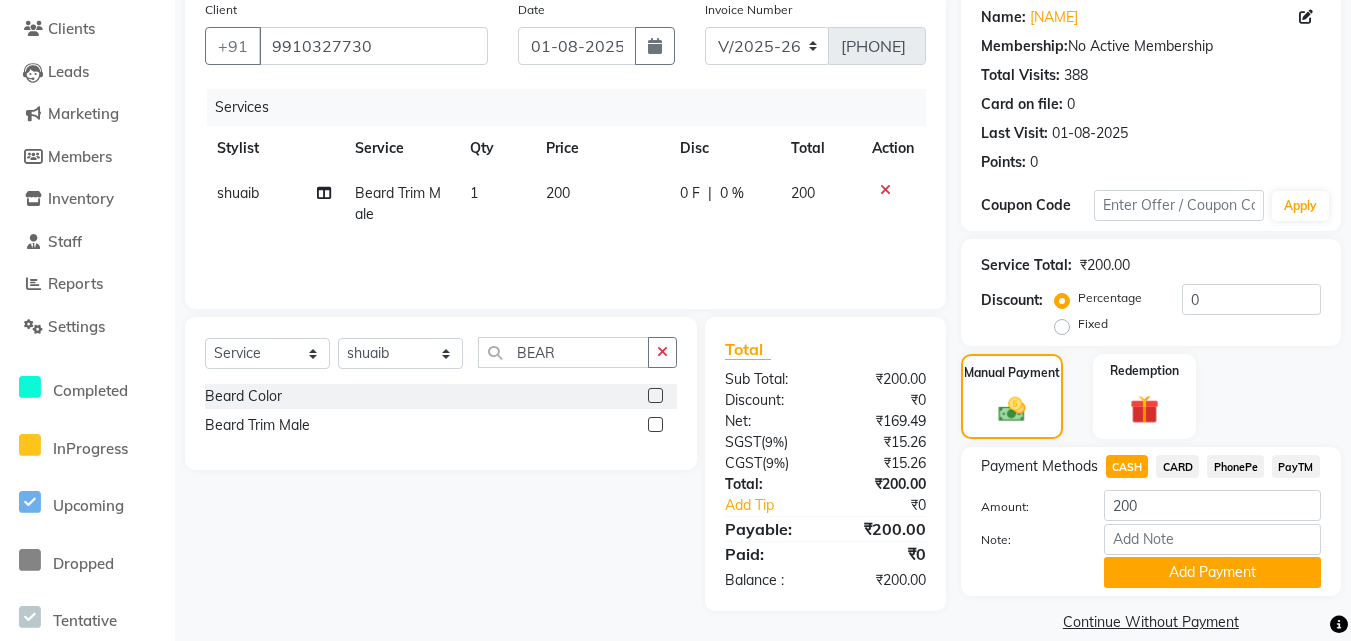 click on "PayTM" 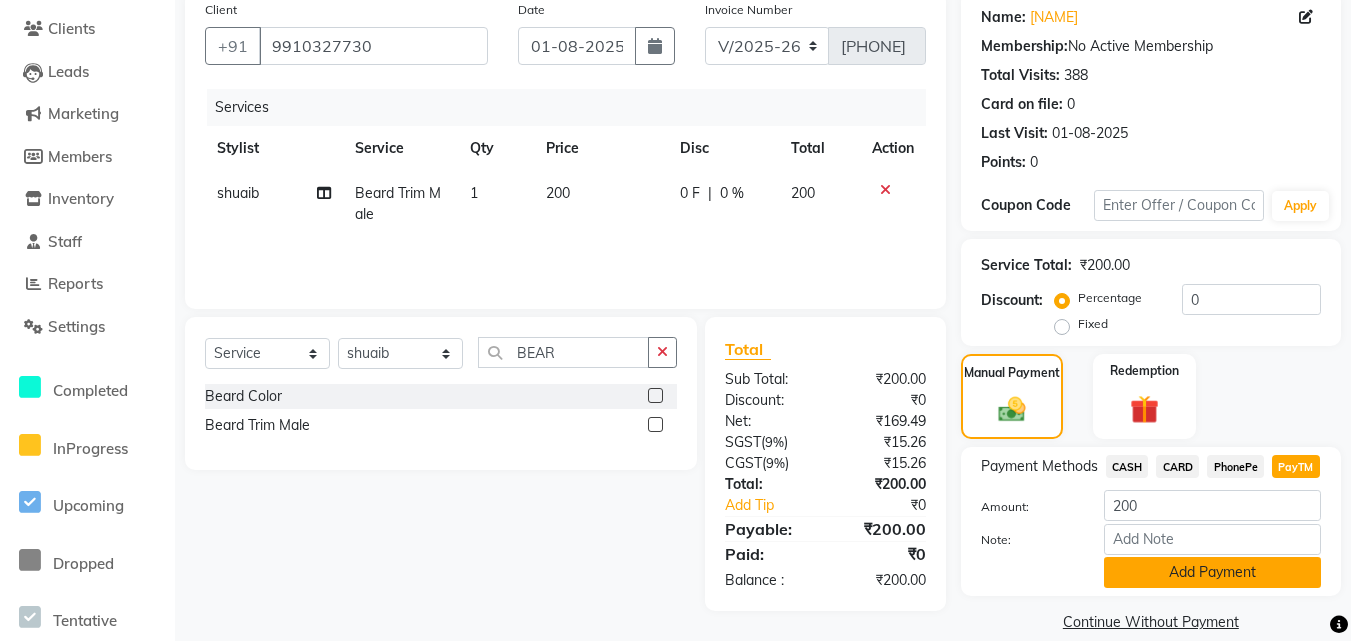click on "Add Payment" 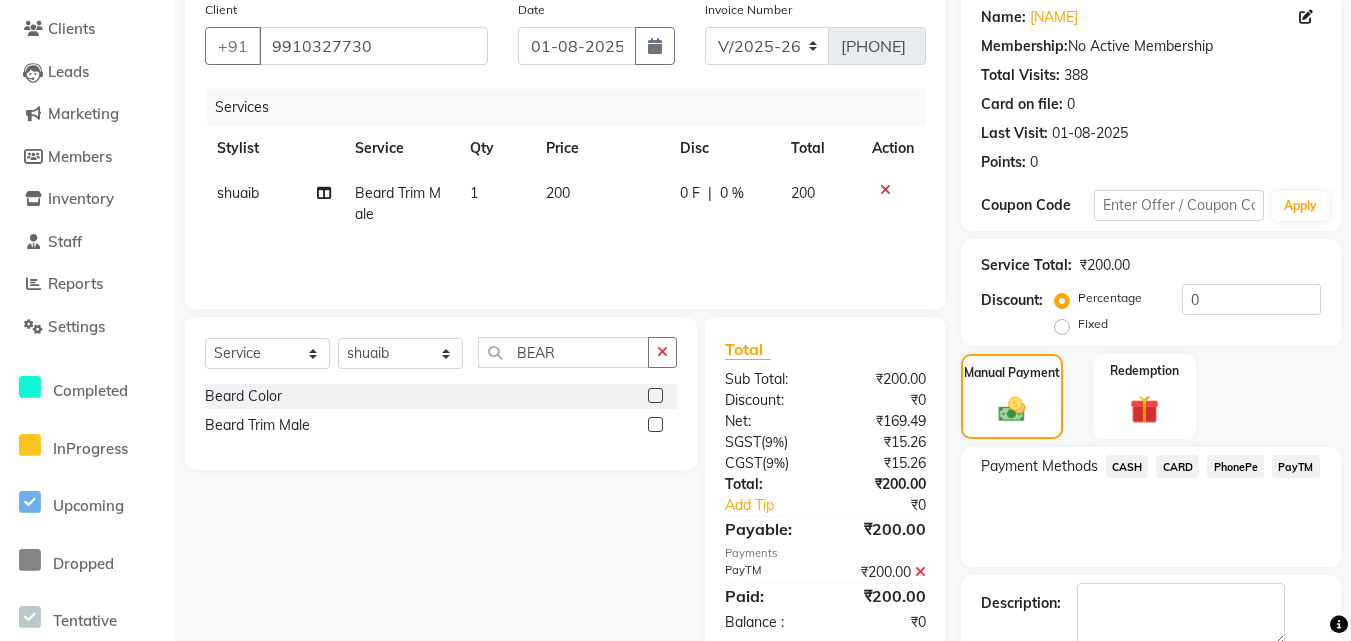 scroll, scrollTop: 264, scrollLeft: 0, axis: vertical 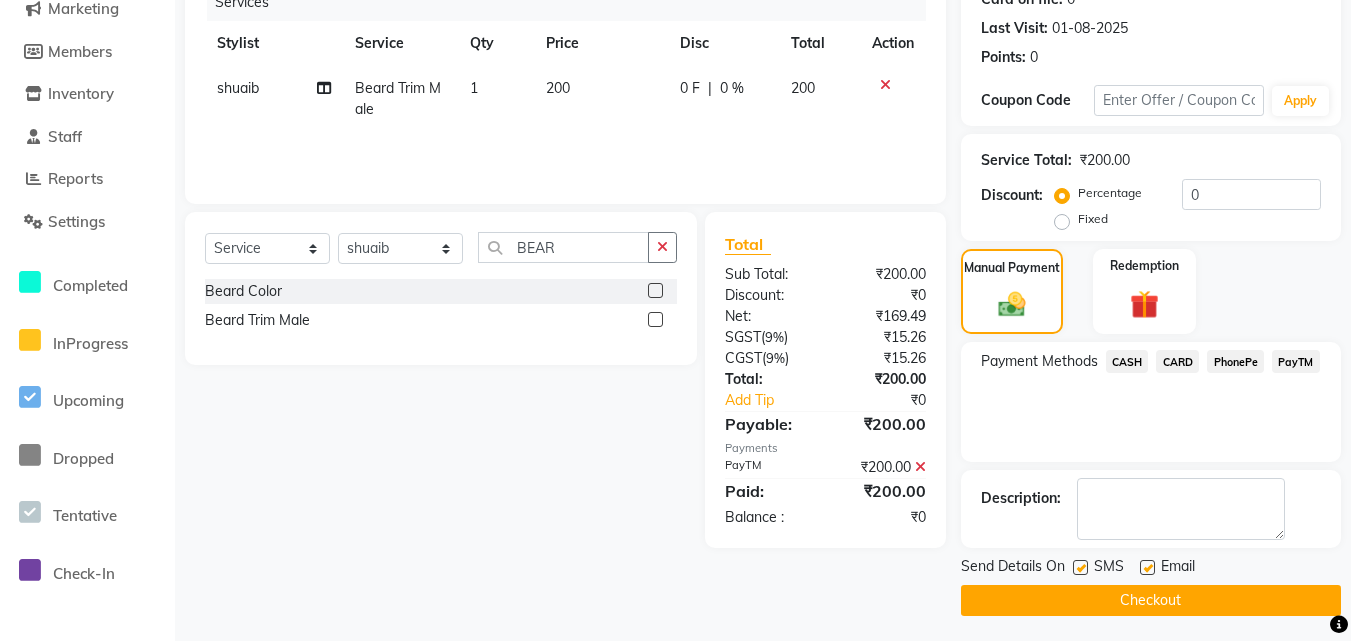click on "Checkout" 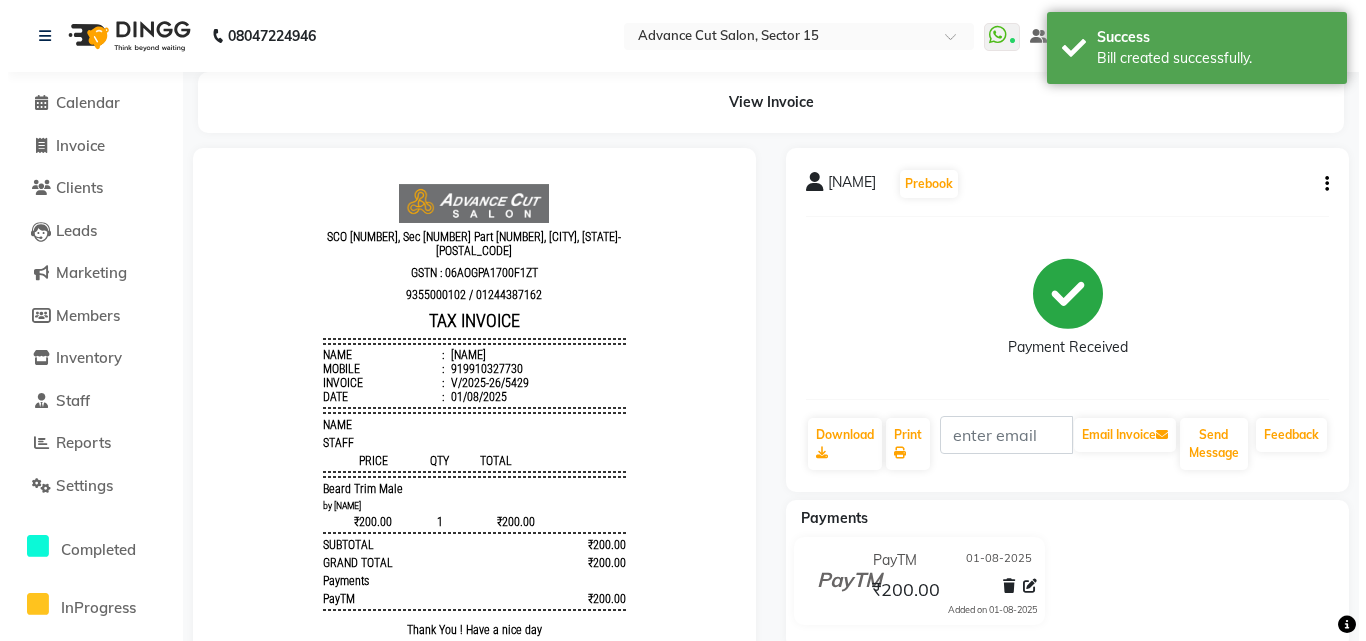 scroll, scrollTop: 0, scrollLeft: 0, axis: both 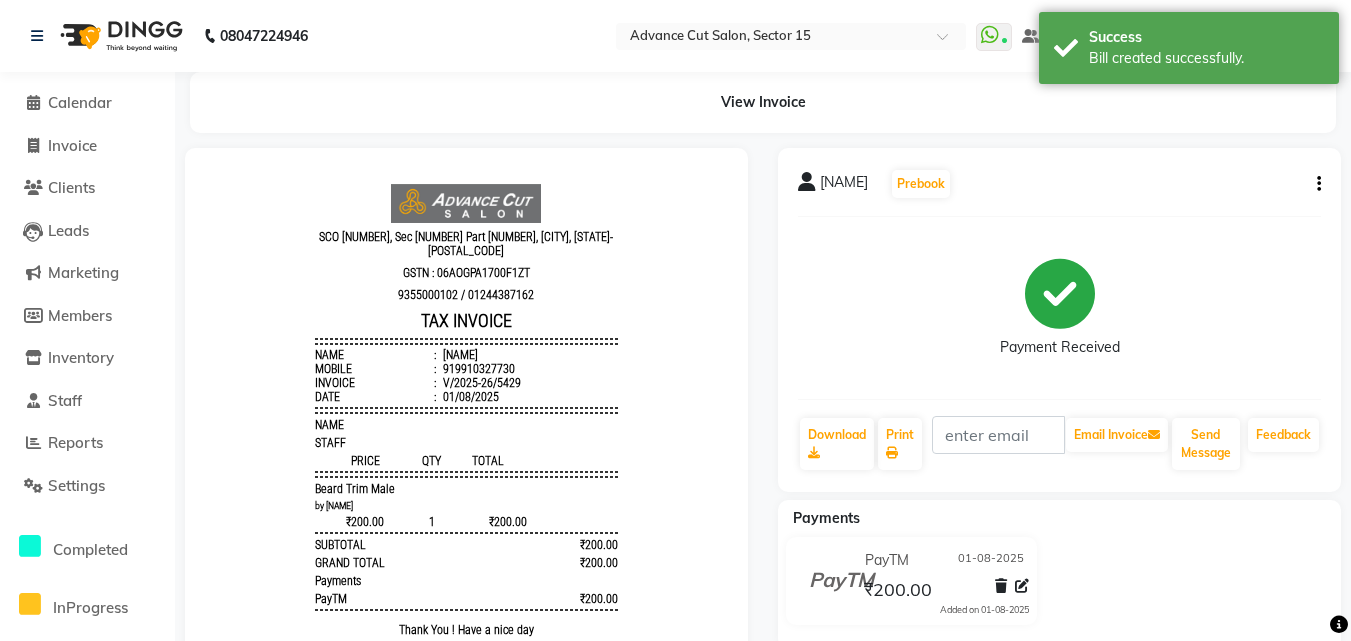 drag, startPoint x: 941, startPoint y: 135, endPoint x: 713, endPoint y: 122, distance: 228.37032 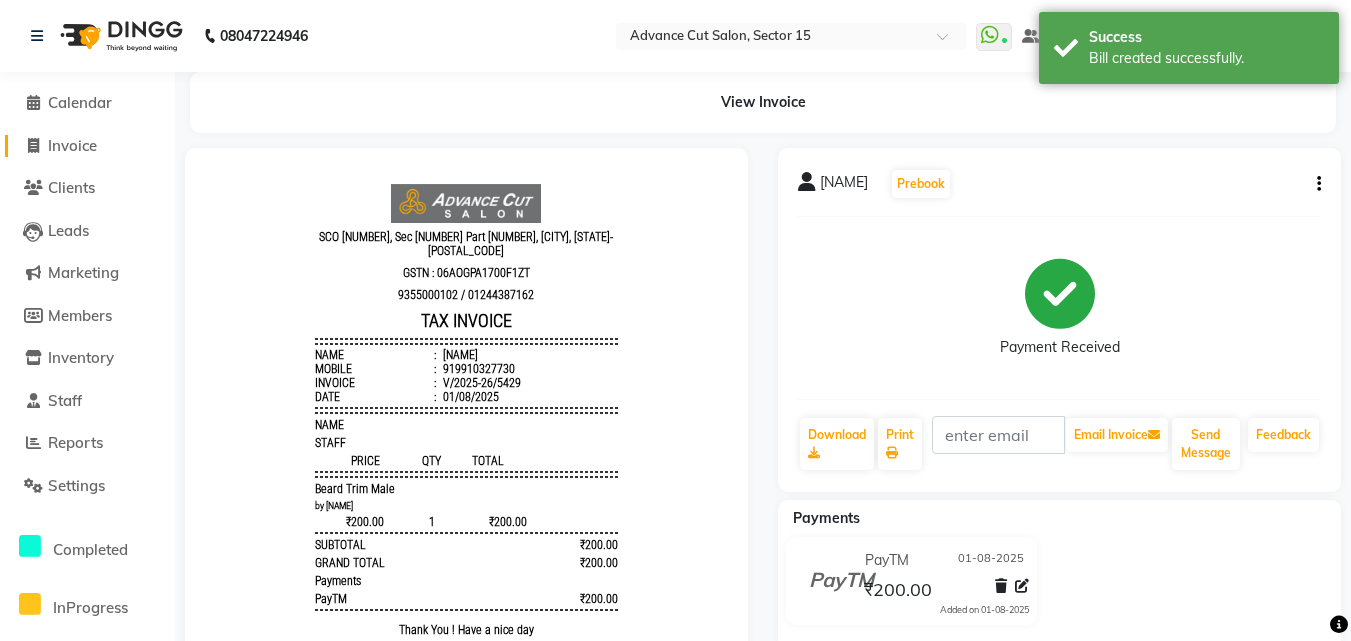 click on "Invoice" 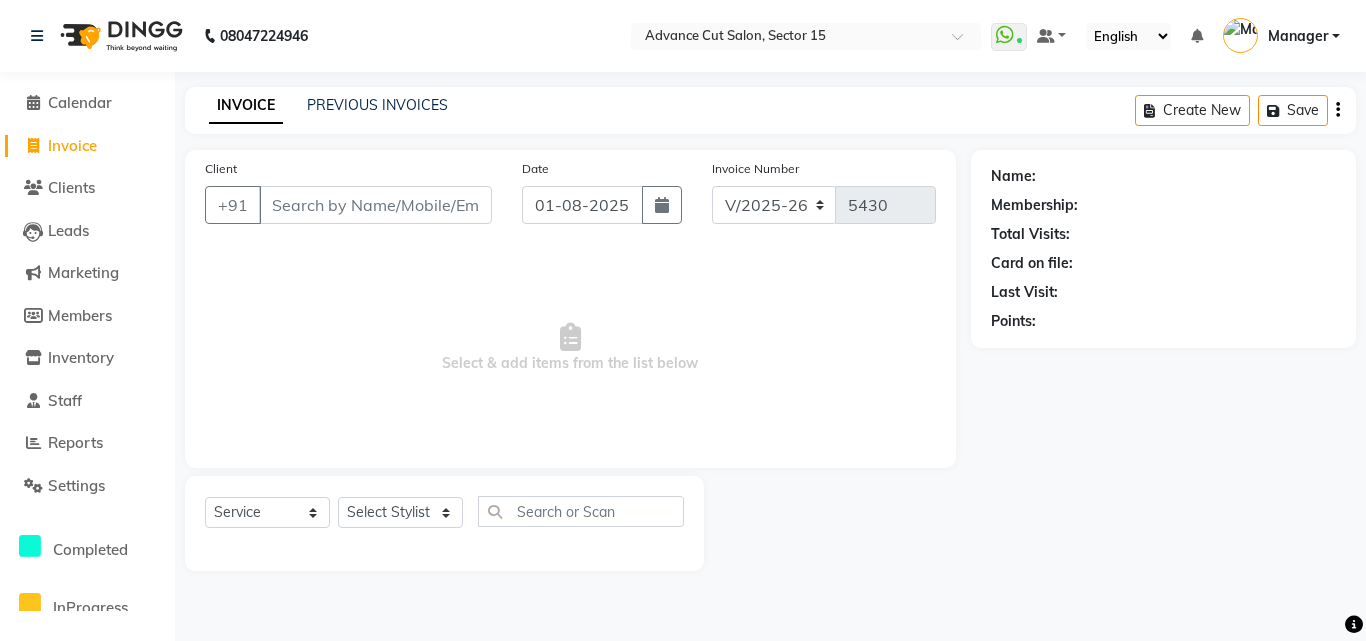 click on "Name: Membership: Total Visits: Card on file: Last Visit:  Points:" 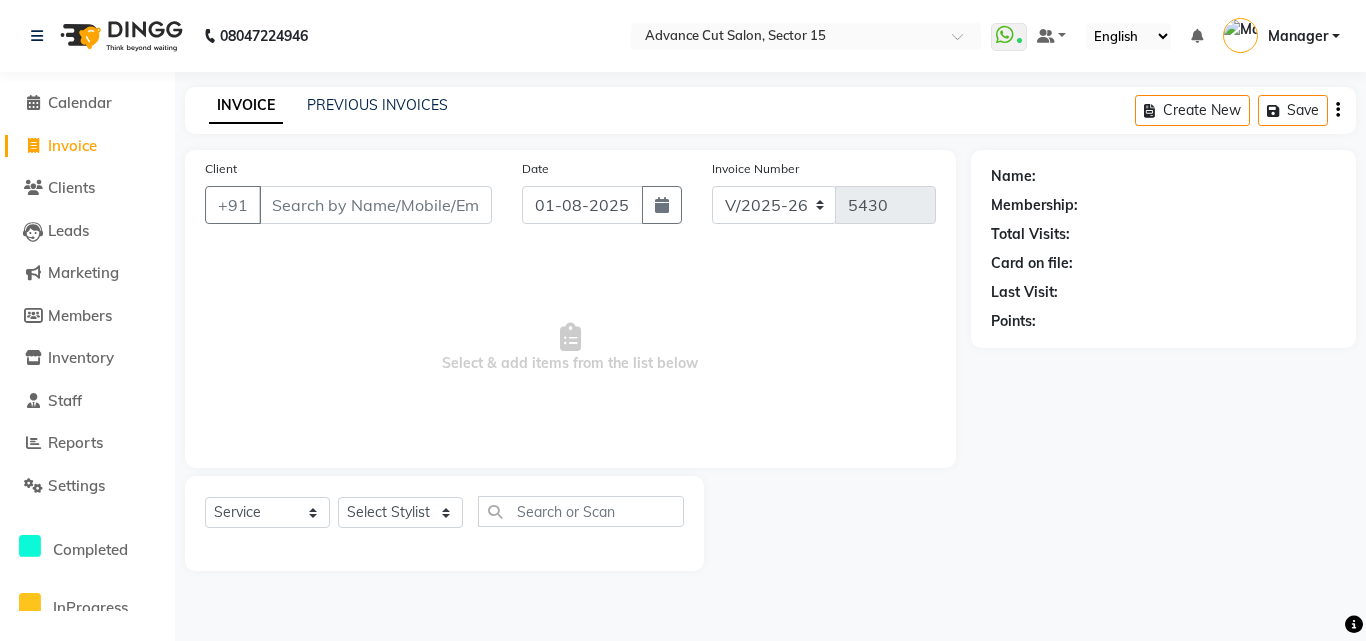 click on "Reports" 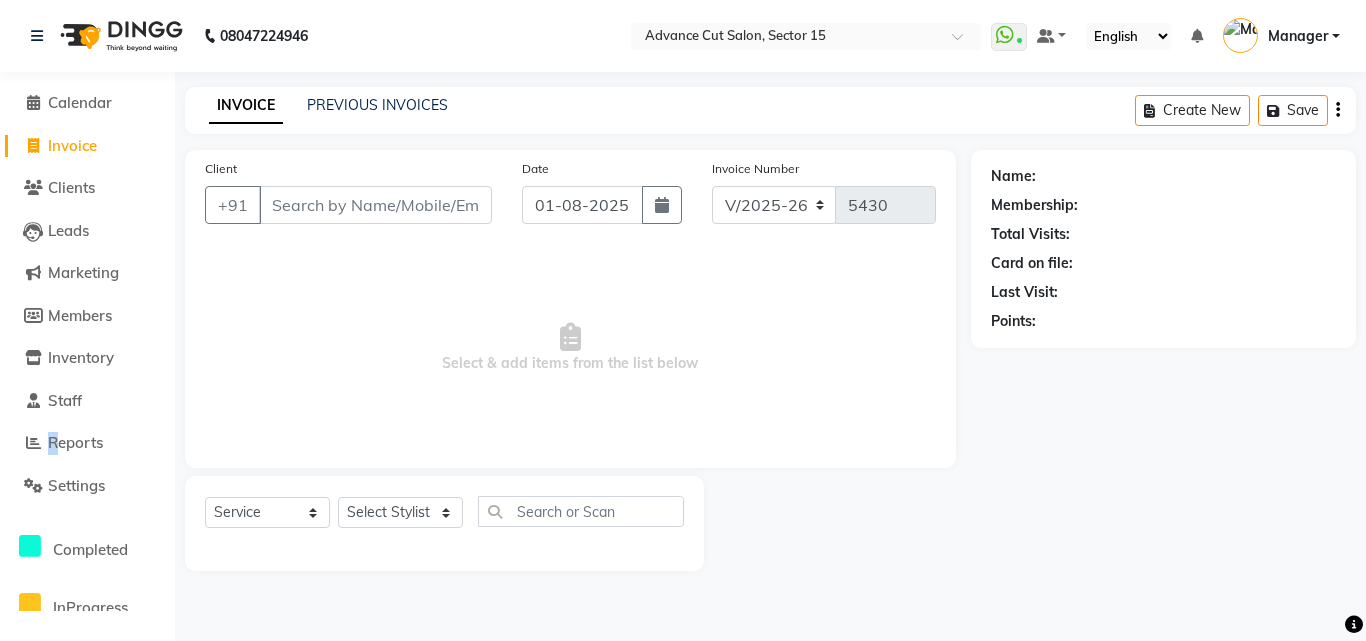 click on "Reports" 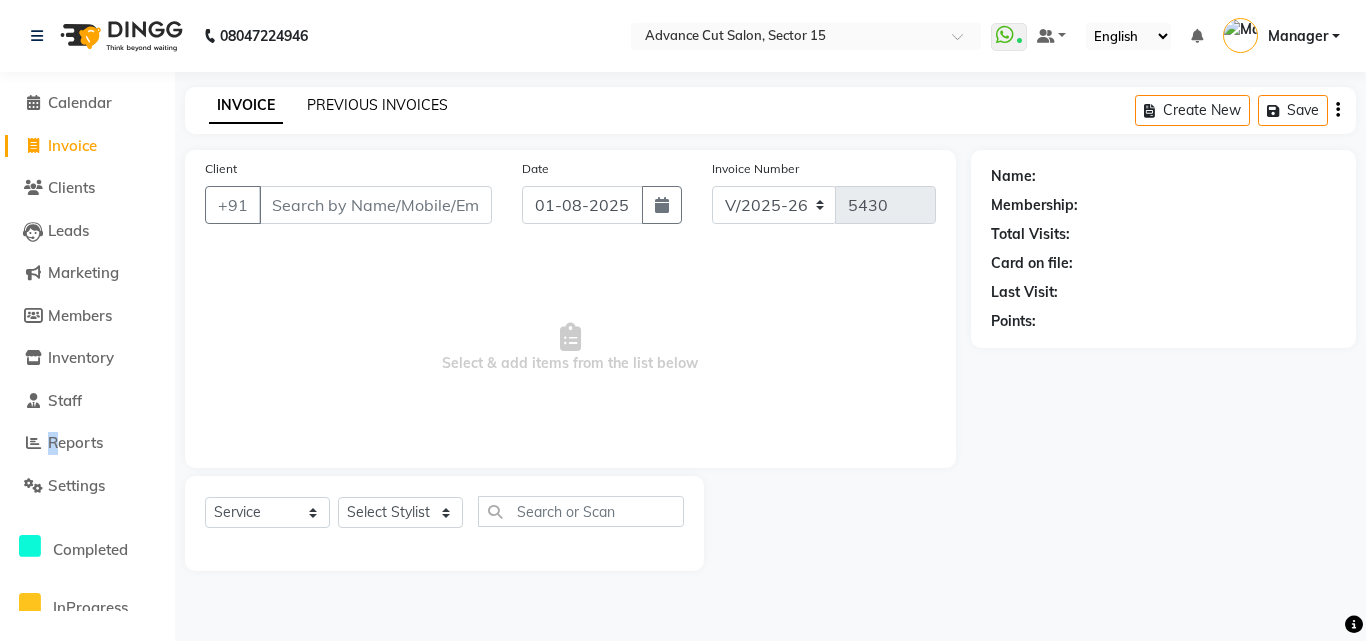 click on "PREVIOUS INVOICES" 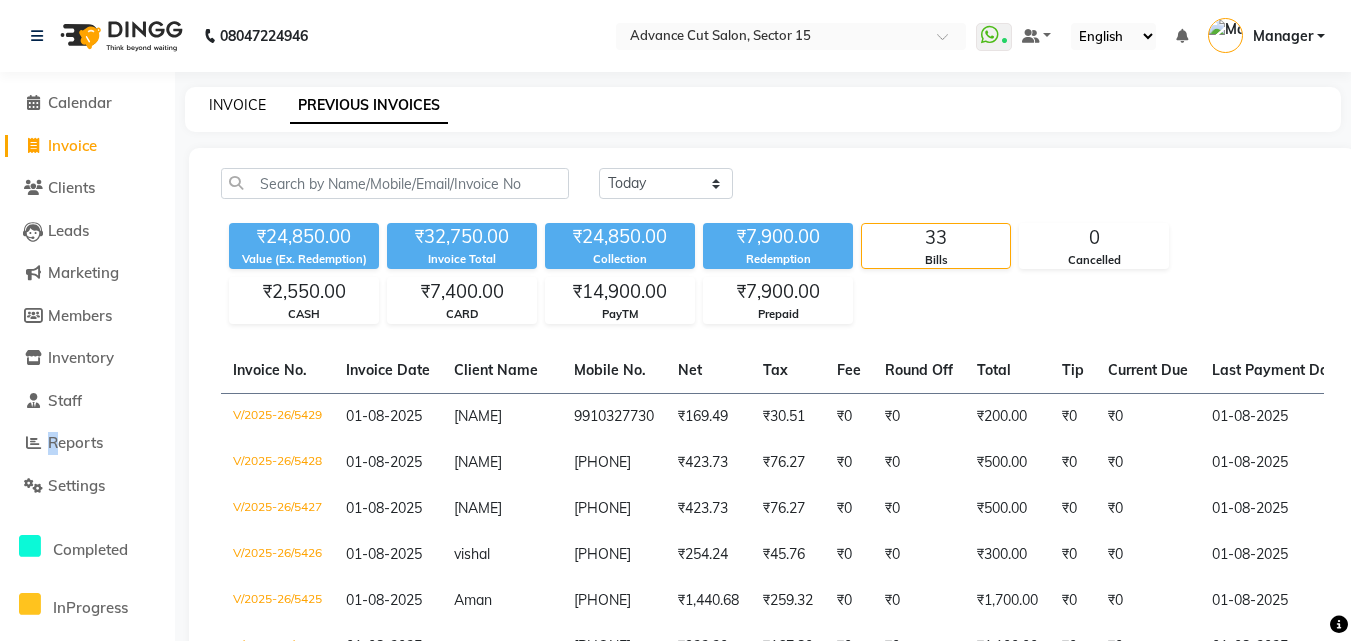 click on "INVOICE" 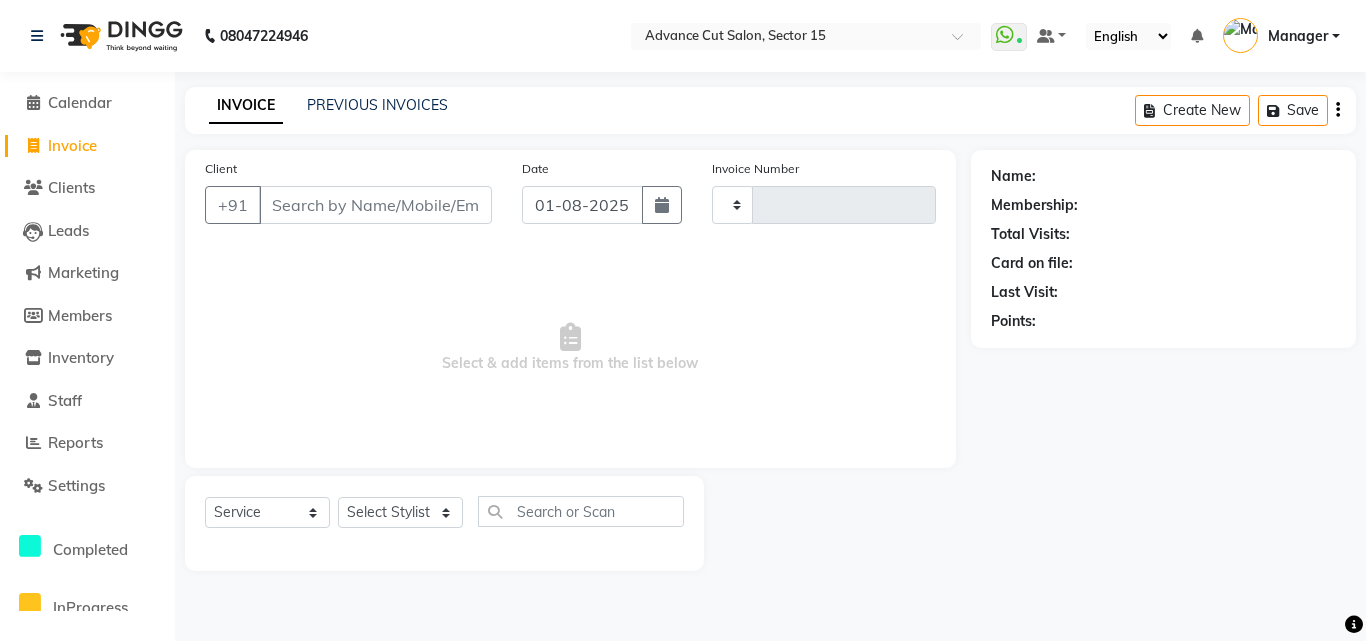 type on "5430" 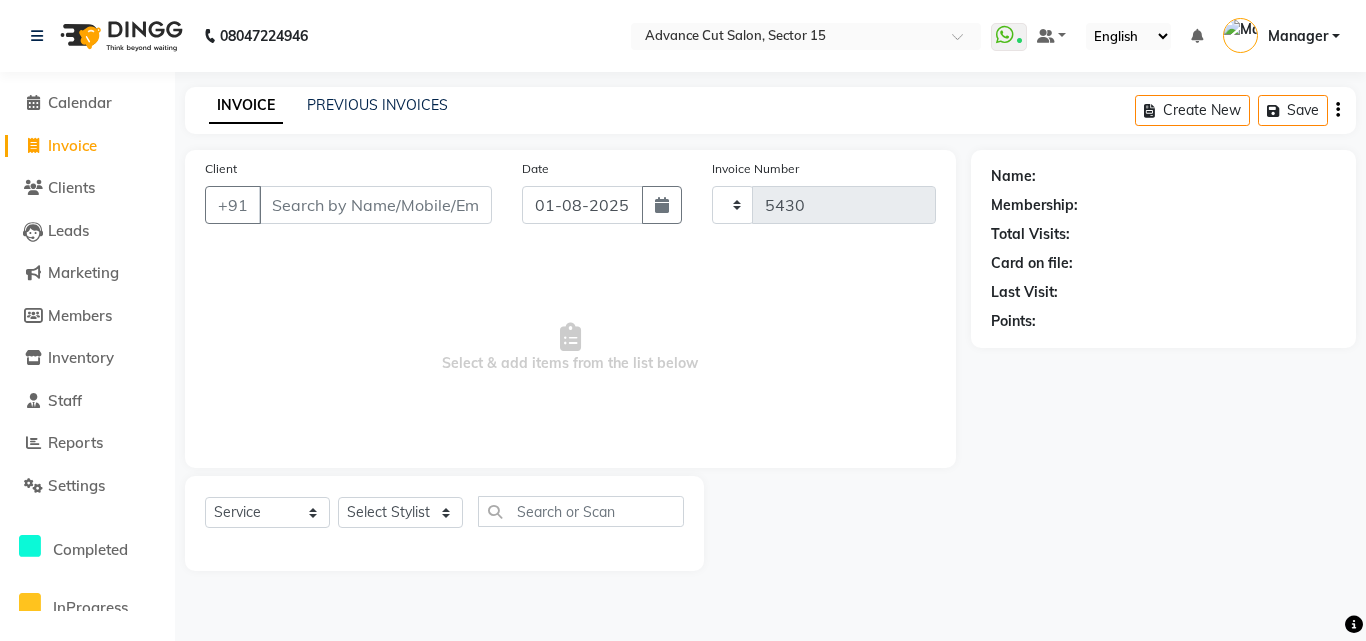 select on "6255" 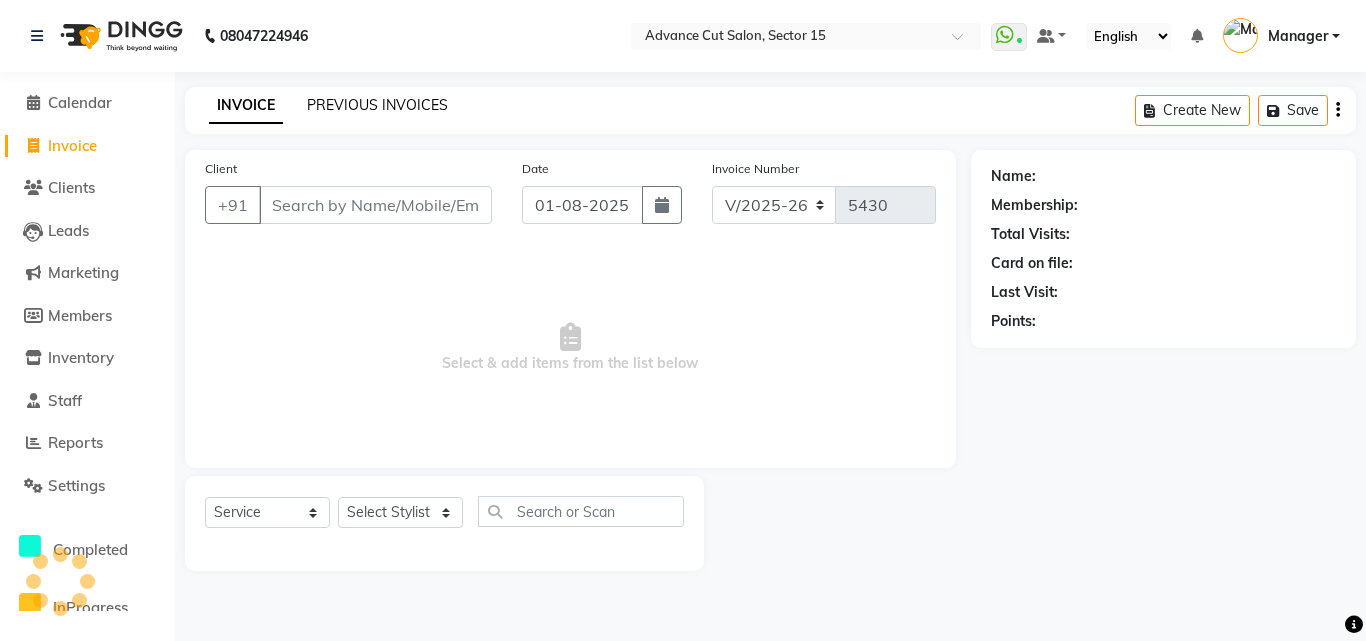 click on "PREVIOUS INVOICES" 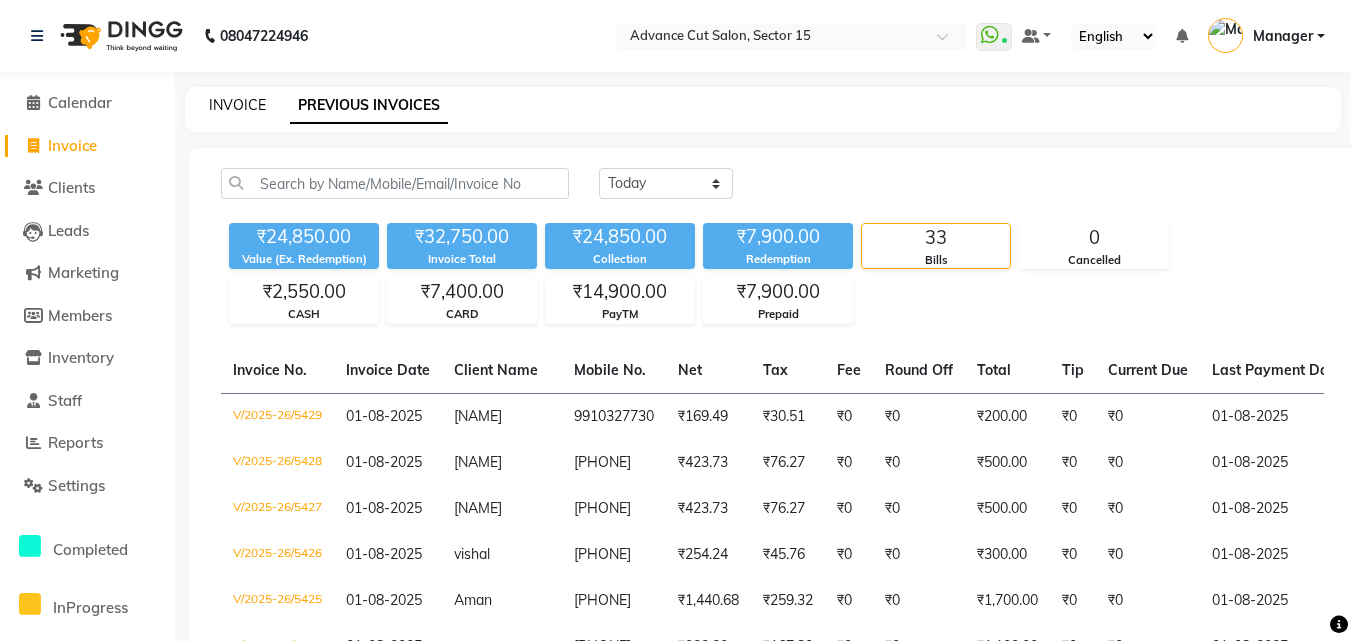 click on "INVOICE" 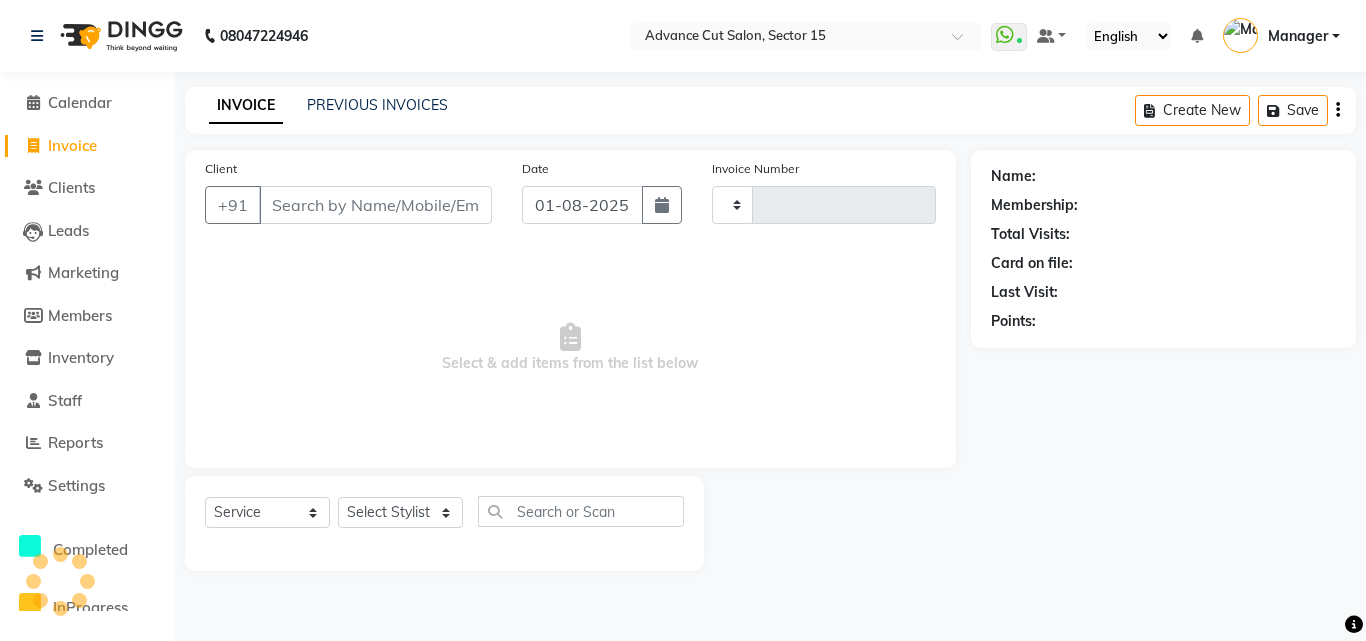 type on "5430" 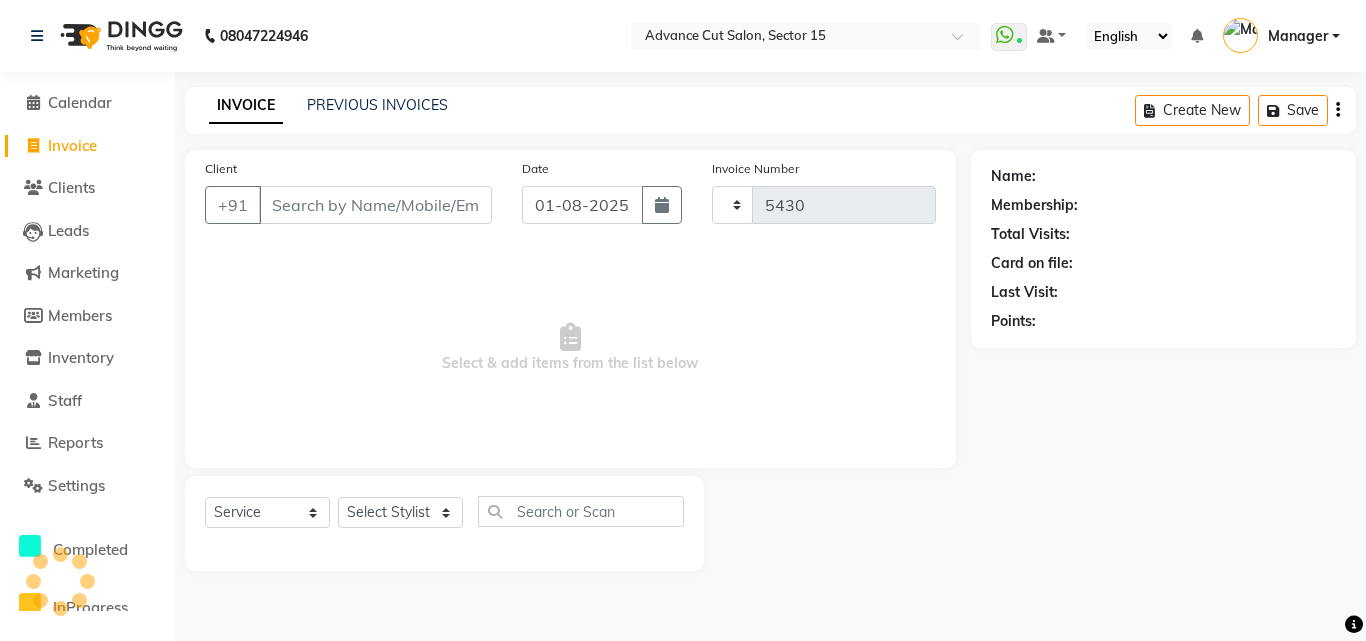 select on "6255" 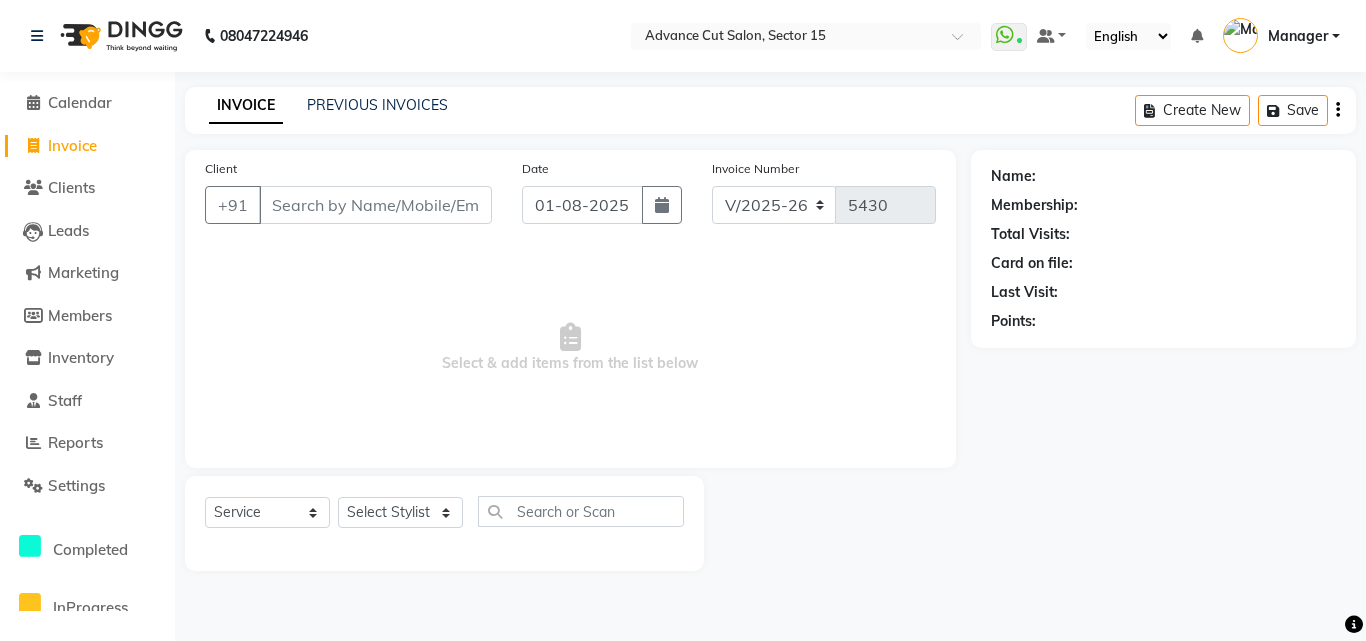 drag, startPoint x: 1365, startPoint y: 106, endPoint x: 1091, endPoint y: 106, distance: 274 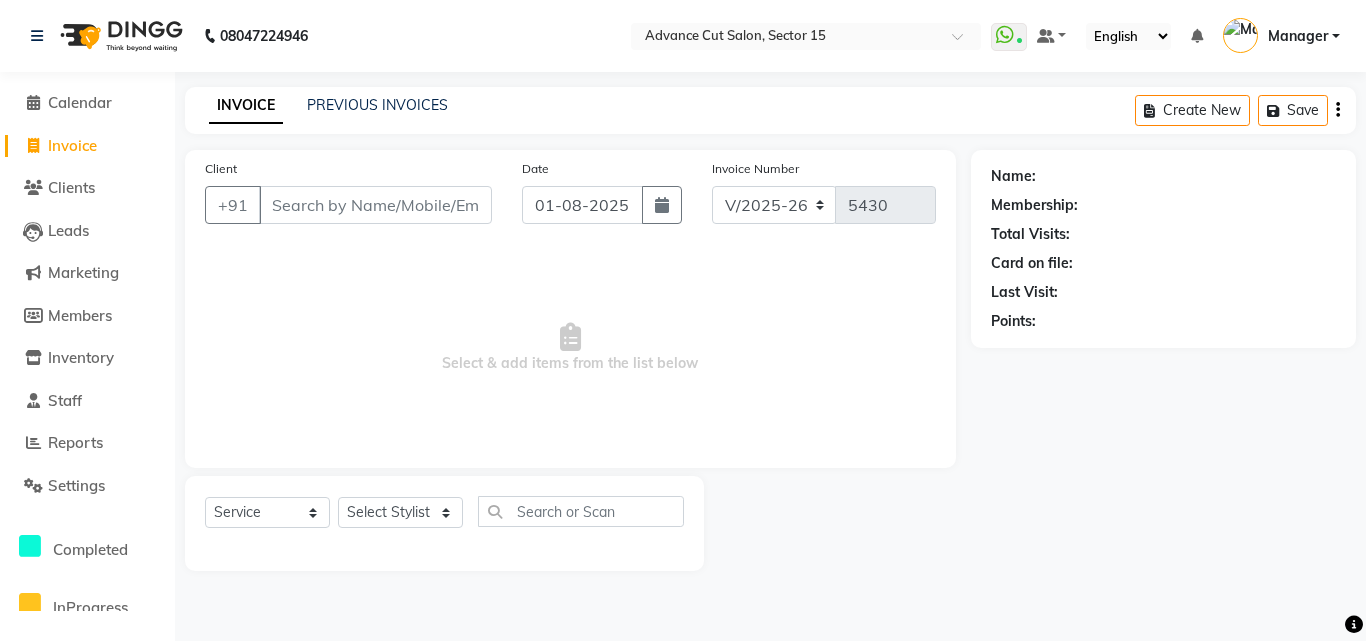 drag, startPoint x: 1091, startPoint y: 106, endPoint x: 0, endPoint y: 106, distance: 1091 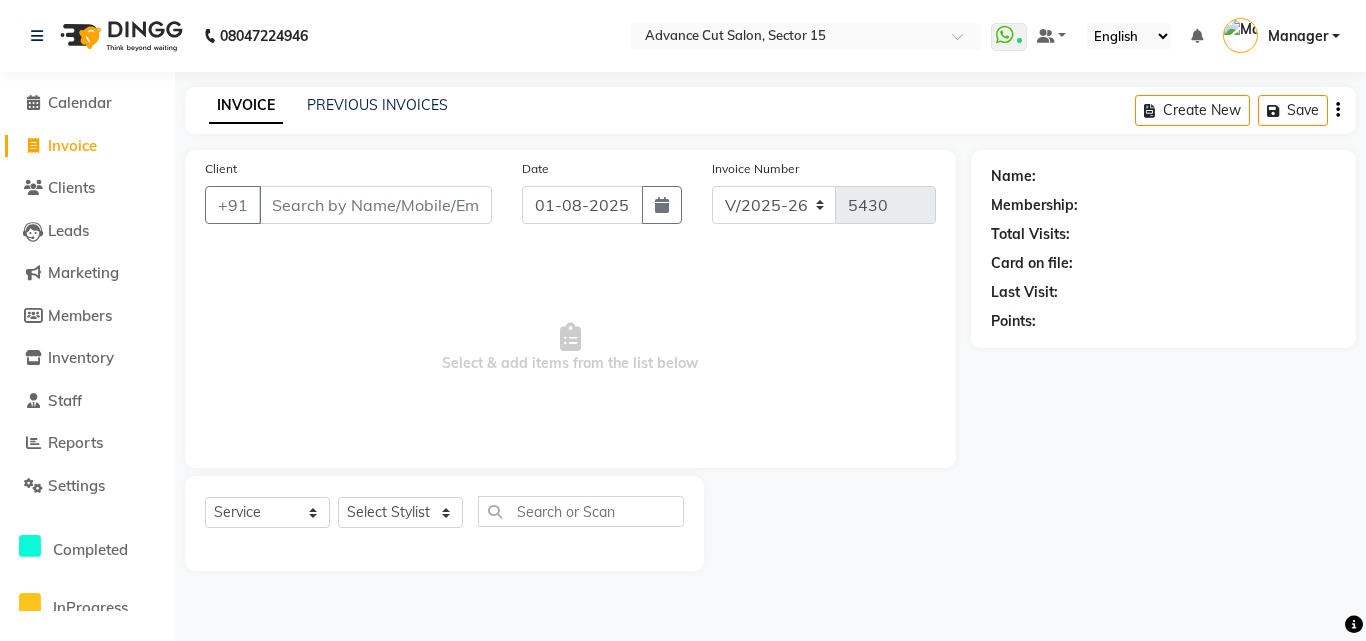 drag, startPoint x: 1134, startPoint y: 106, endPoint x: 1365, endPoint y: 106, distance: 231 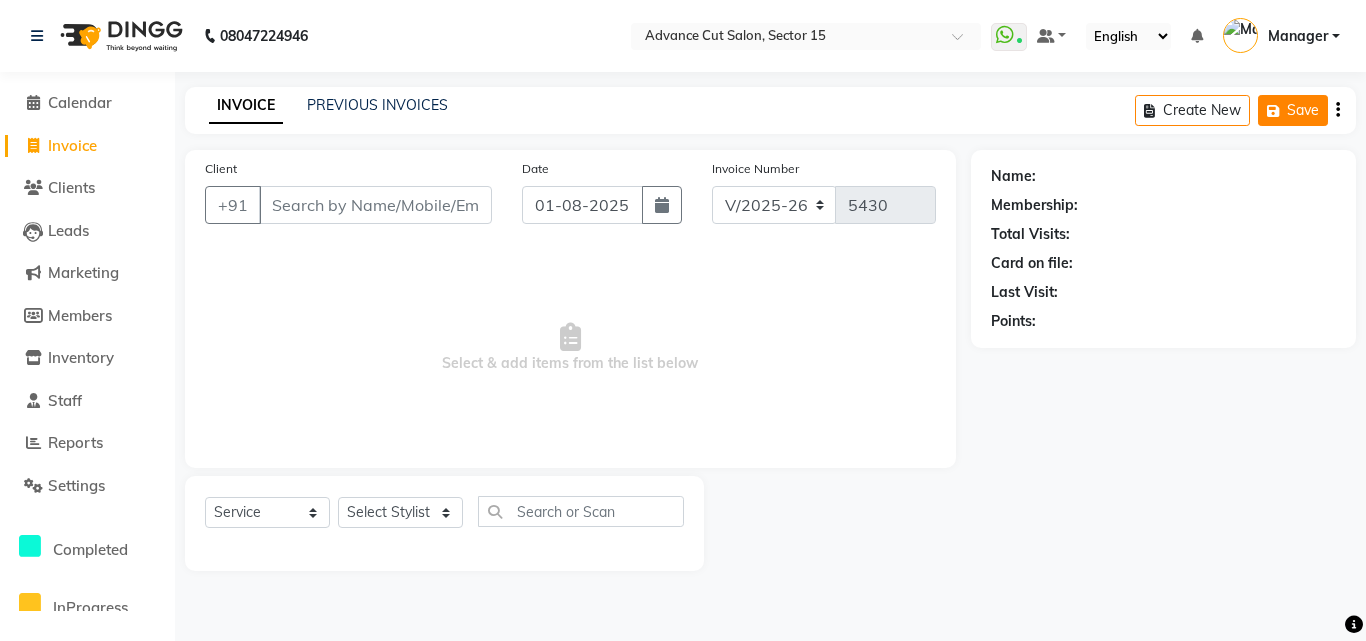 drag, startPoint x: 1365, startPoint y: 106, endPoint x: 1324, endPoint y: 106, distance: 41 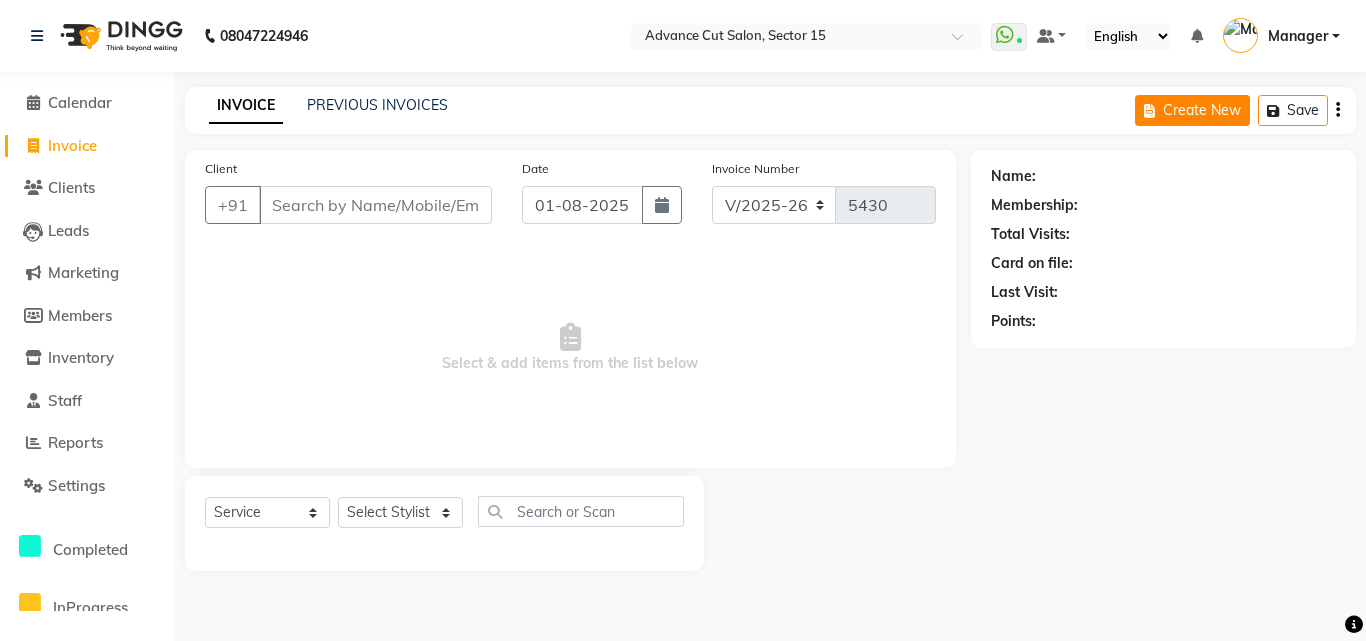 drag, startPoint x: 1365, startPoint y: 106, endPoint x: 1165, endPoint y: 106, distance: 200 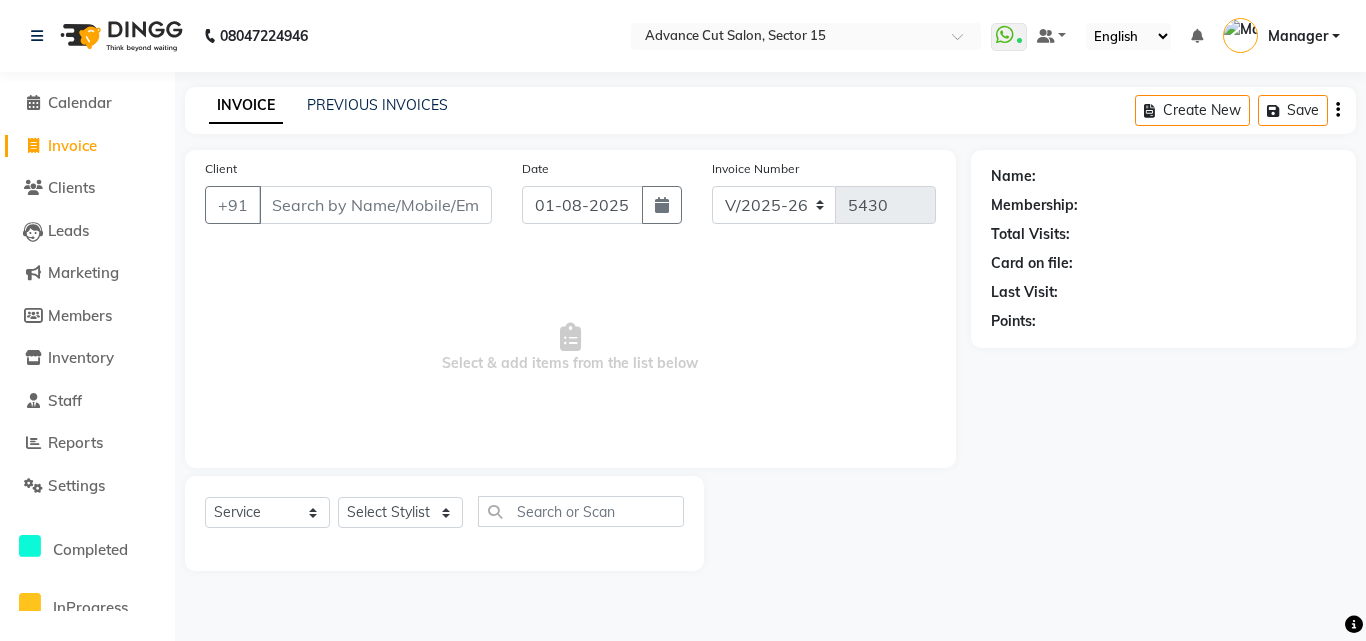 drag, startPoint x: 1277, startPoint y: 106, endPoint x: 0, endPoint y: 106, distance: 1277 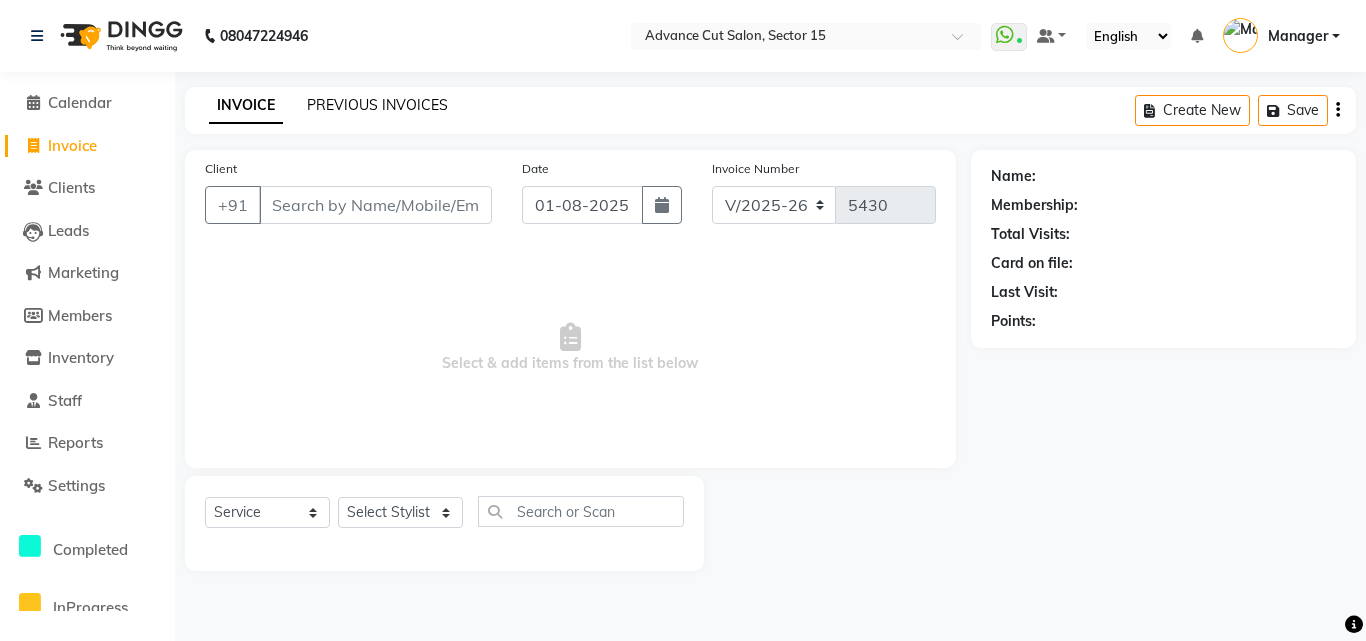 drag, startPoint x: 0, startPoint y: 106, endPoint x: 314, endPoint y: 106, distance: 314 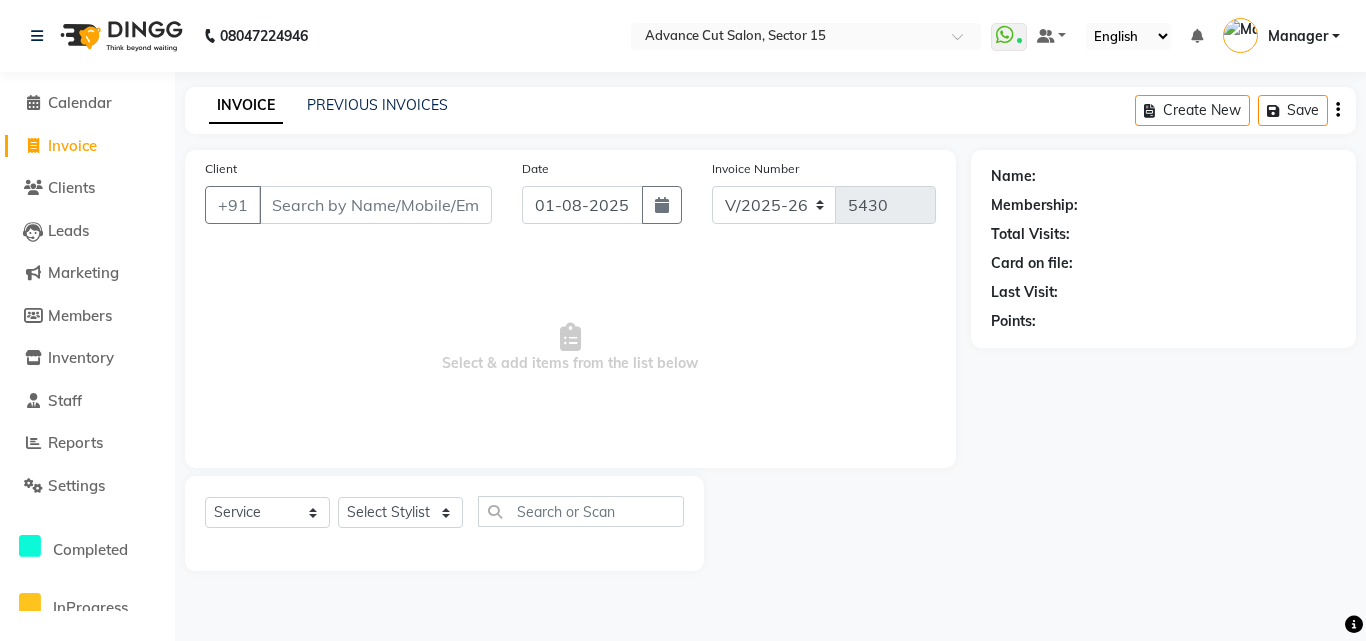 drag, startPoint x: 314, startPoint y: 106, endPoint x: 213, endPoint y: 106, distance: 101 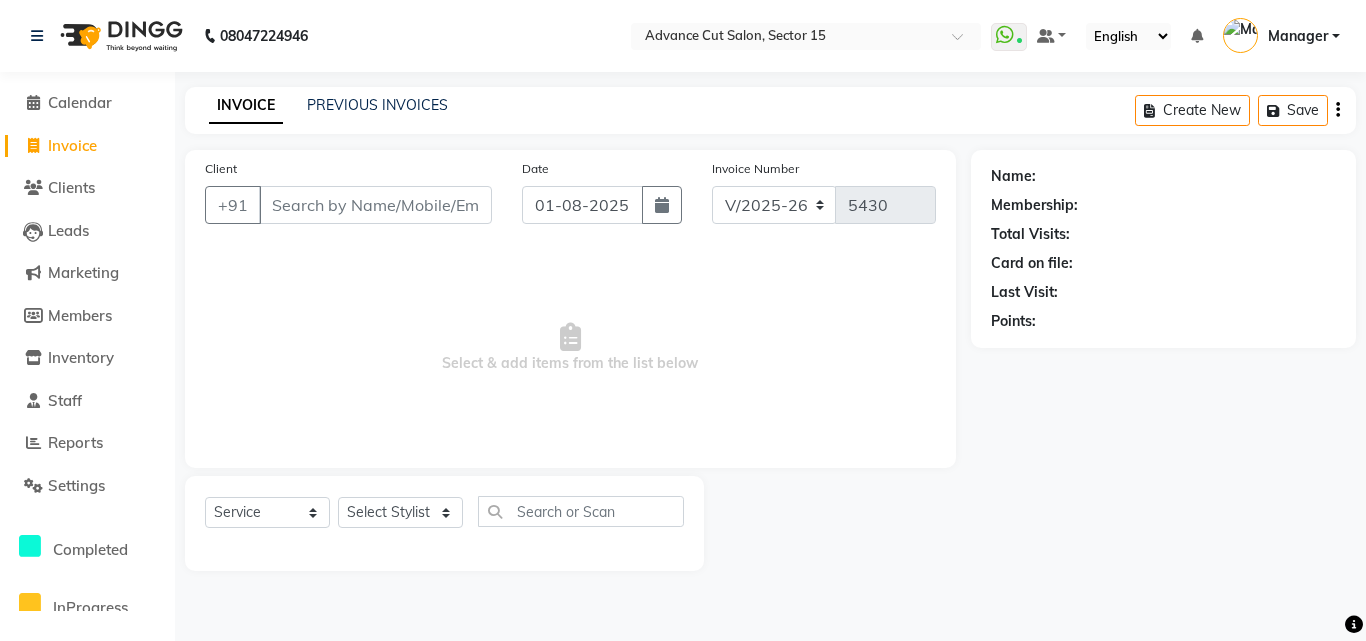 drag, startPoint x: 268, startPoint y: 106, endPoint x: 0, endPoint y: 106, distance: 268 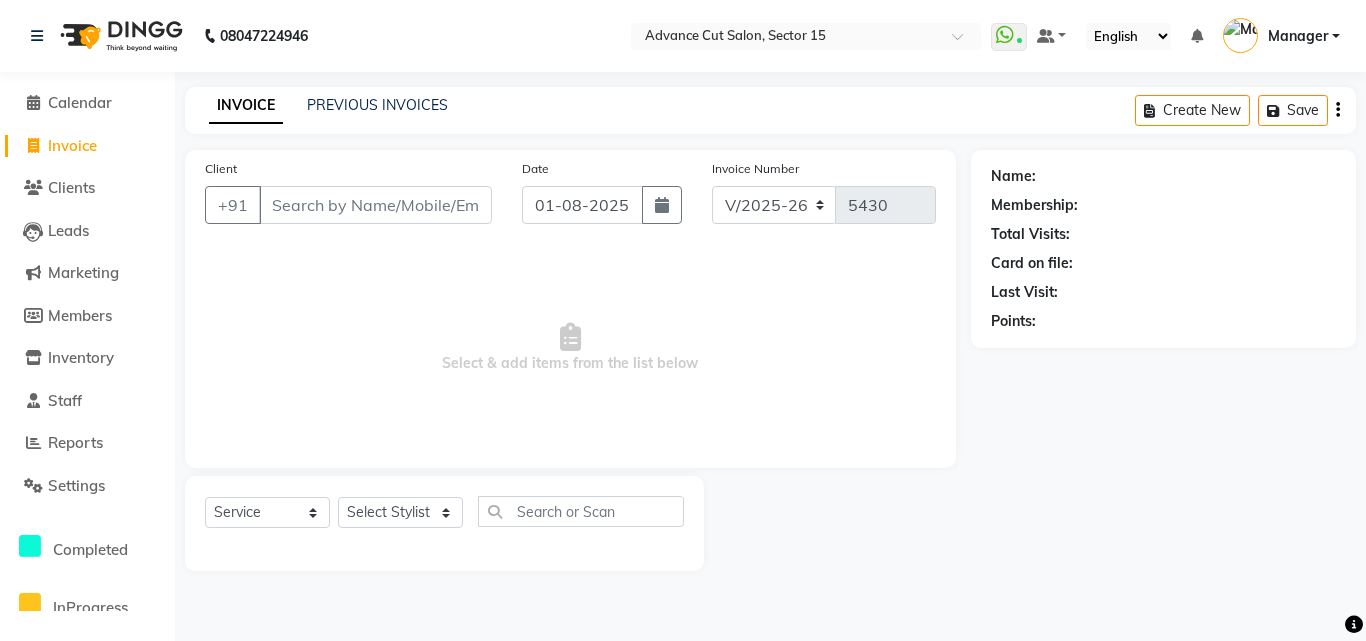 drag, startPoint x: 0, startPoint y: 106, endPoint x: 1365, endPoint y: 106, distance: 1365 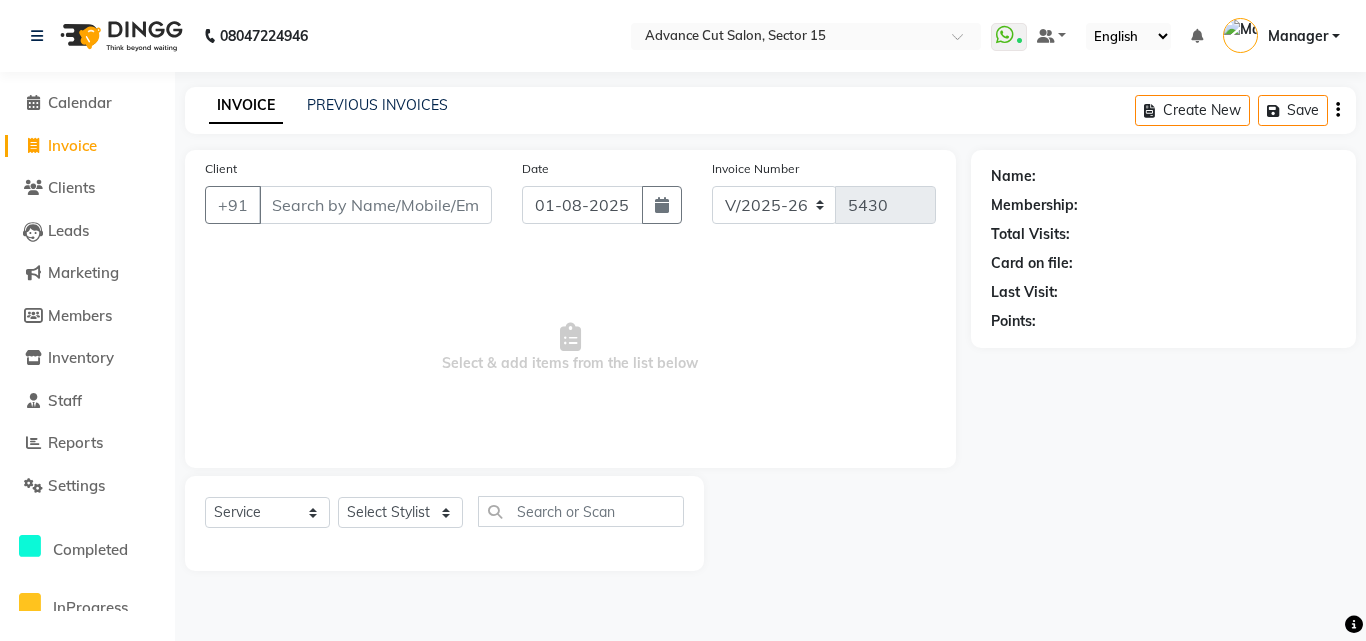 drag, startPoint x: 0, startPoint y: 106, endPoint x: 961, endPoint y: 106, distance: 961 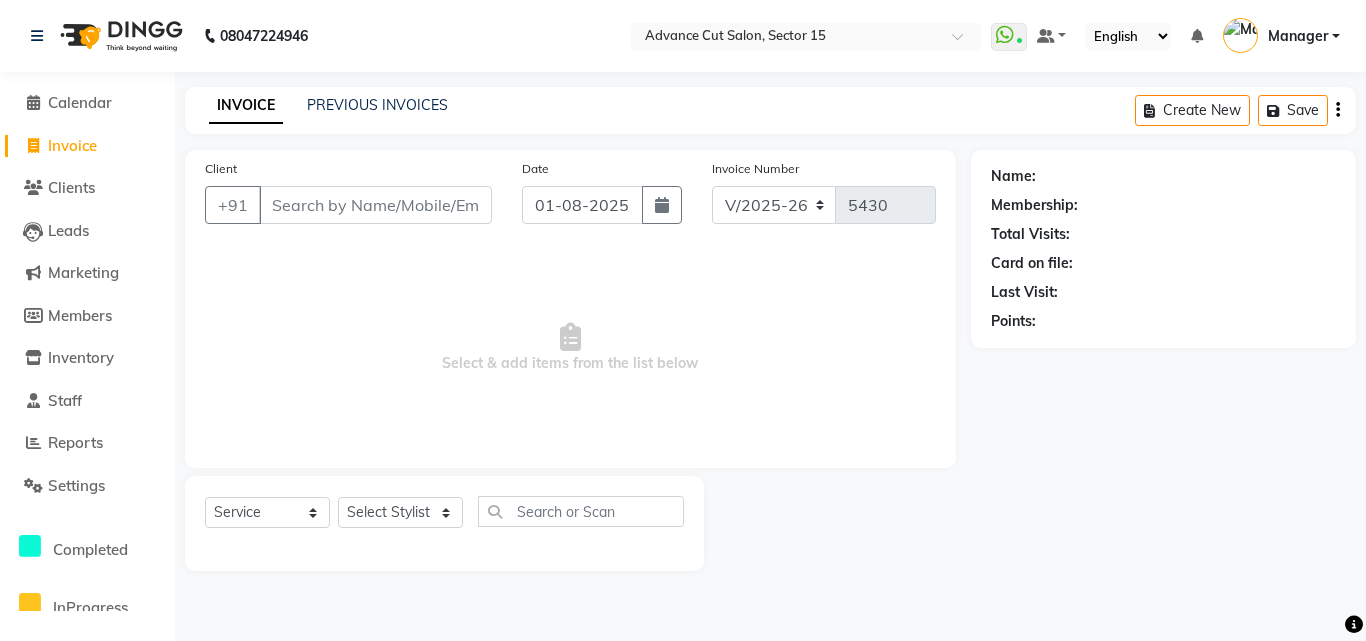drag, startPoint x: 1007, startPoint y: 106, endPoint x: 794, endPoint y: 106, distance: 213 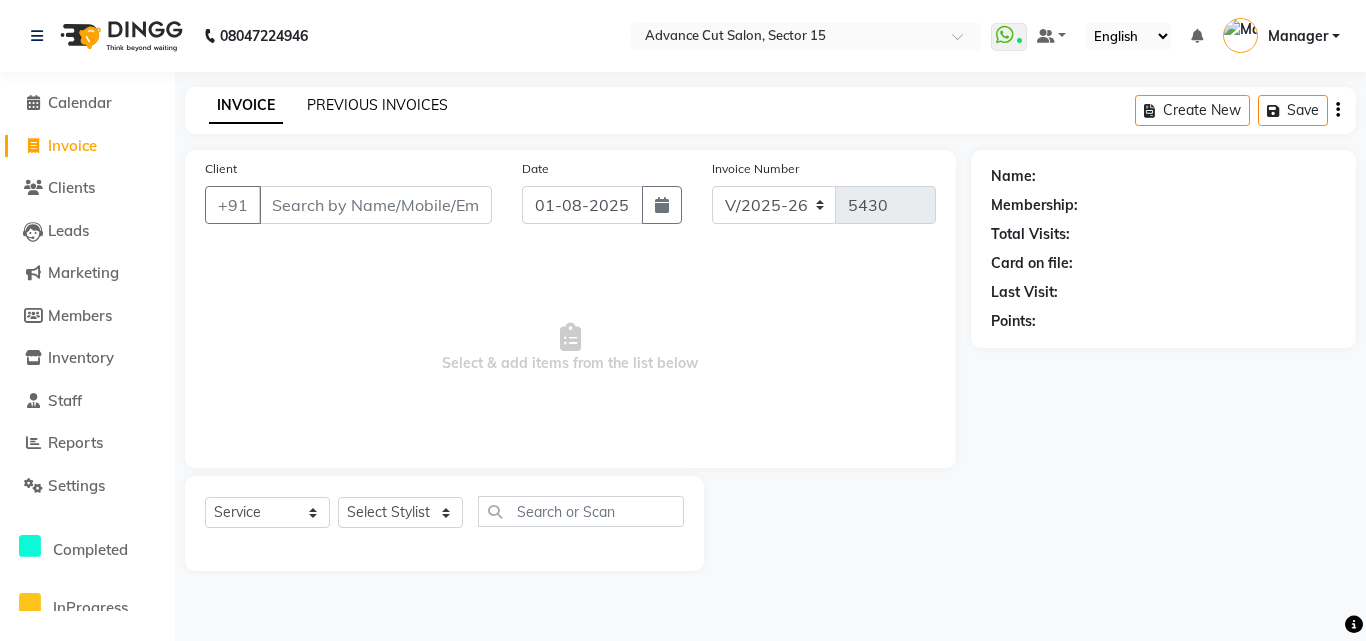 drag, startPoint x: 1365, startPoint y: 106, endPoint x: 391, endPoint y: 106, distance: 974 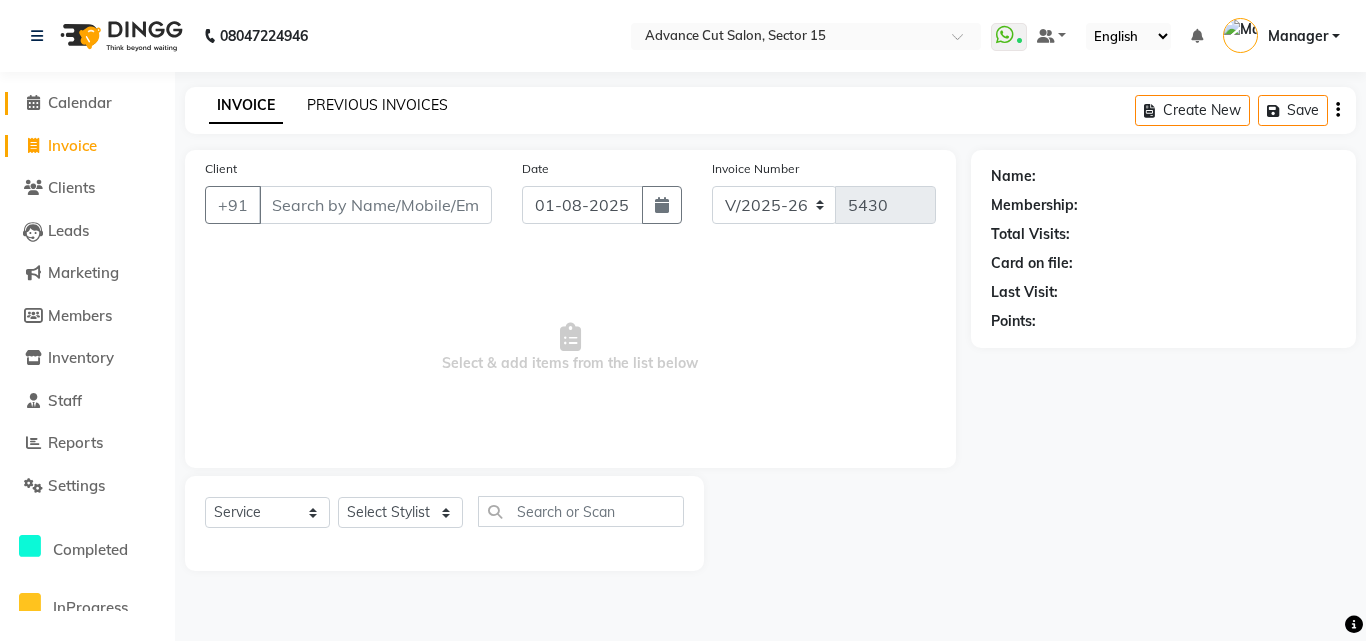 drag, startPoint x: 391, startPoint y: 106, endPoint x: 14, endPoint y: 106, distance: 377 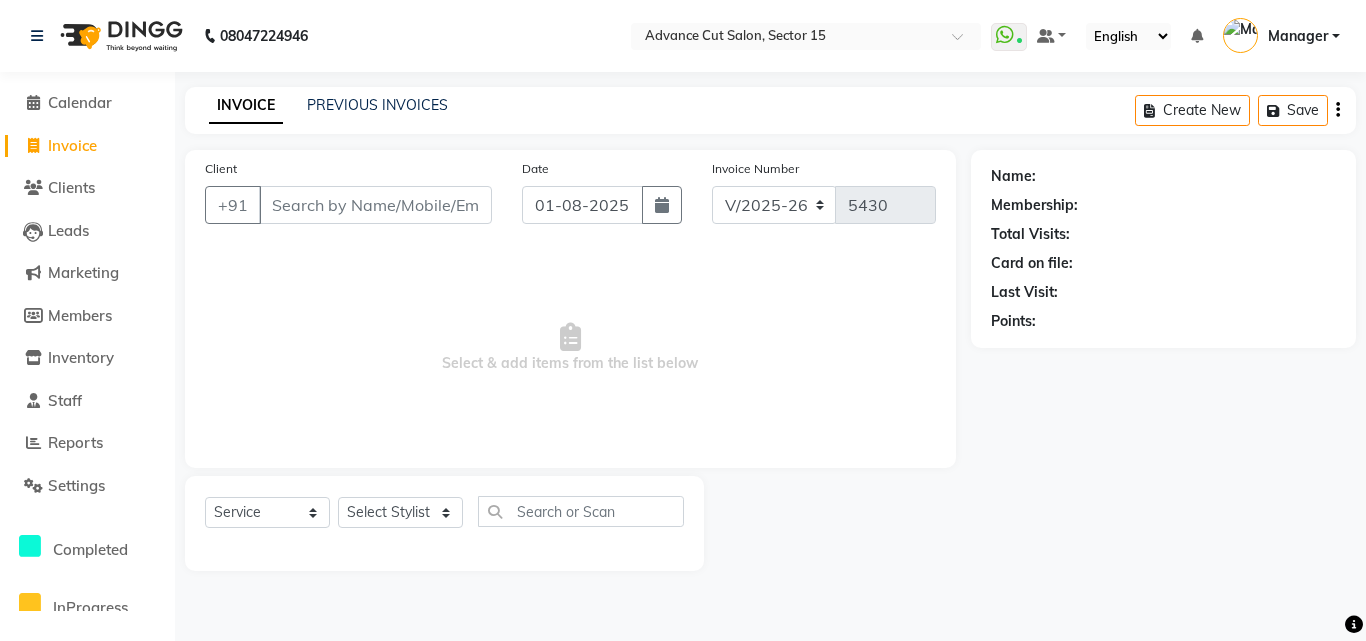 drag, startPoint x: 14, startPoint y: 106, endPoint x: 773, endPoint y: 106, distance: 759 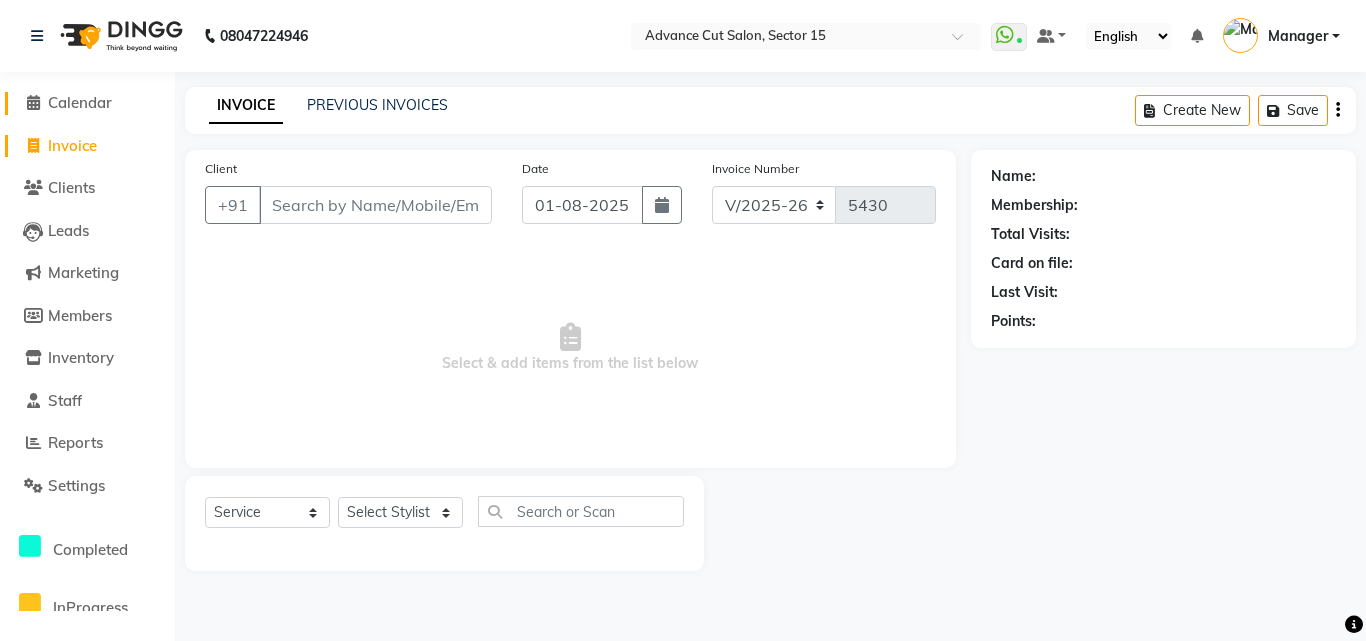 drag, startPoint x: 834, startPoint y: 106, endPoint x: 11, endPoint y: 106, distance: 823 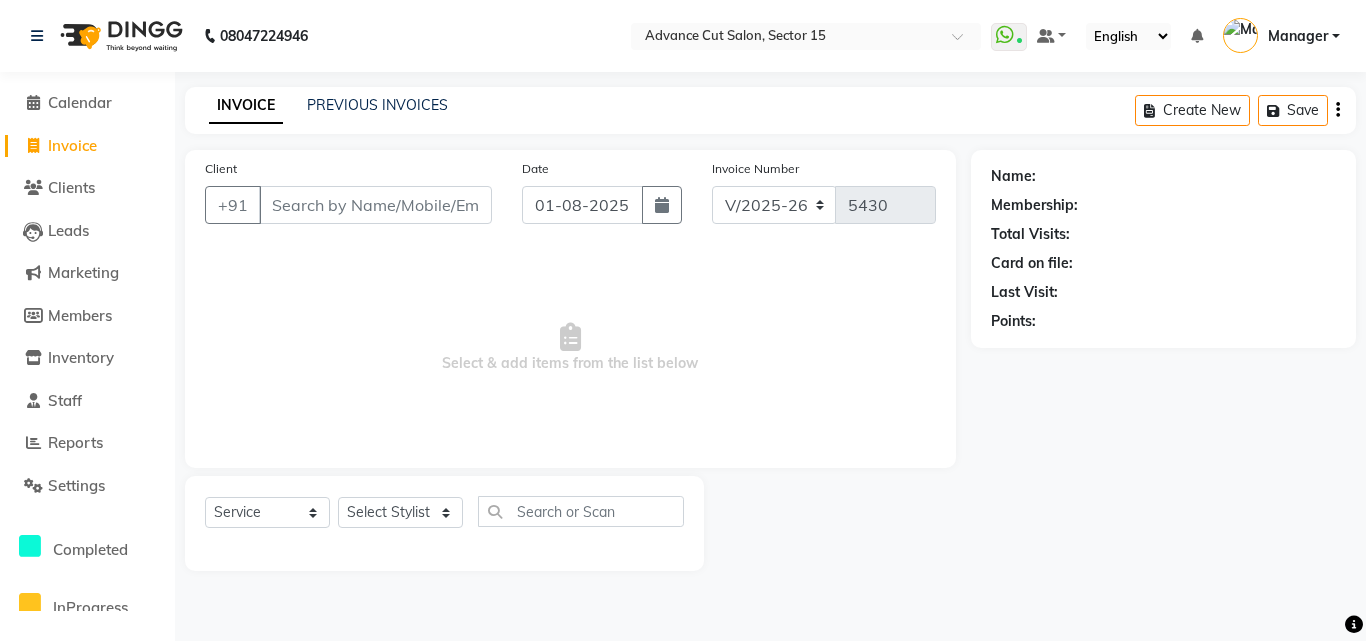 drag 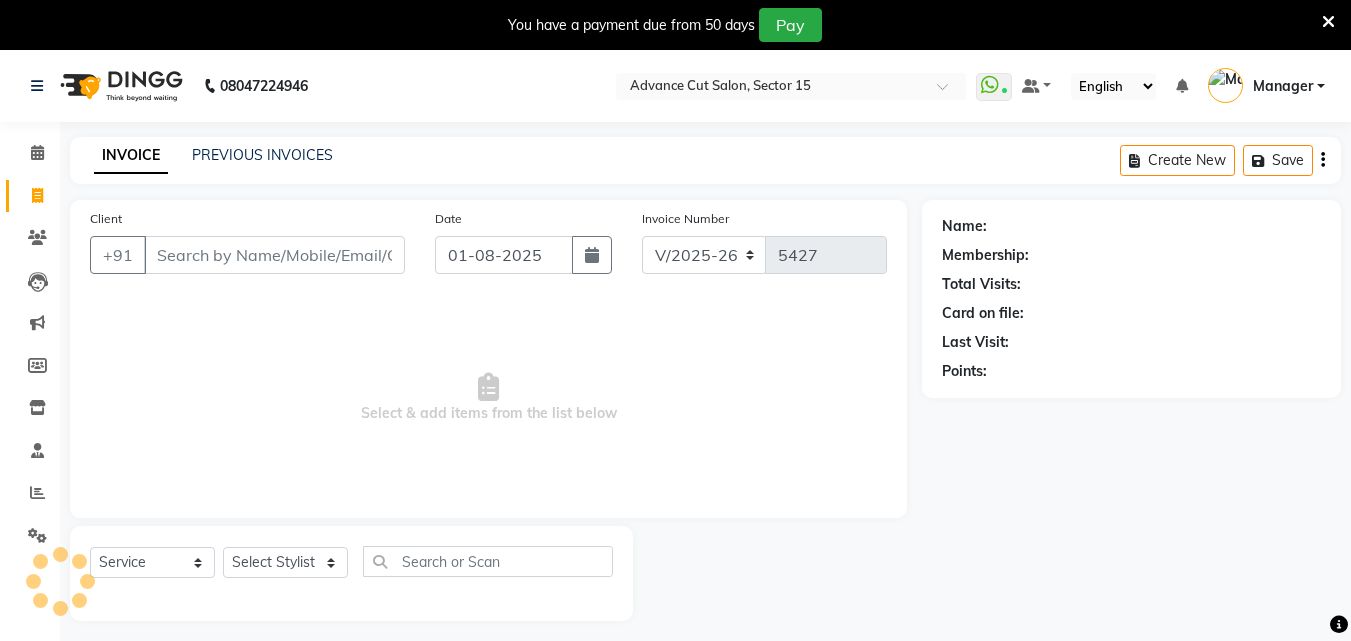 select on "6255" 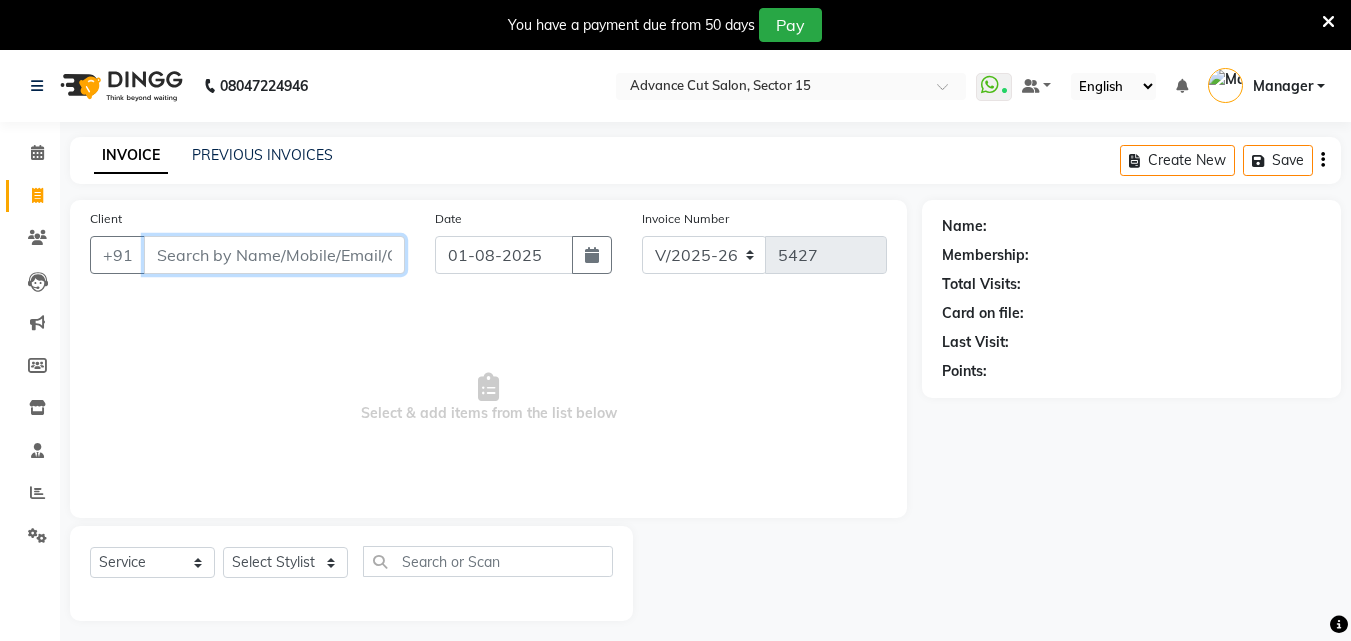 scroll, scrollTop: 0, scrollLeft: 0, axis: both 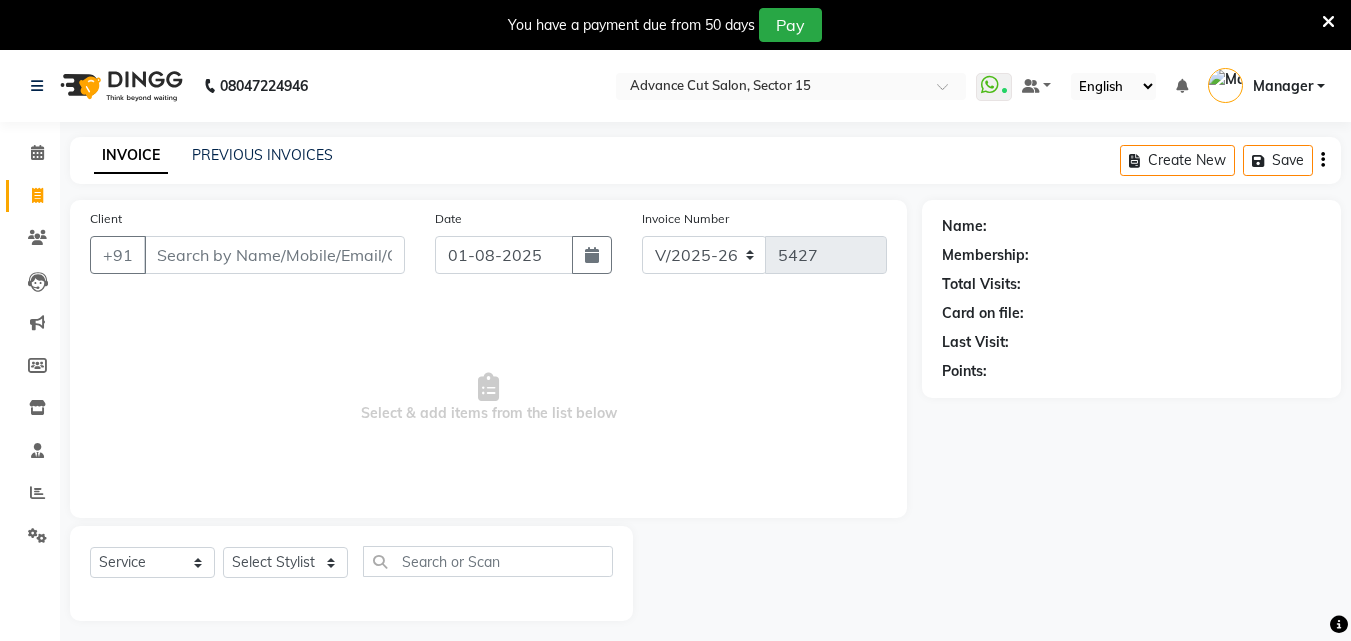 click at bounding box center [1328, 22] 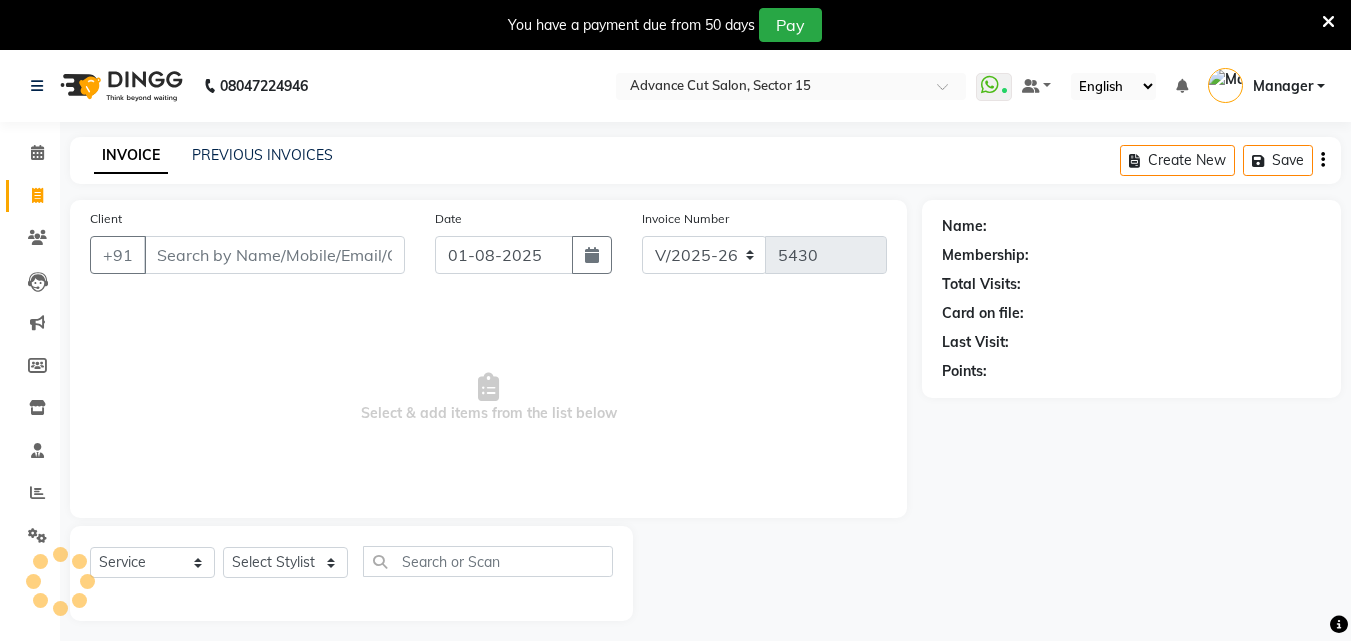 select on "6255" 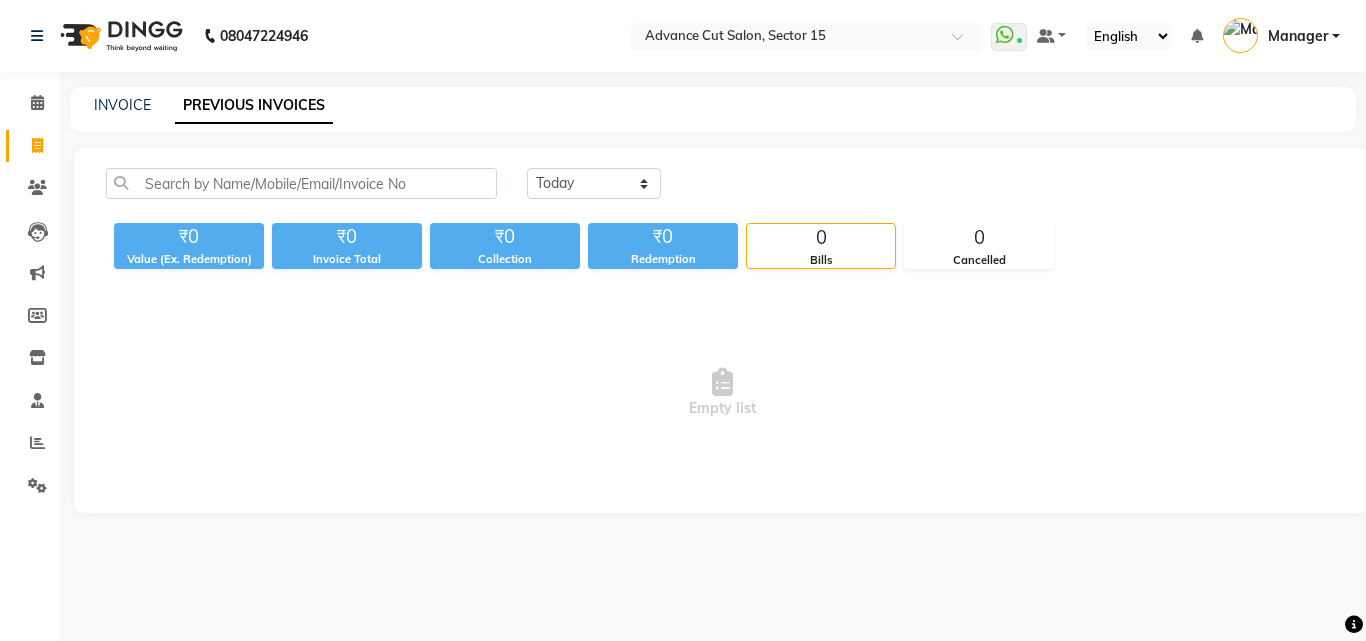 scroll, scrollTop: 0, scrollLeft: 0, axis: both 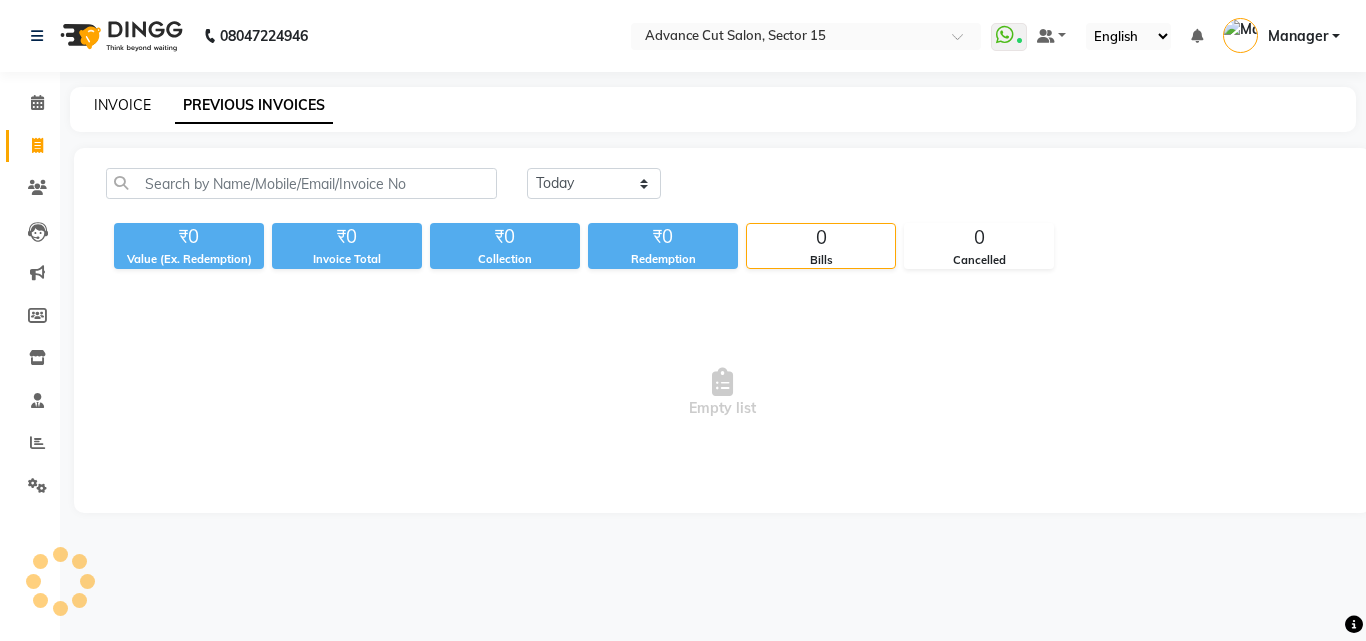 drag, startPoint x: 133, startPoint y: 102, endPoint x: 191, endPoint y: 8, distance: 110.45361 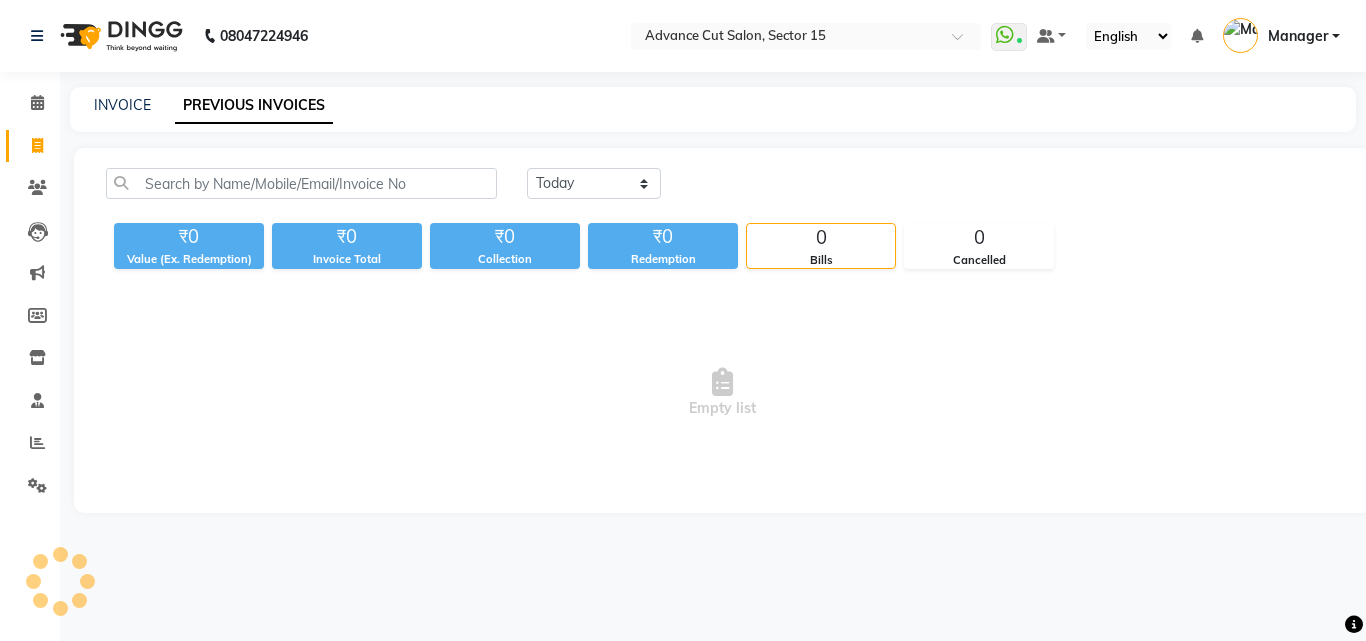 select on "service" 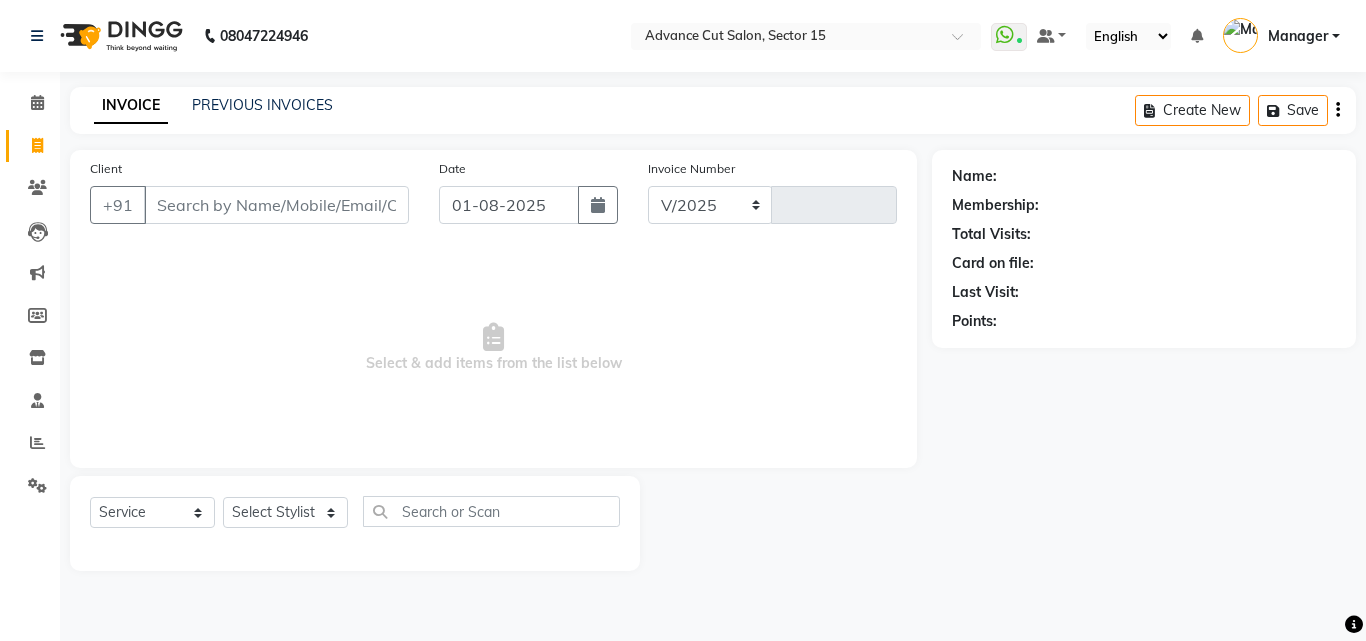select on "6255" 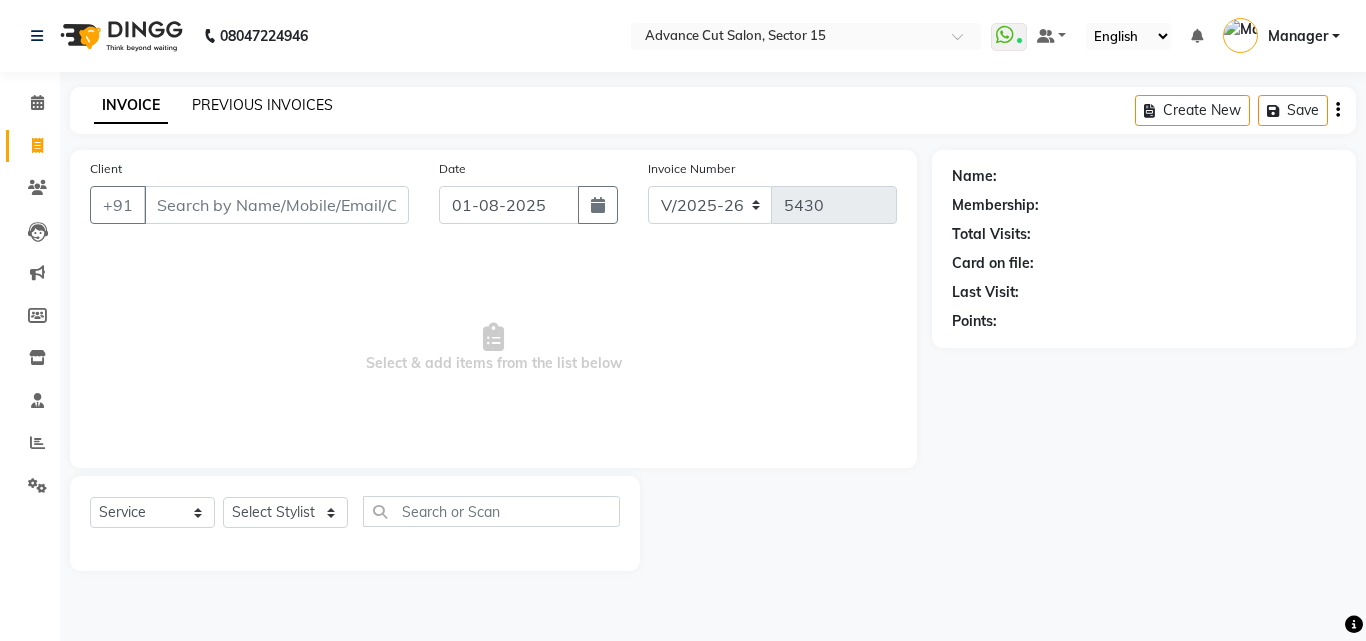 drag, startPoint x: 241, startPoint y: 193, endPoint x: 226, endPoint y: 106, distance: 88.28363 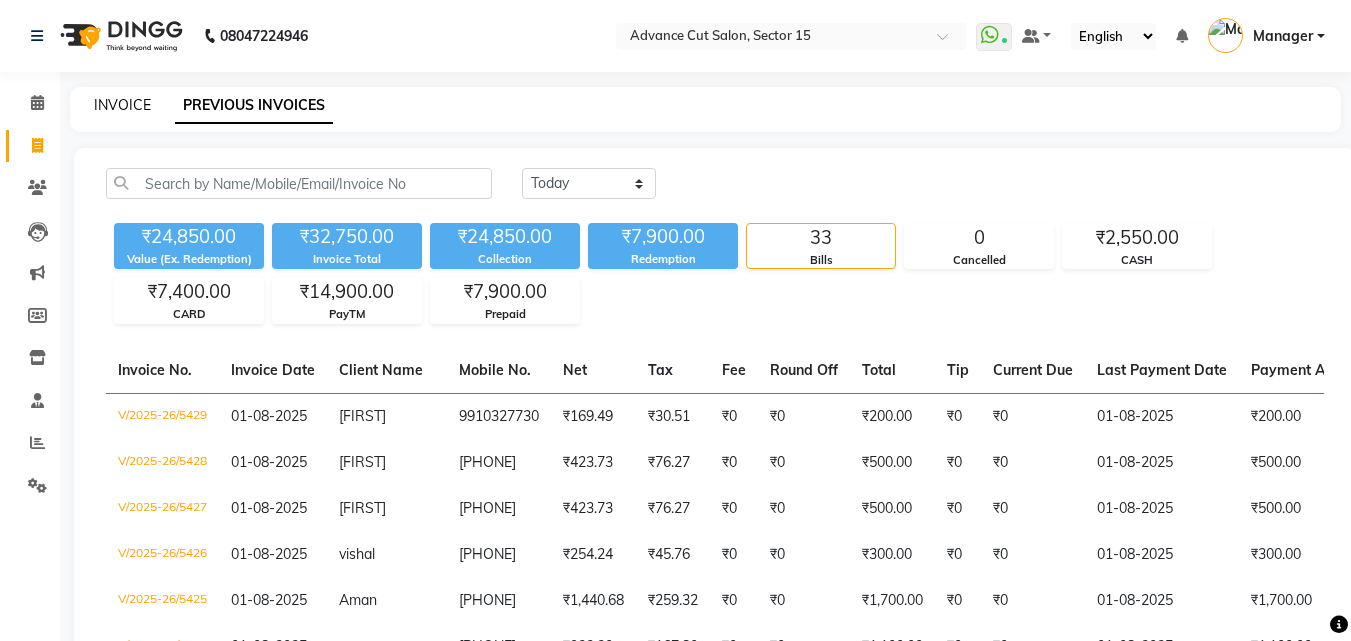 drag, startPoint x: 226, startPoint y: 106, endPoint x: 137, endPoint y: 96, distance: 89.560036 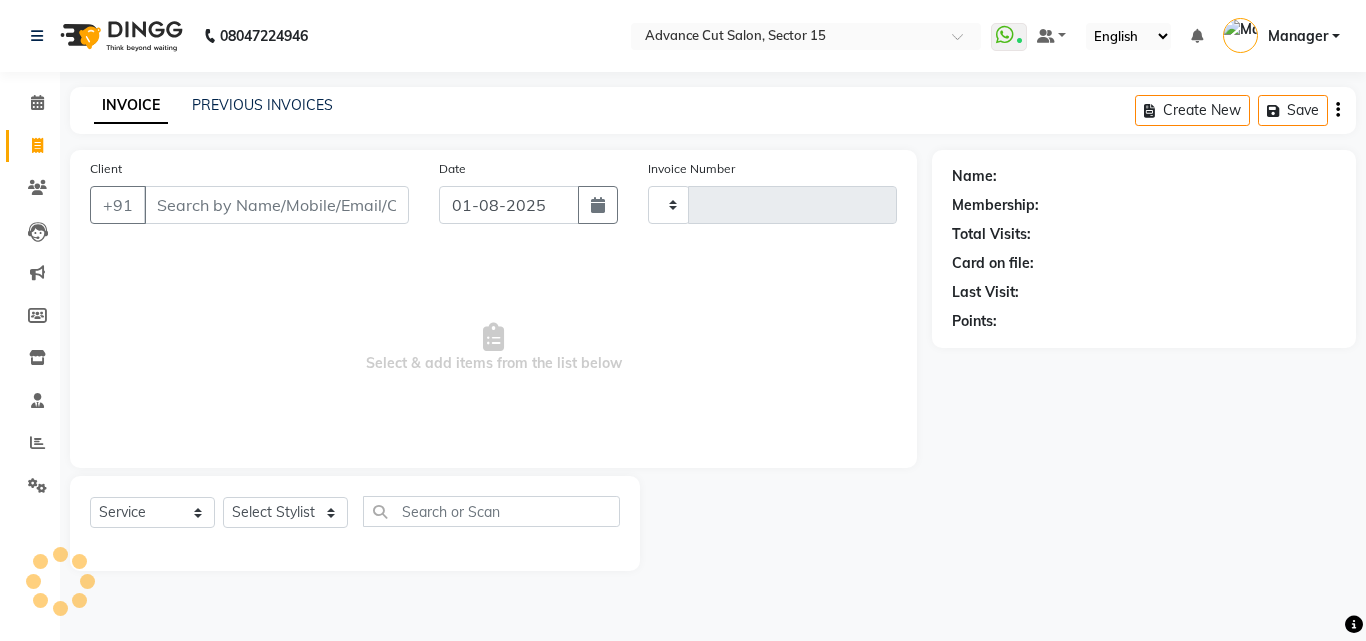 type on "5430" 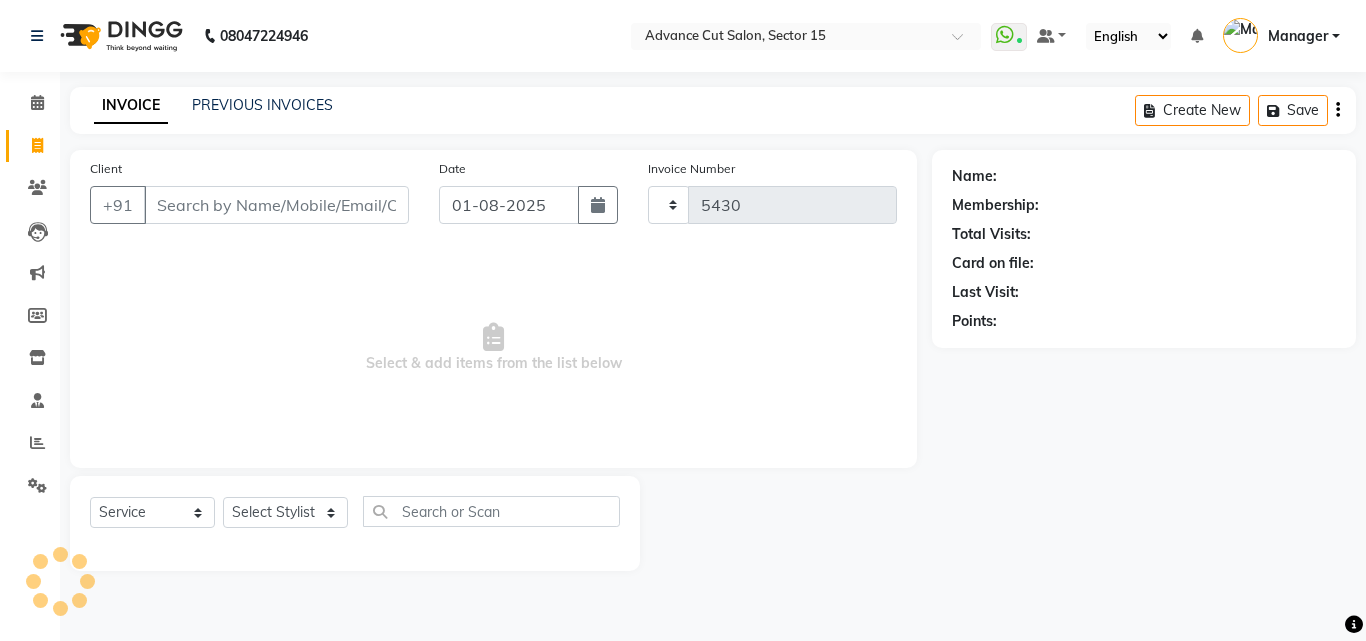 select on "6255" 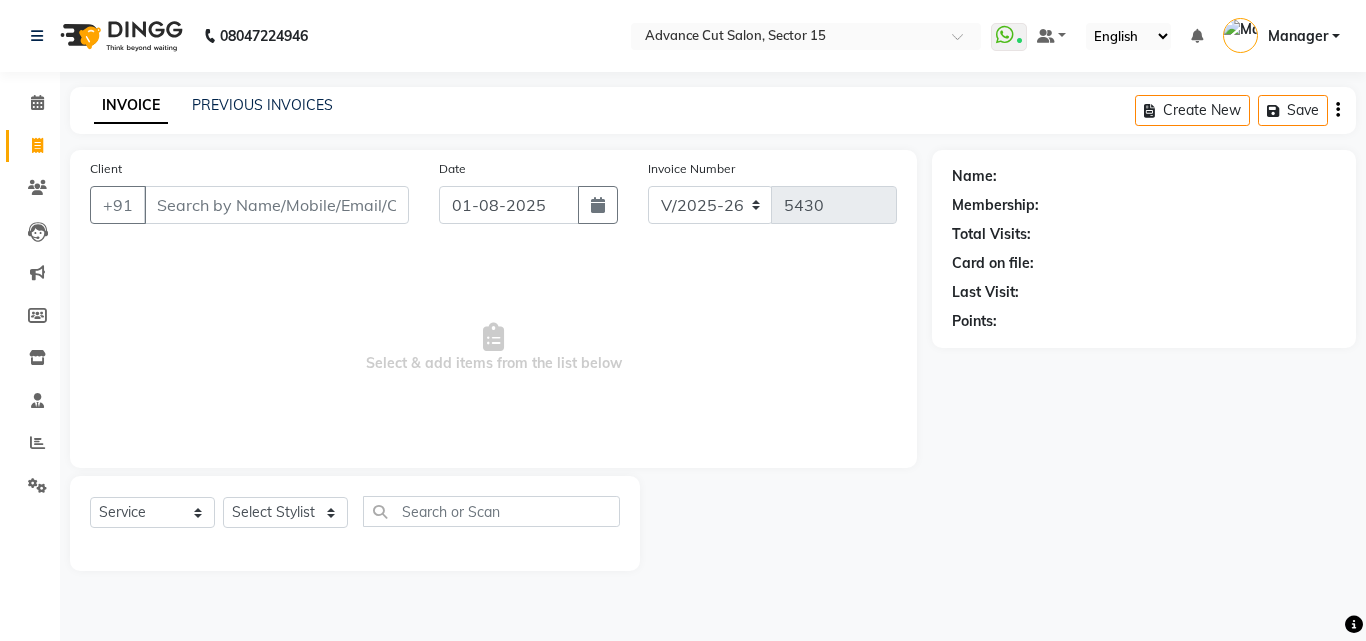 click on "INVOICE" 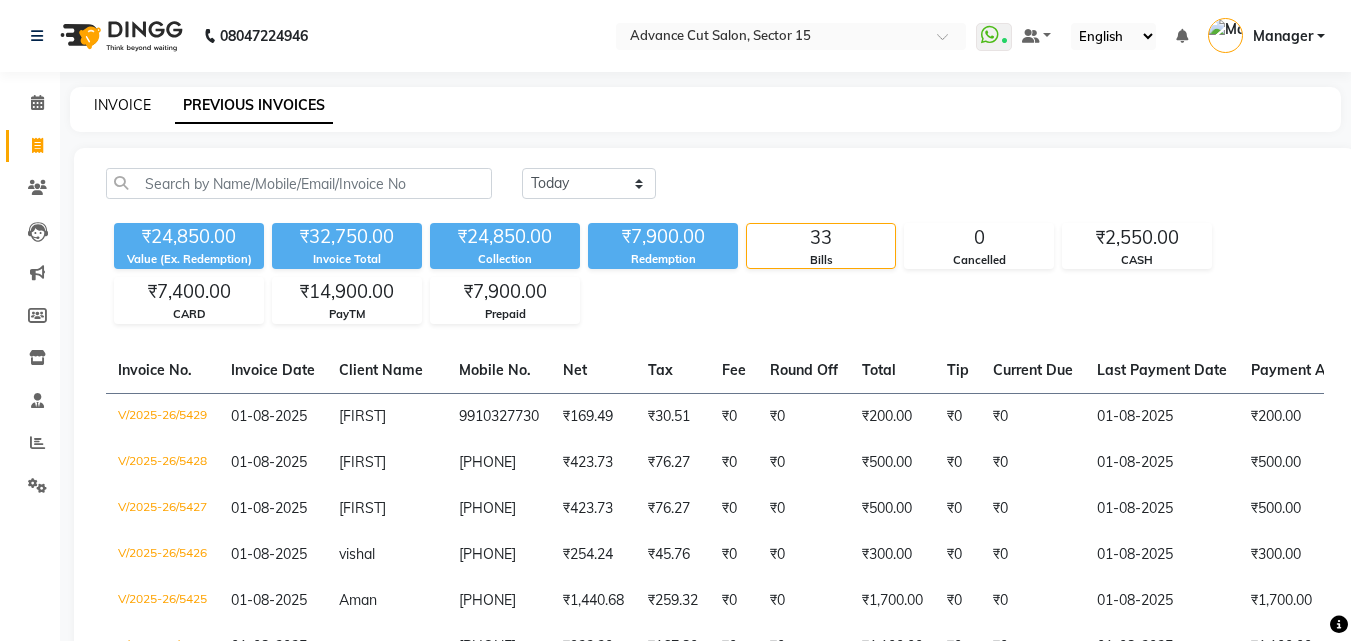 click on "INVOICE" 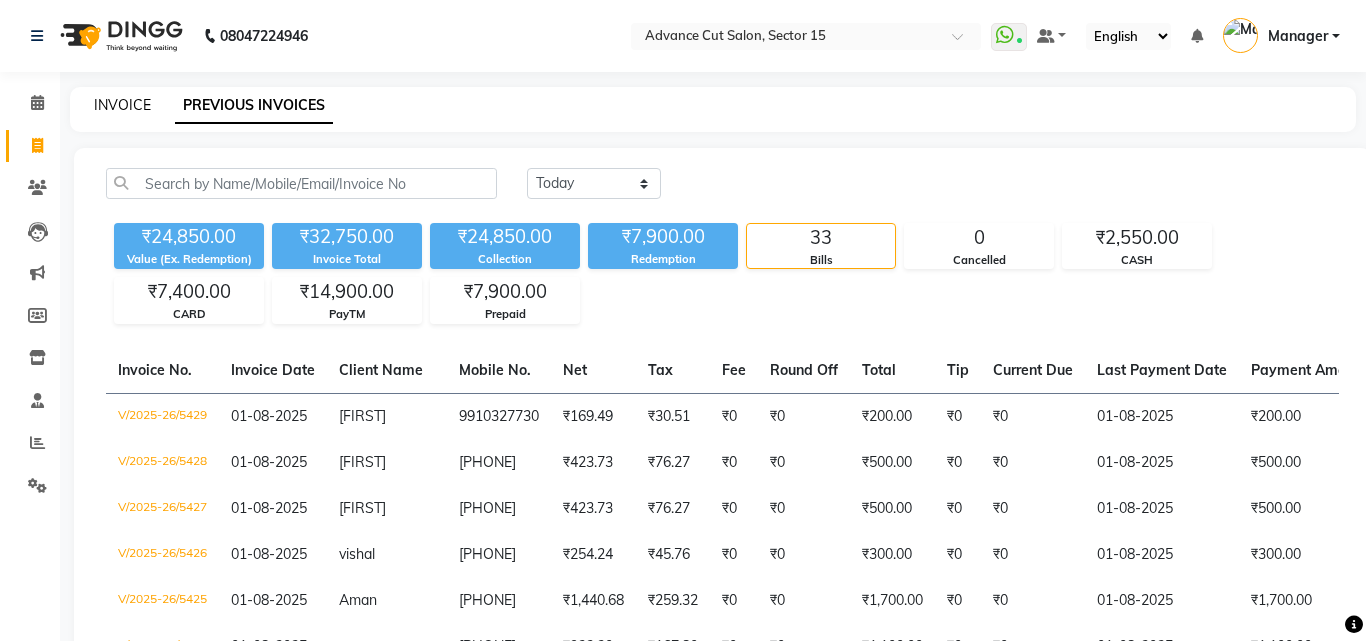 select on "6255" 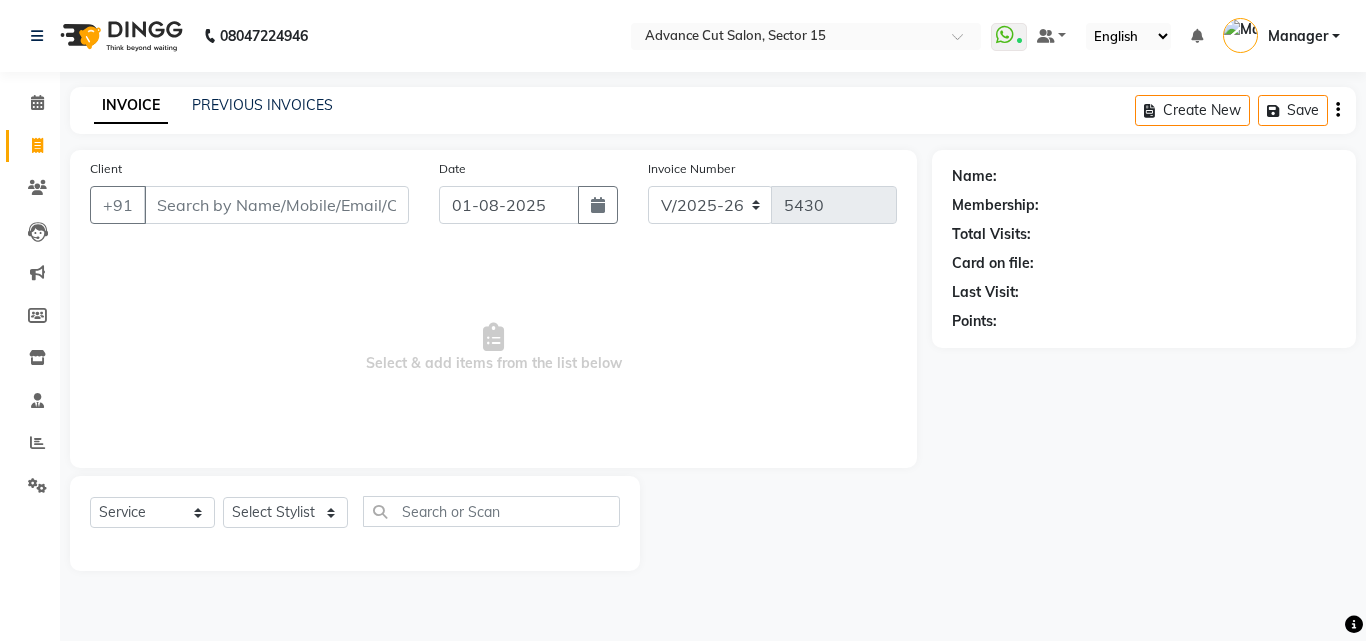 drag, startPoint x: 112, startPoint y: 104, endPoint x: 167, endPoint y: 163, distance: 80.65978 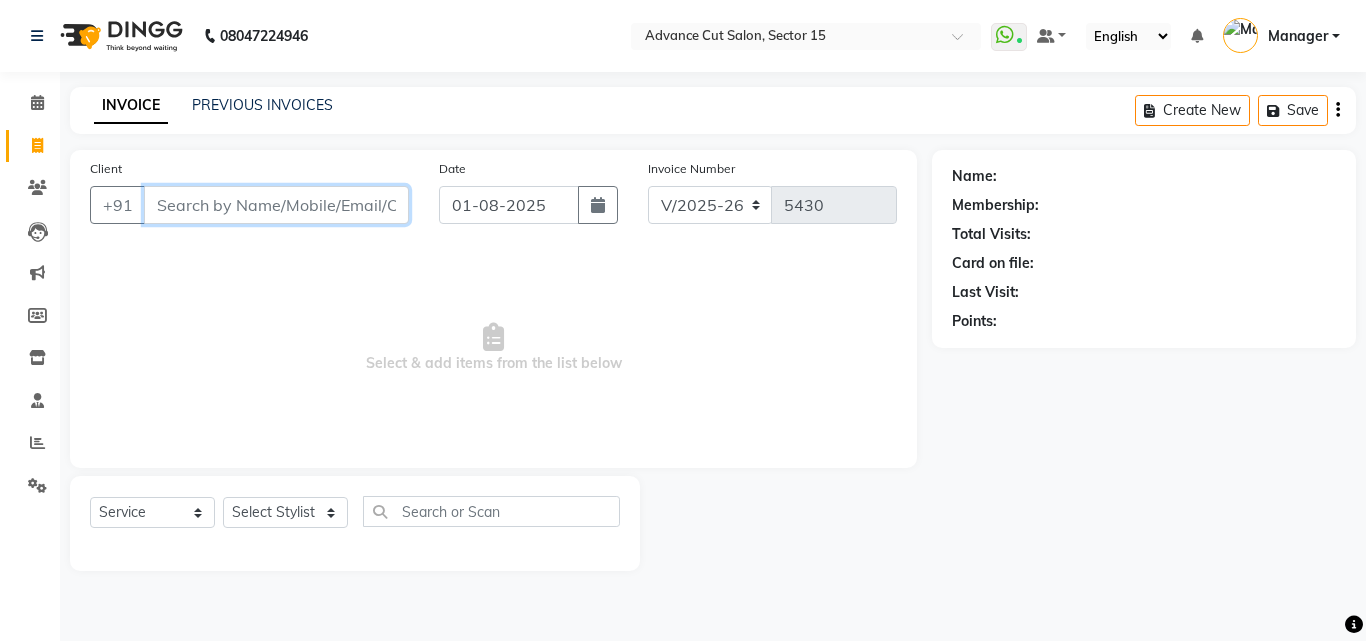 click on "Client" at bounding box center [276, 205] 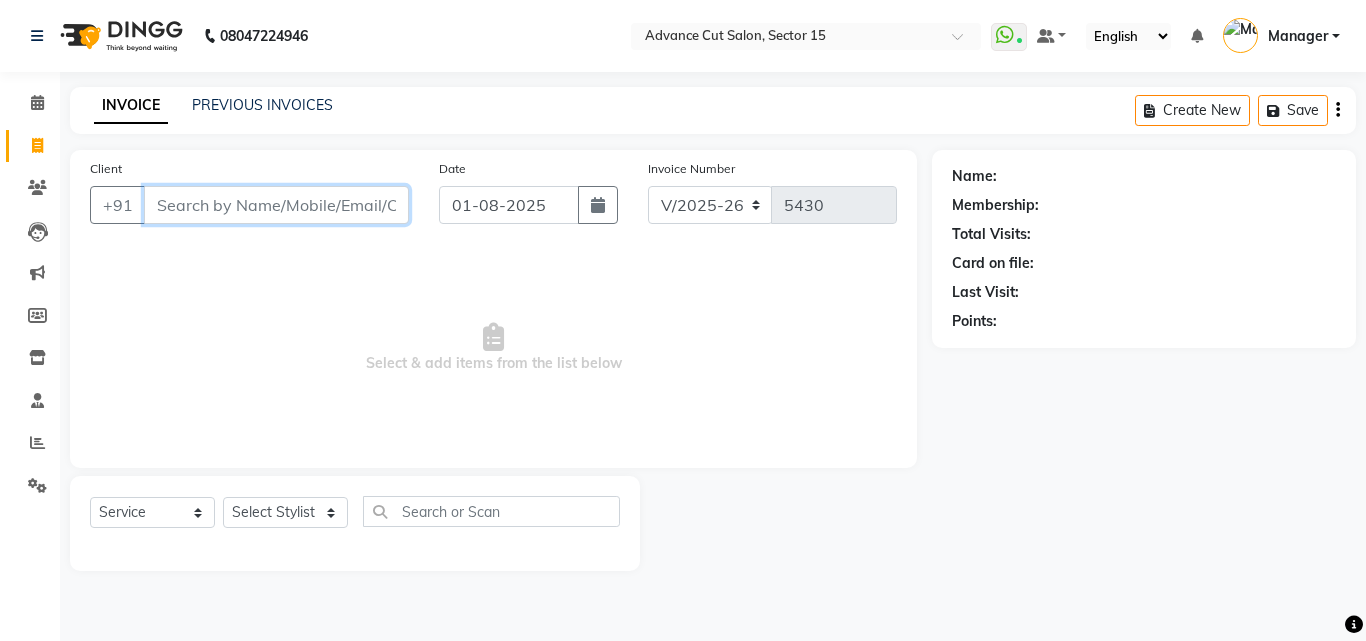 click on "Client" at bounding box center (276, 205) 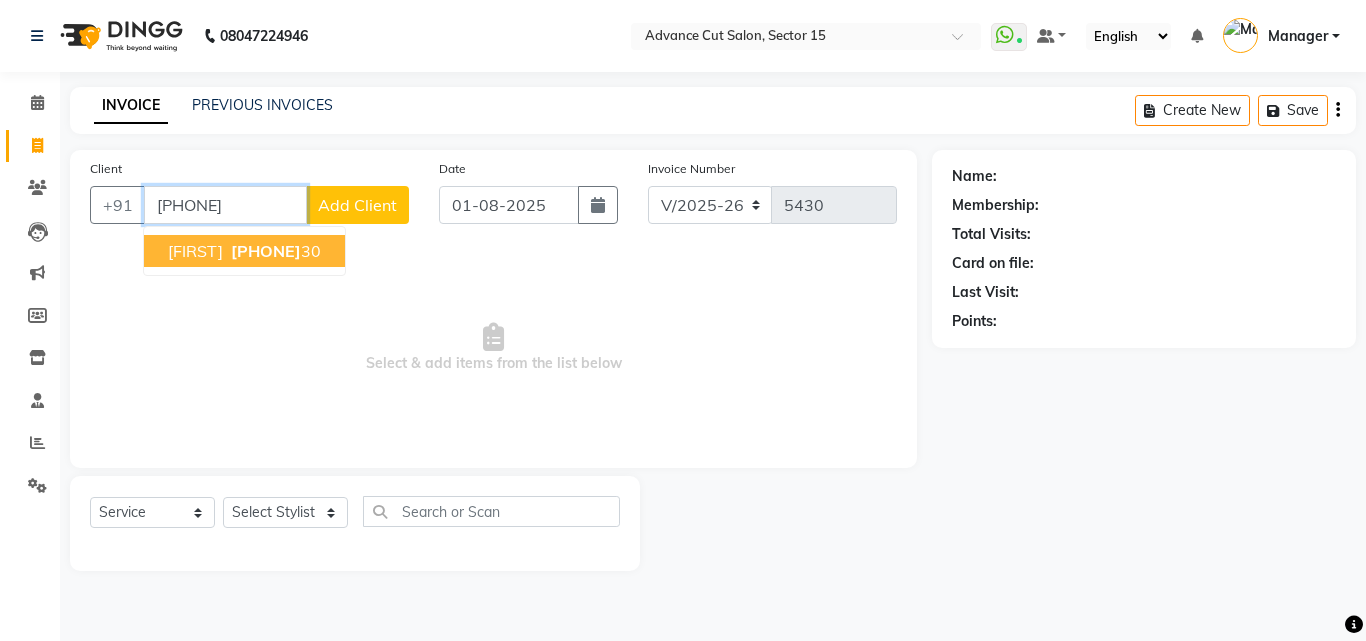 click on "99103277" at bounding box center [266, 251] 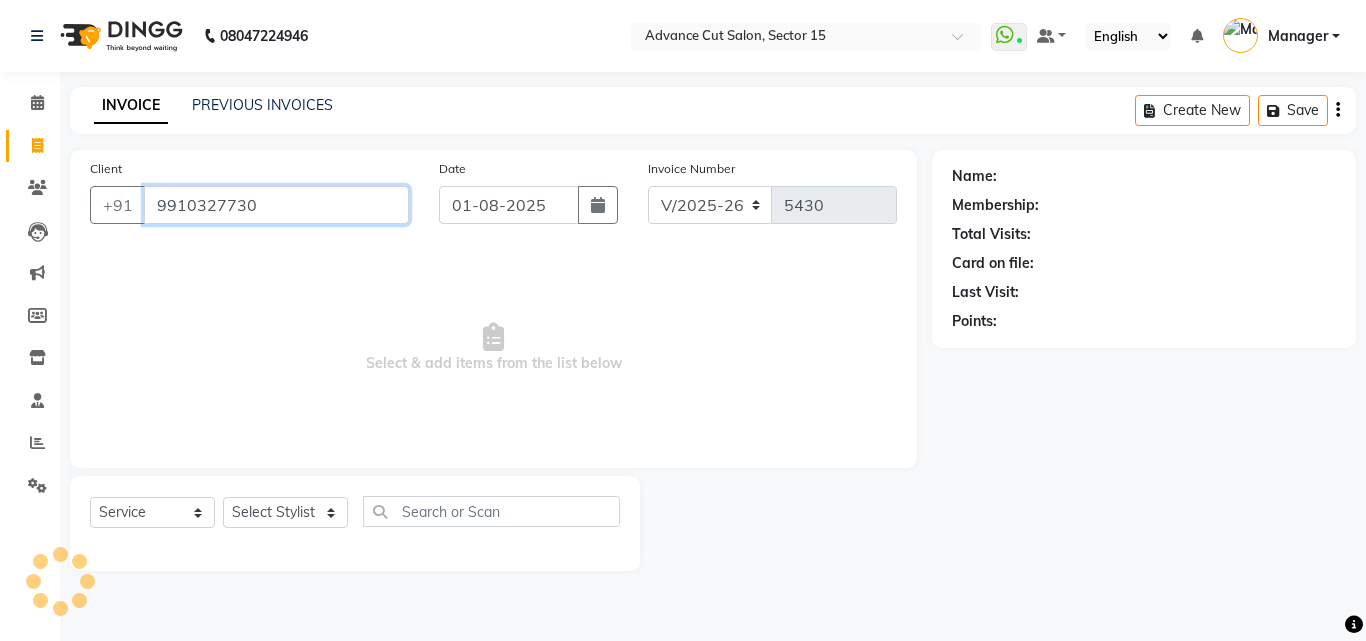 type on "9910327730" 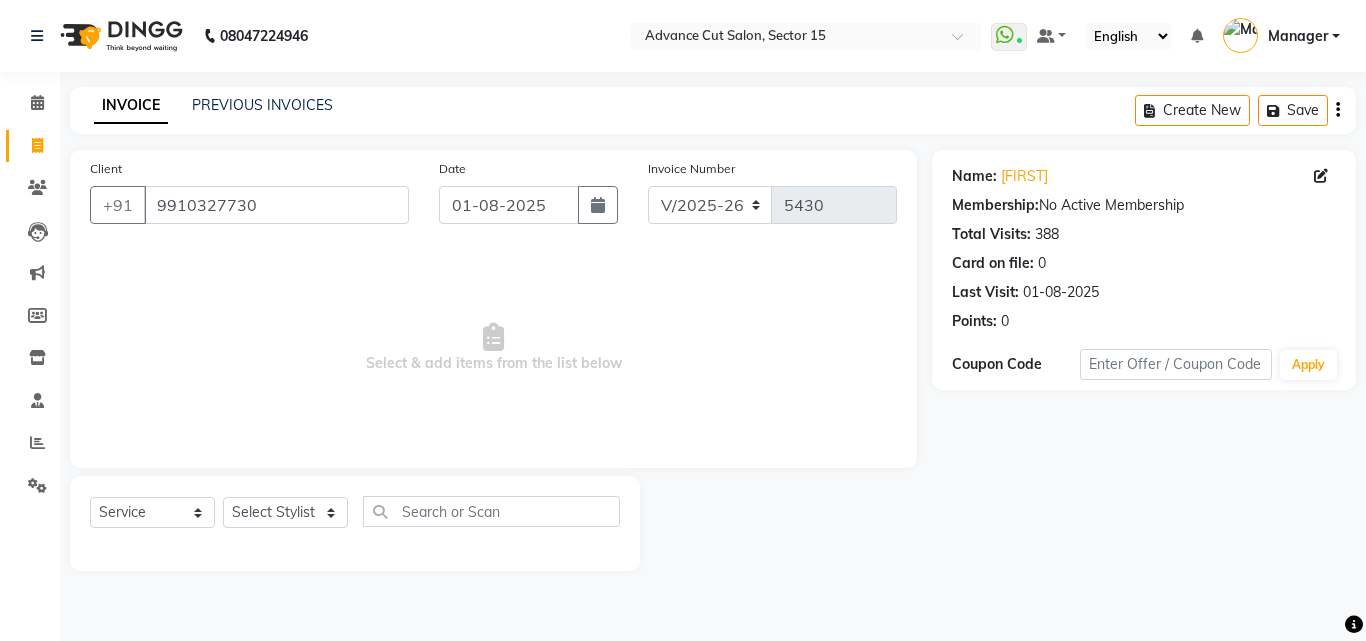 click on "Select & add items from the list below" at bounding box center (493, 348) 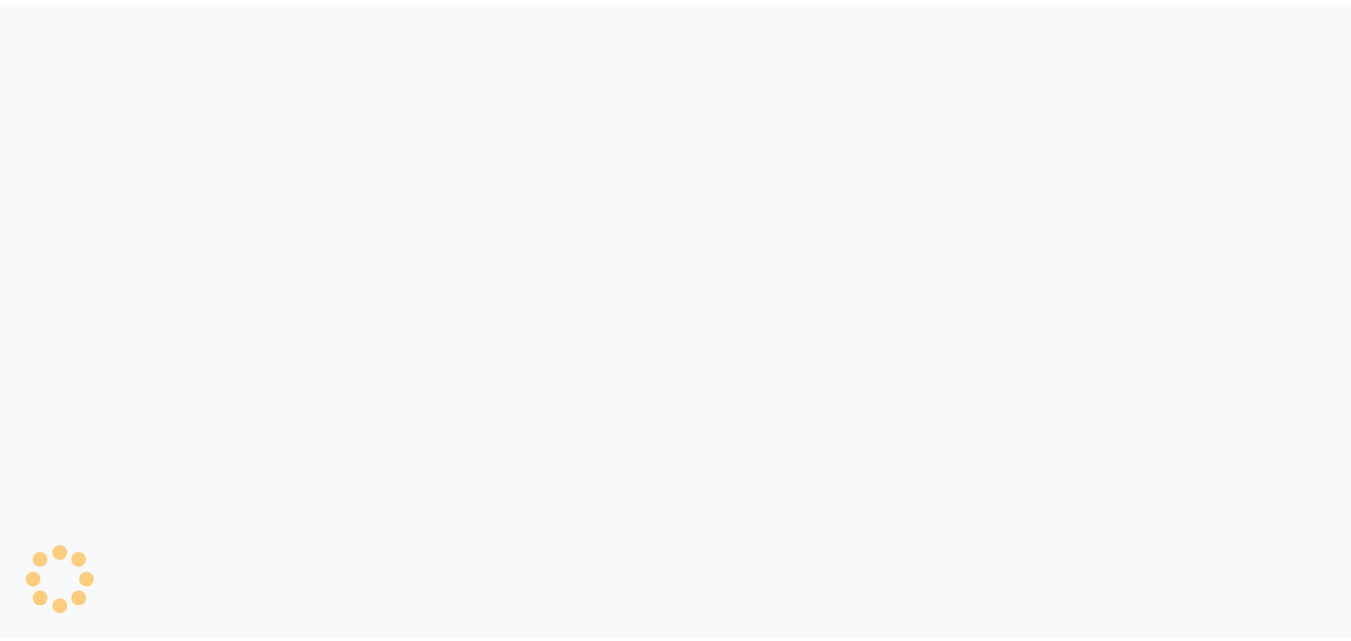 scroll, scrollTop: 0, scrollLeft: 0, axis: both 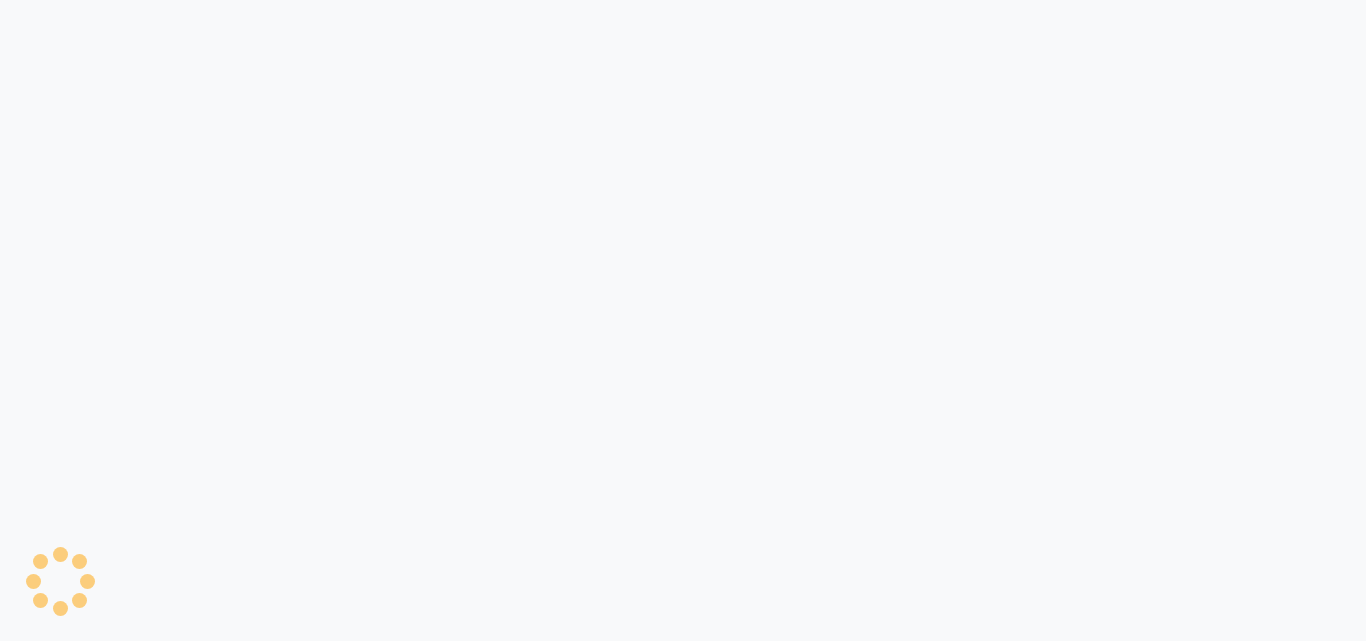 drag, startPoint x: 0, startPoint y: 0, endPoint x: 290, endPoint y: 492, distance: 571.10767 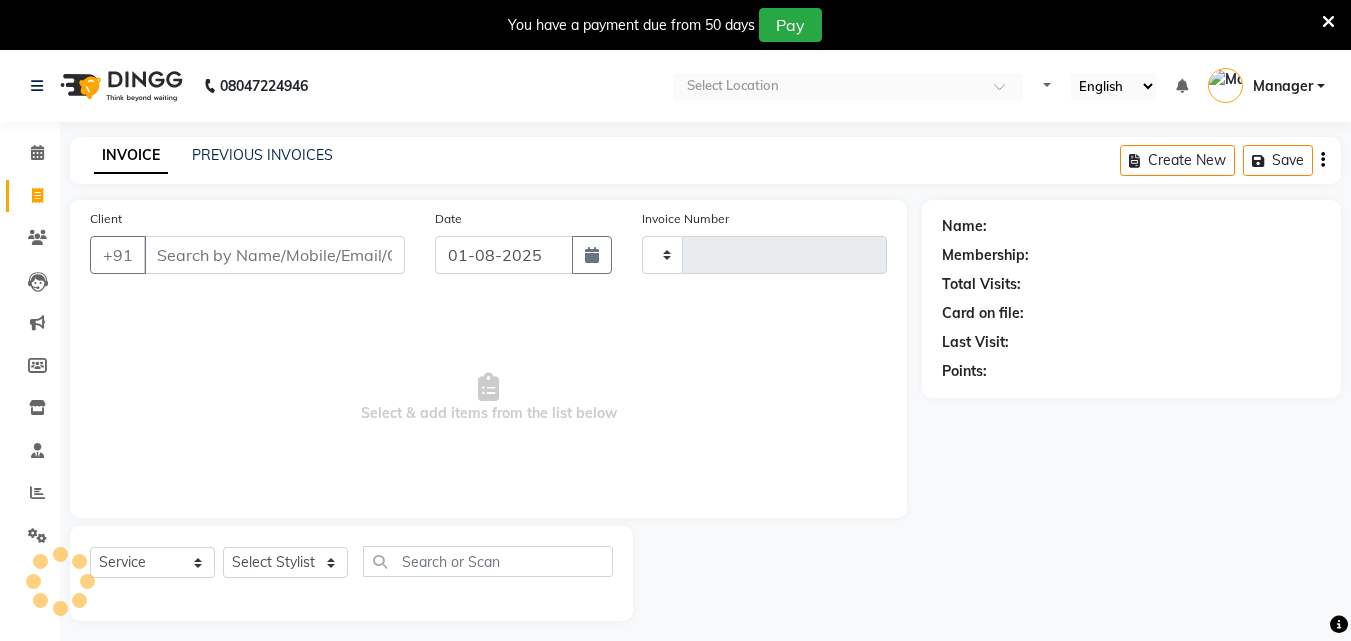 type on "5430" 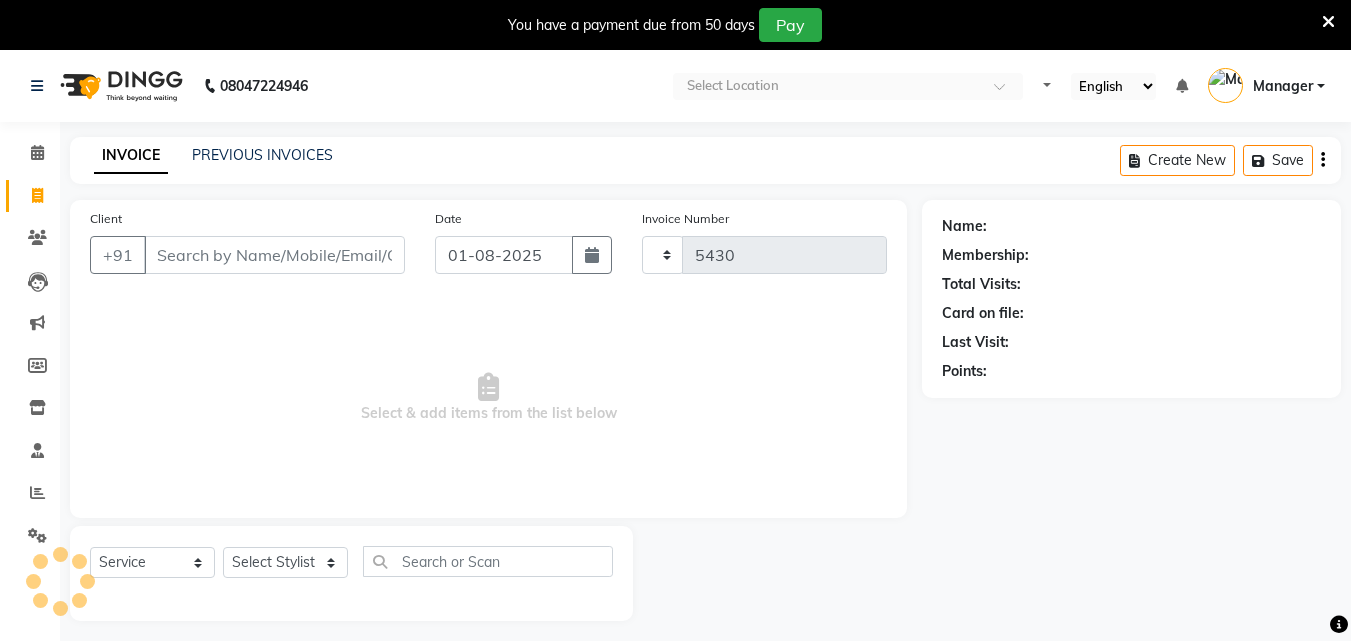 select on "6255" 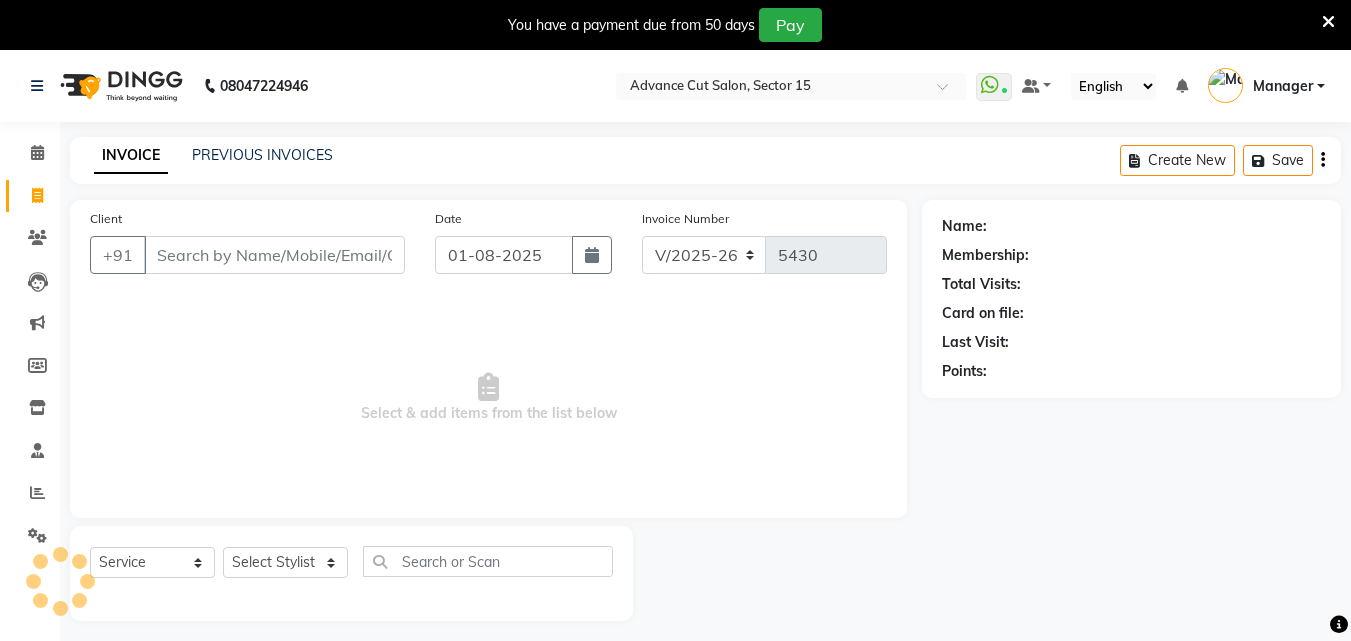 click on "Select & add items from the list below" at bounding box center [488, 398] 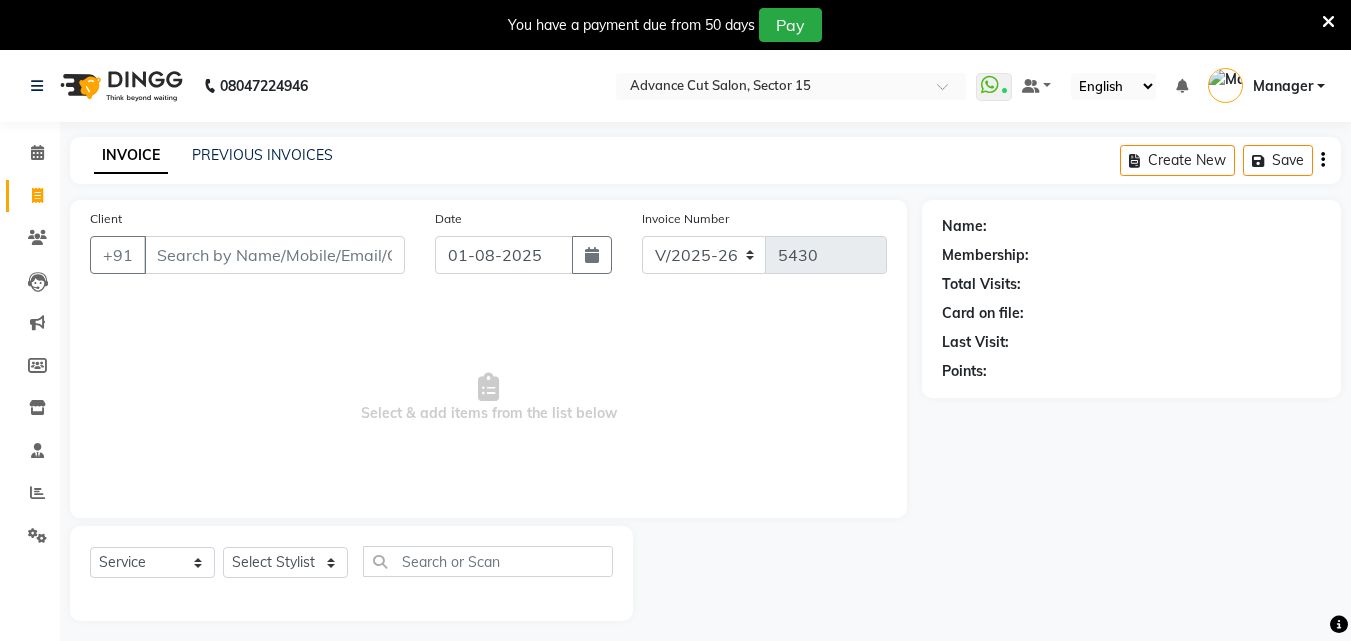 scroll, scrollTop: 0, scrollLeft: 0, axis: both 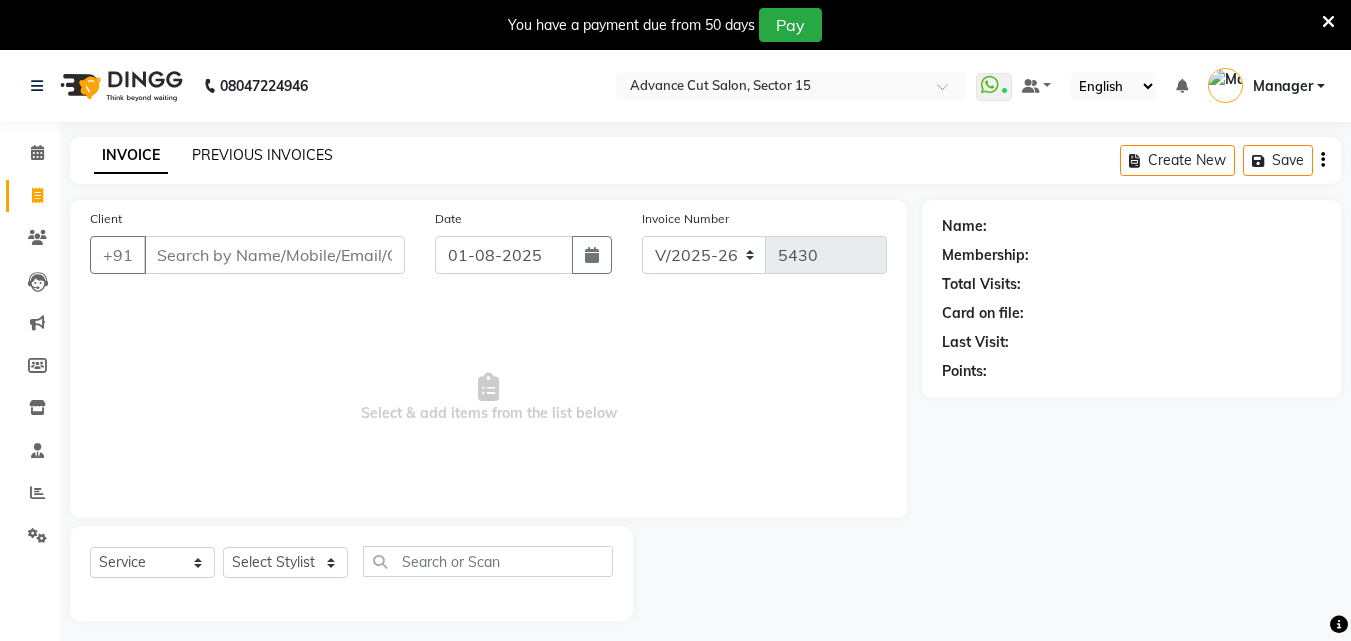 drag, startPoint x: 241, startPoint y: 169, endPoint x: 226, endPoint y: 158, distance: 18.601076 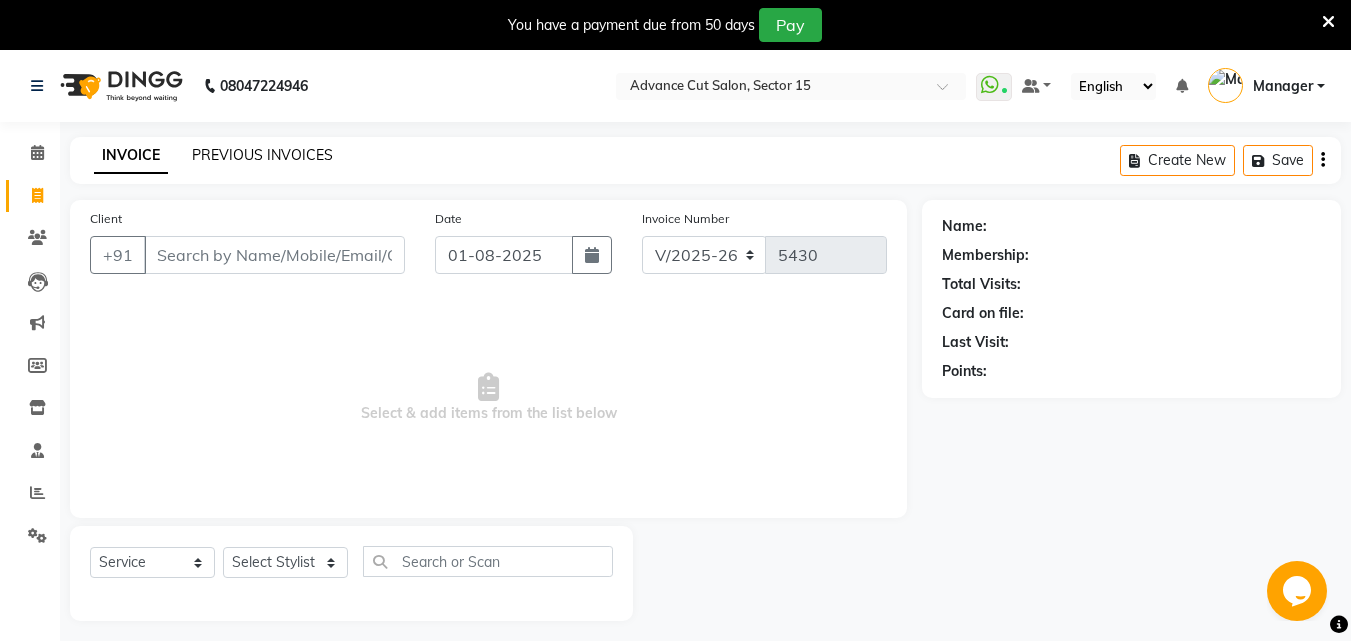 scroll, scrollTop: 0, scrollLeft: 0, axis: both 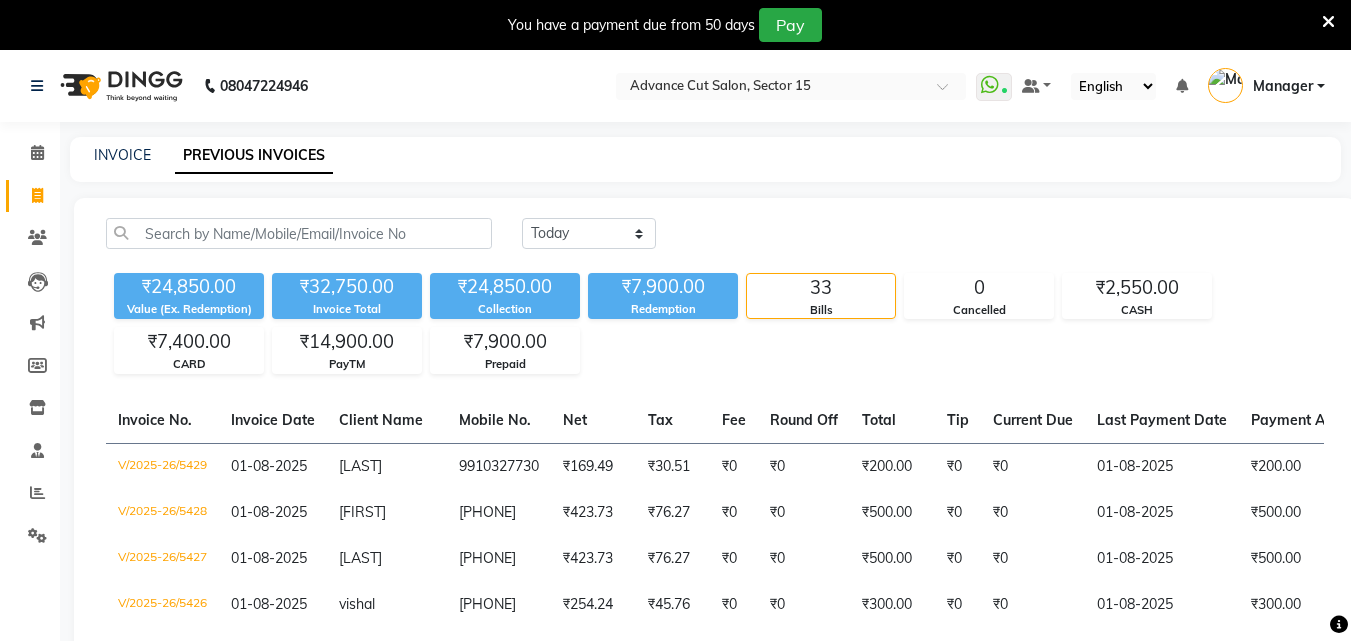 click on "PREVIOUS INVOICES" 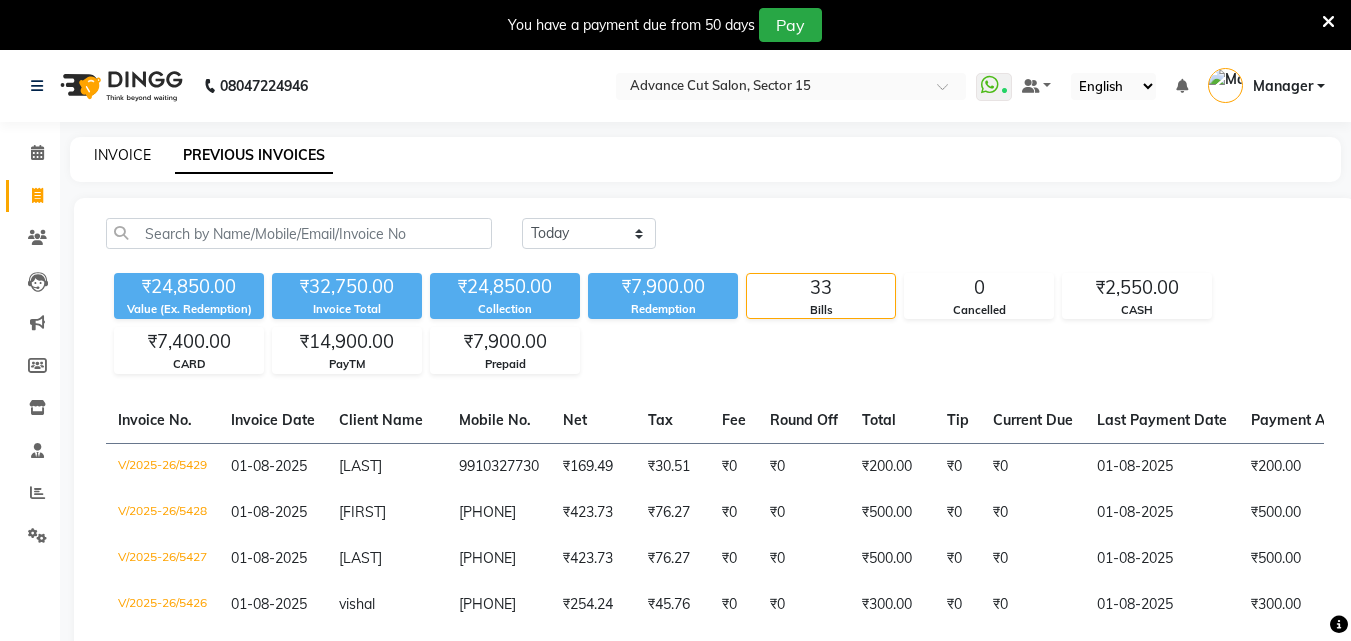 drag, startPoint x: 226, startPoint y: 158, endPoint x: 110, endPoint y: 156, distance: 116.01724 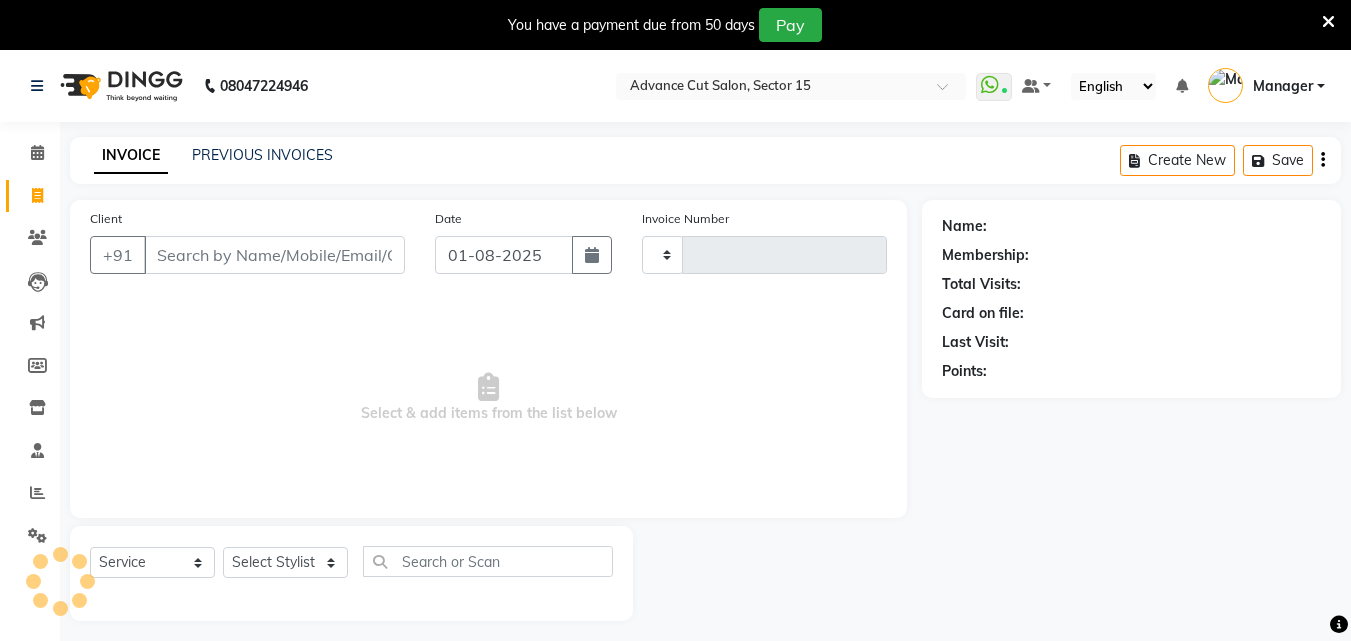 scroll, scrollTop: 50, scrollLeft: 0, axis: vertical 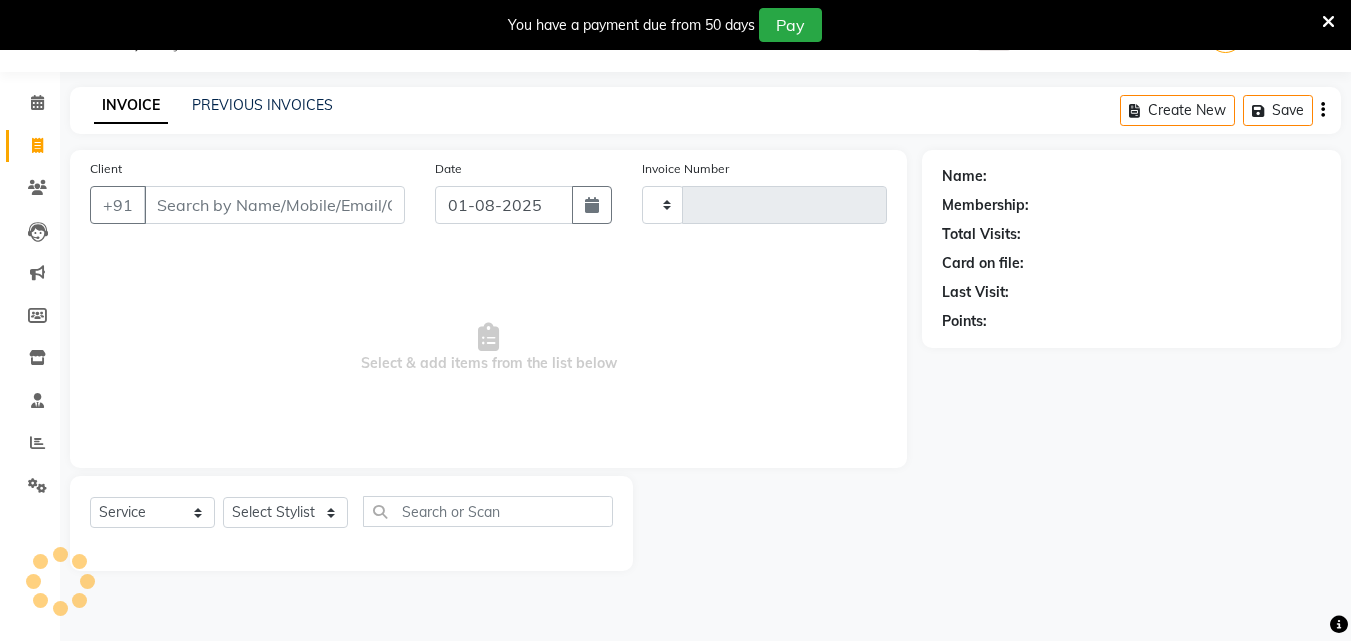 type on "5430" 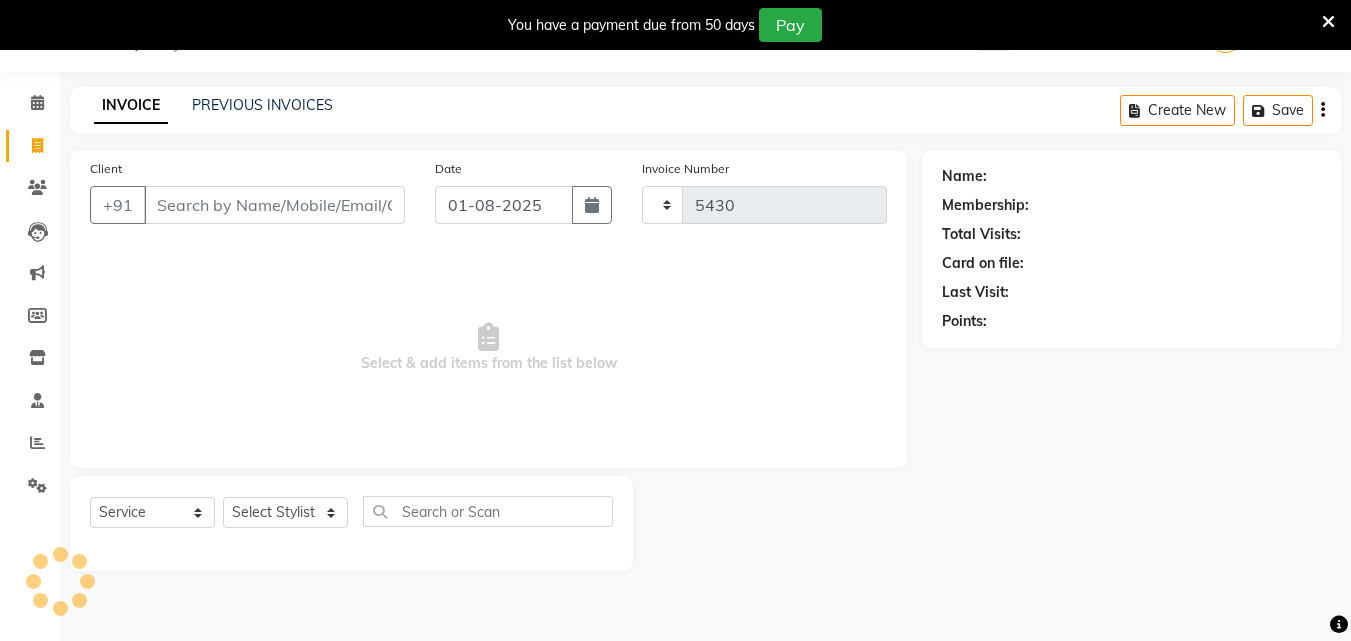 select on "6255" 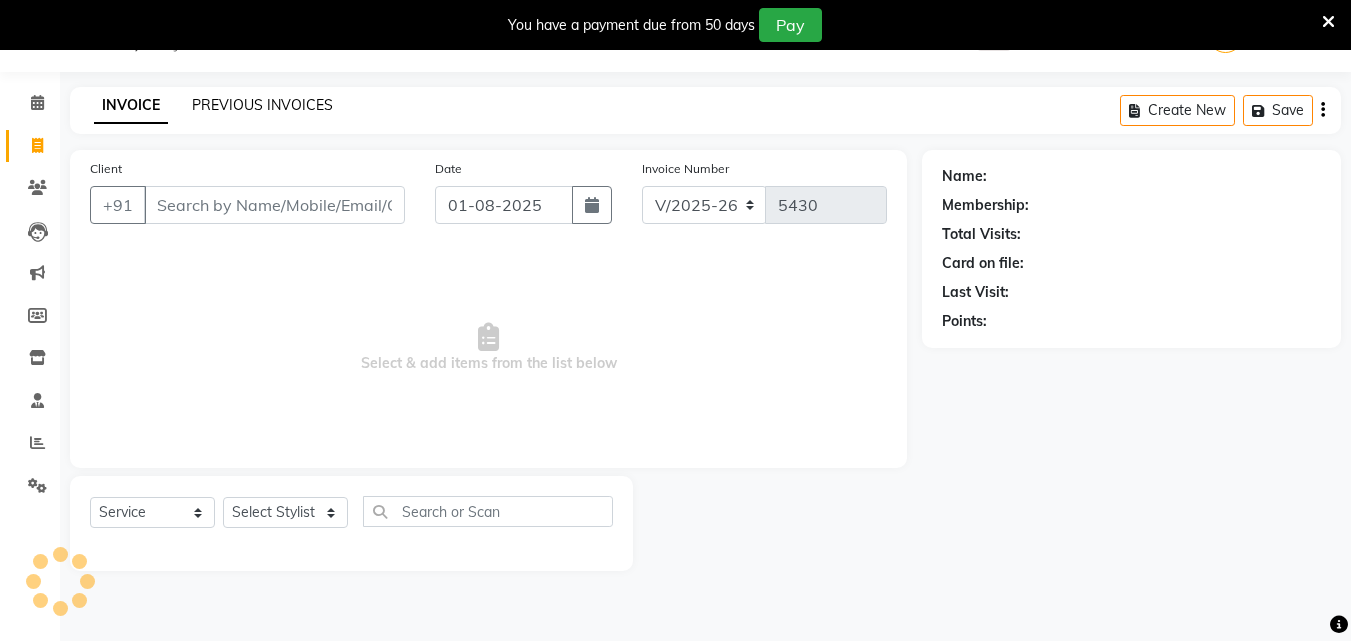 click on "PREVIOUS INVOICES" 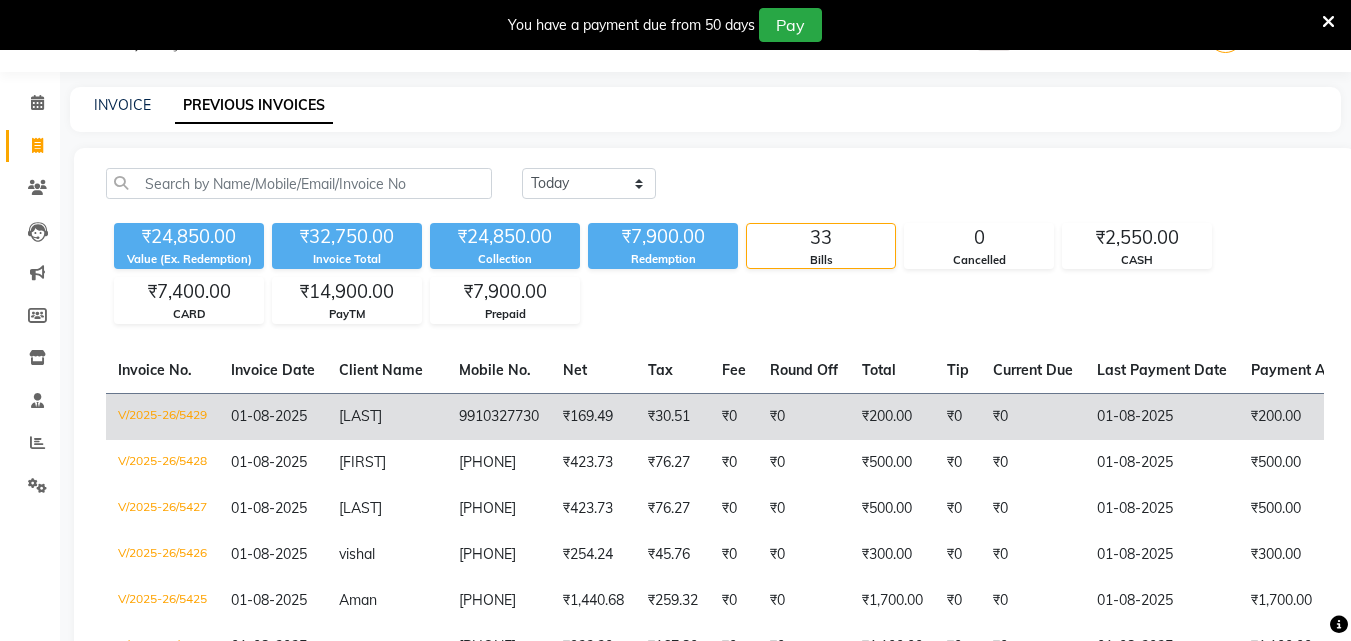 click on "₹0" 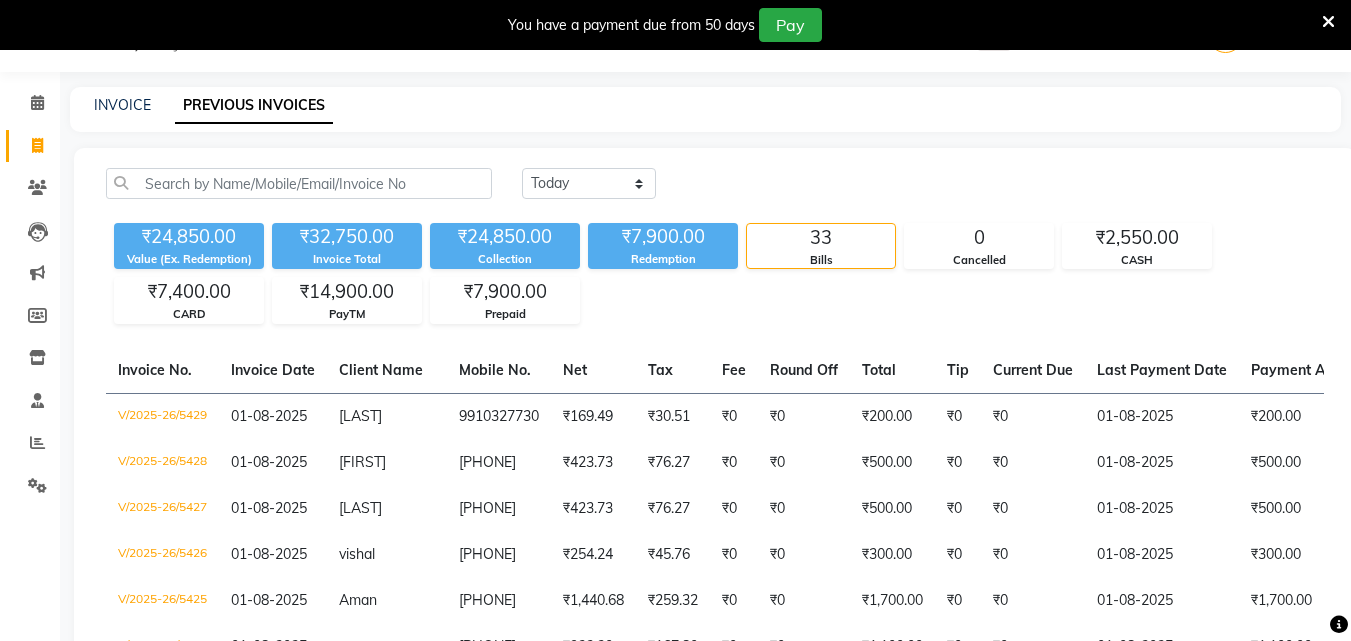 click at bounding box center [1328, 22] 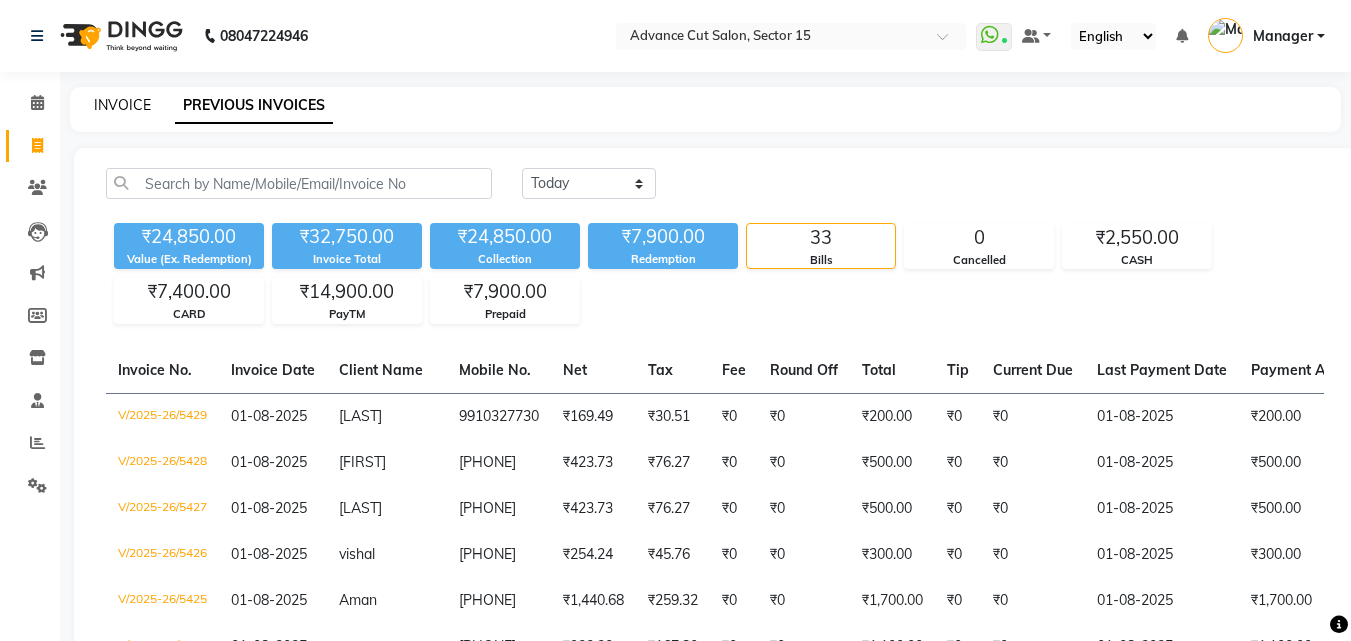 click on "INVOICE" 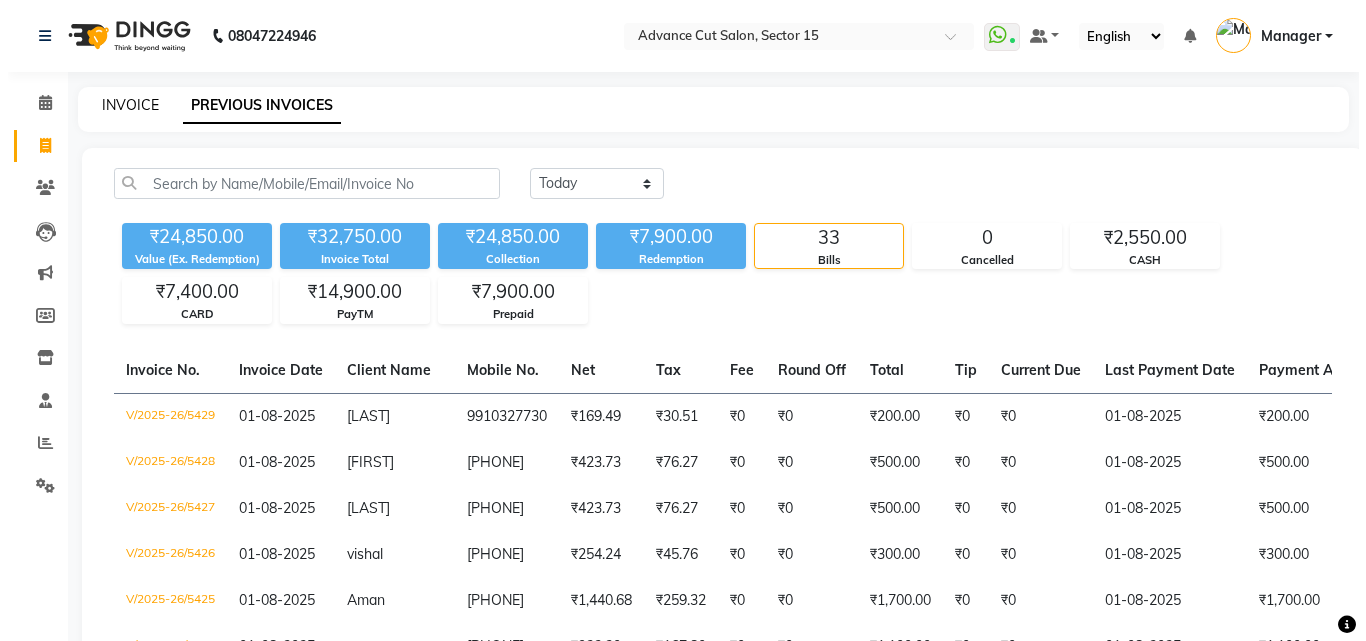 select on "service" 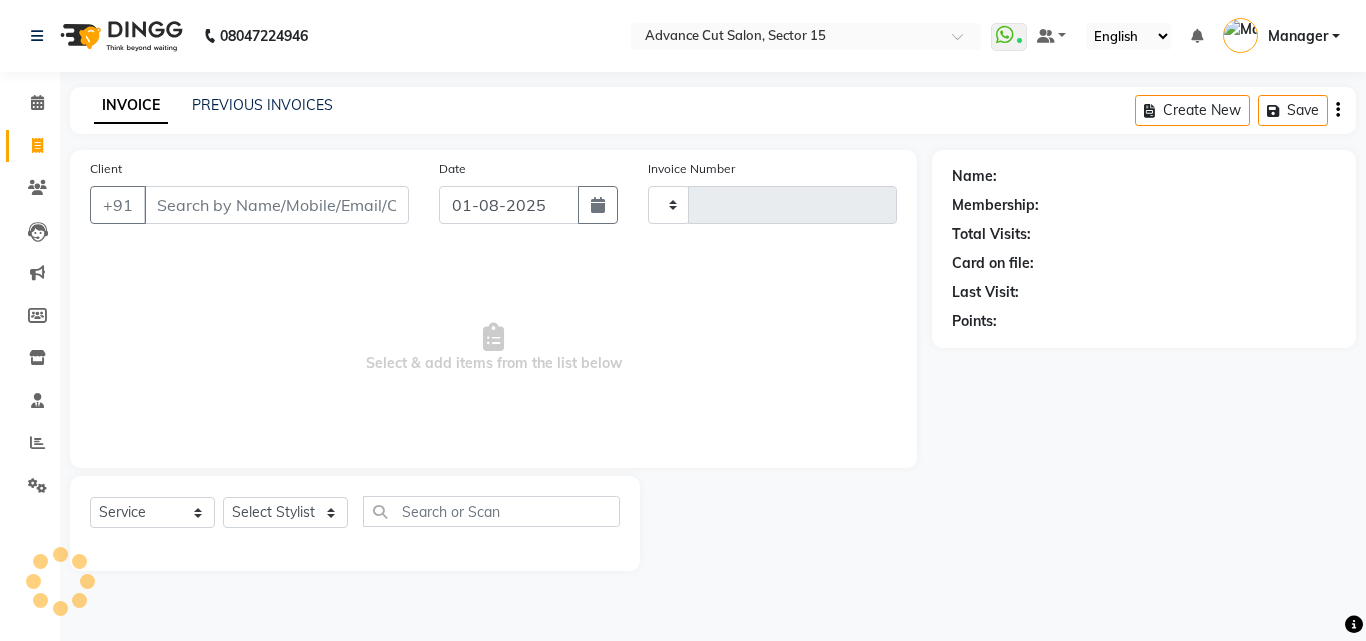 type on "5430" 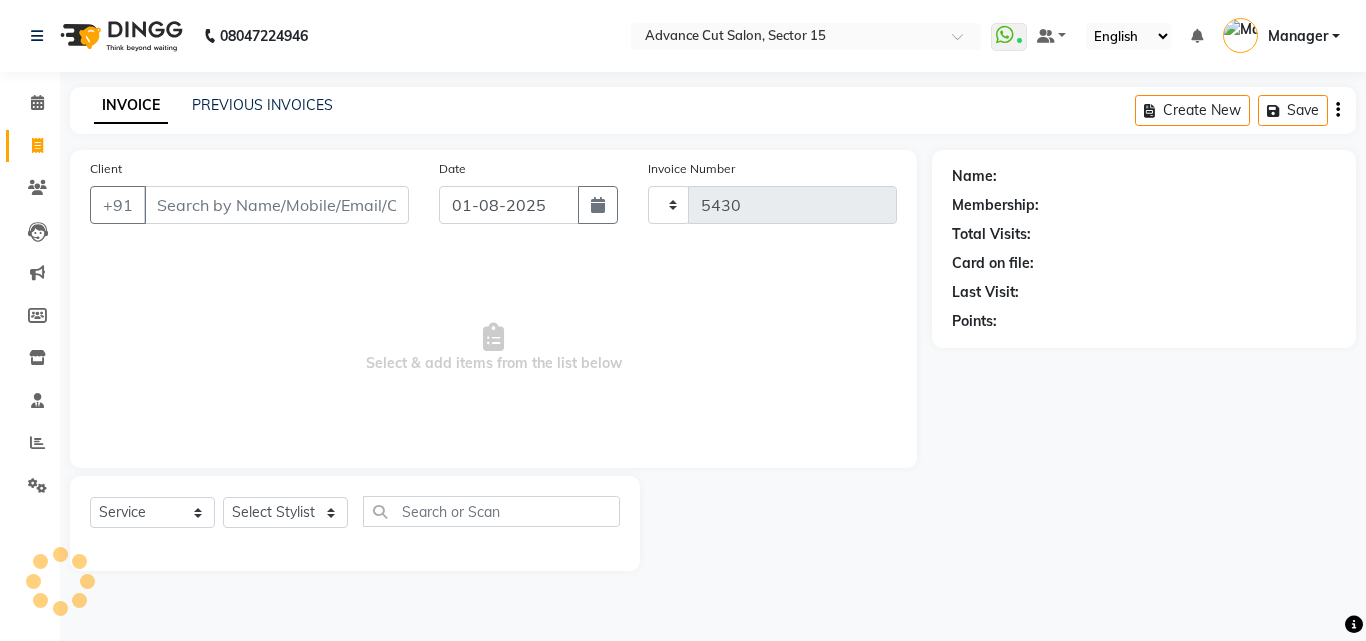 select on "6255" 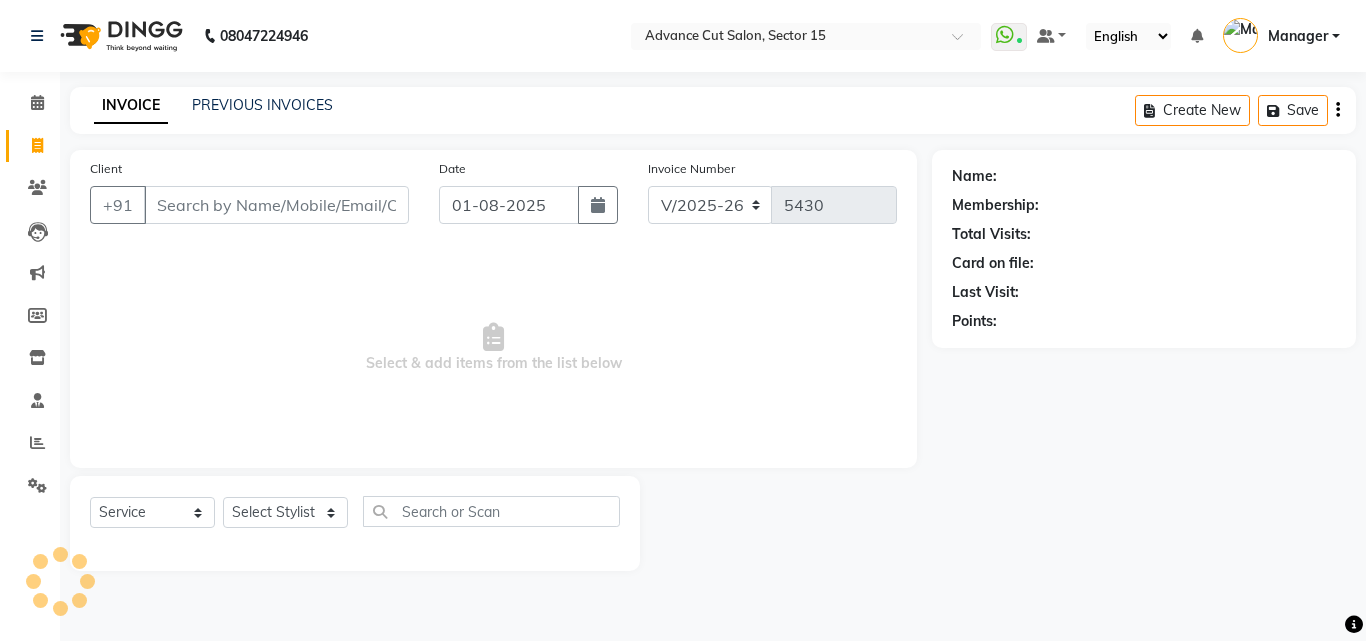 click on "Client" at bounding box center [276, 205] 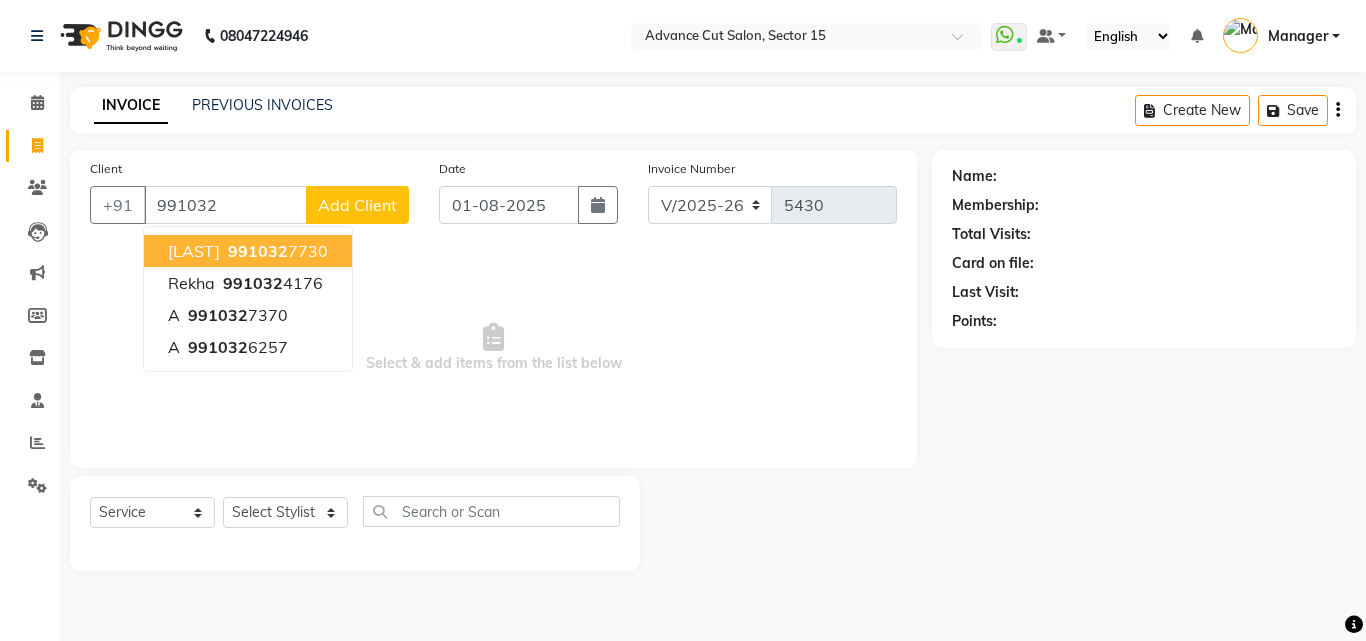 click on "991032" at bounding box center (258, 251) 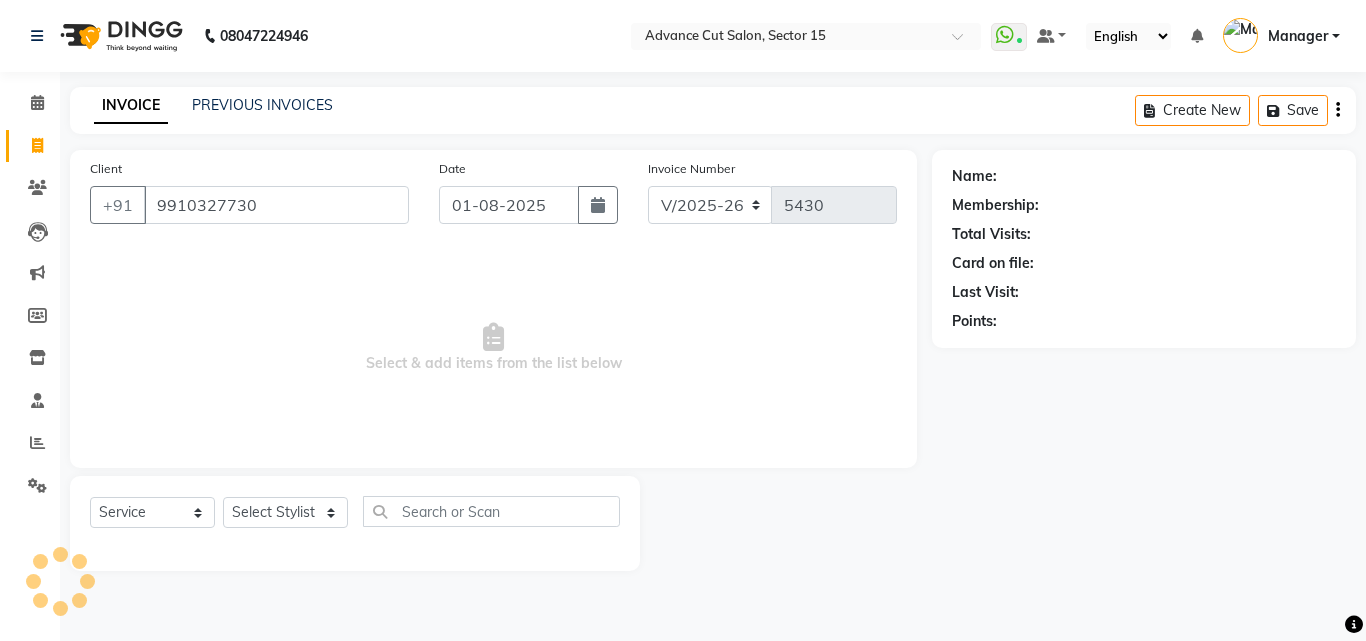 type on "9910327730" 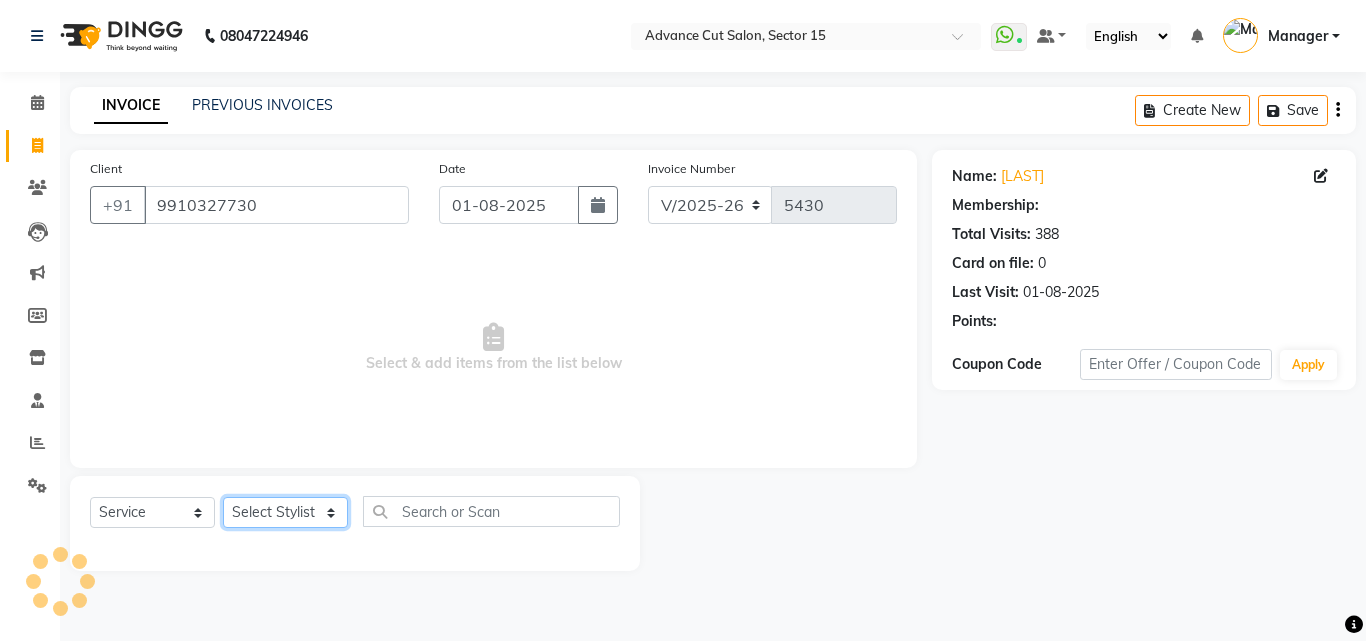 click on "Select Stylist Advance Cut  ASIF FARMAN HAIDER Iqbal KASHISH LUCKY Manager MANOJ NASEEM NASIR Nidhi Pooja  PRIYA RAEES RANI RASHID RIZWAN SACHIN SALMAN SANJAY Shahjad Shankar shuaib SONI" 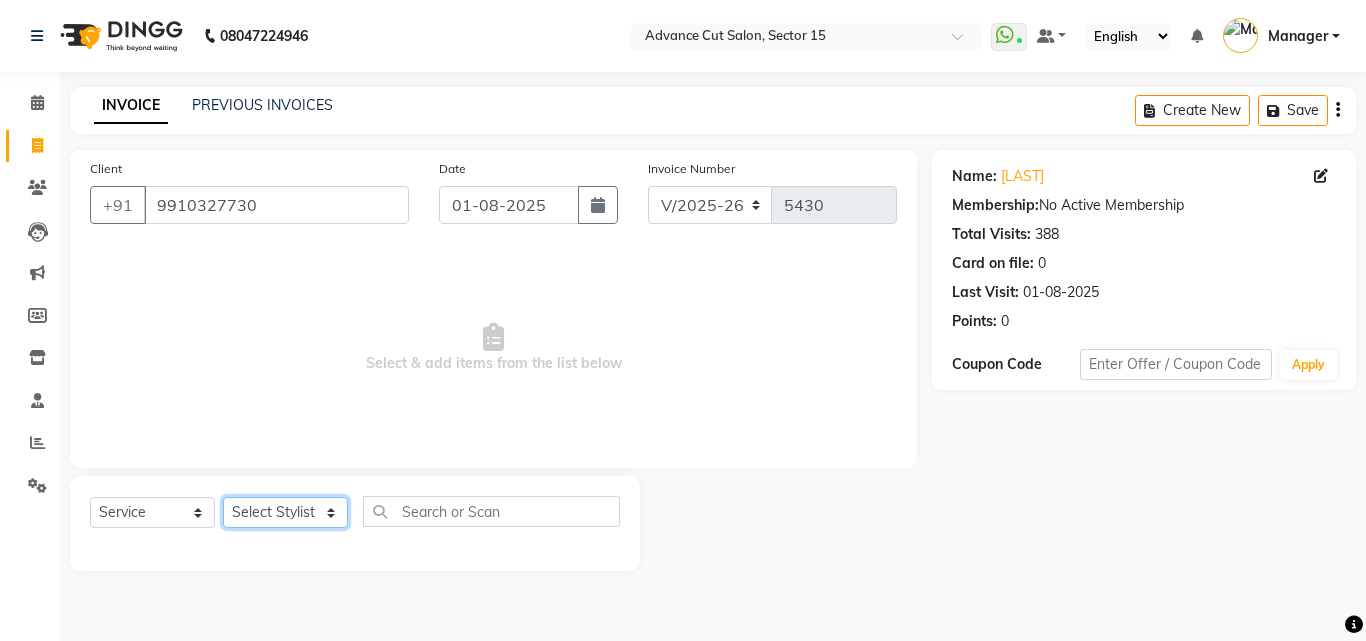 select on "46501" 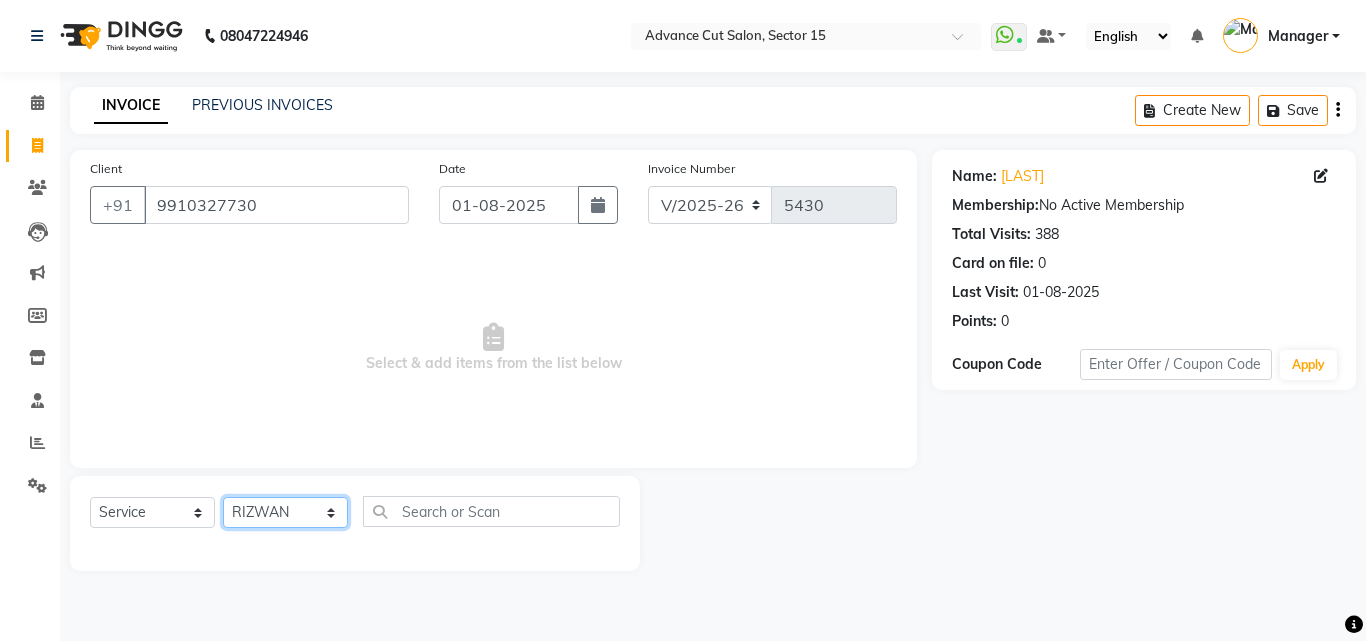 click on "Select Stylist Advance Cut  ASIF FARMAN HAIDER Iqbal KASHISH LUCKY Manager MANOJ NASEEM NASIR Nidhi Pooja  PRIYA RAEES RANI RASHID RIZWAN SACHIN SALMAN SANJAY Shahjad Shankar shuaib SONI" 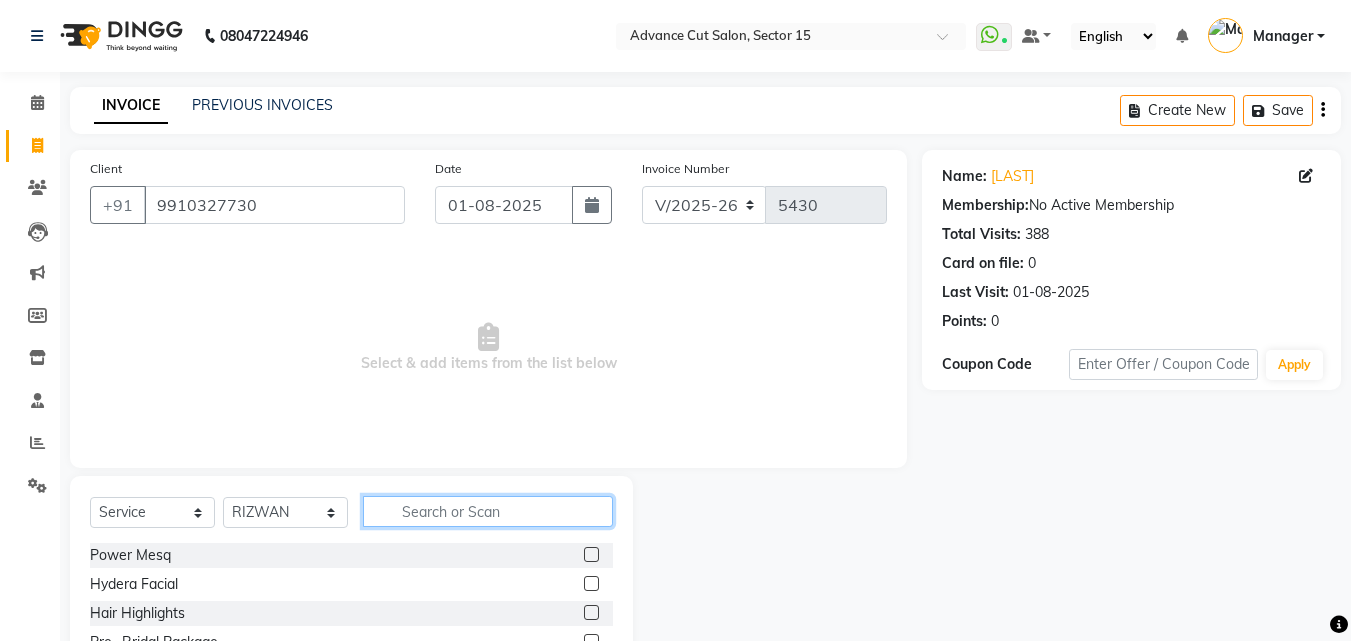 click 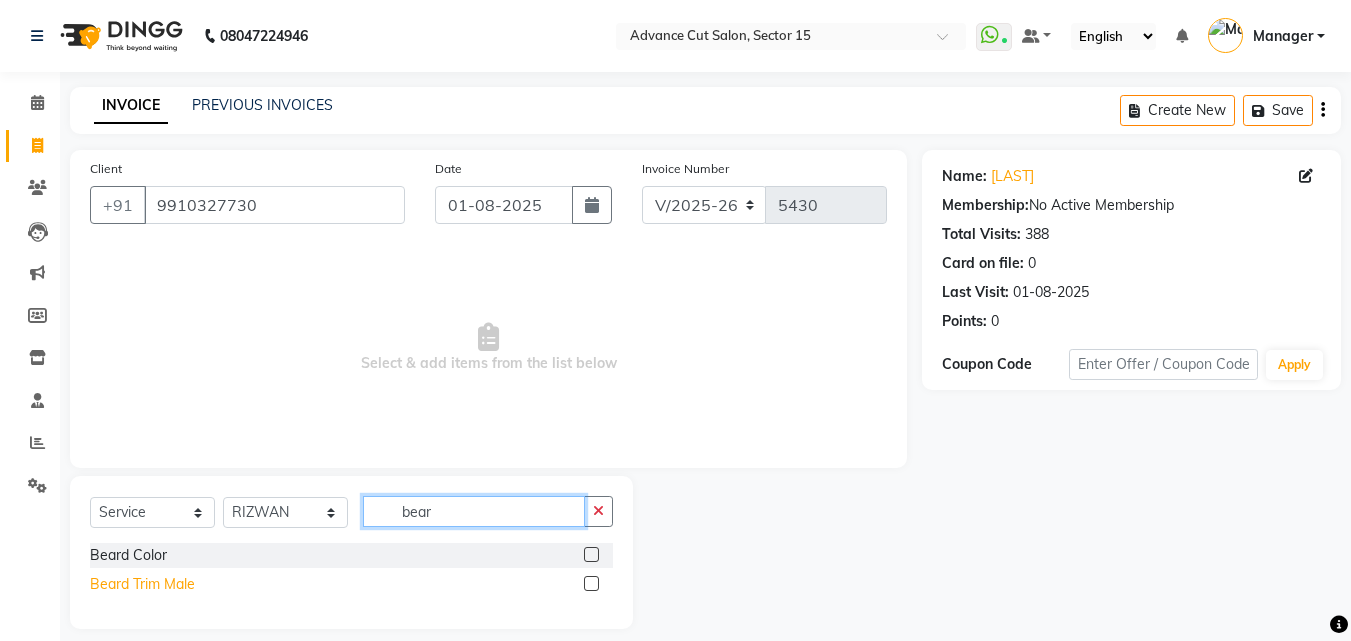 type on "bear" 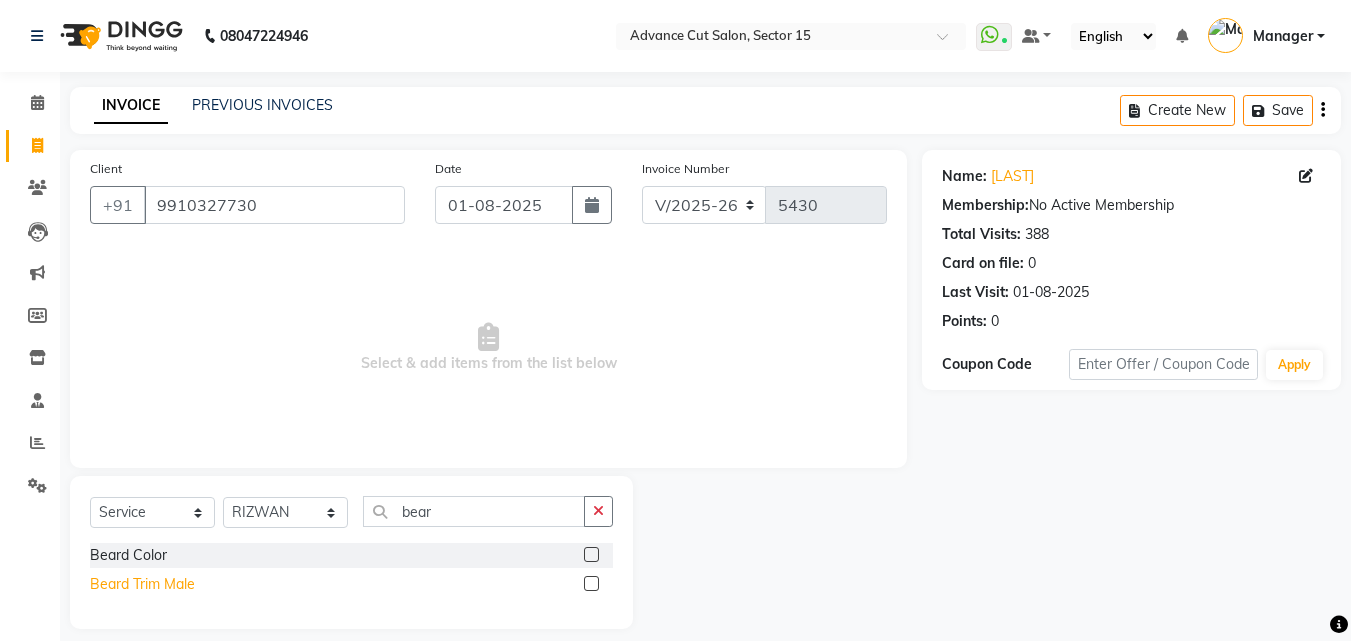 click on "Beard Trim Male" 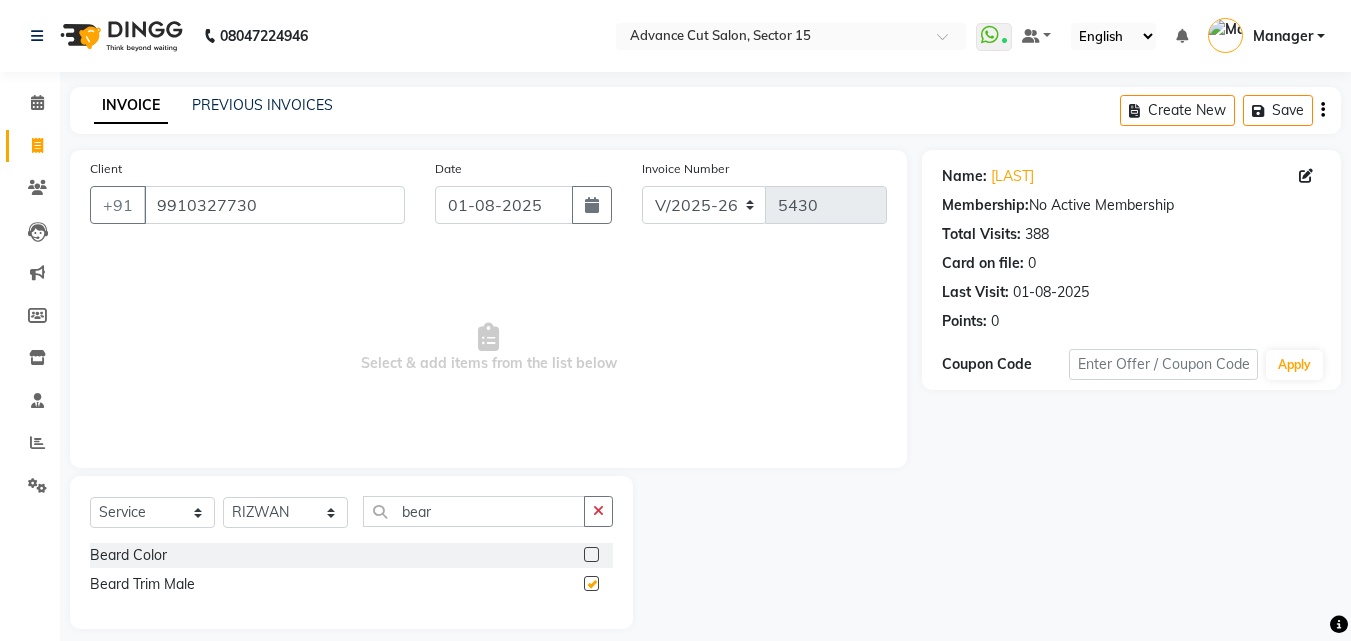 checkbox on "false" 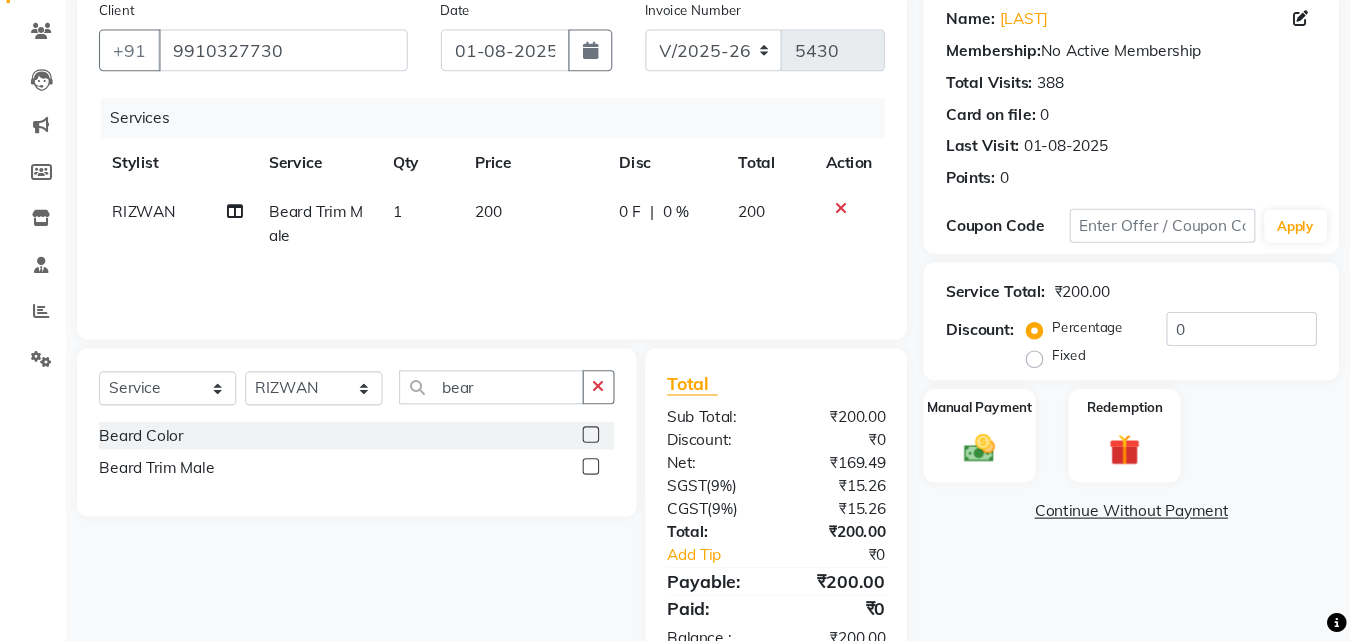 scroll, scrollTop: 159, scrollLeft: 0, axis: vertical 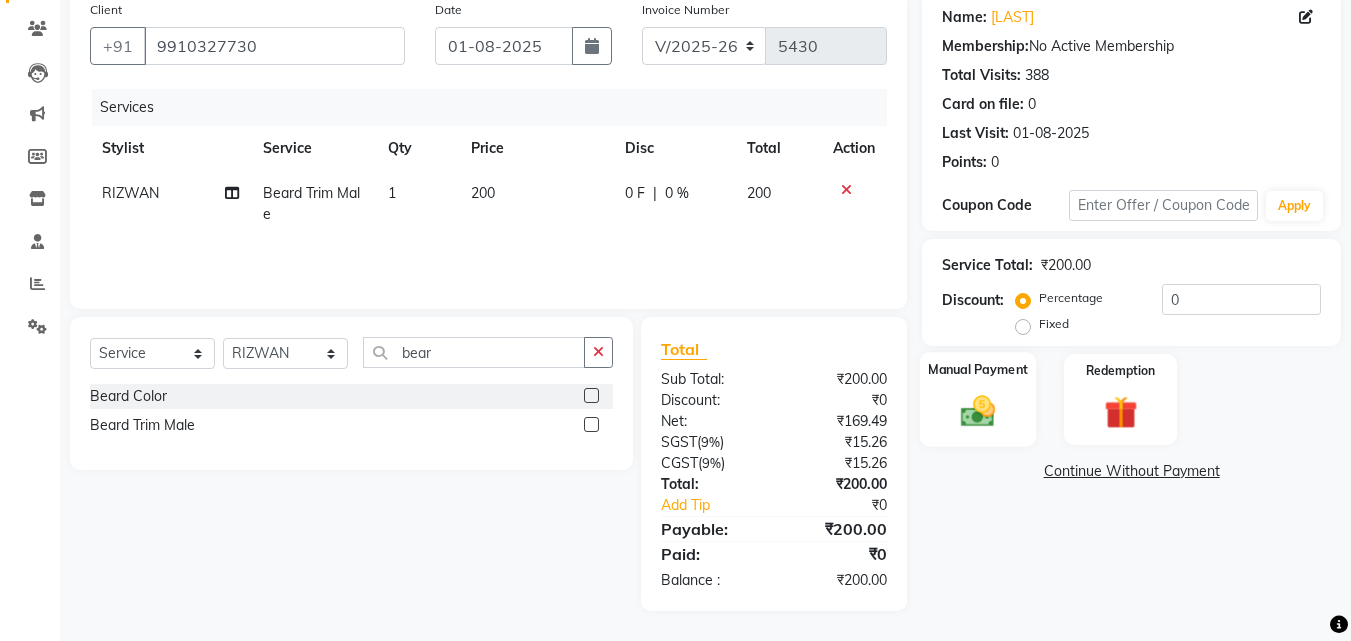 click 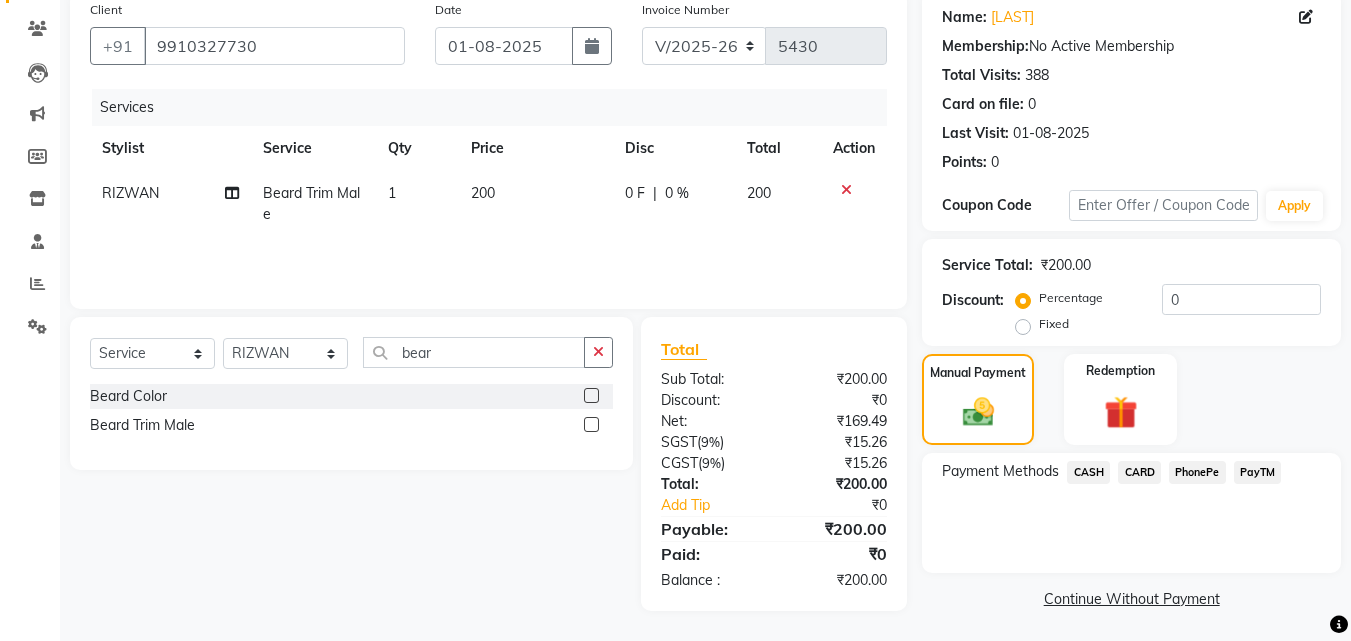 click on "CASH" 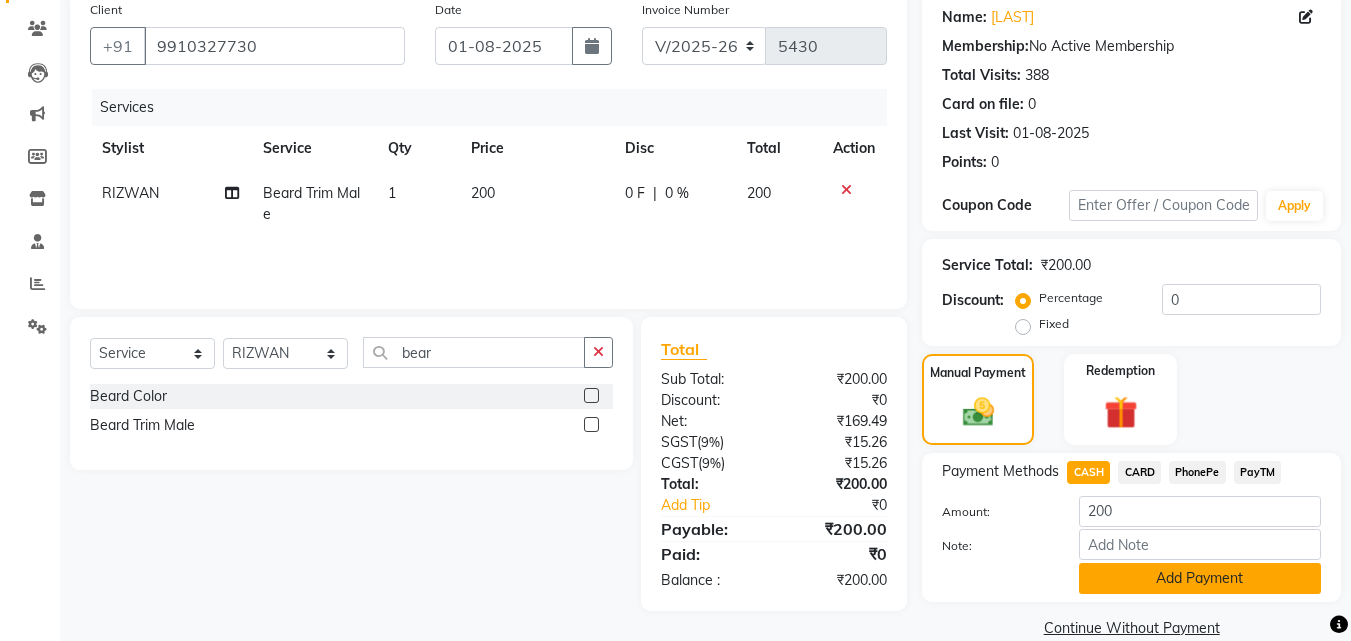 click on "Add Payment" 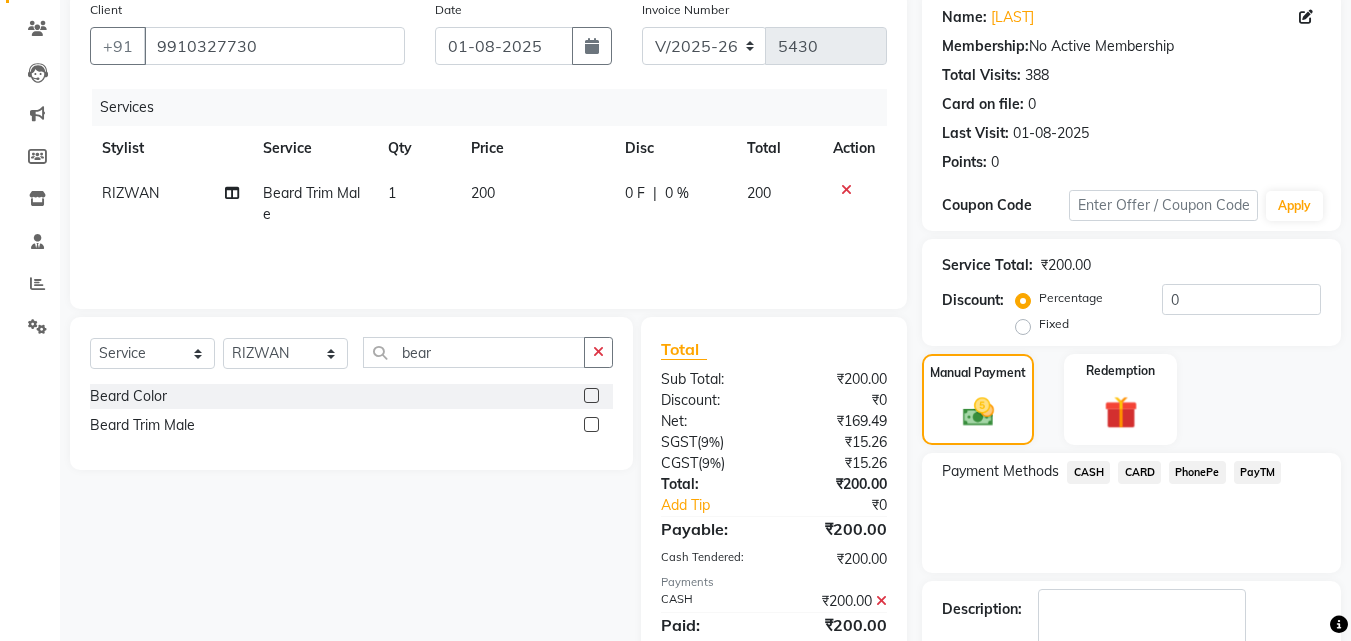scroll, scrollTop: 275, scrollLeft: 0, axis: vertical 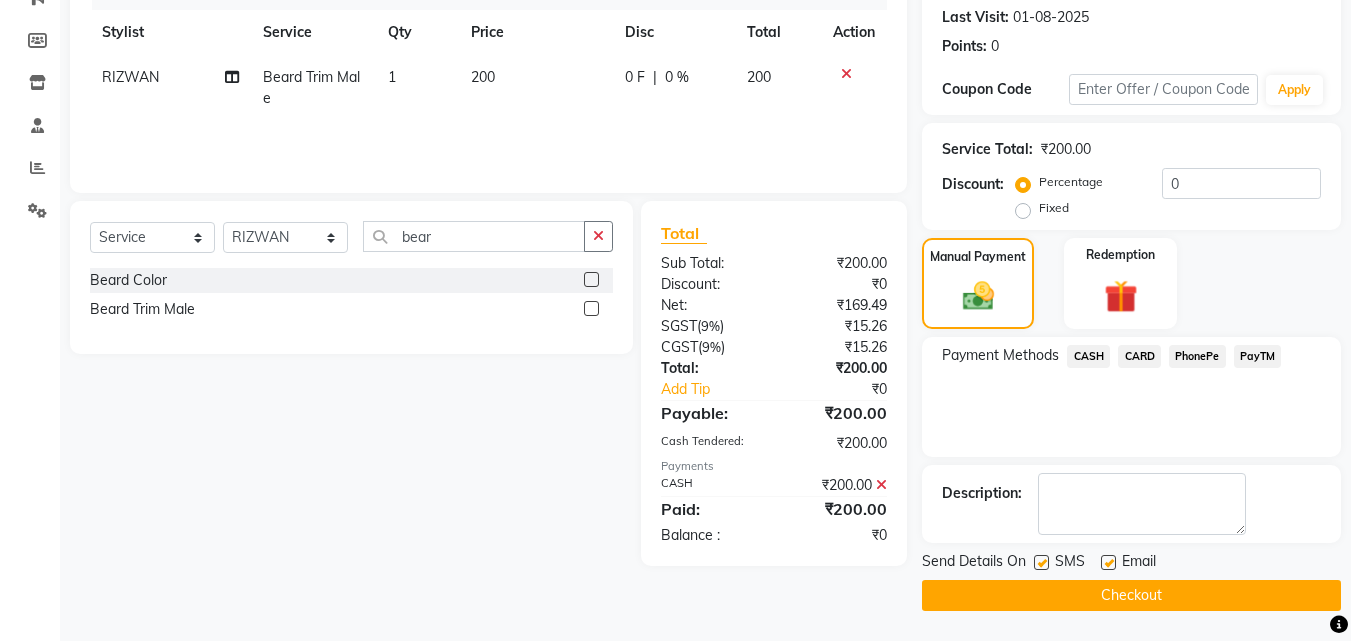 click 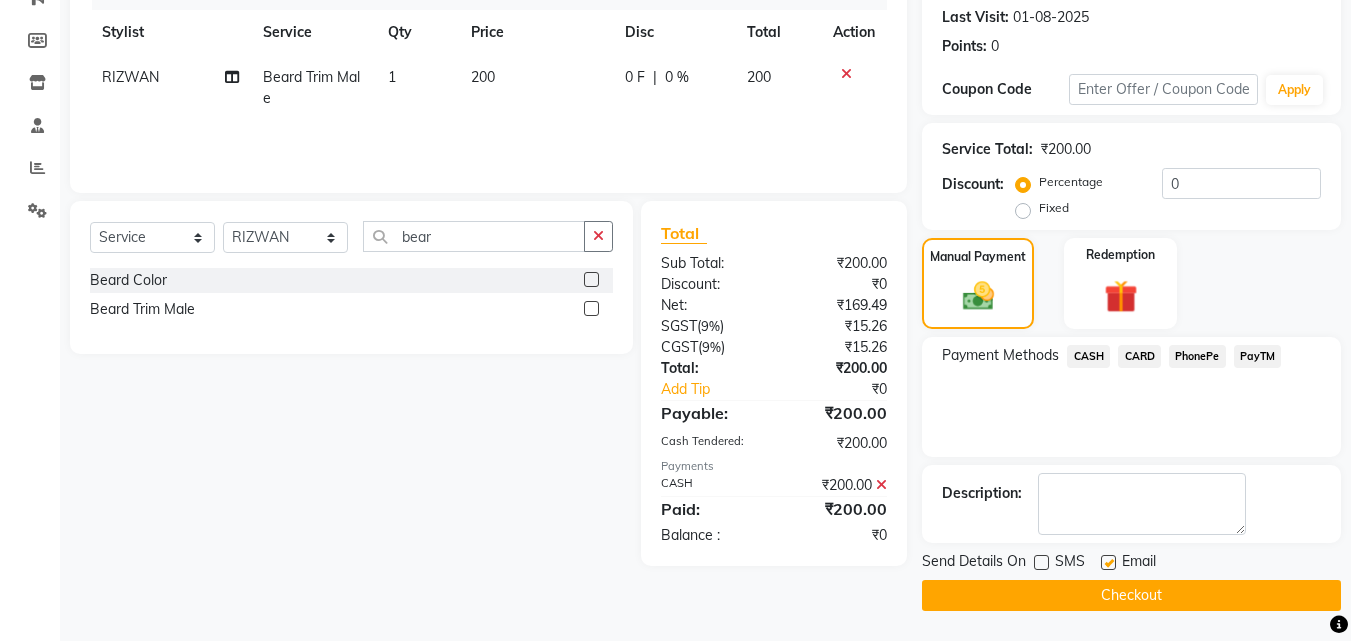 drag, startPoint x: 1110, startPoint y: 556, endPoint x: 1121, endPoint y: 581, distance: 27.313 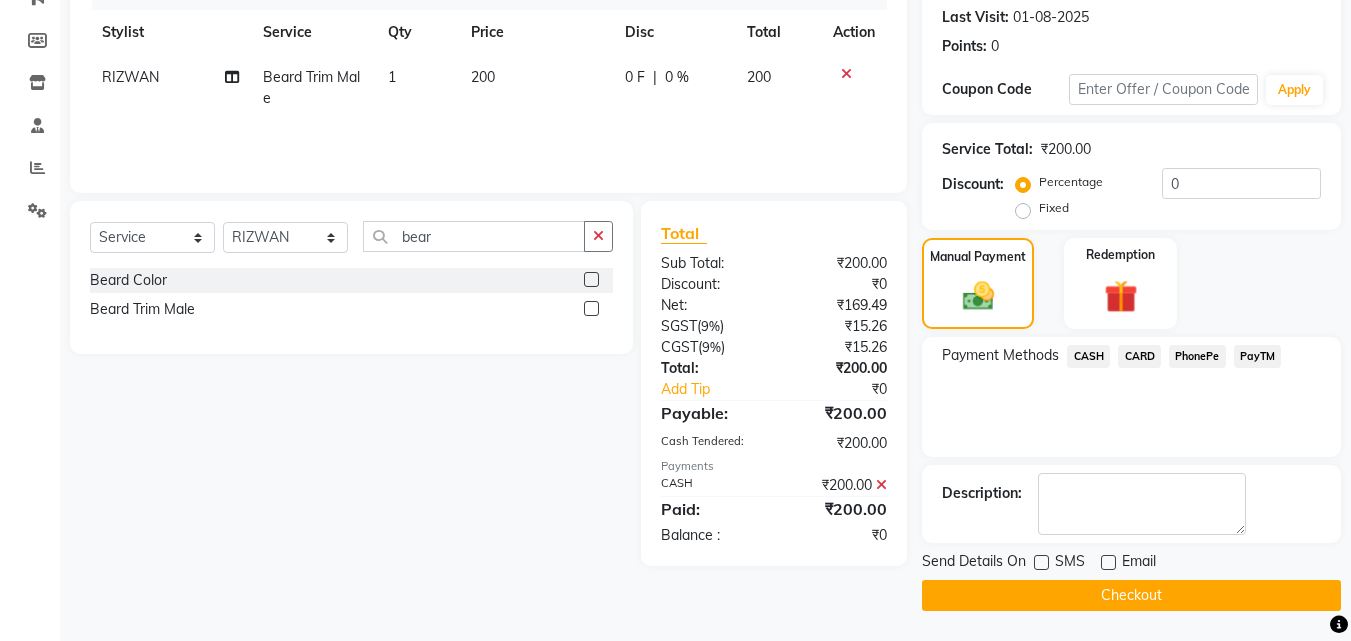 click on "Checkout" 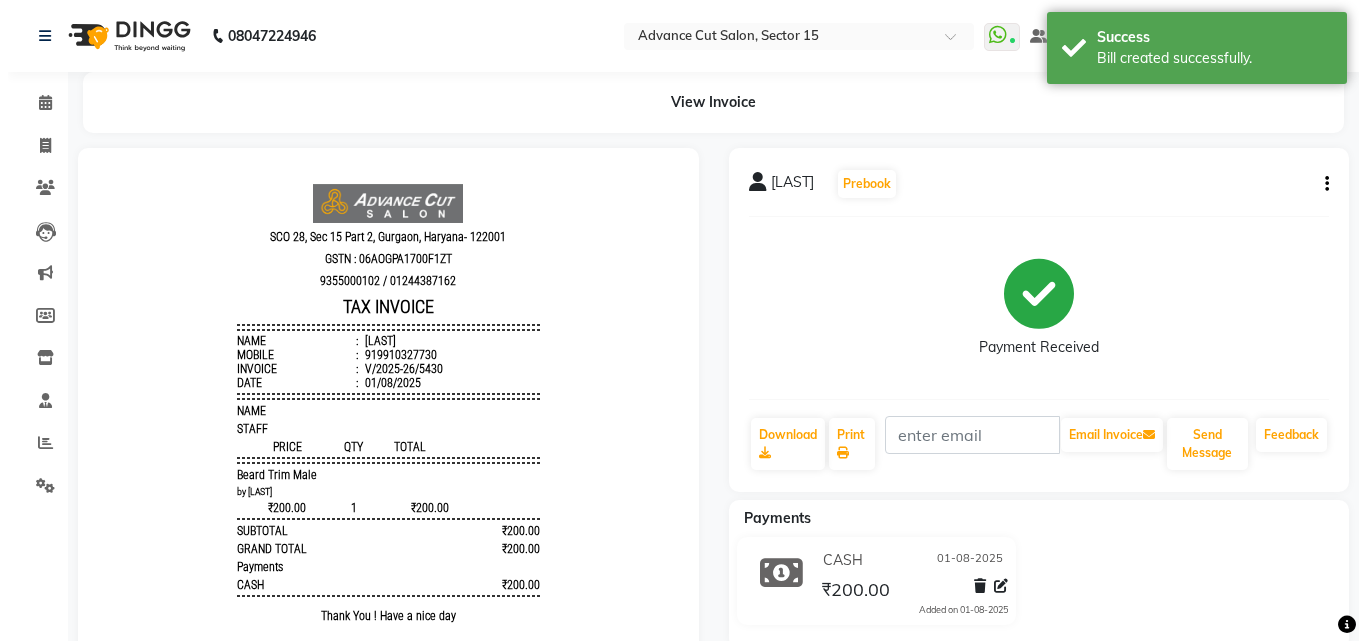 scroll, scrollTop: 0, scrollLeft: 0, axis: both 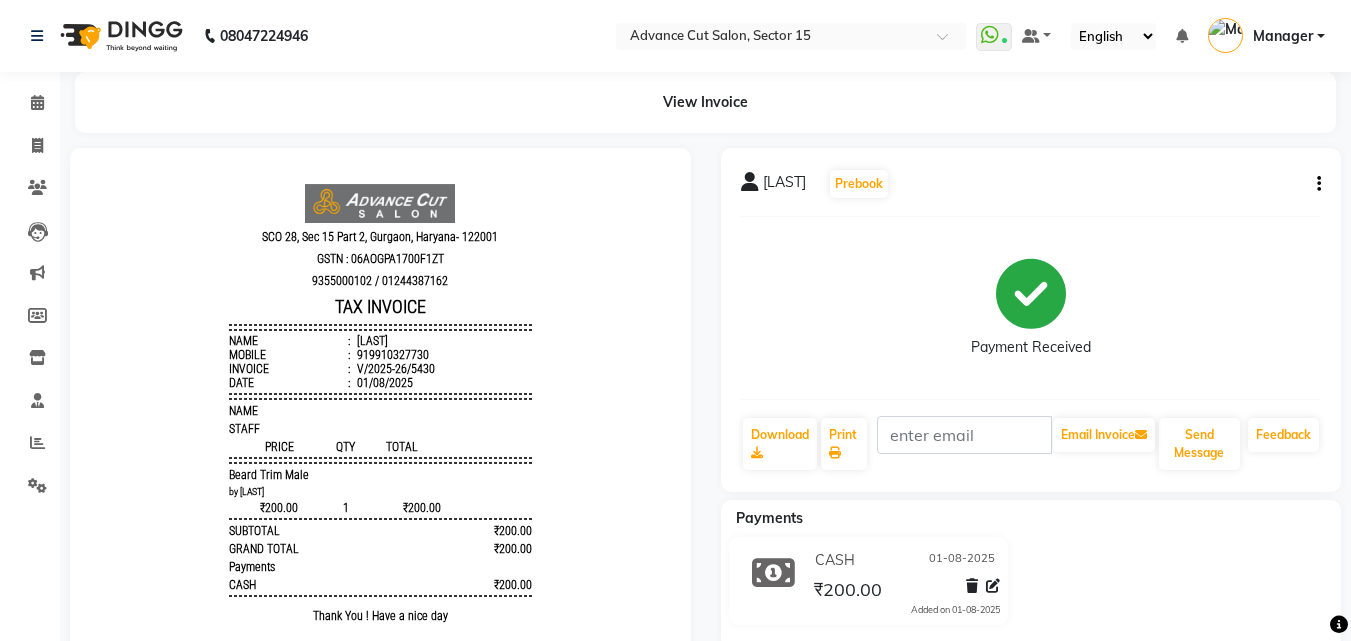 drag, startPoint x: 1208, startPoint y: 763, endPoint x: 506, endPoint y: 260, distance: 863.6047 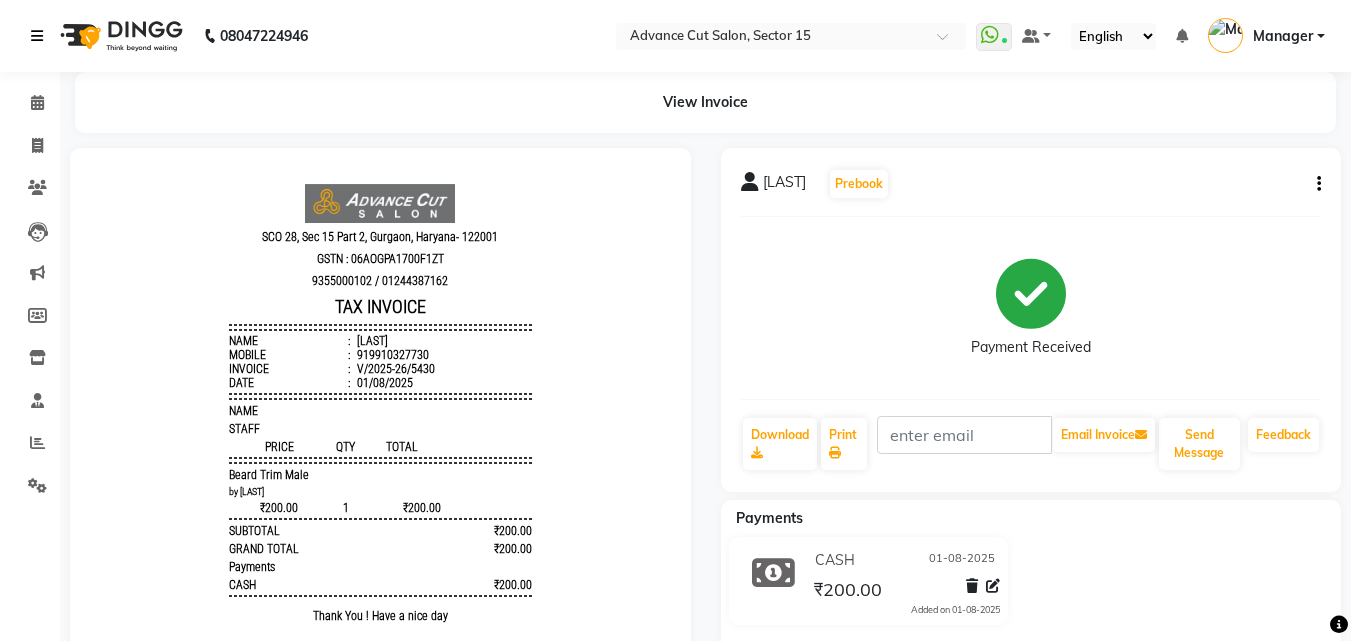 select on "service" 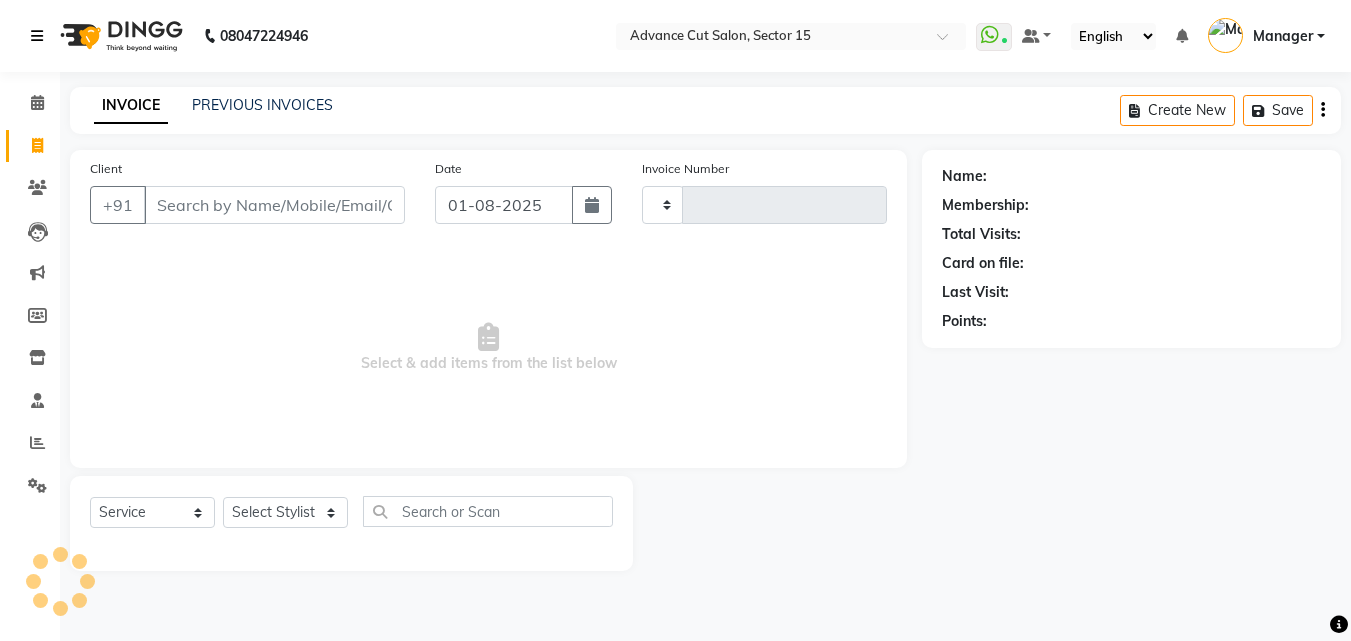 type 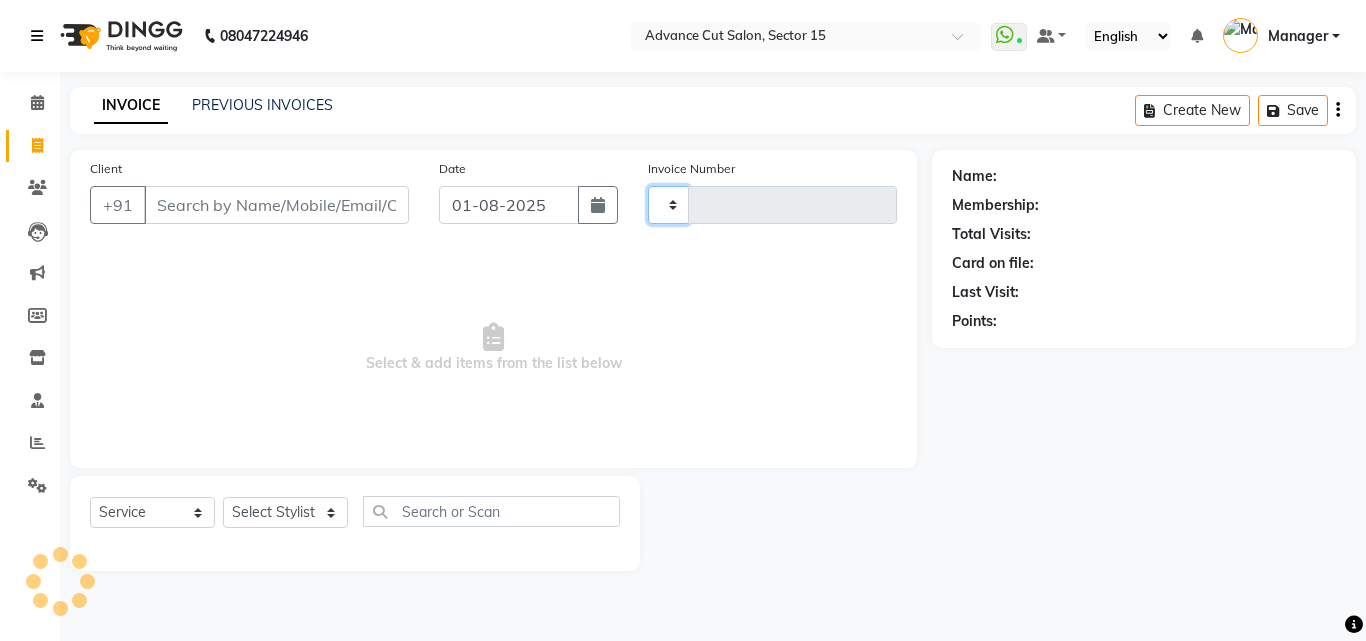 type on "5431" 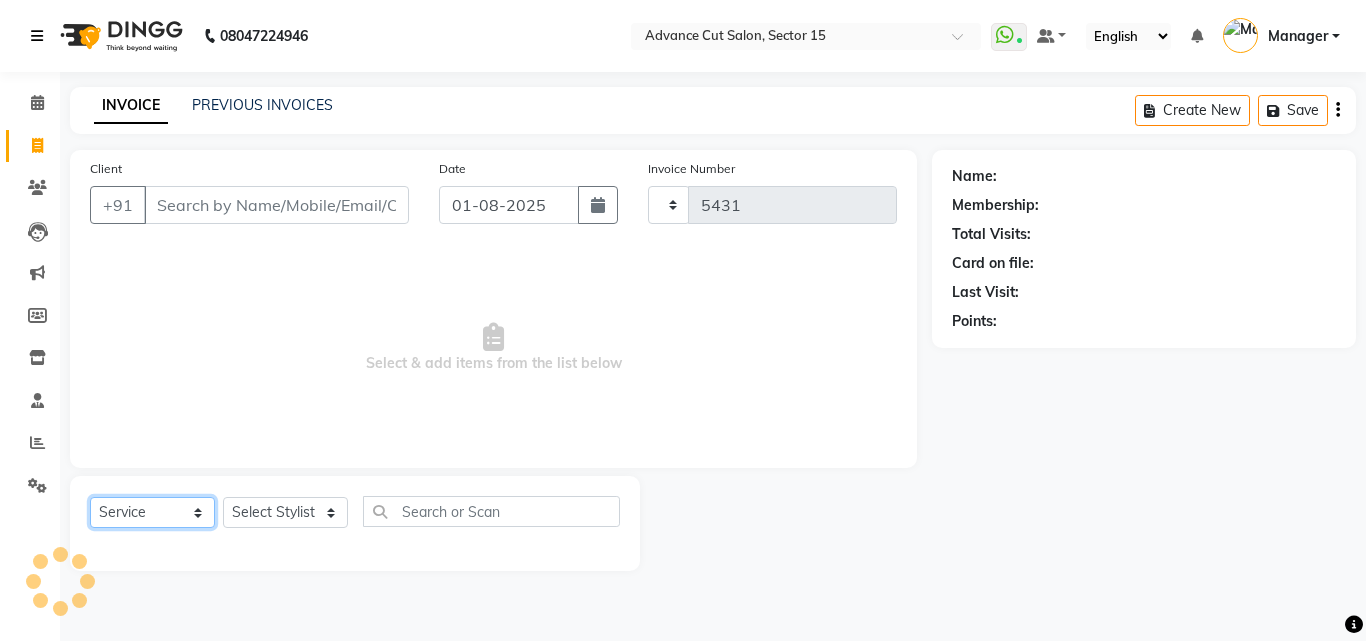 select on "6255" 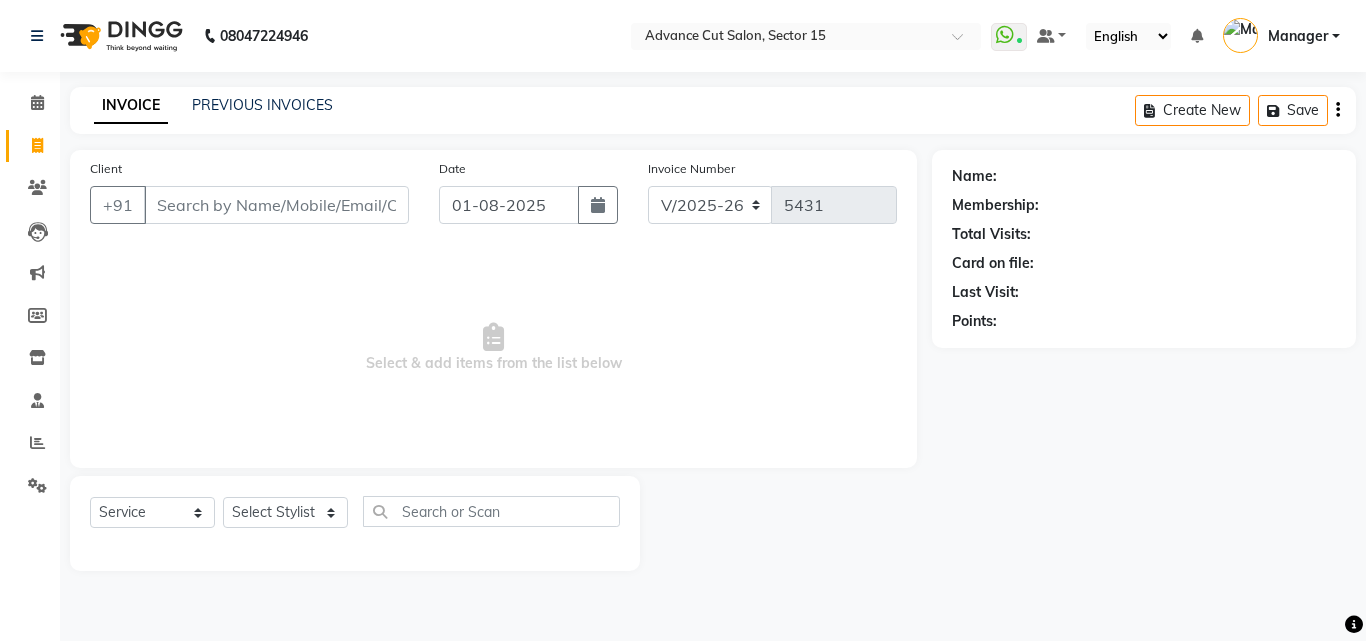 click on "INVOICE PREVIOUS INVOICES Create New   Save" 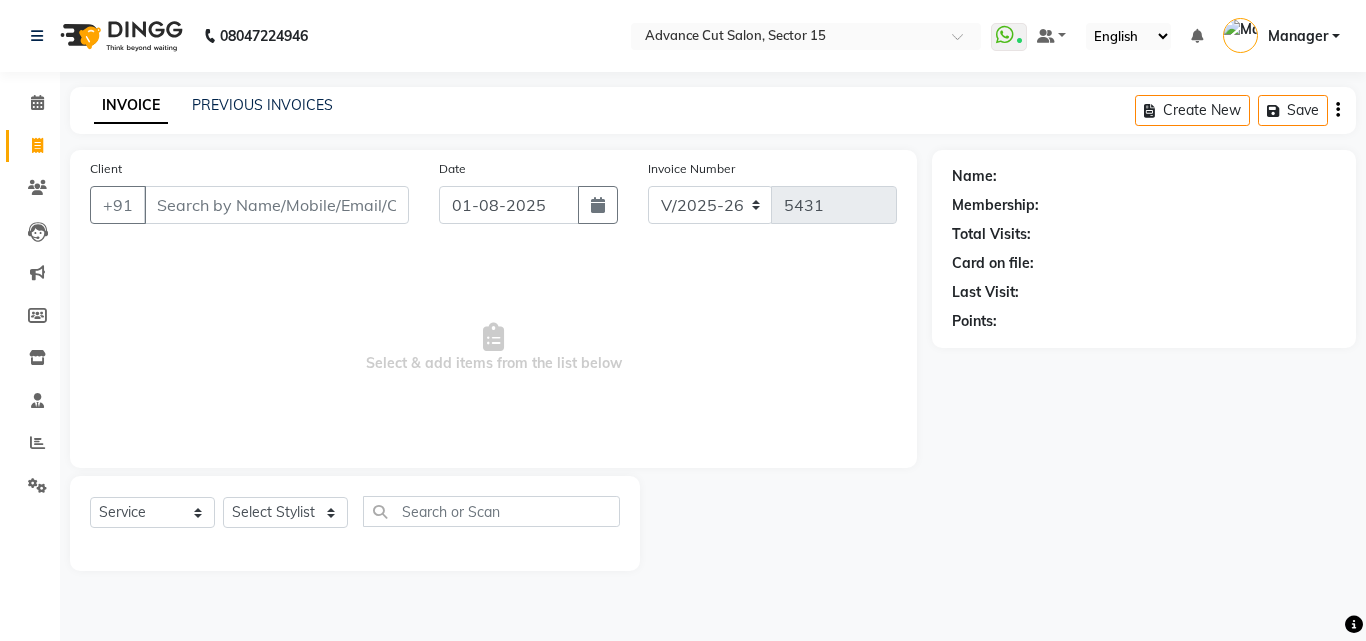 click on "INVOICE PREVIOUS INVOICES Create New   Save" 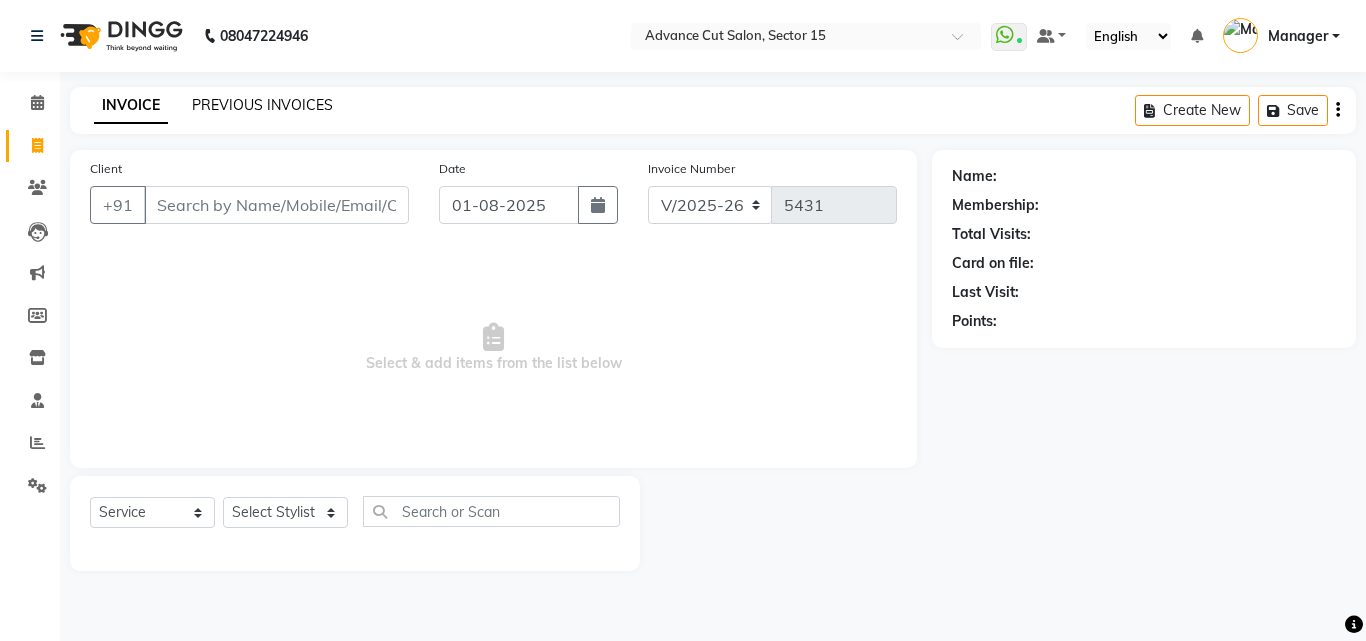 click on "PREVIOUS INVOICES" 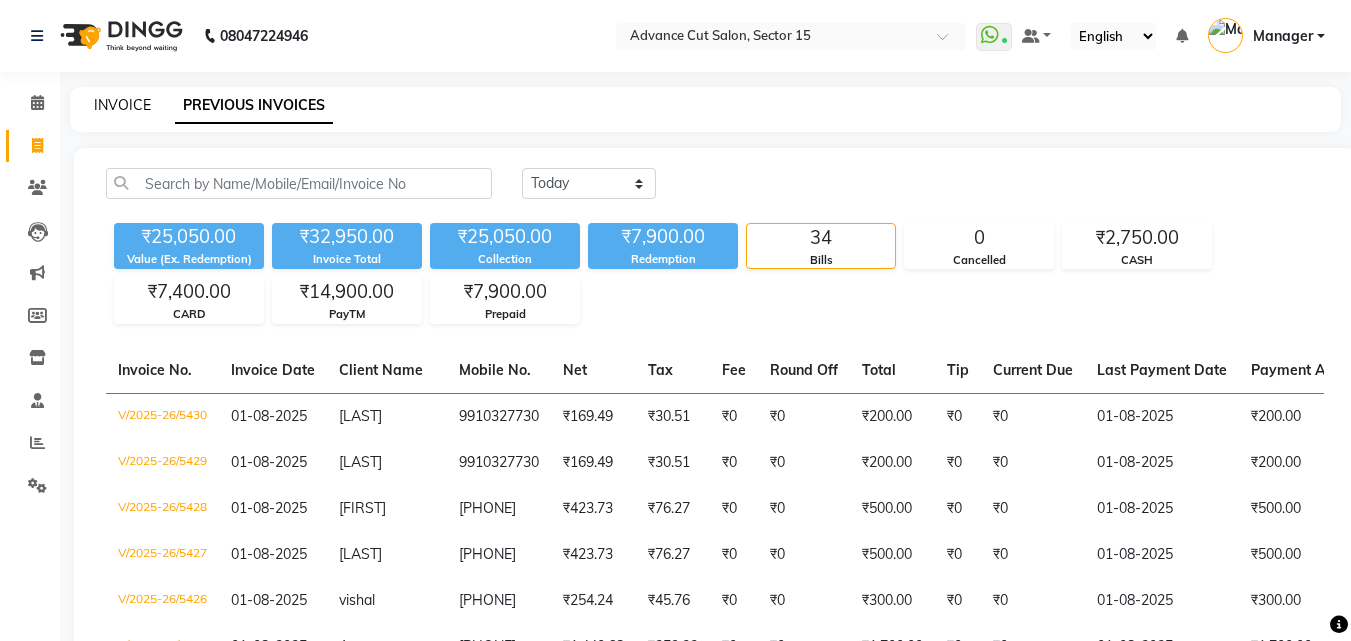 click on "INVOICE" 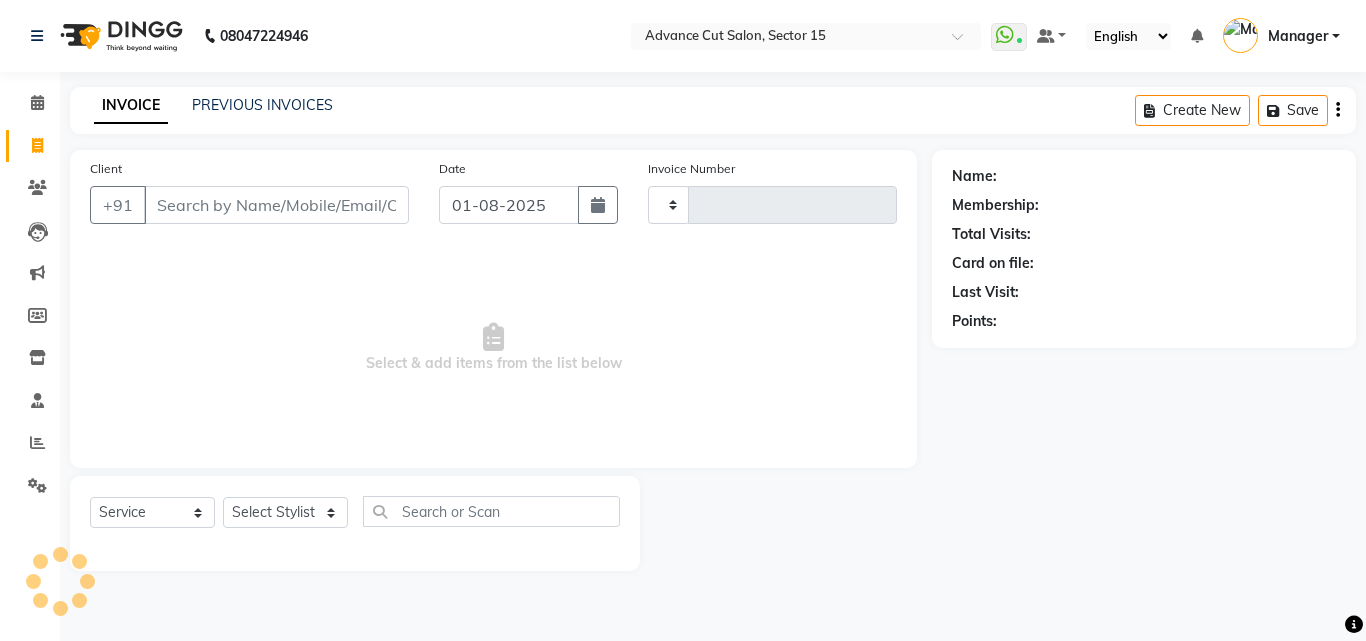 type on "5431" 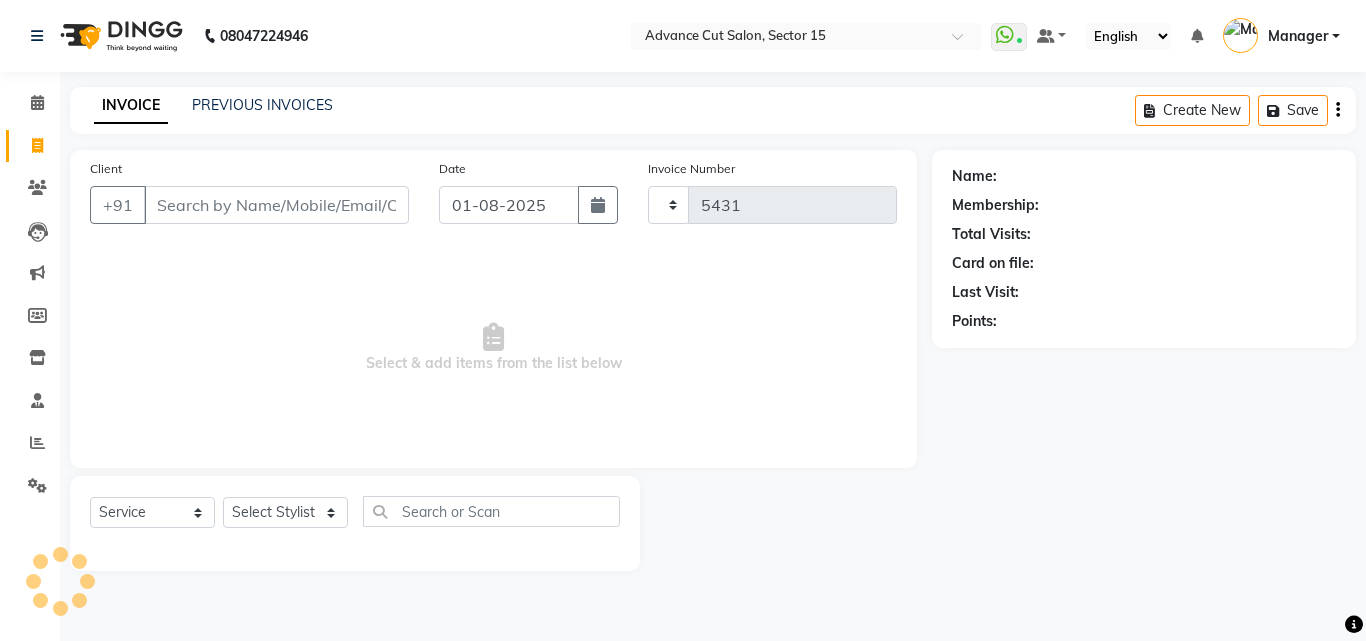 select on "6255" 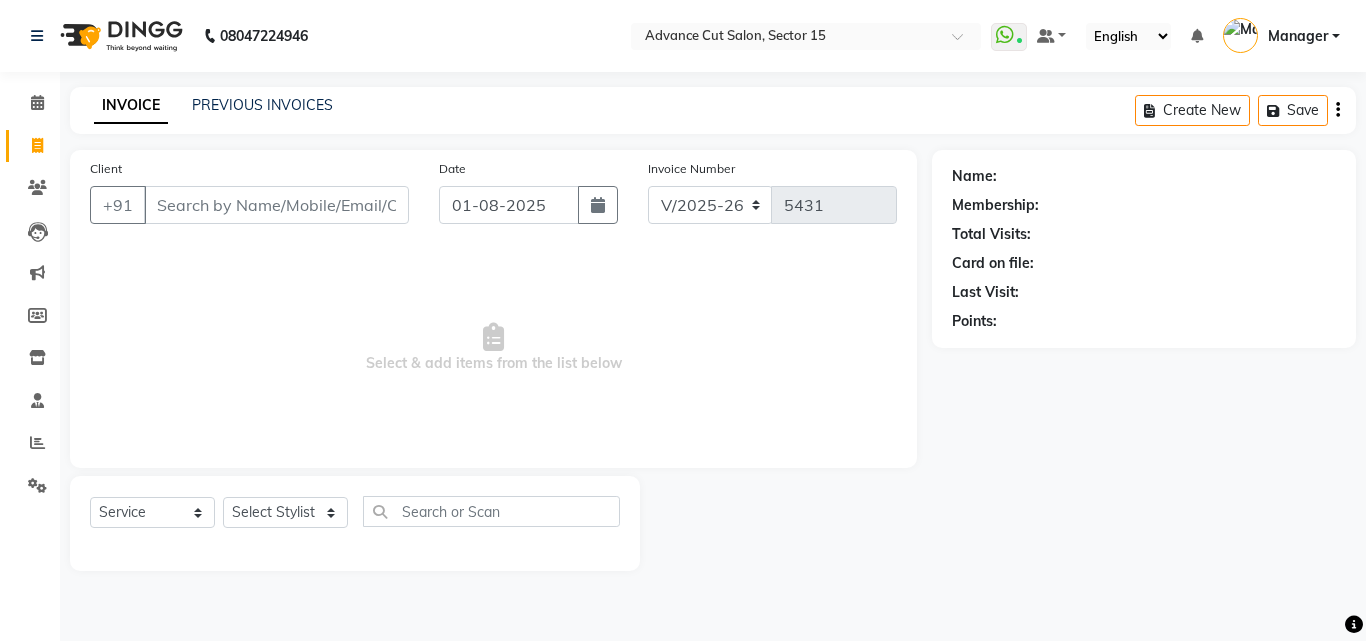 click on "Name: Membership: Total Visits: Card on file: Last Visit:  Points:" 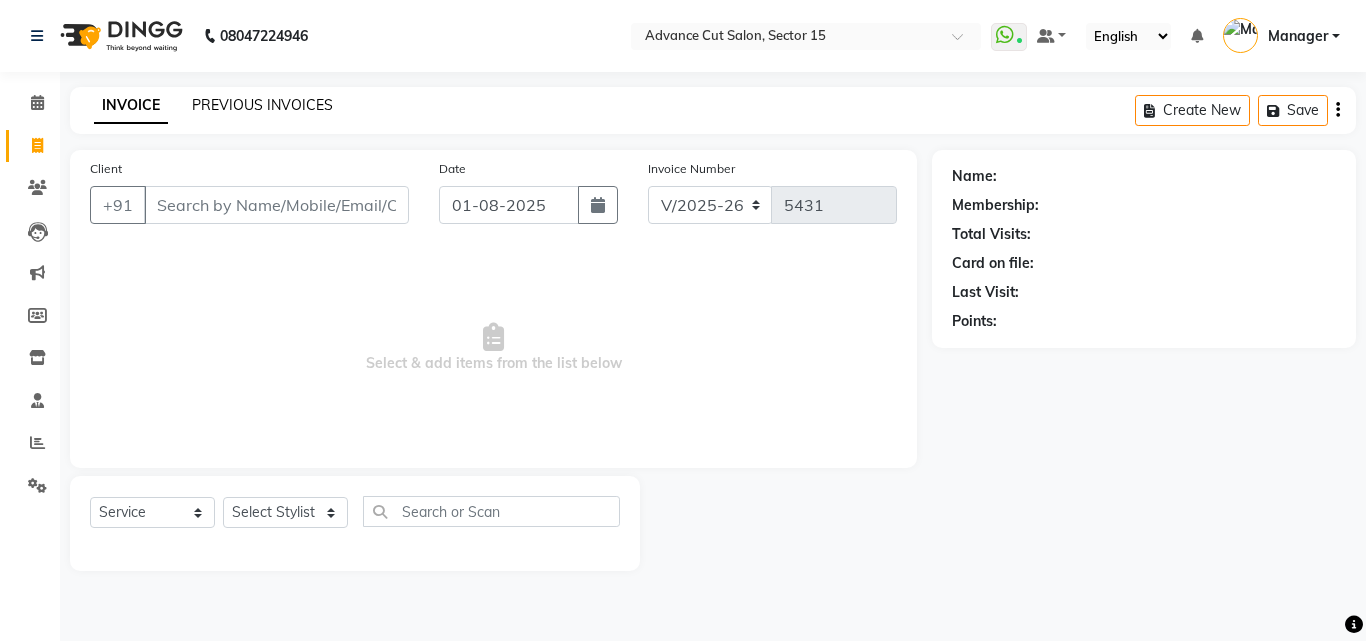 click on "PREVIOUS INVOICES" 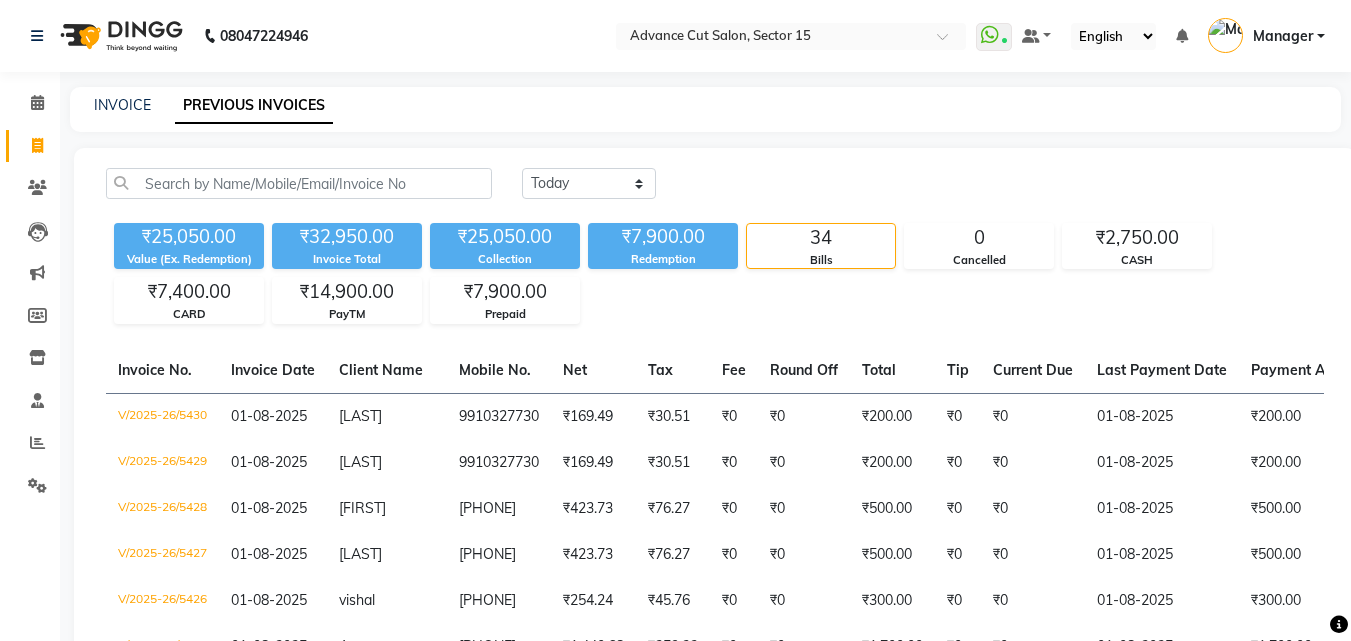 click on "INVOICE PREVIOUS INVOICES" 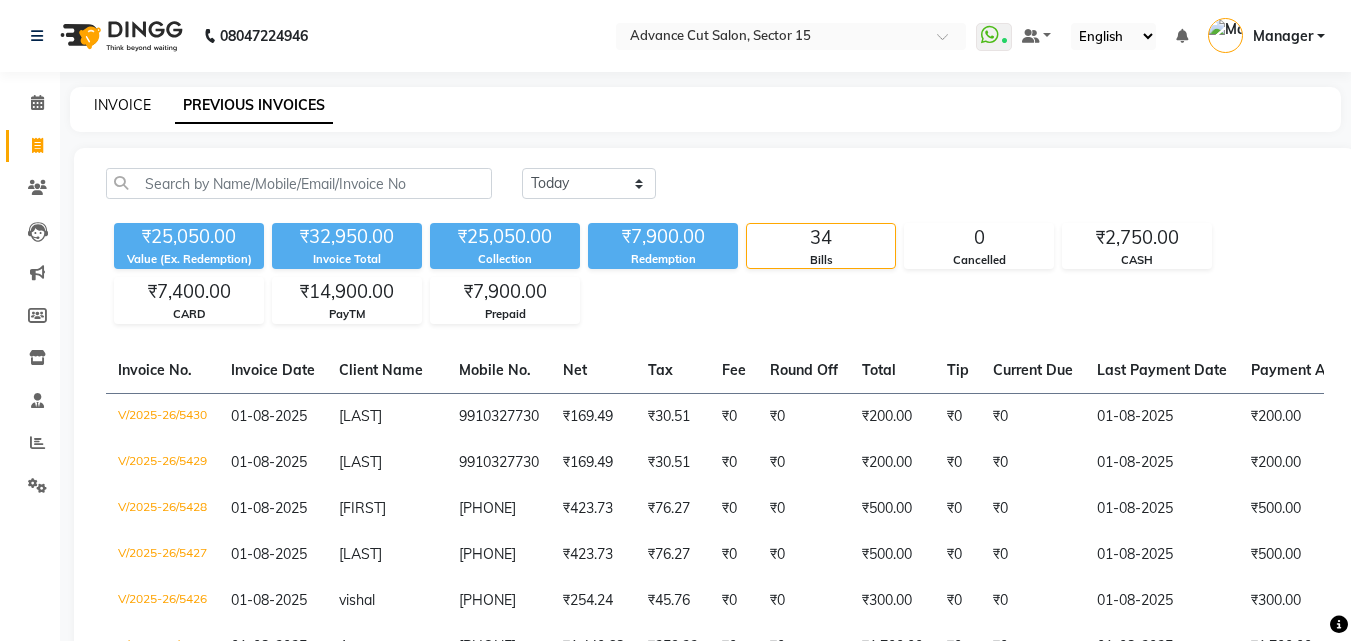 click on "INVOICE" 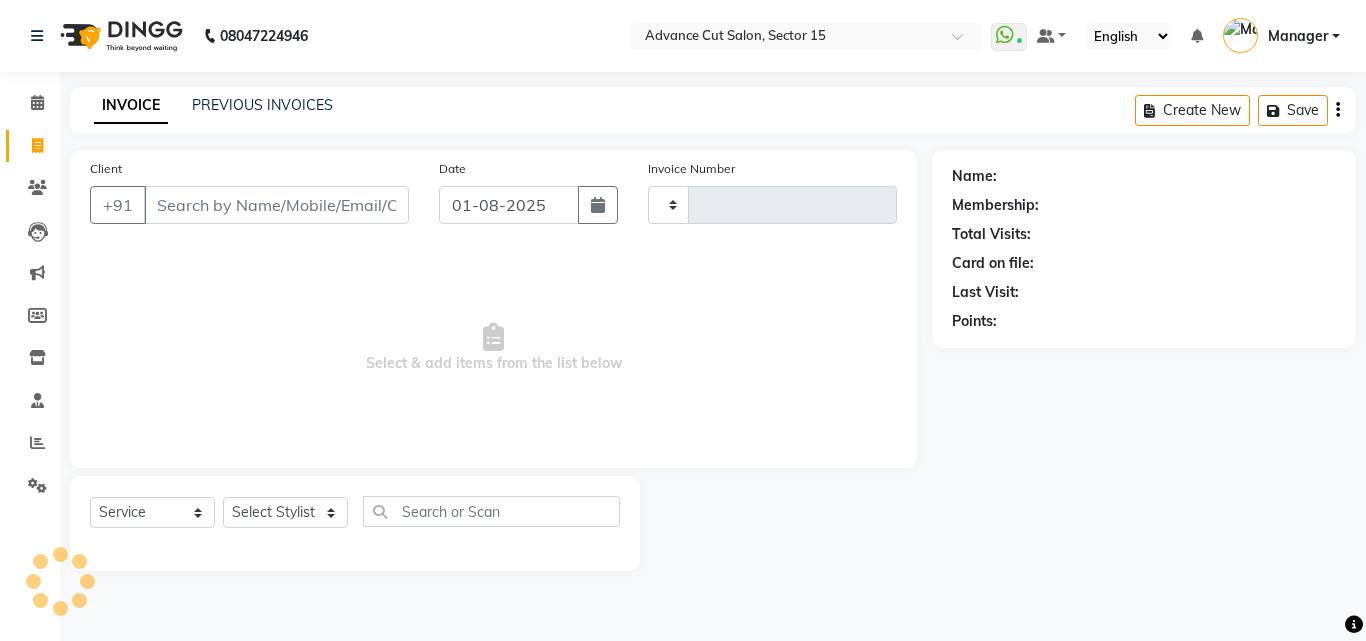 type on "5431" 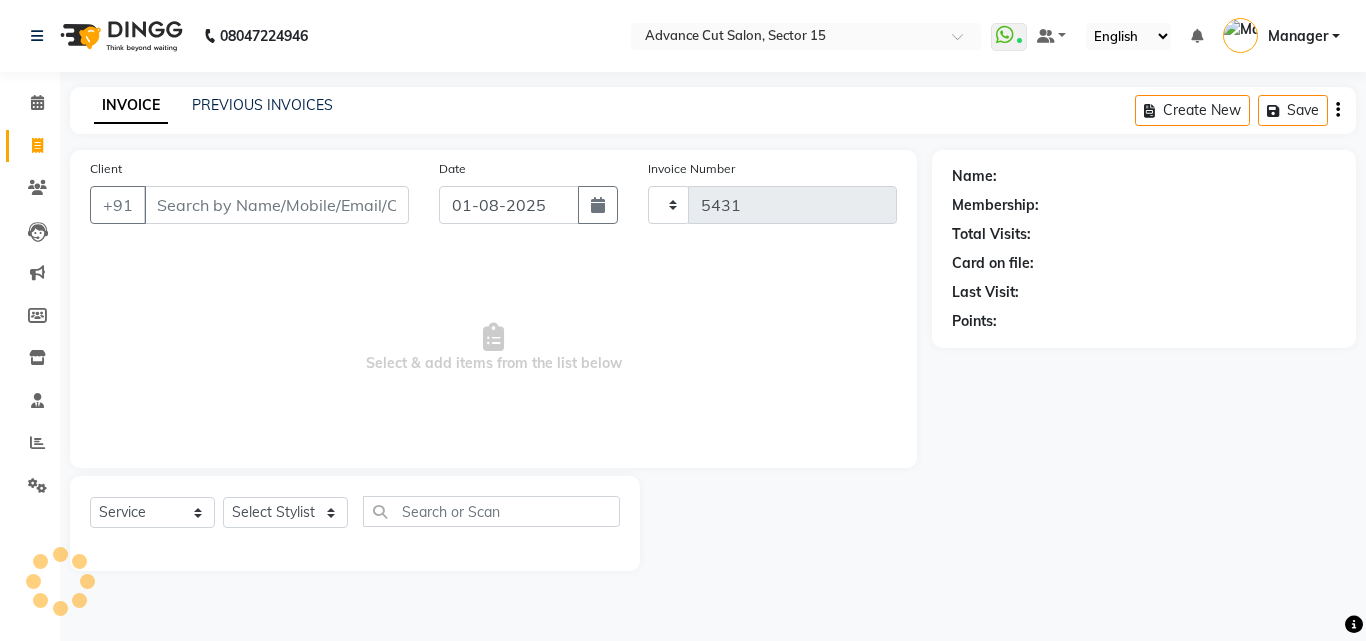 select on "6255" 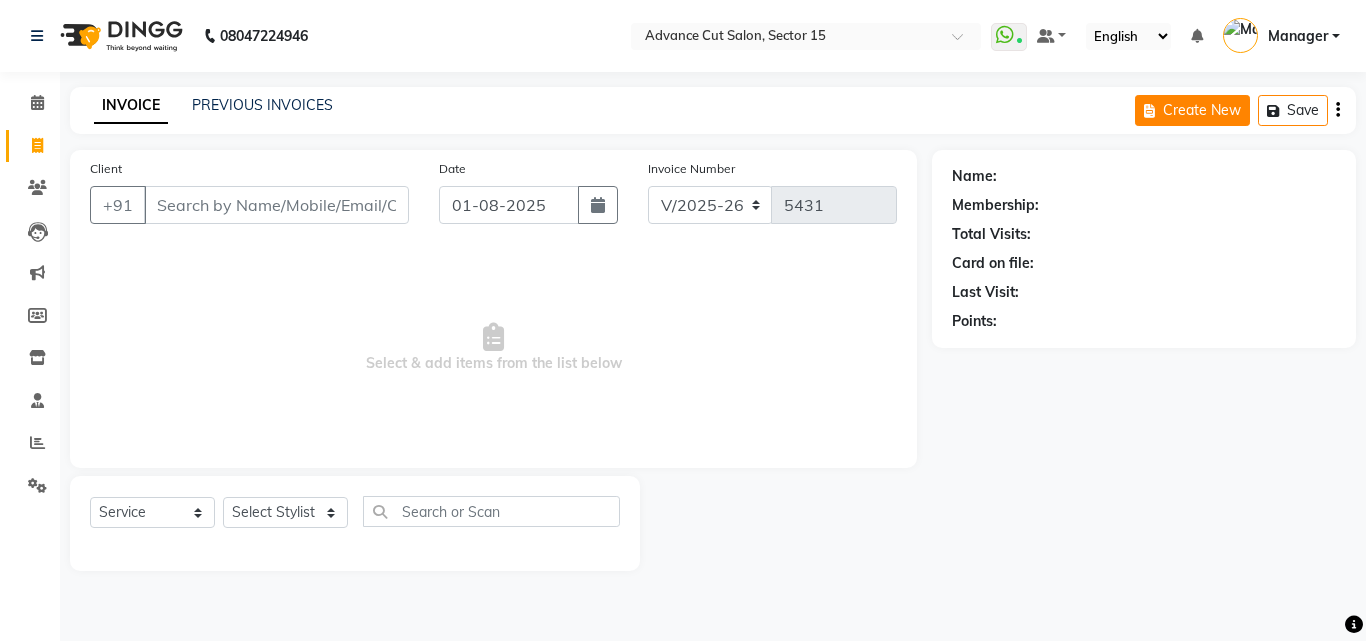 drag, startPoint x: 0, startPoint y: 102, endPoint x: 1249, endPoint y: 102, distance: 1249 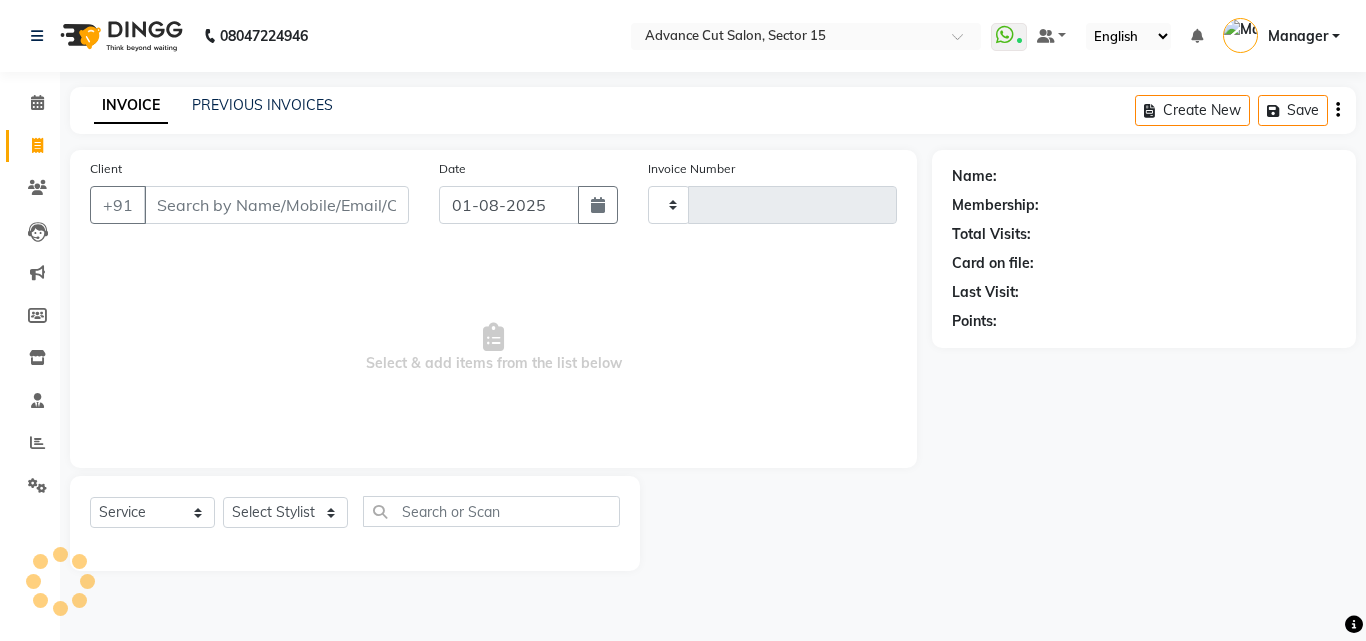click on "Create New" 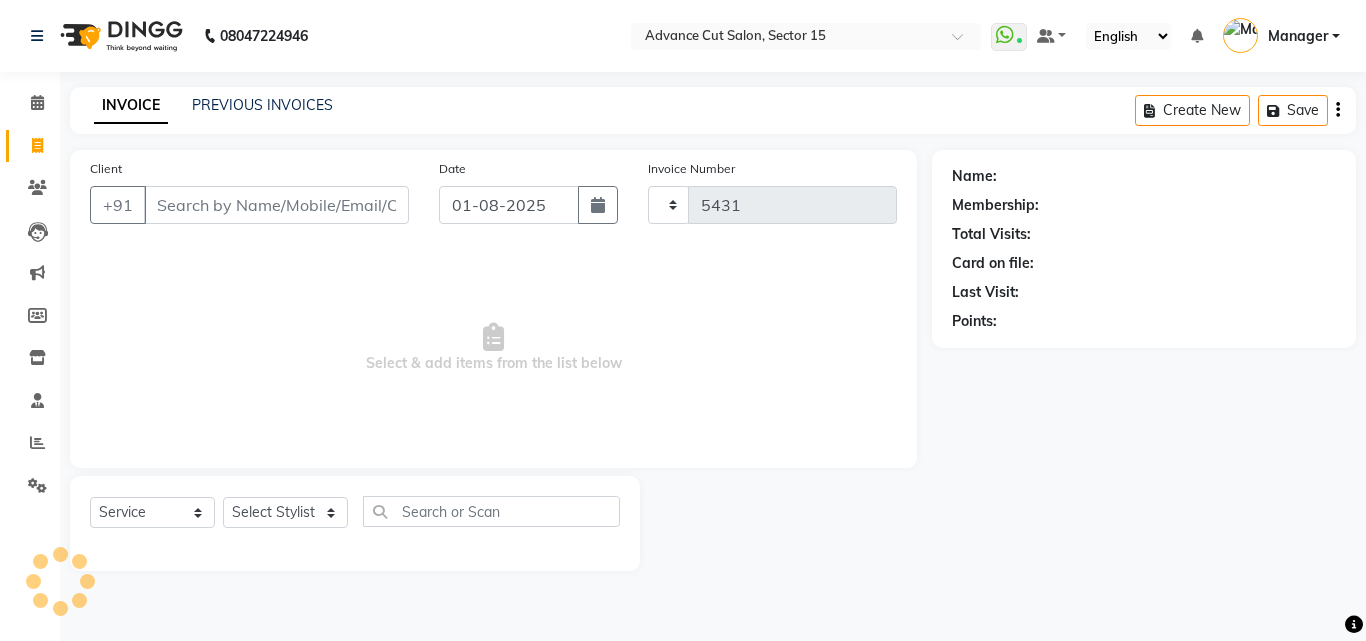 select on "6255" 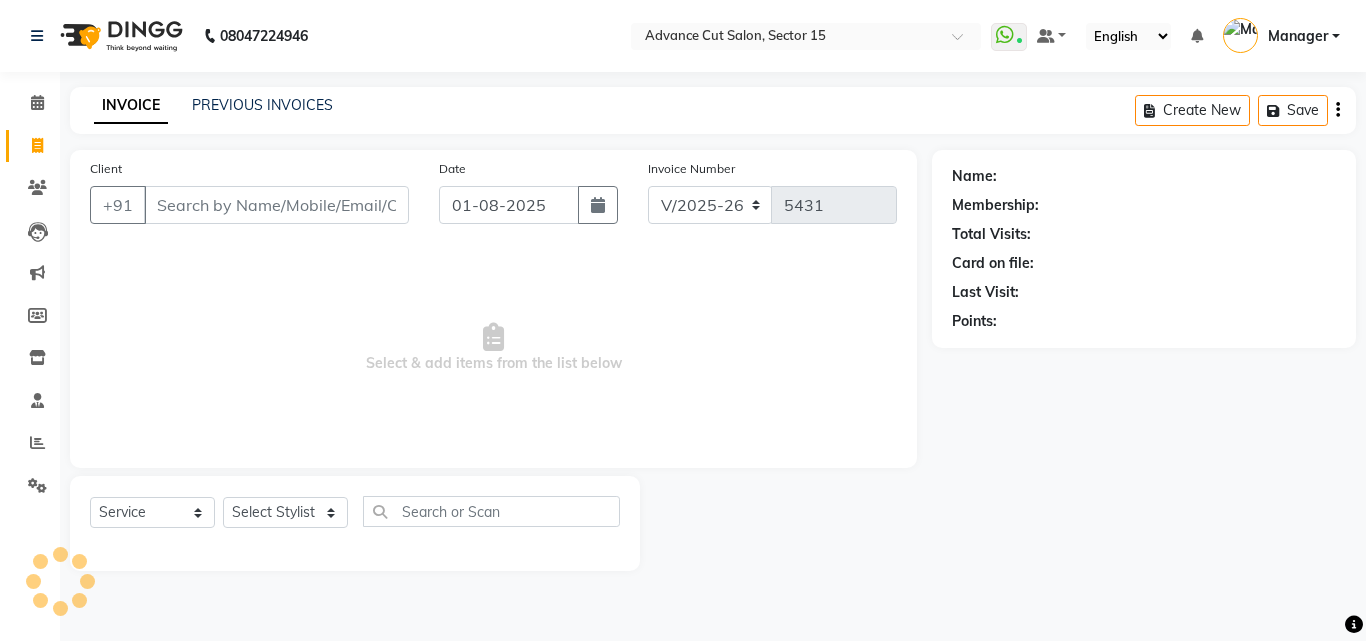 click on "Create New" 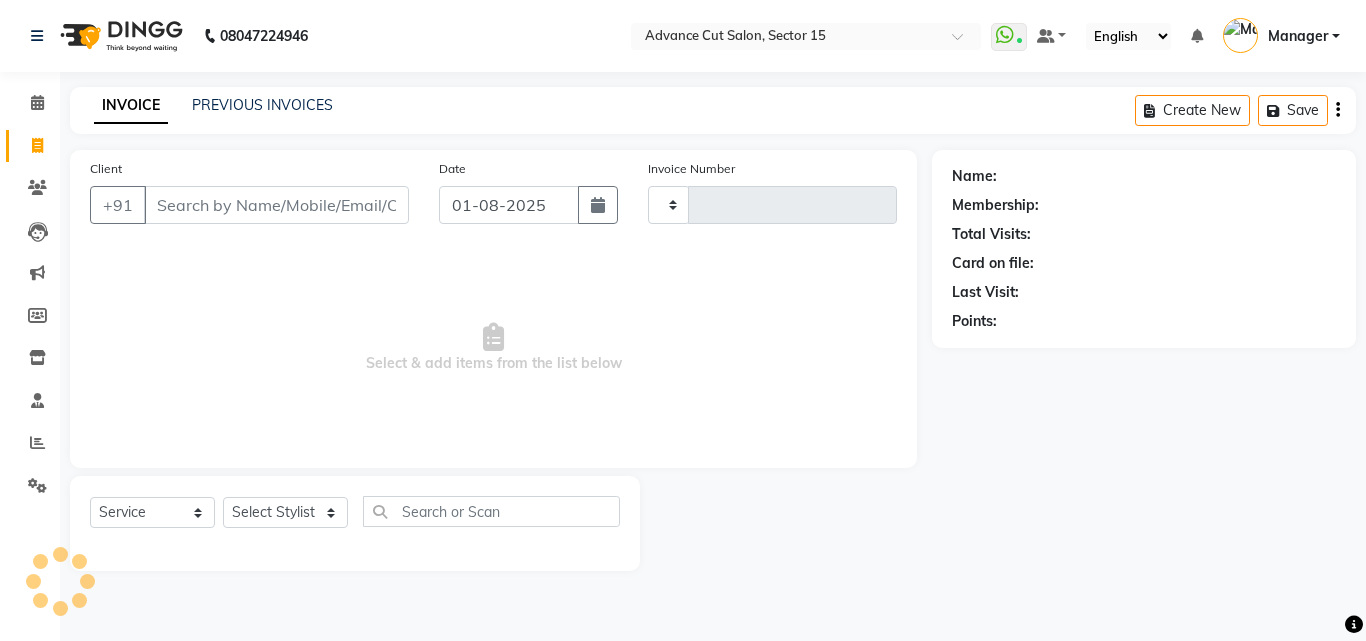 type on "5431" 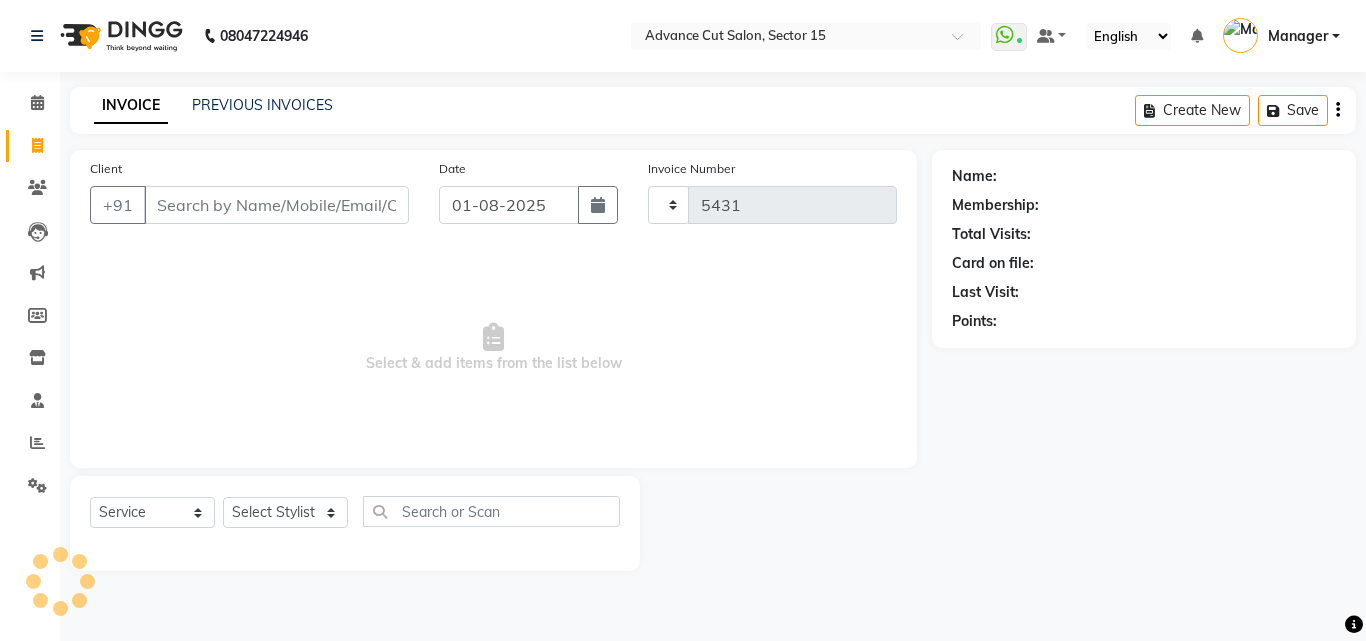 select on "6255" 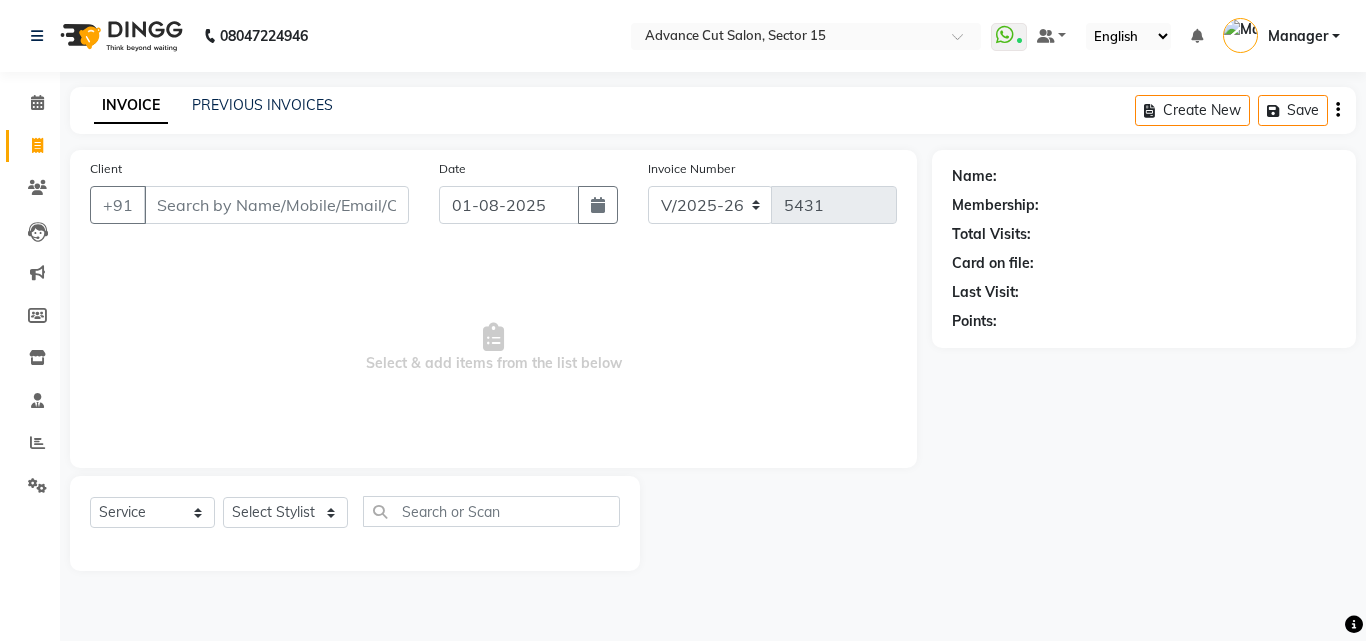 click on "Create New" 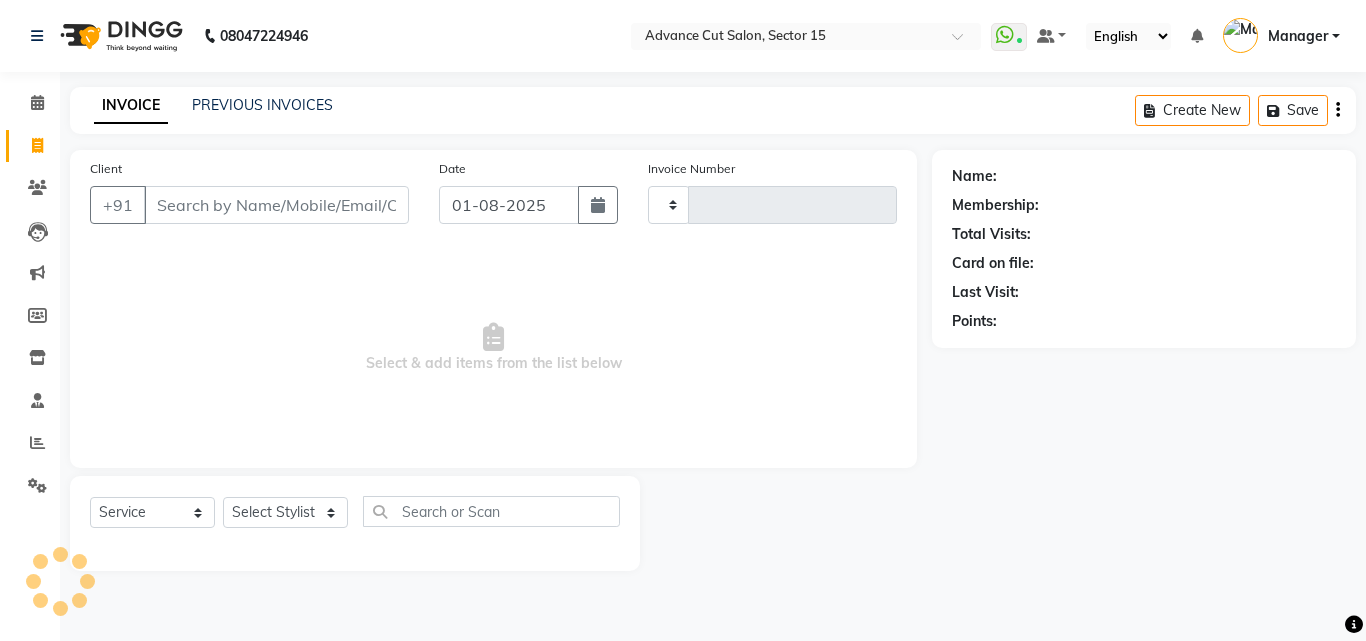 type on "5431" 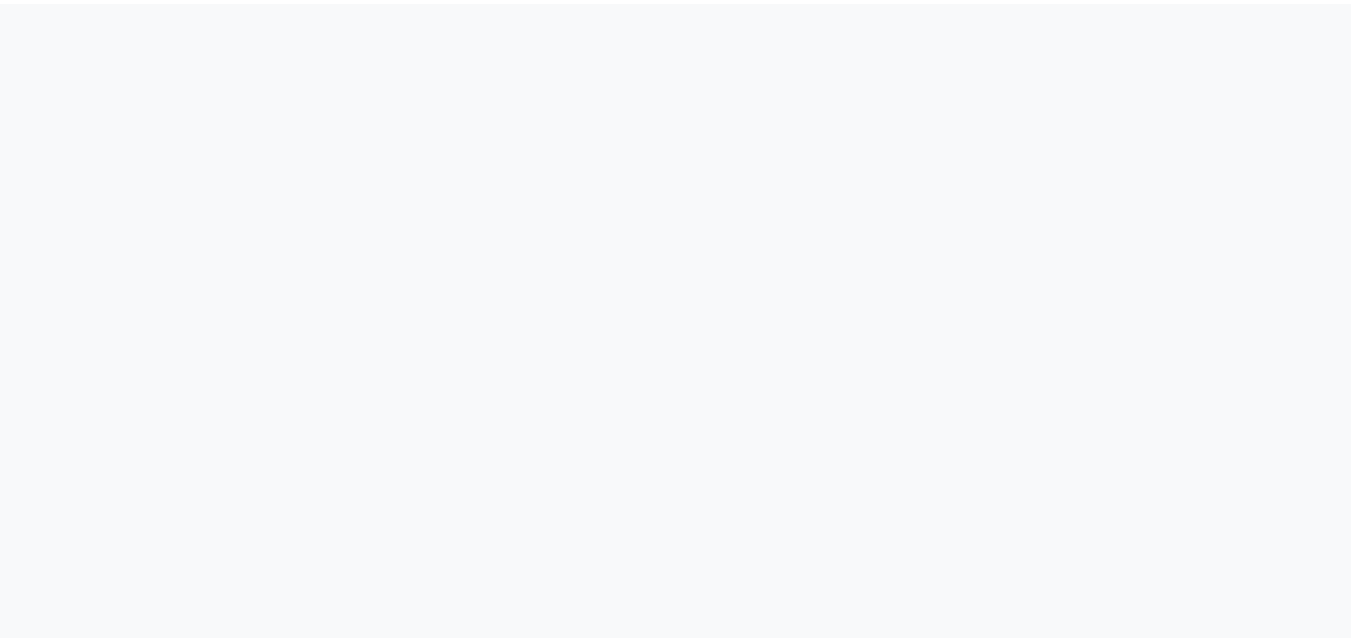 scroll, scrollTop: 0, scrollLeft: 0, axis: both 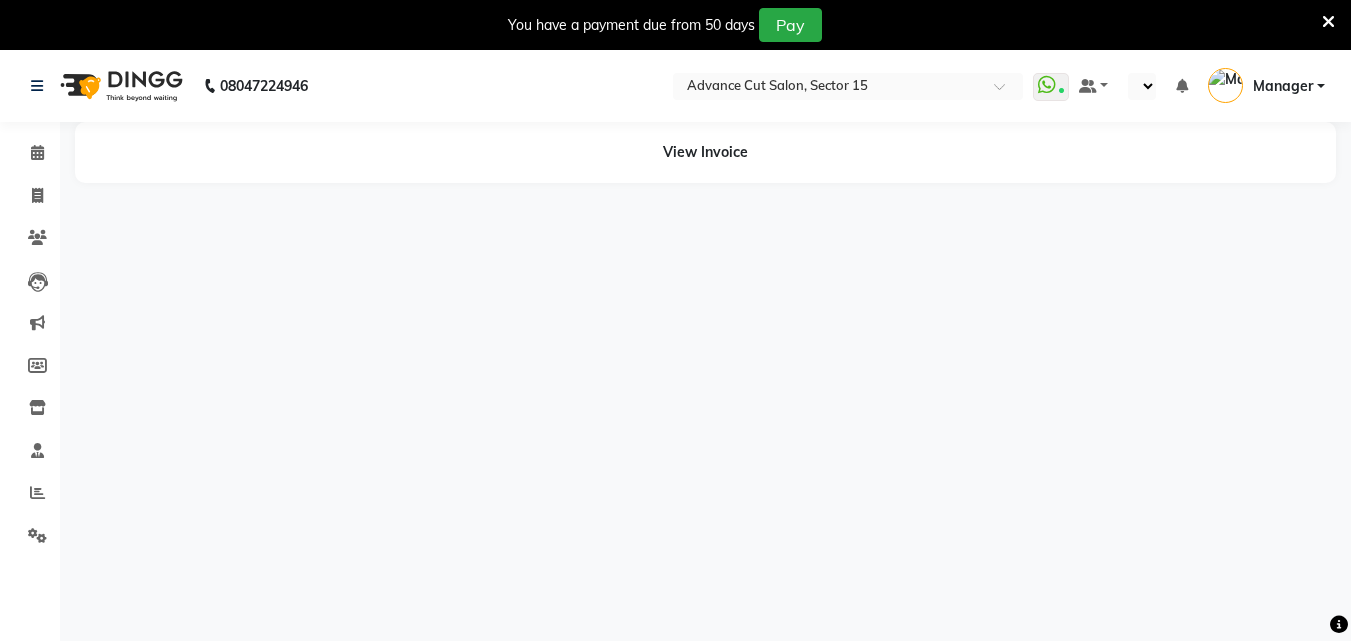 select on "en" 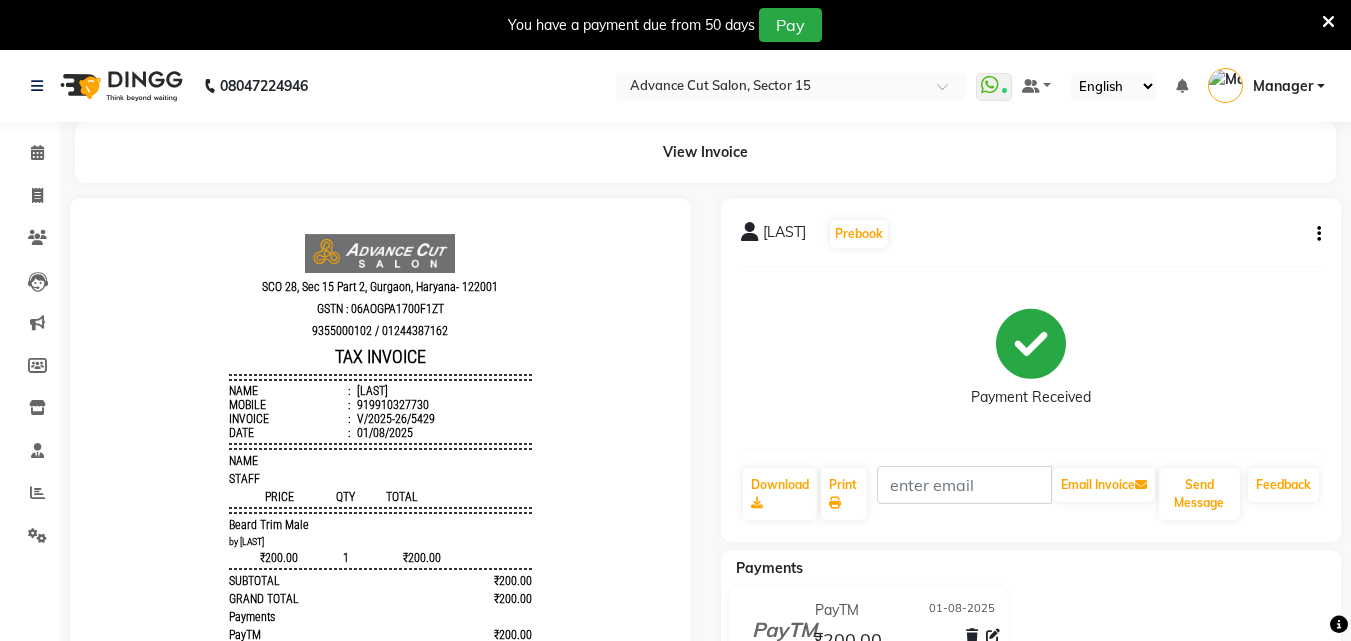 scroll, scrollTop: 0, scrollLeft: 0, axis: both 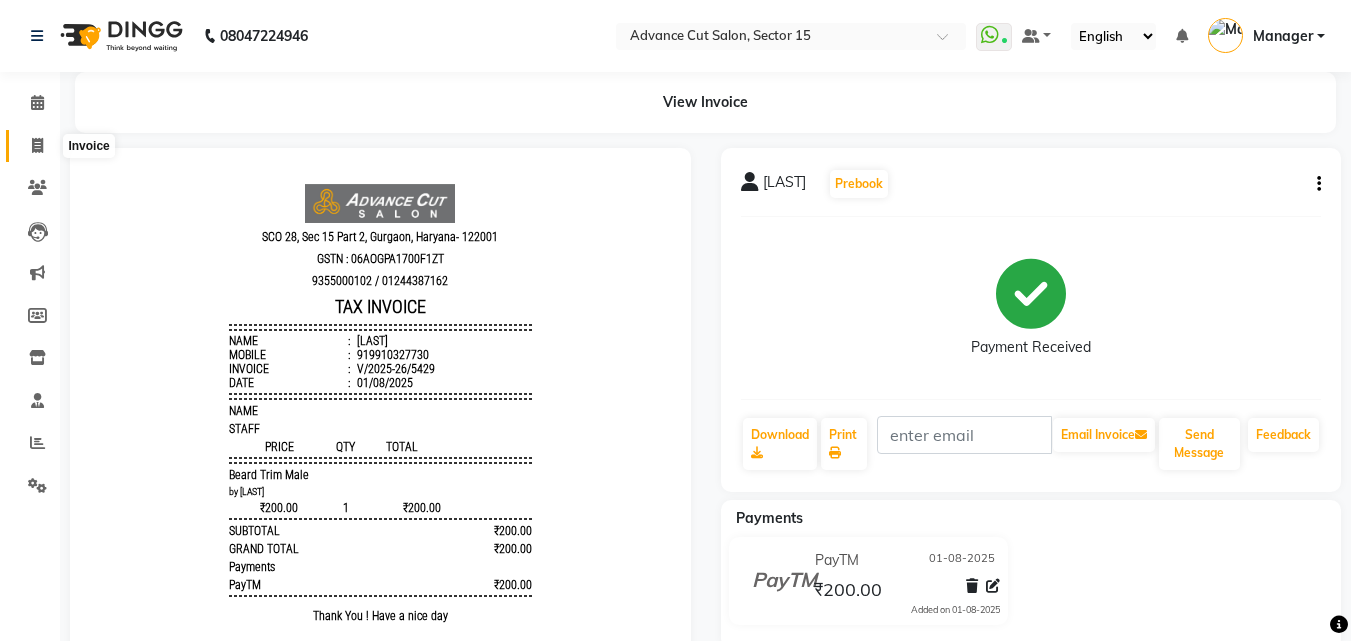 click 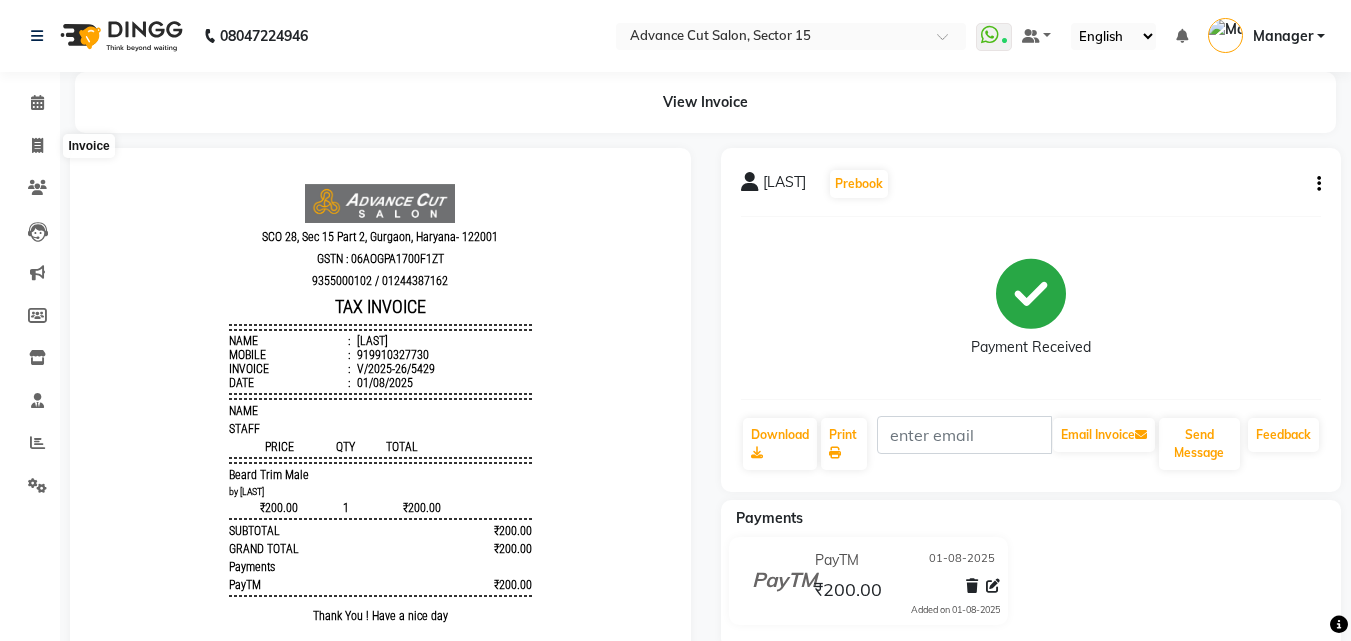 select on "service" 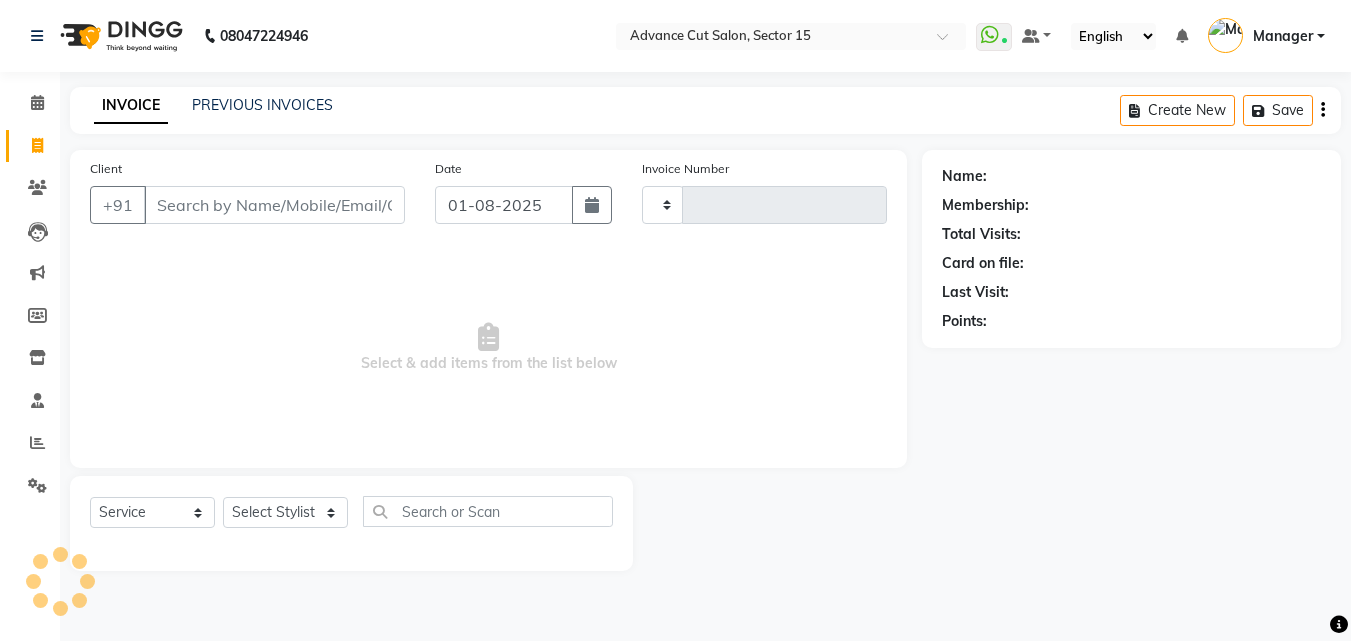 type on "5432" 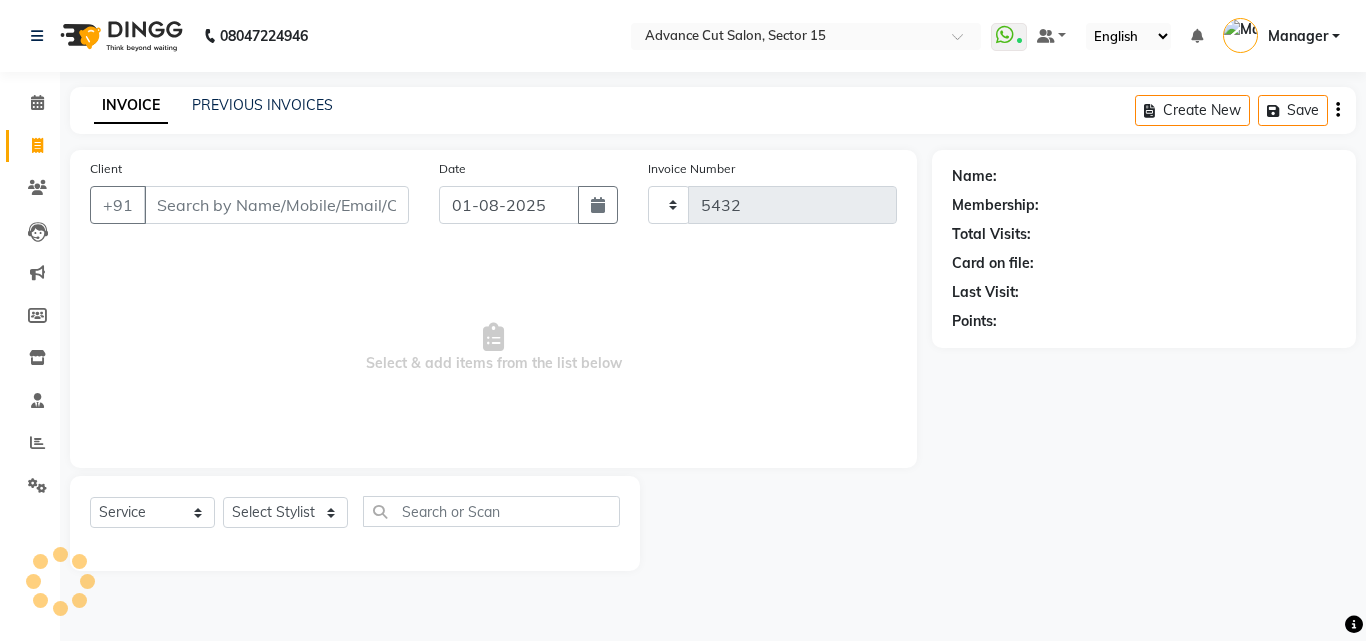 select on "6255" 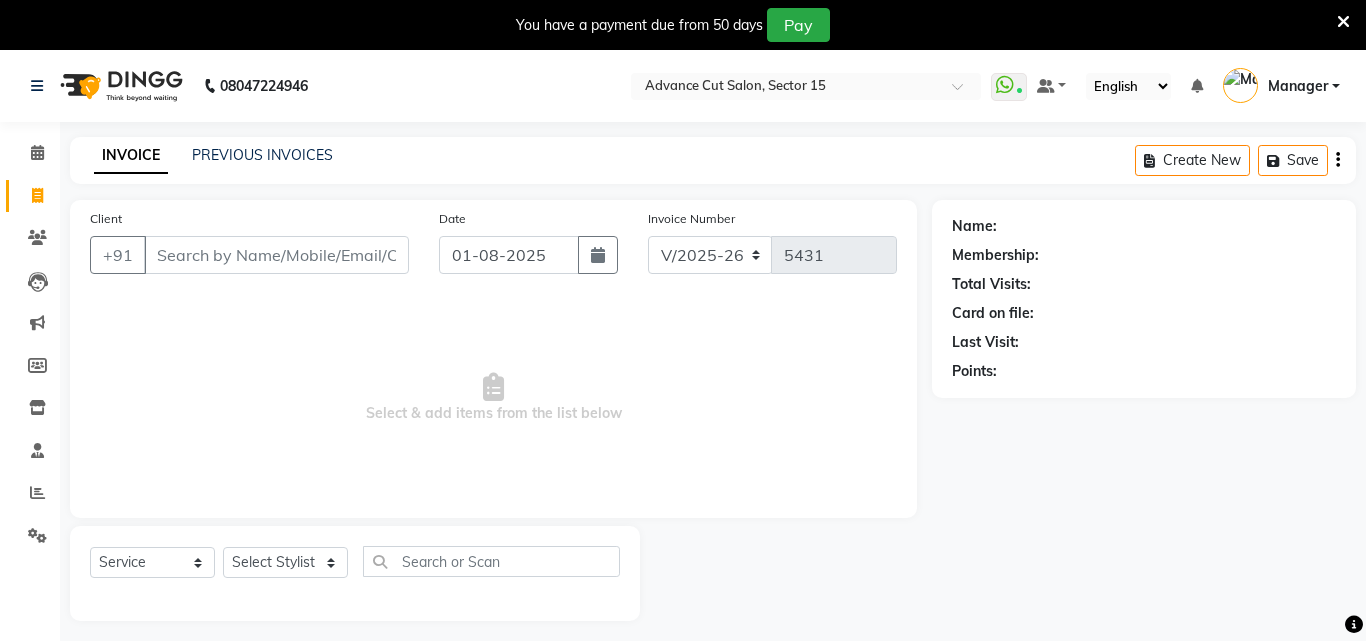 select on "6255" 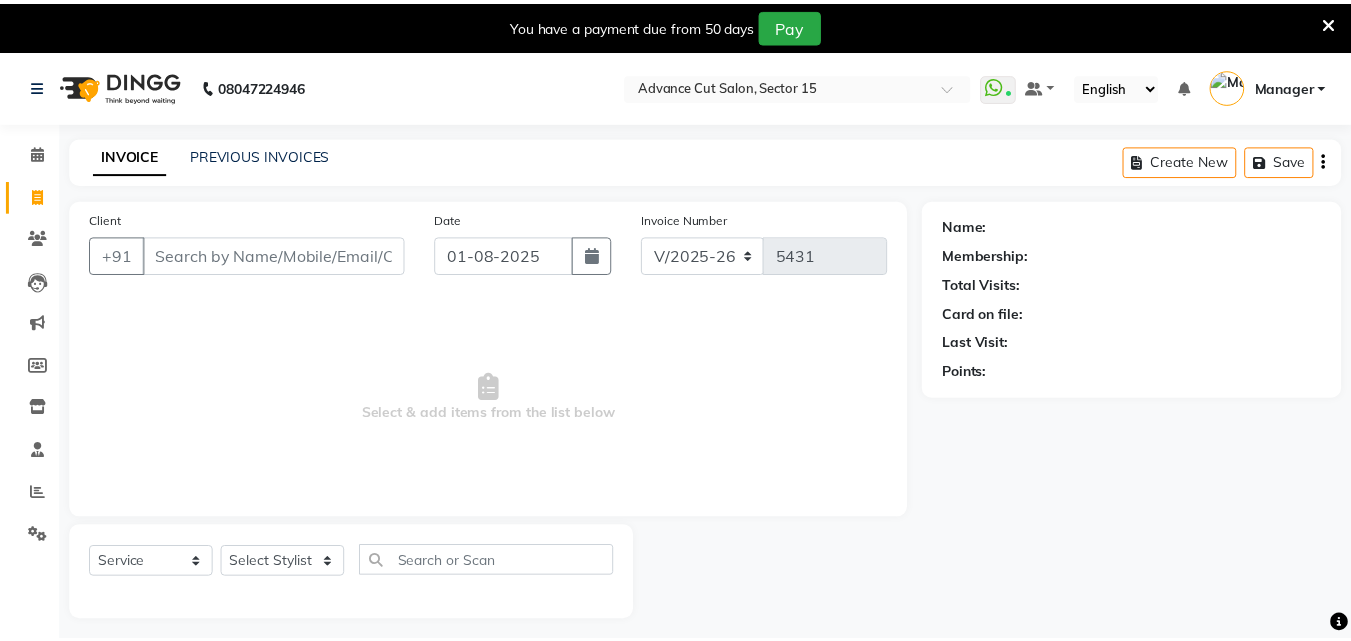 scroll, scrollTop: 0, scrollLeft: 0, axis: both 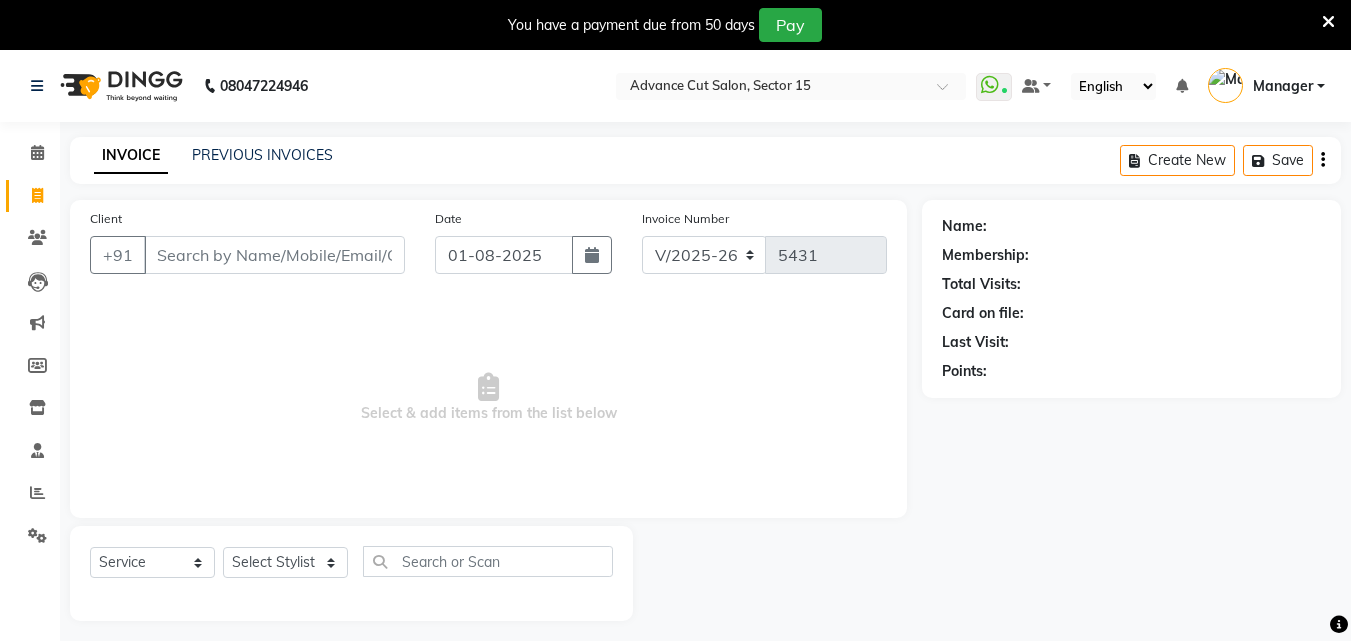 drag, startPoint x: 0, startPoint y: 0, endPoint x: 1258, endPoint y: 29, distance: 1258.3342 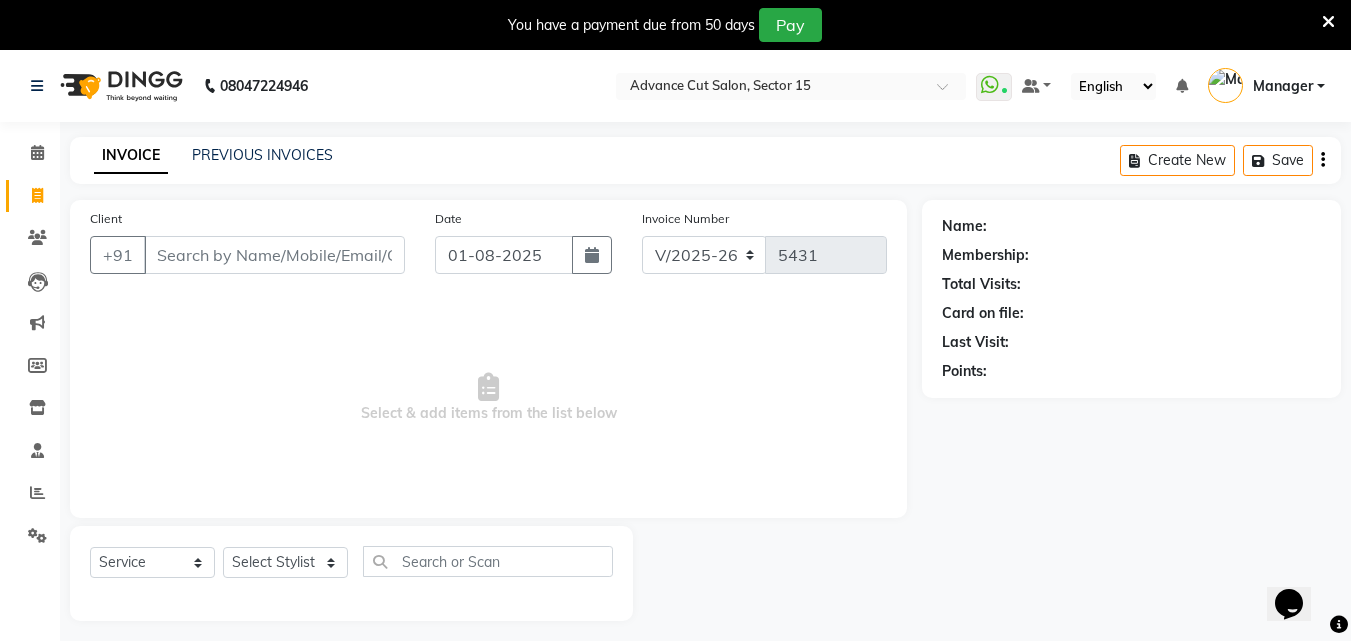 scroll, scrollTop: 0, scrollLeft: 0, axis: both 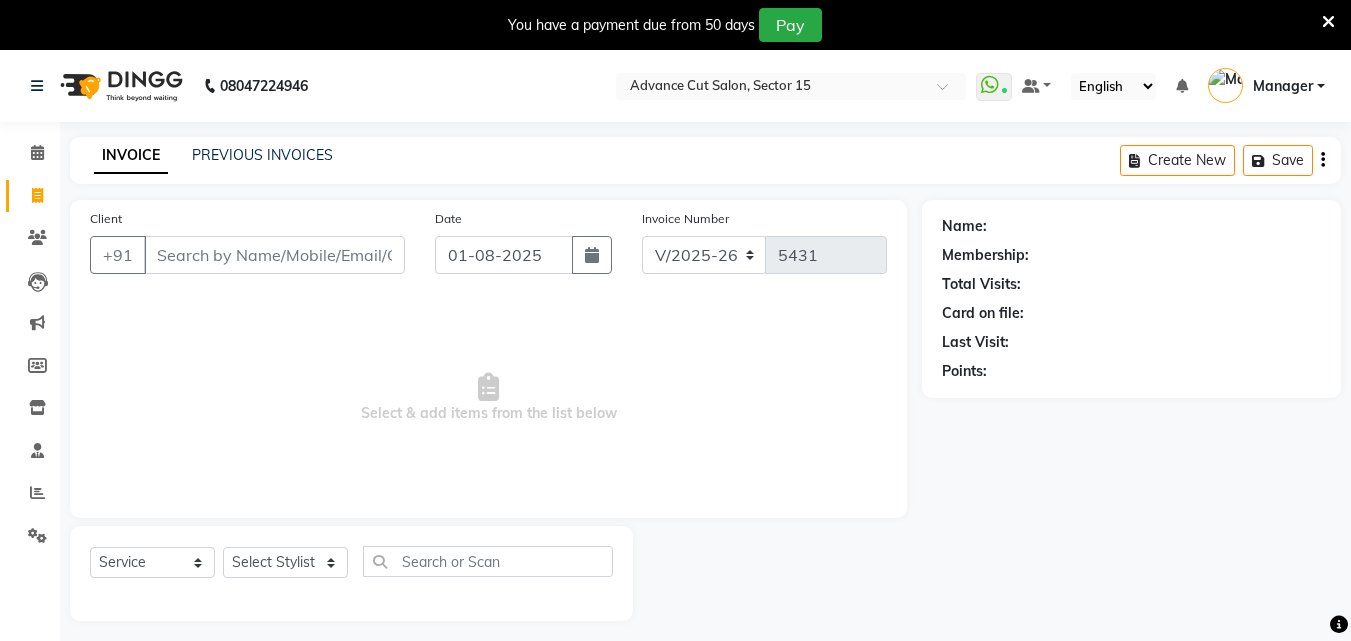 click at bounding box center (1328, 22) 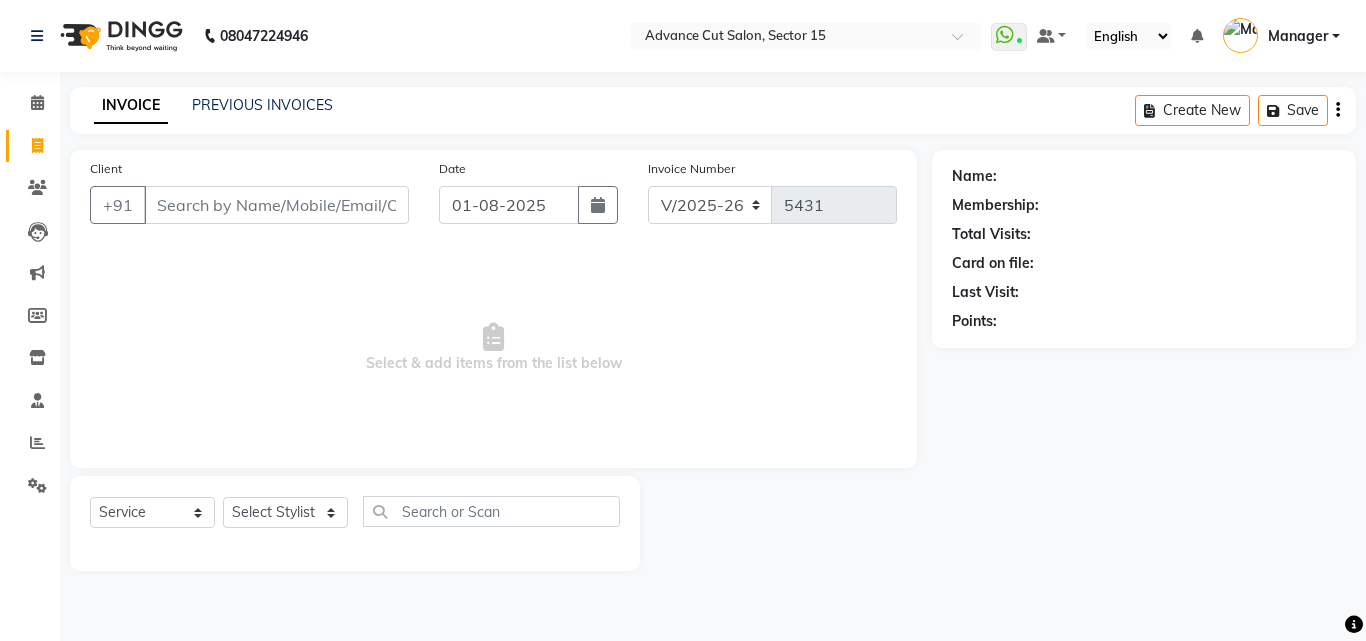 click on "Manager" at bounding box center (1281, 36) 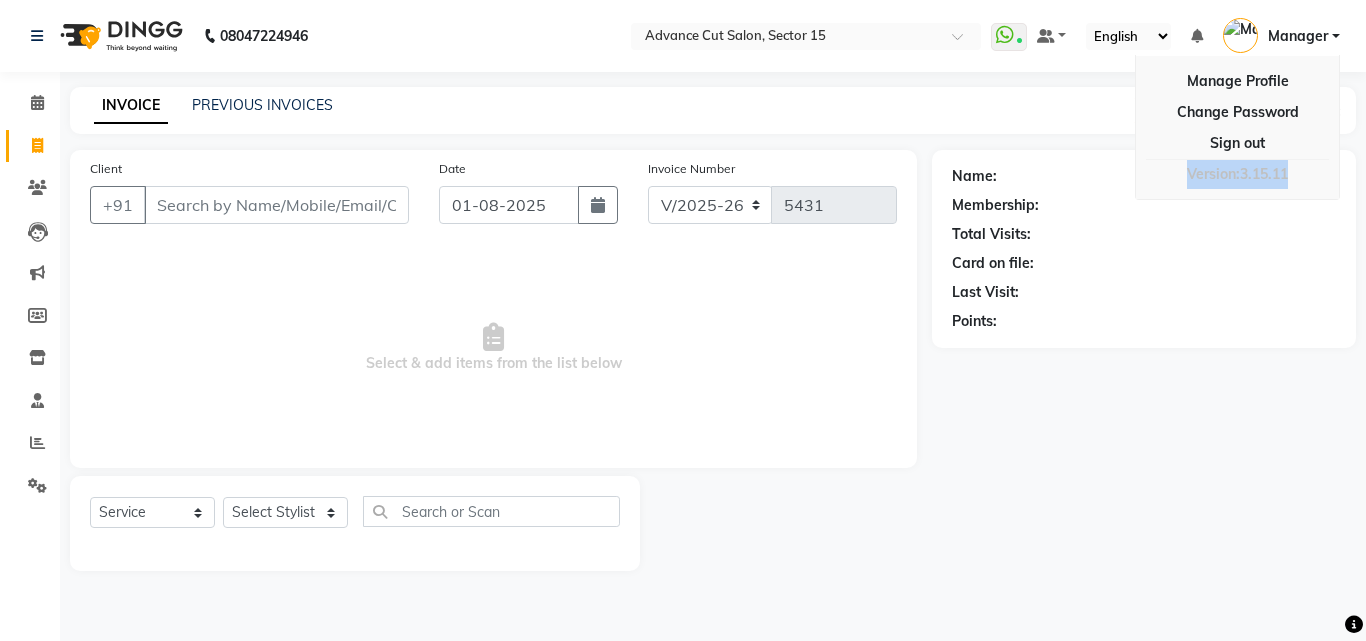 click 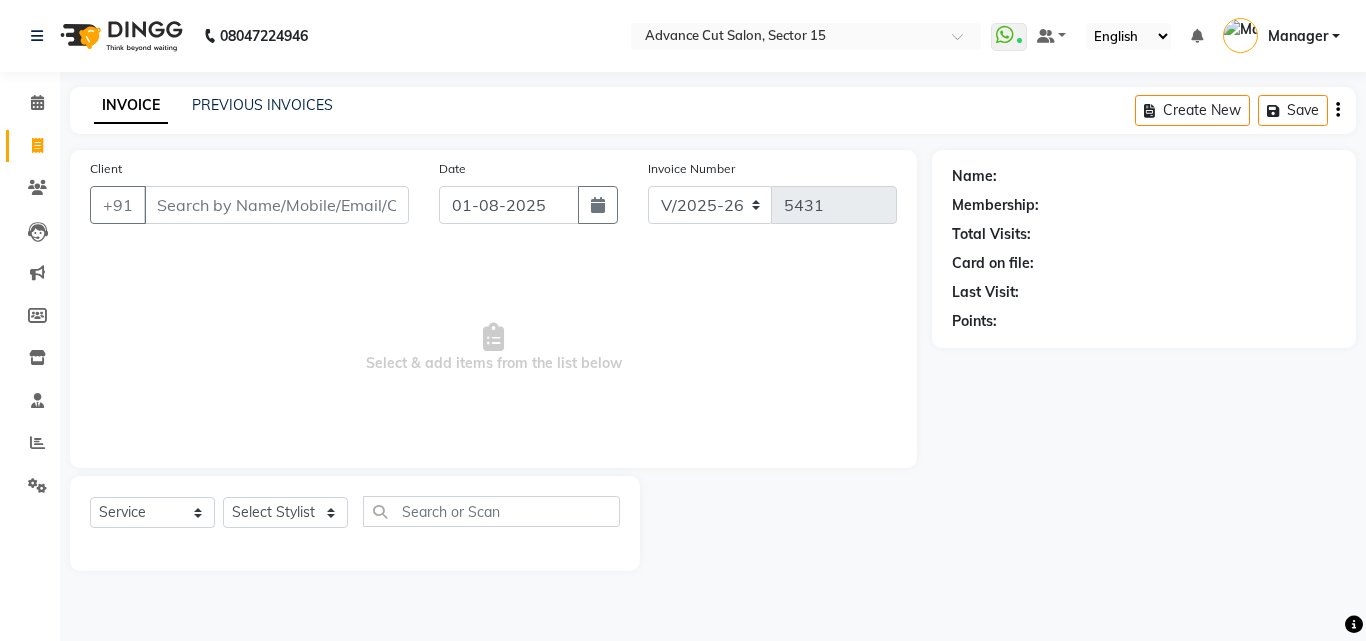 click 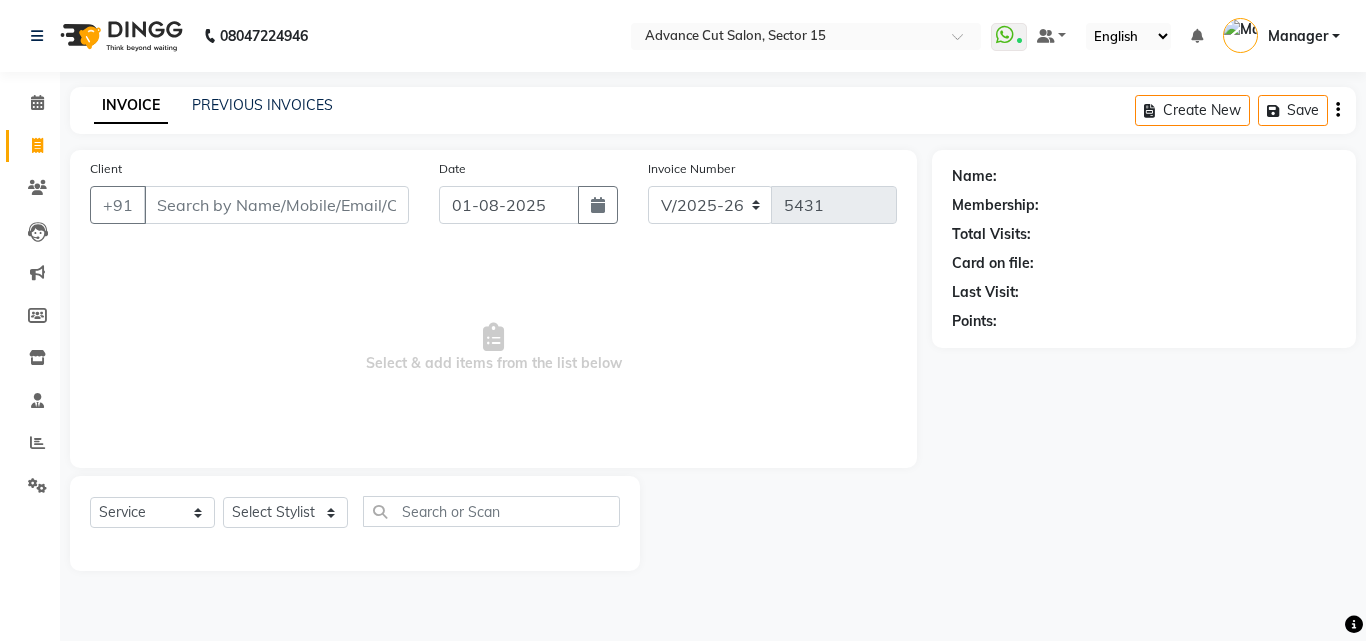 click 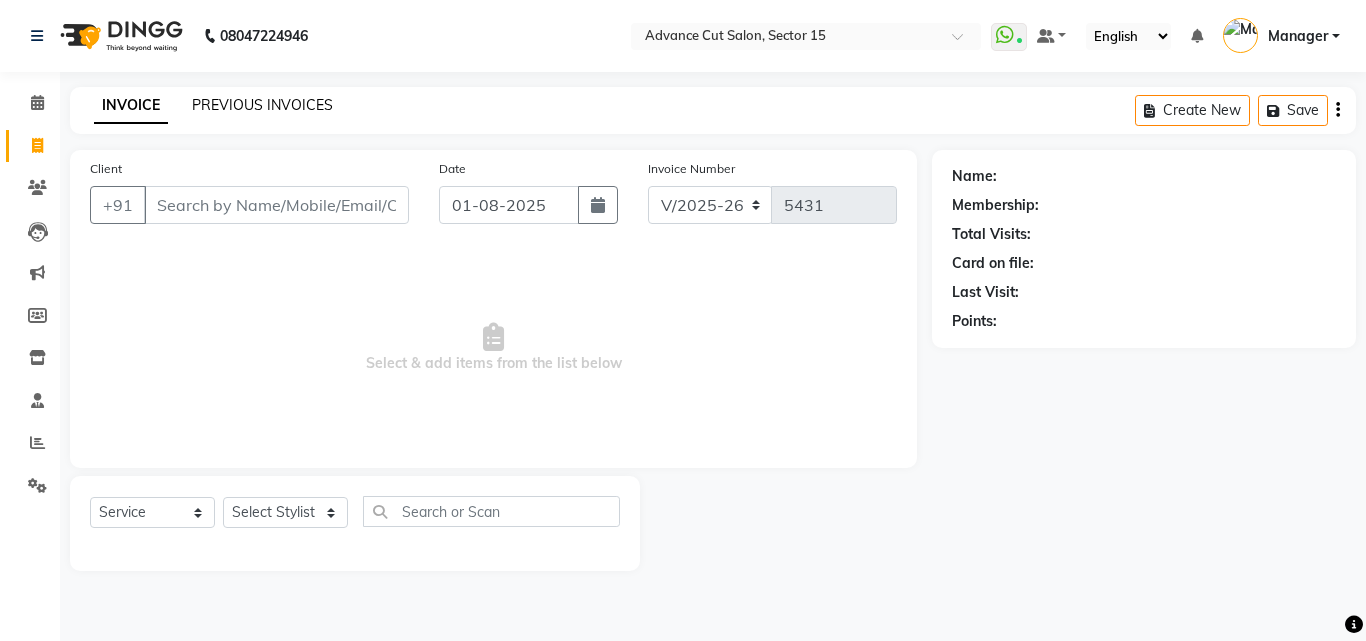 click on "PREVIOUS INVOICES" 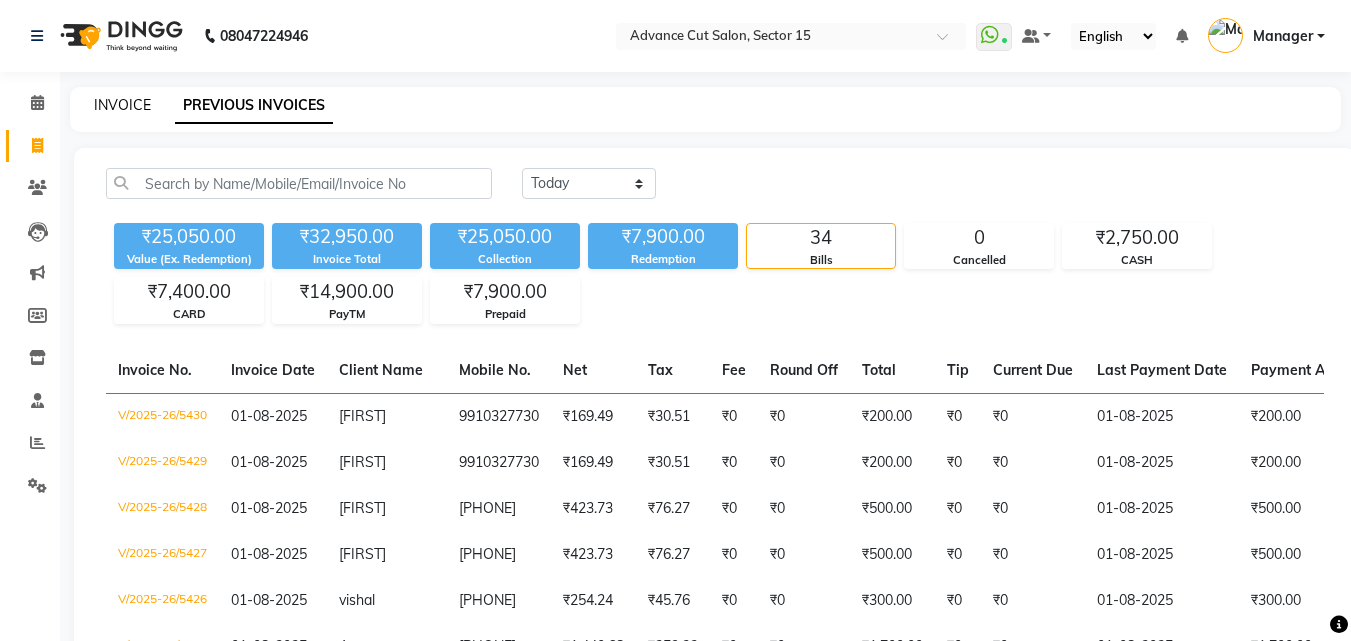 click on "INVOICE" 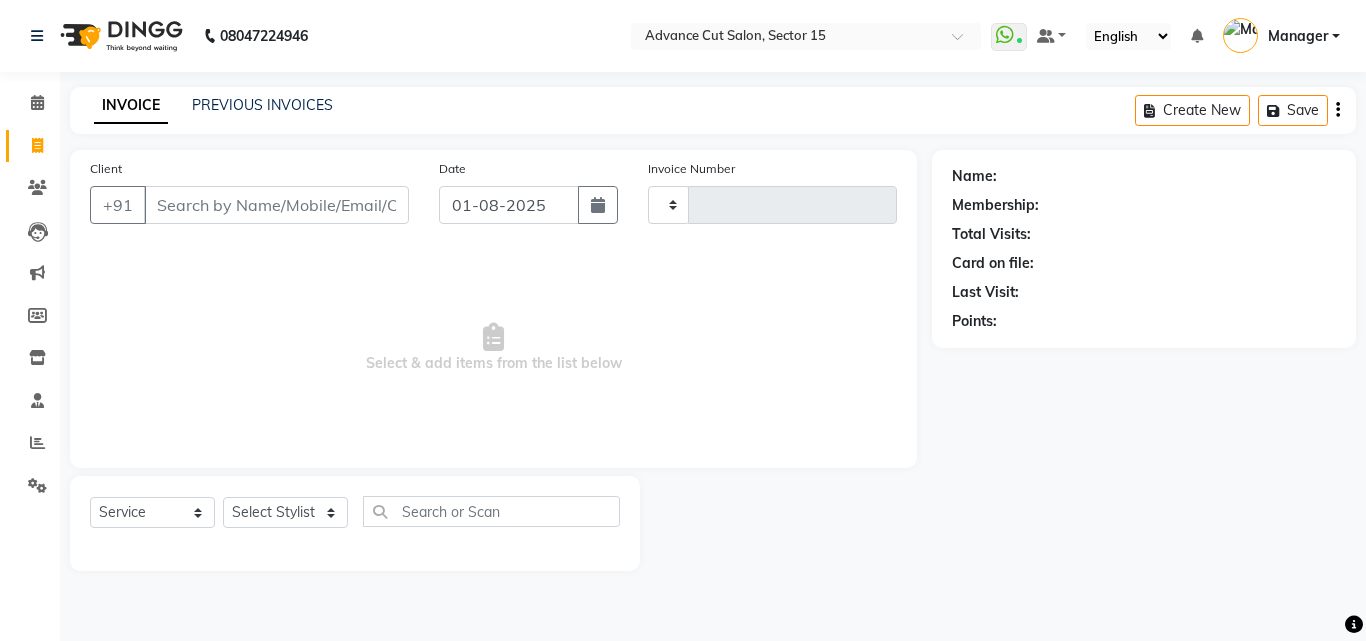 type on "5431" 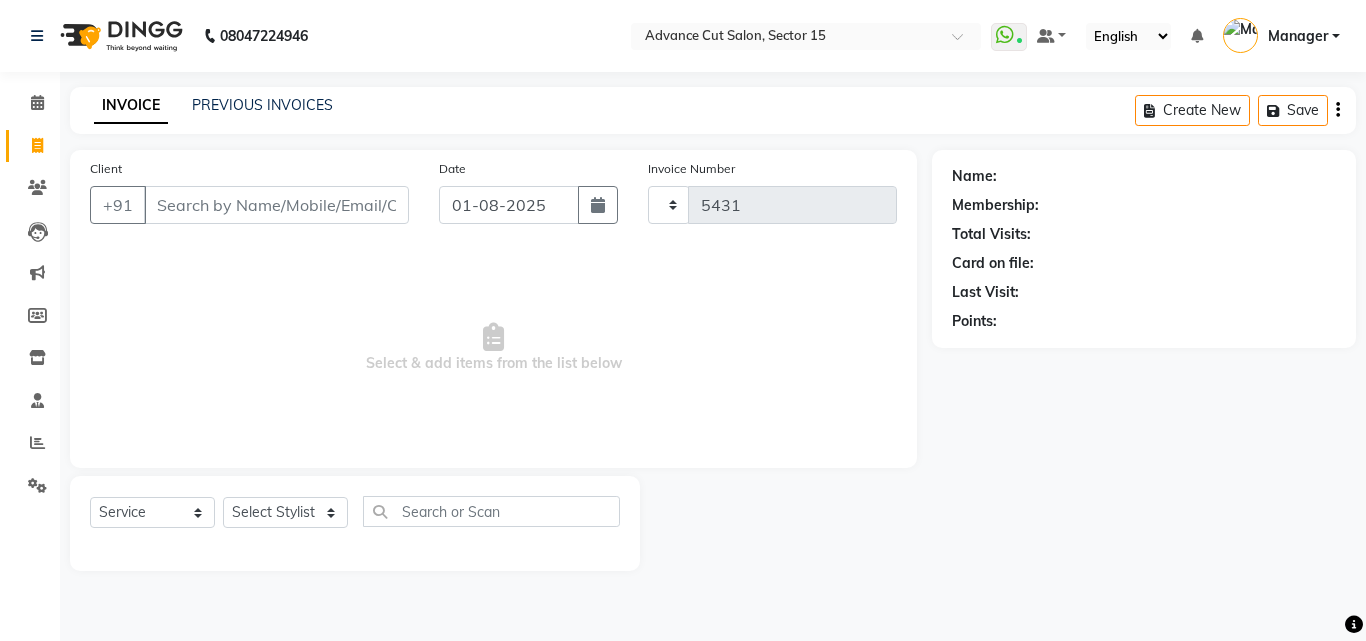select on "6255" 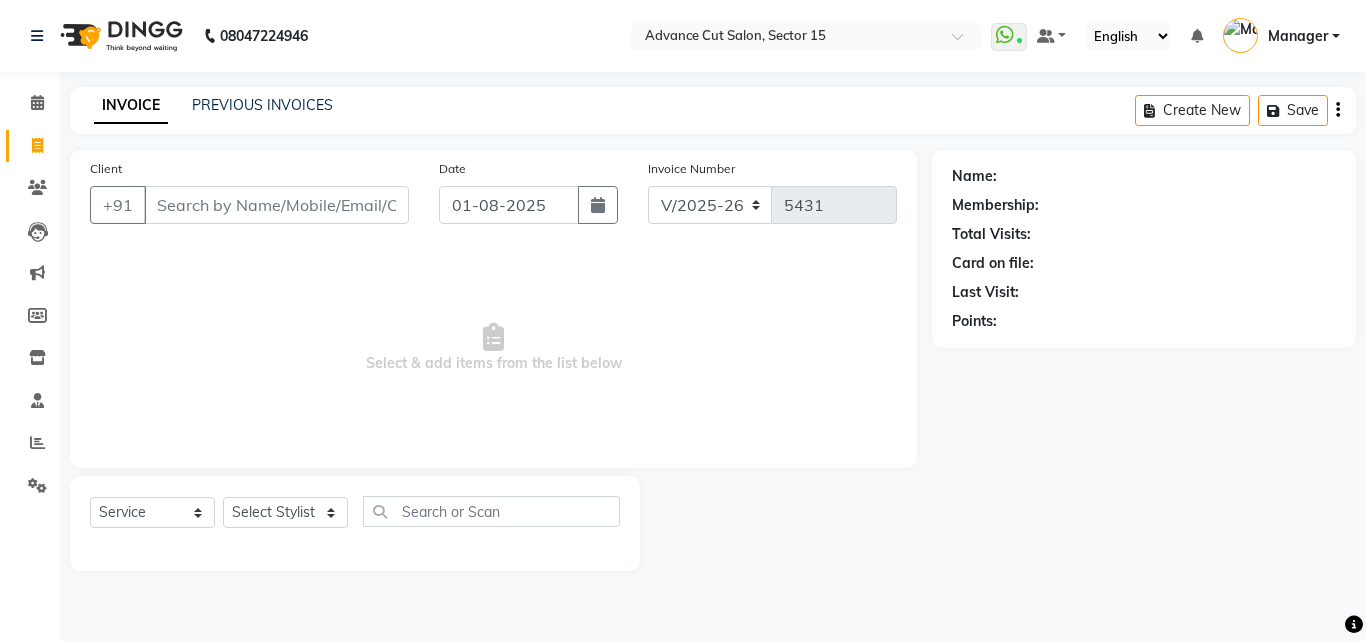 click on "INVOICE" 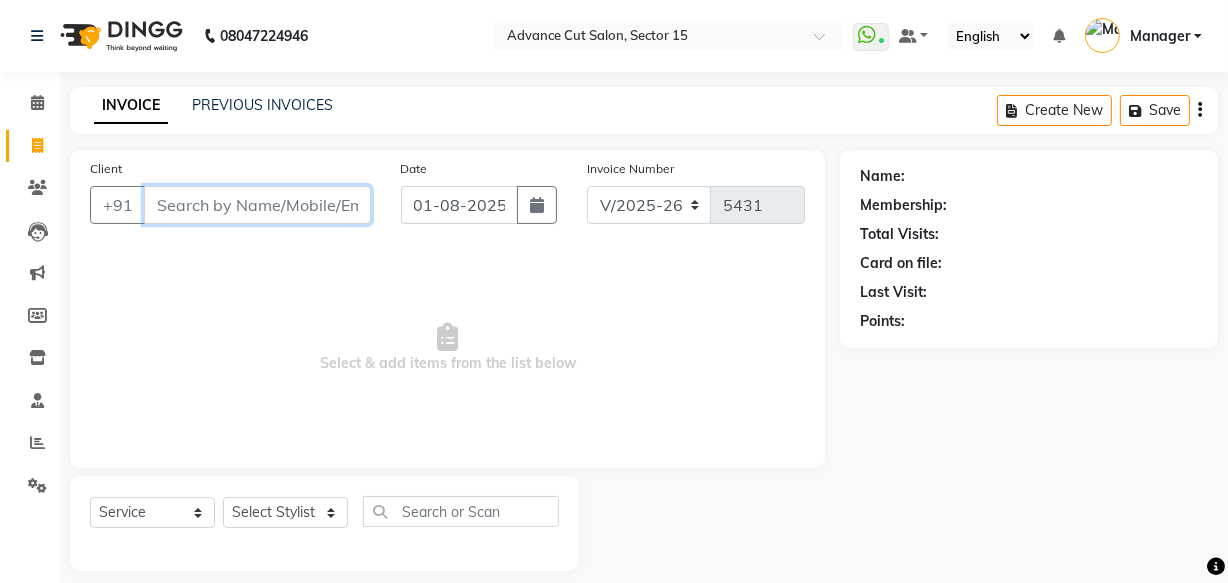 click on "Client" at bounding box center [257, 205] 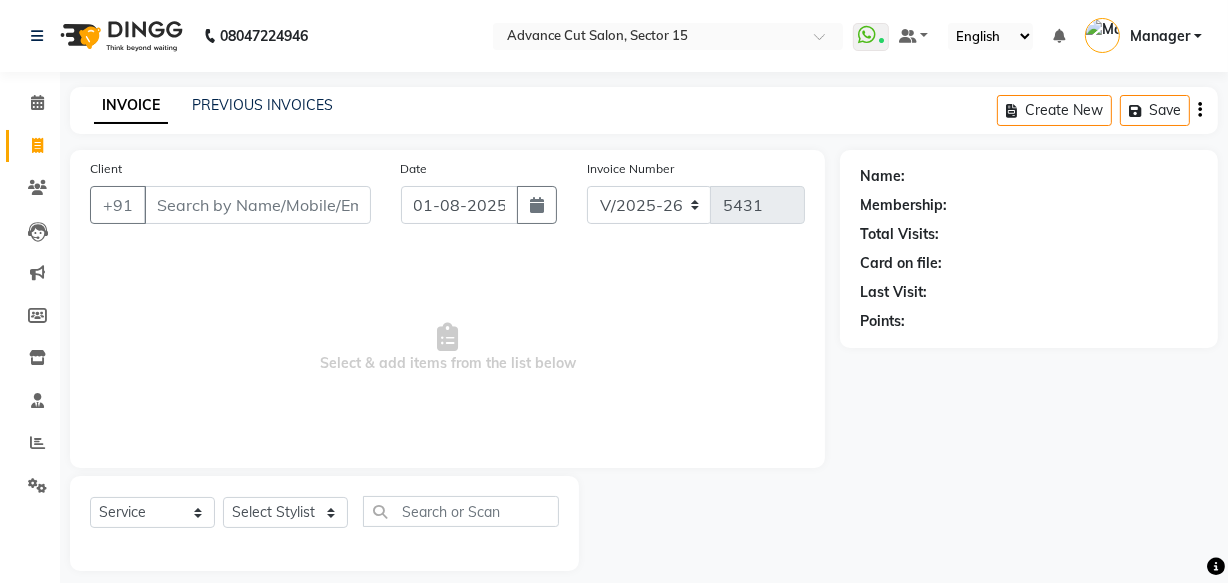 click on "Select & add items from the list below" at bounding box center [447, 348] 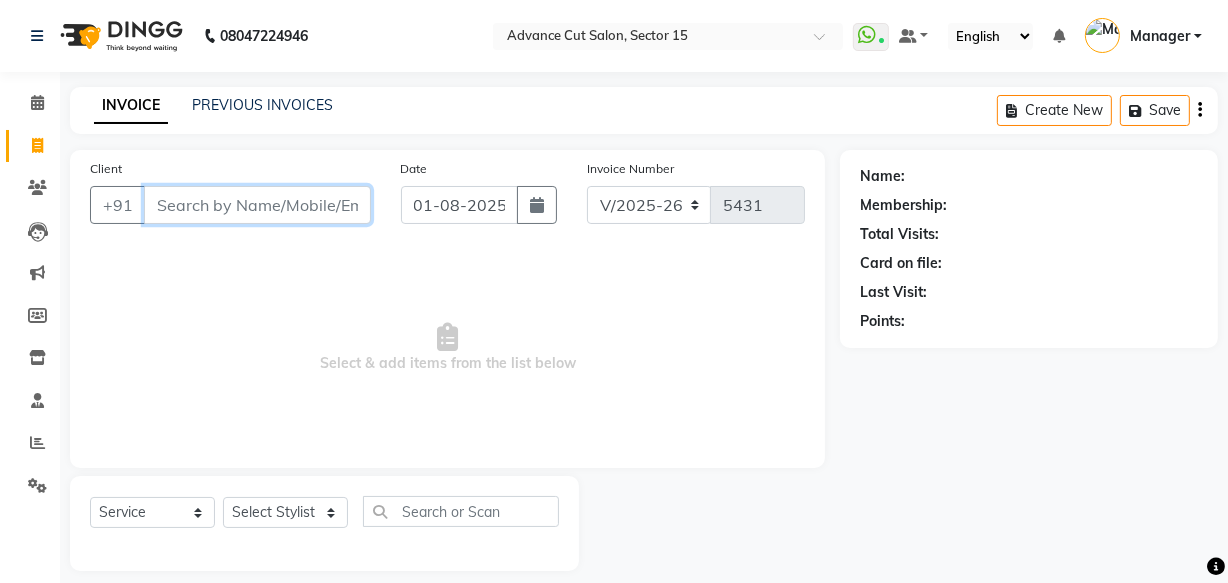 click on "Client" at bounding box center [257, 205] 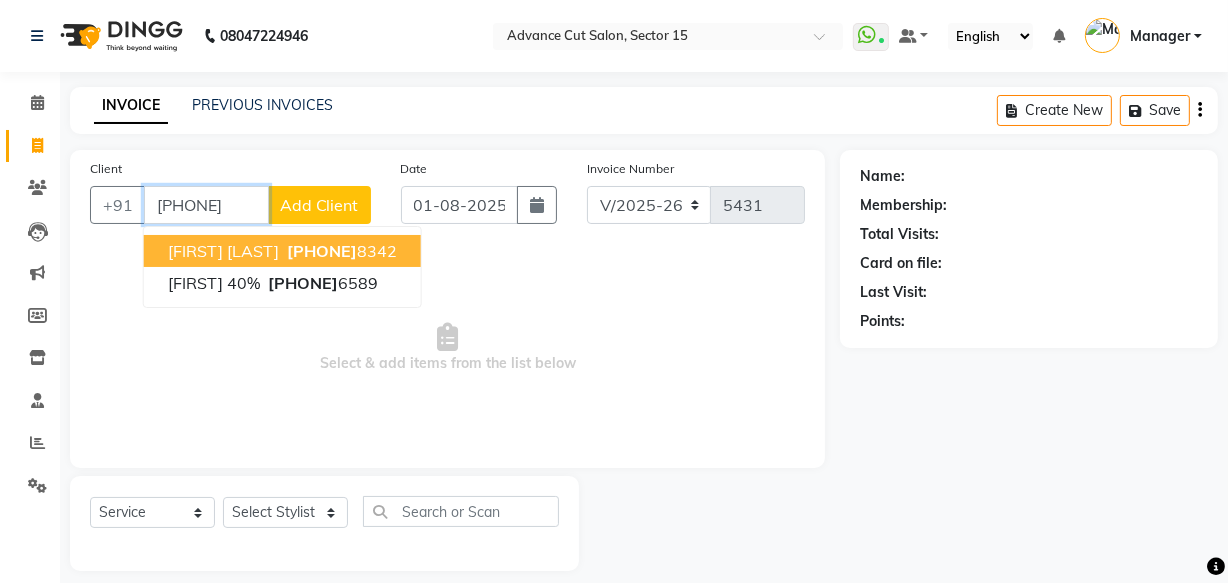 click on "[PHONE]" at bounding box center (322, 251) 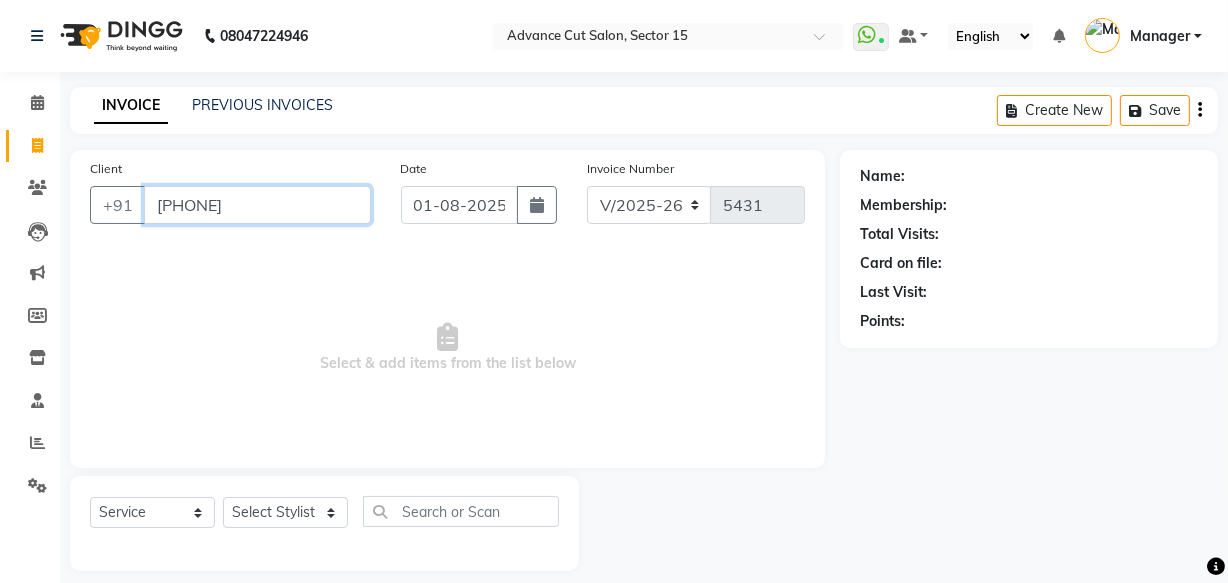 type on "[PHONE]" 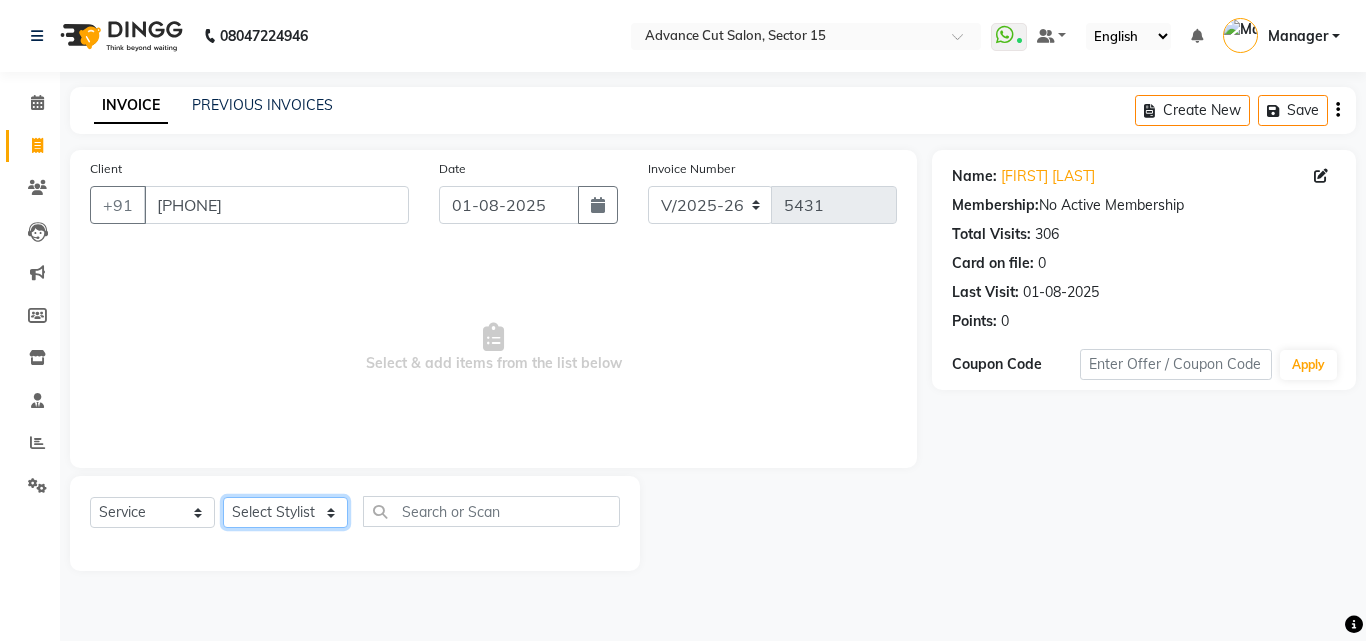 drag, startPoint x: 295, startPoint y: 520, endPoint x: 307, endPoint y: 526, distance: 13.416408 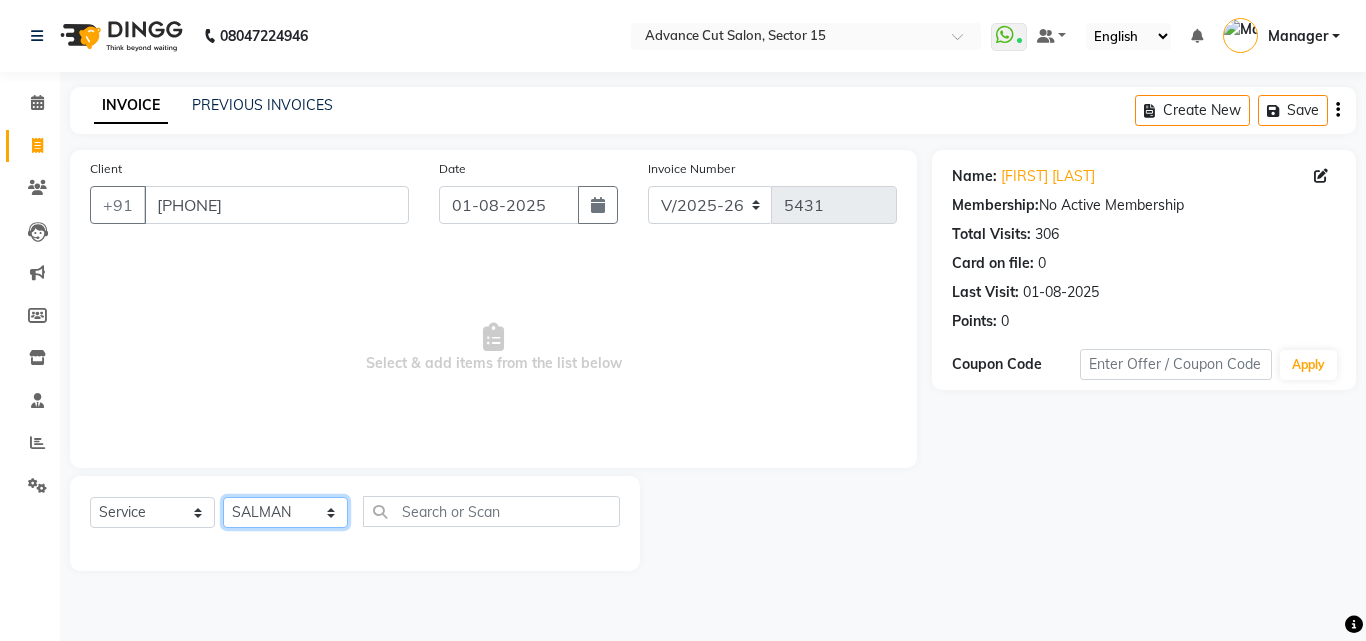 click on "Select Stylist Advance Cut  ASIF FARMAN HAIDER Iqbal KASHISH LUCKY Manager MANOJ NASEEM NASIR Nidhi Pooja  PRIYA RAEES RANI RASHID RIZWAN SACHIN SALMAN SANJAY Shahjad Shankar shuaib SONI" 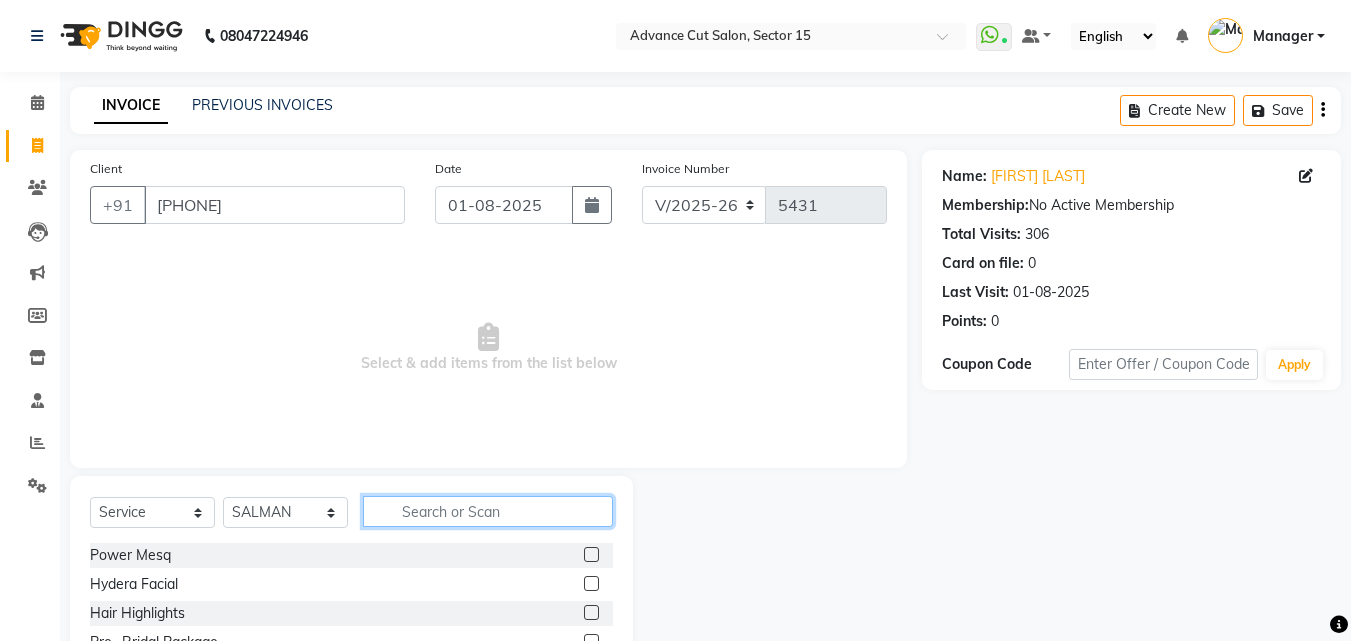 click 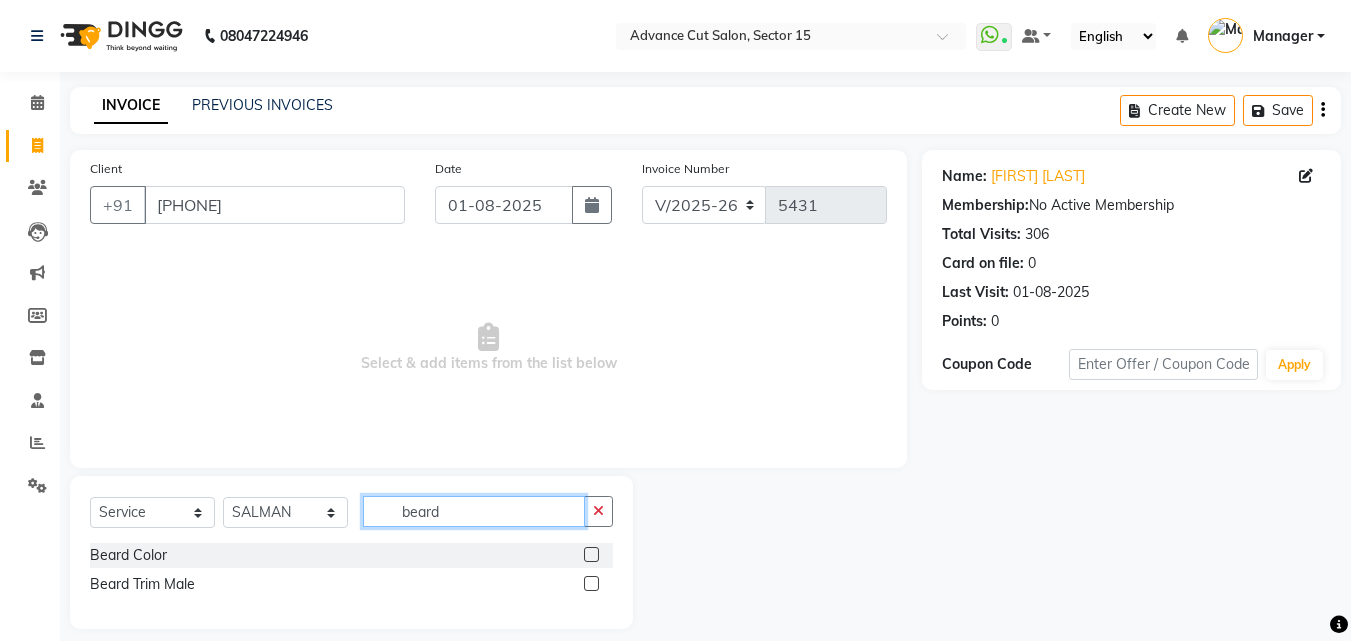 type on "beard" 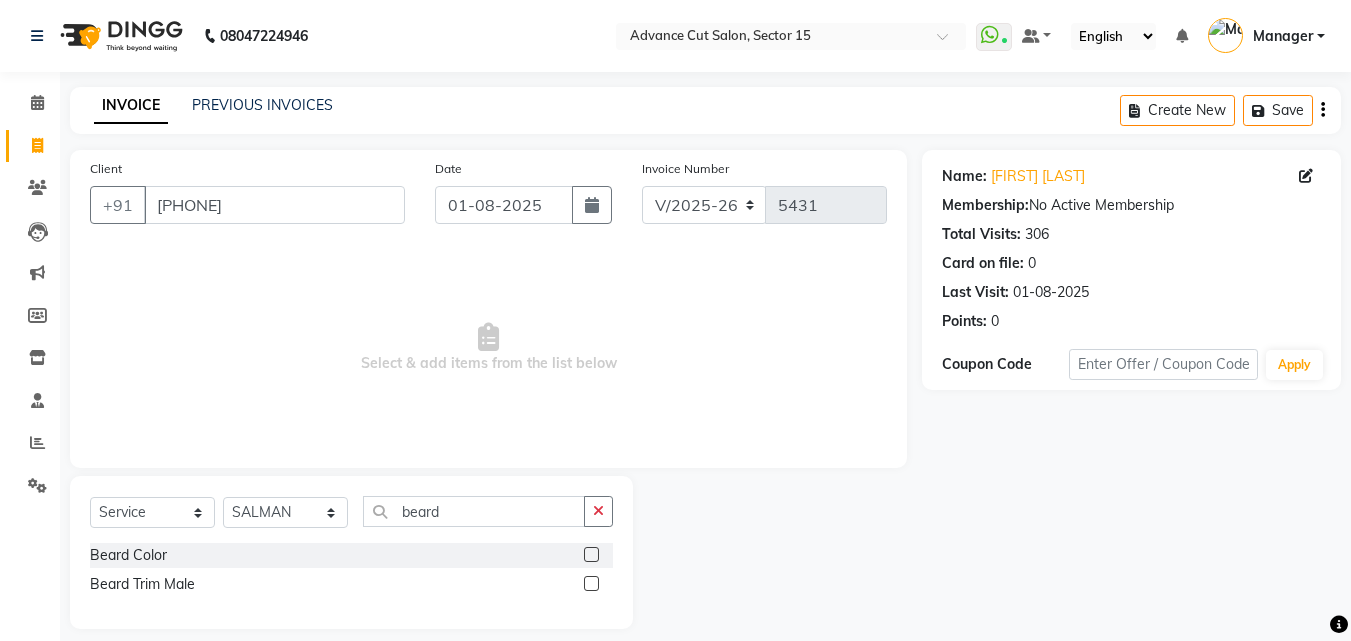 click on "Beard Color  Beard Trim Male" 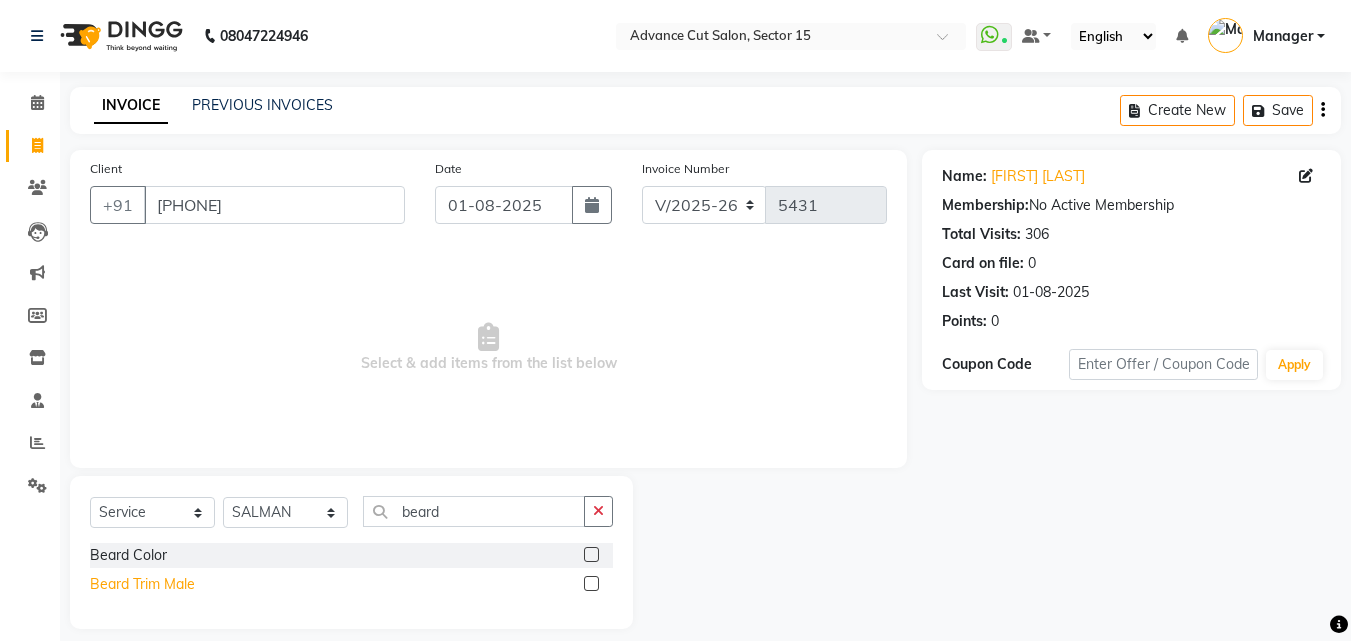 click on "Beard Trim Male" 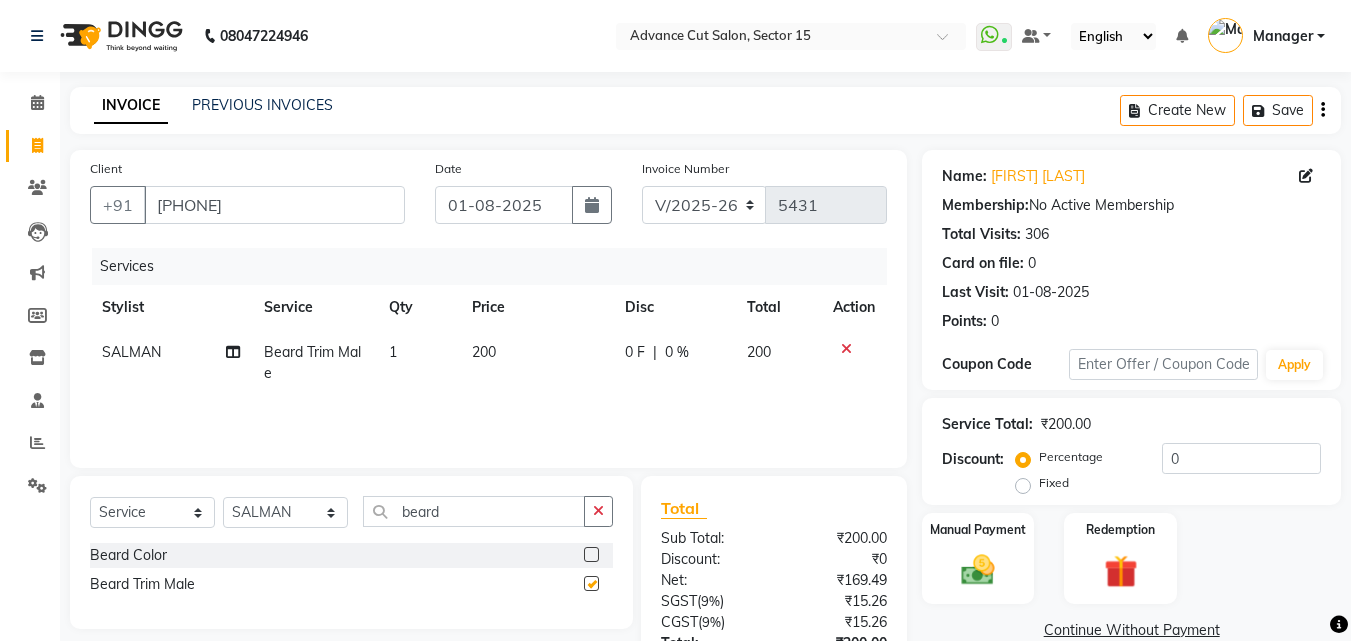 checkbox on "false" 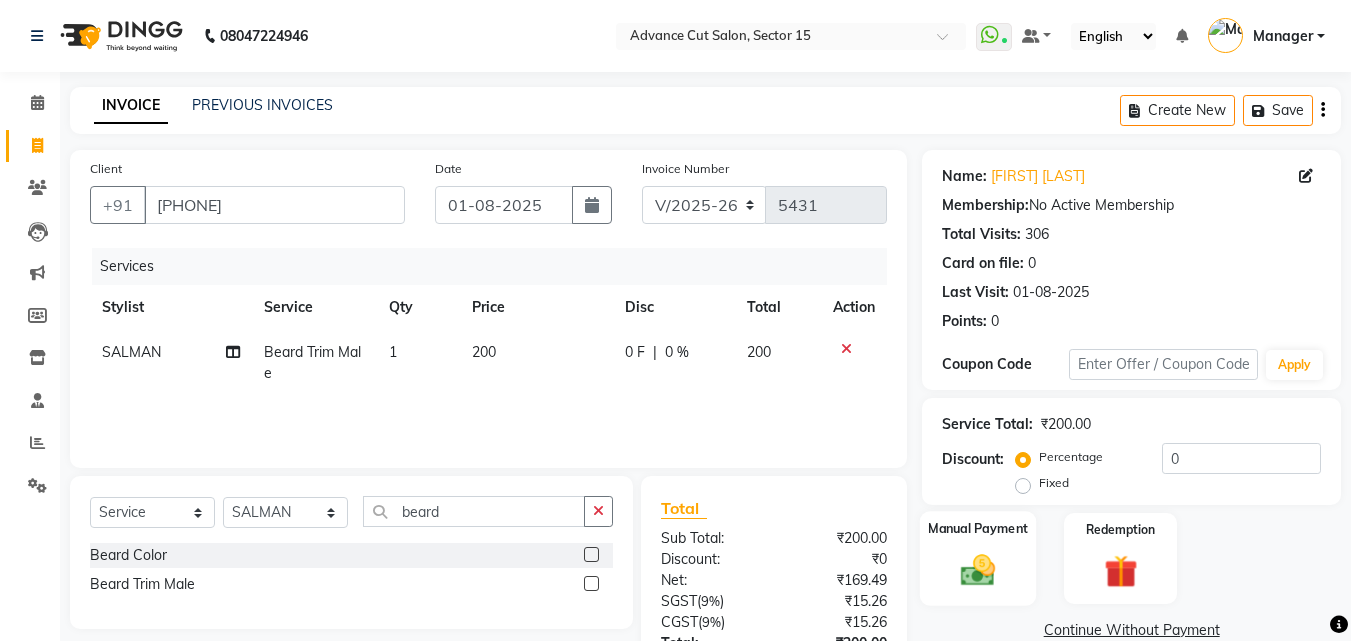 click on "Manual Payment" 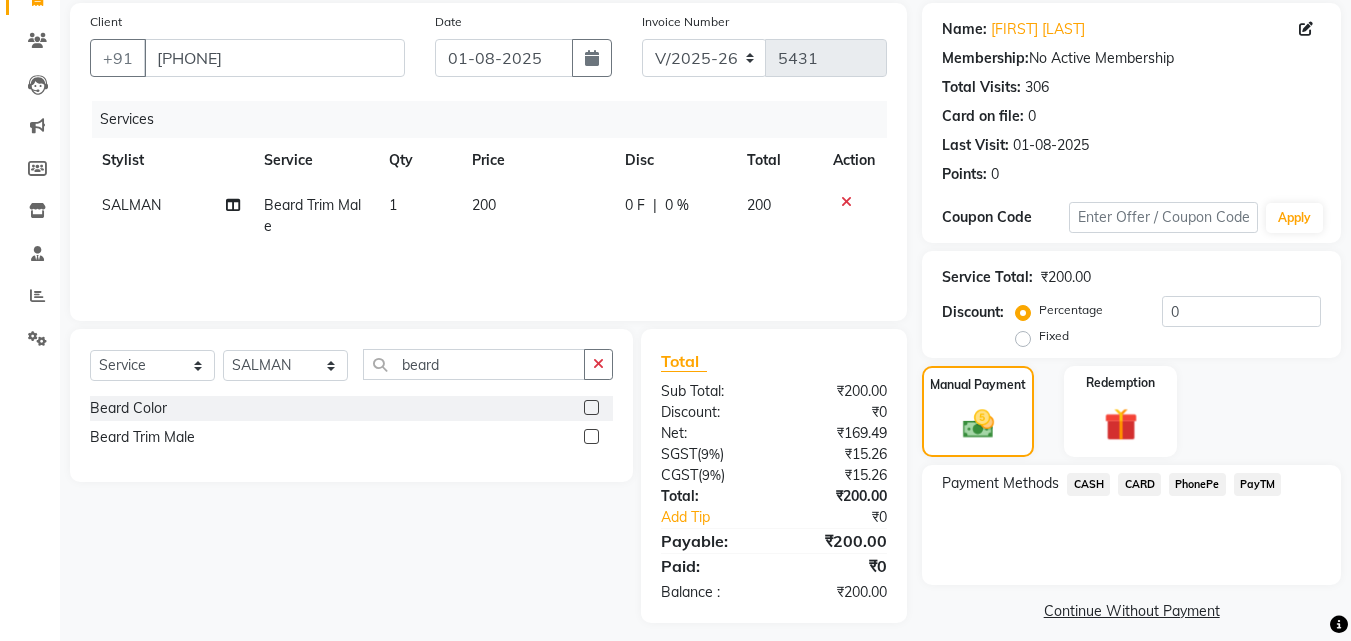 scroll, scrollTop: 162, scrollLeft: 0, axis: vertical 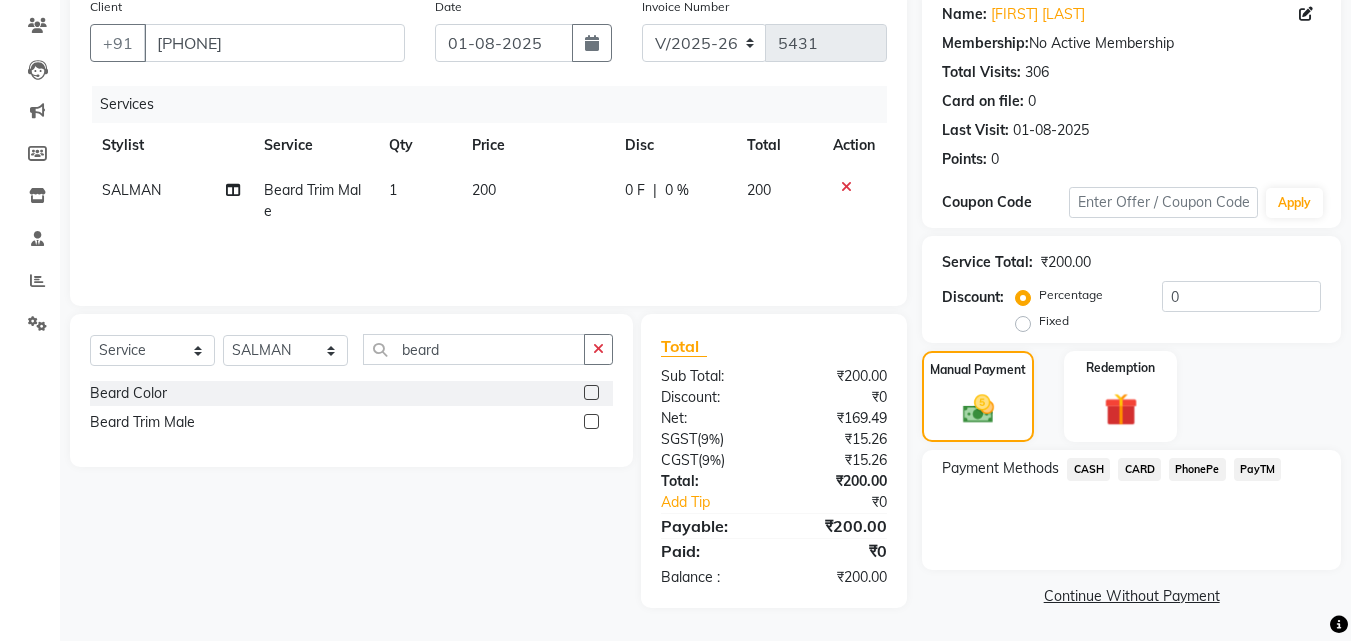 click on "PayTM" 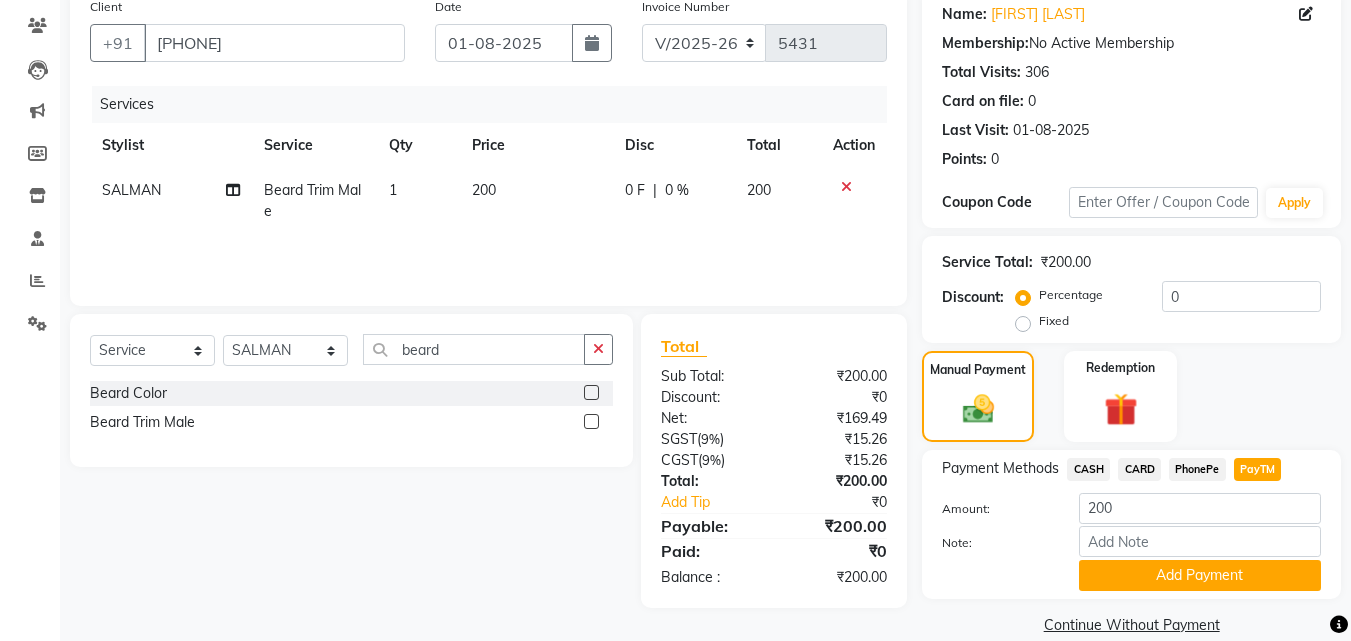 click on "CASH" 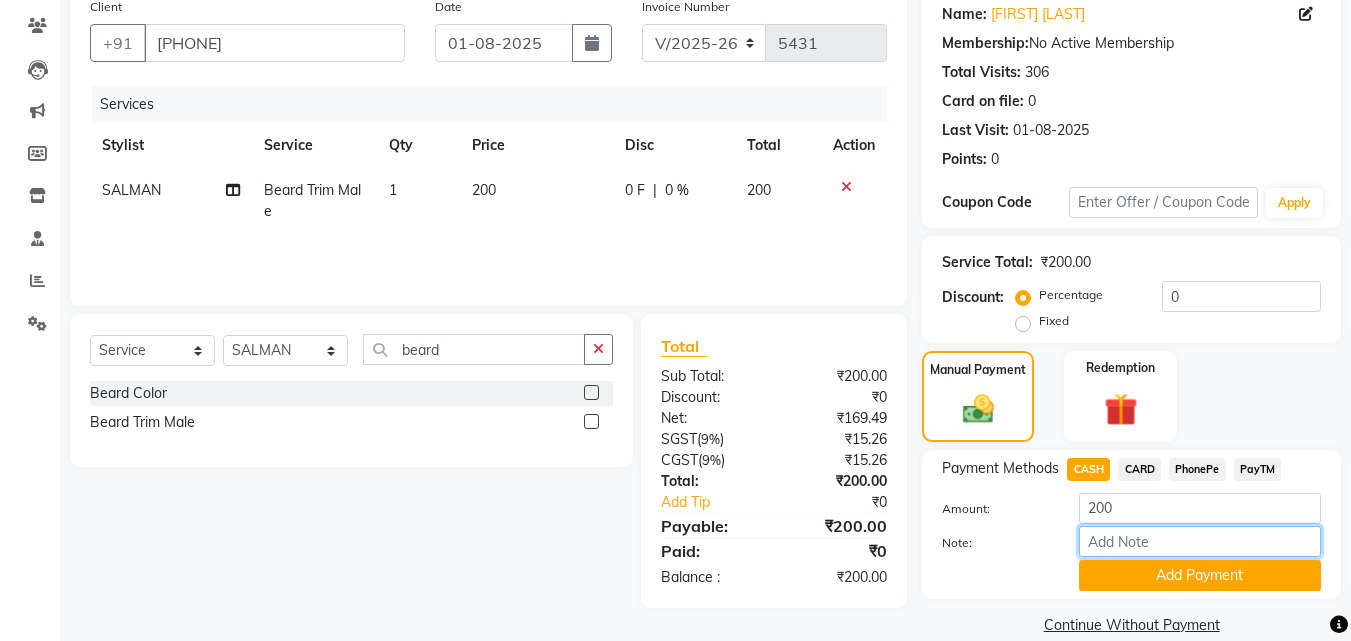 click on "Note:" at bounding box center (1200, 541) 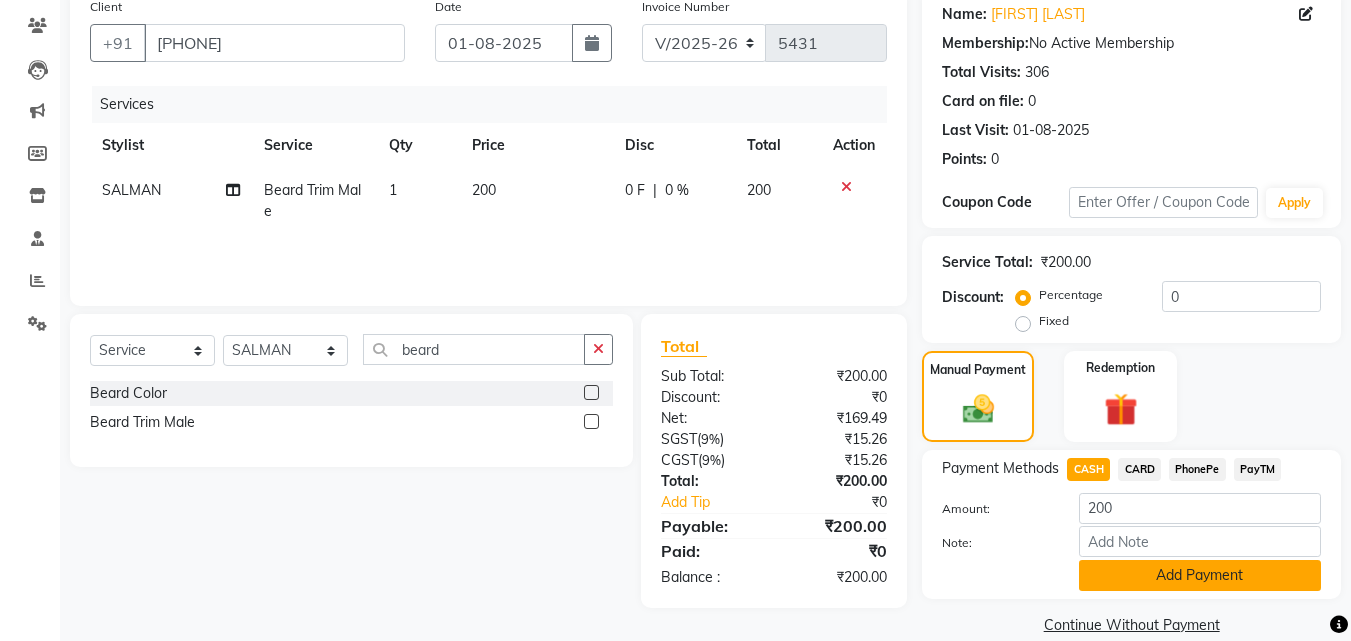 click on "Add Payment" 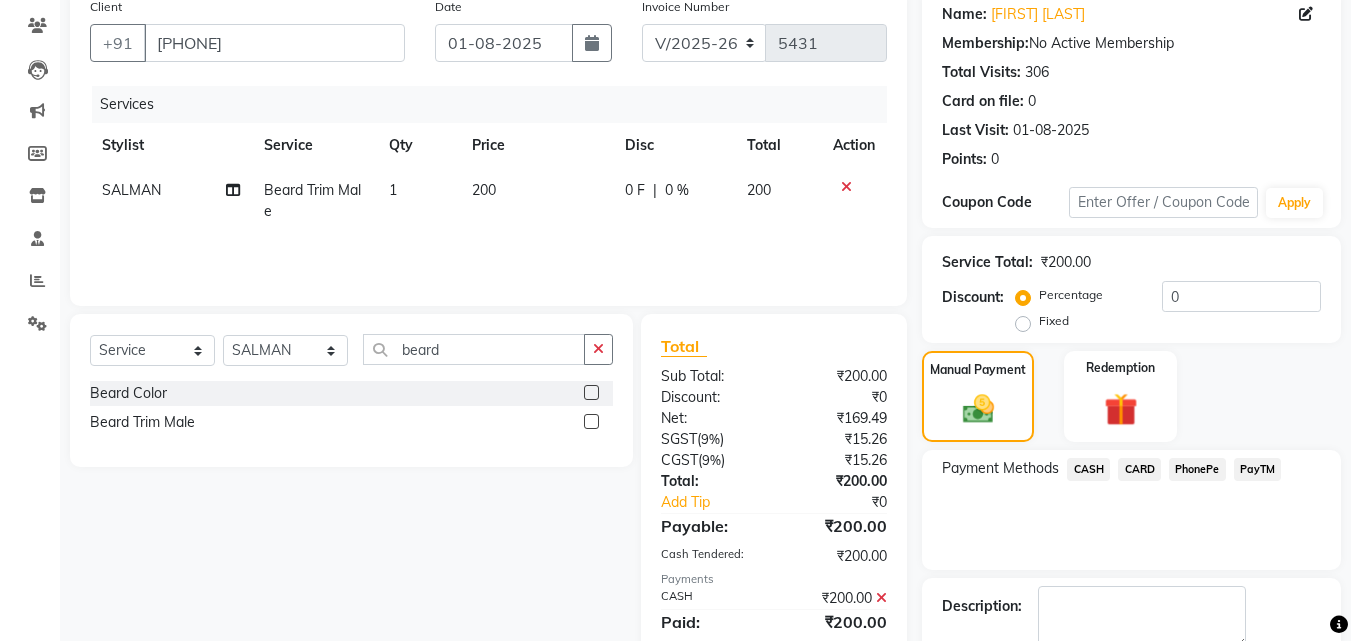 scroll, scrollTop: 275, scrollLeft: 0, axis: vertical 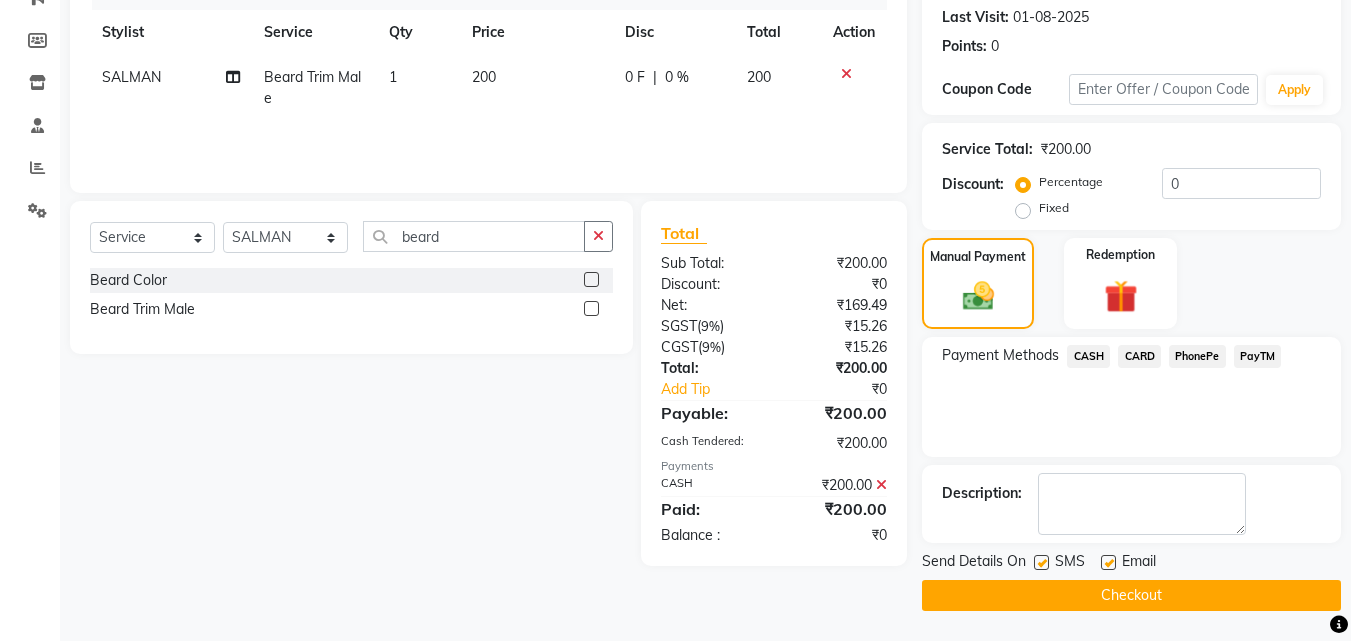 drag, startPoint x: 1303, startPoint y: 569, endPoint x: 1303, endPoint y: 580, distance: 11 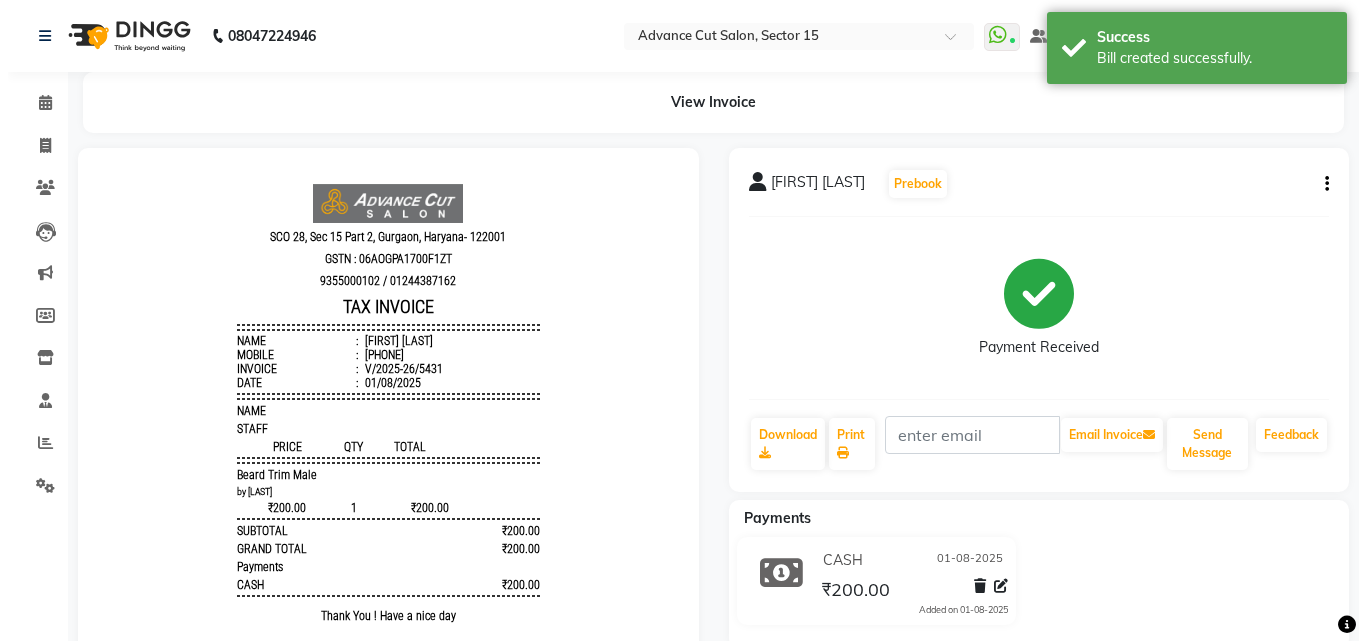 scroll, scrollTop: 0, scrollLeft: 0, axis: both 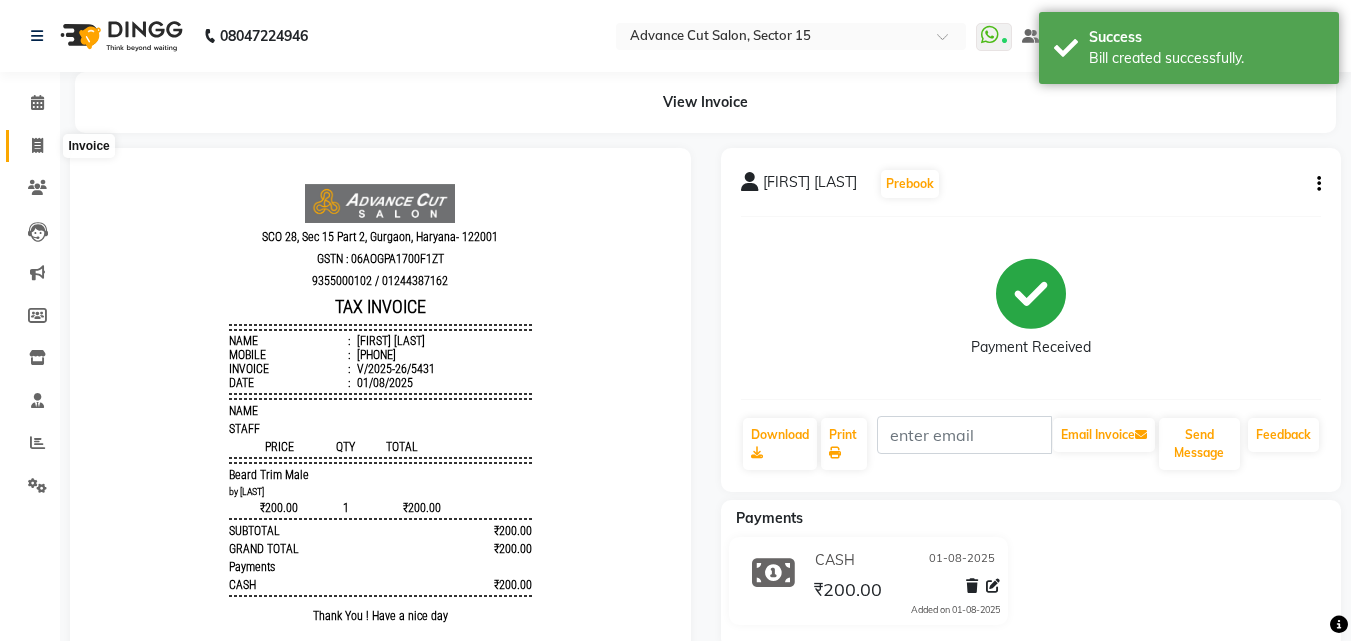 click 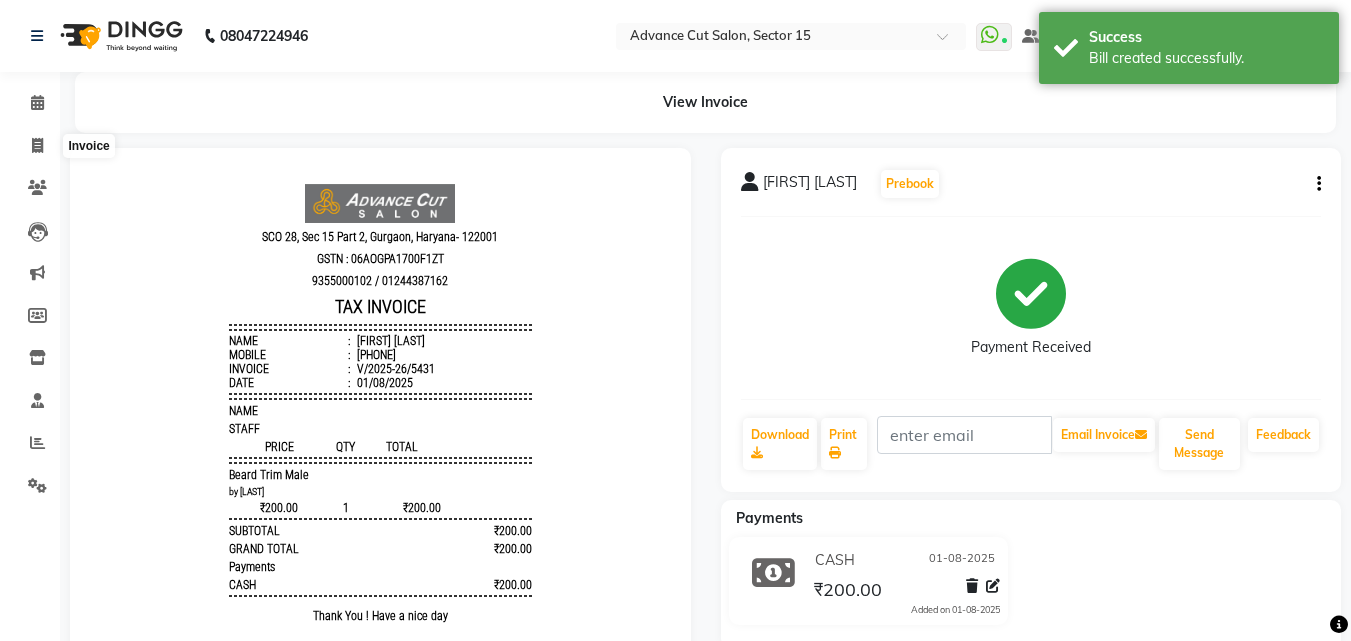 select on "service" 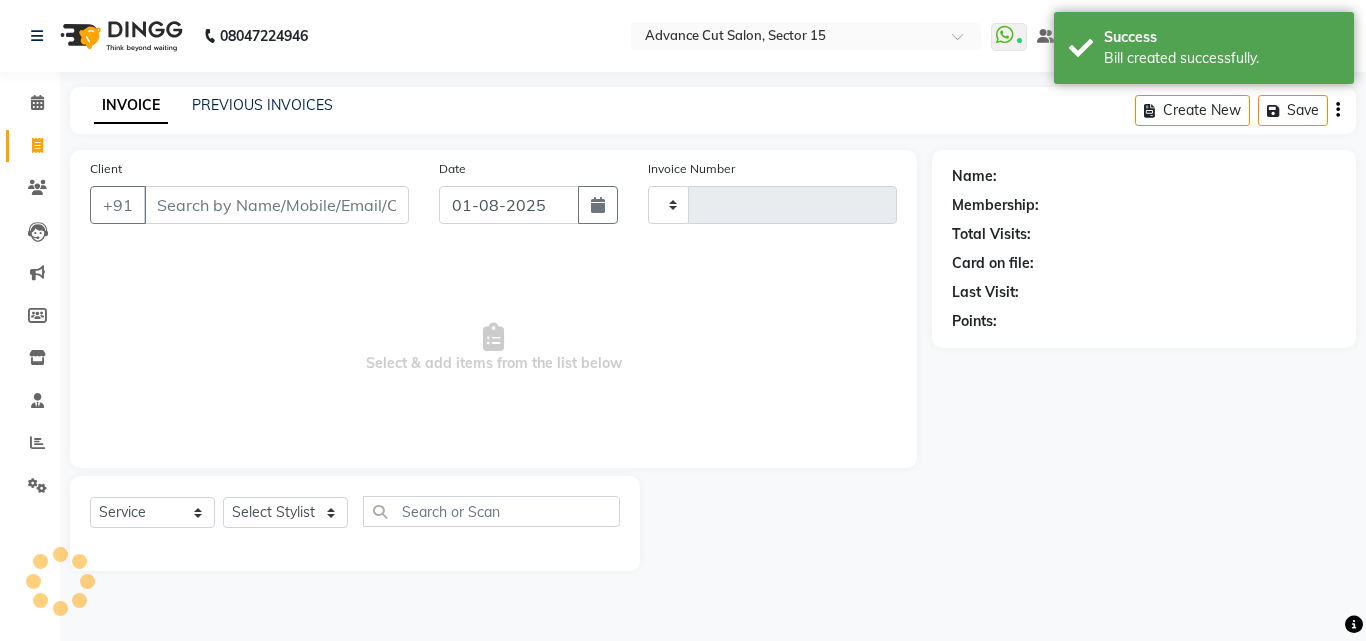 type on "5432" 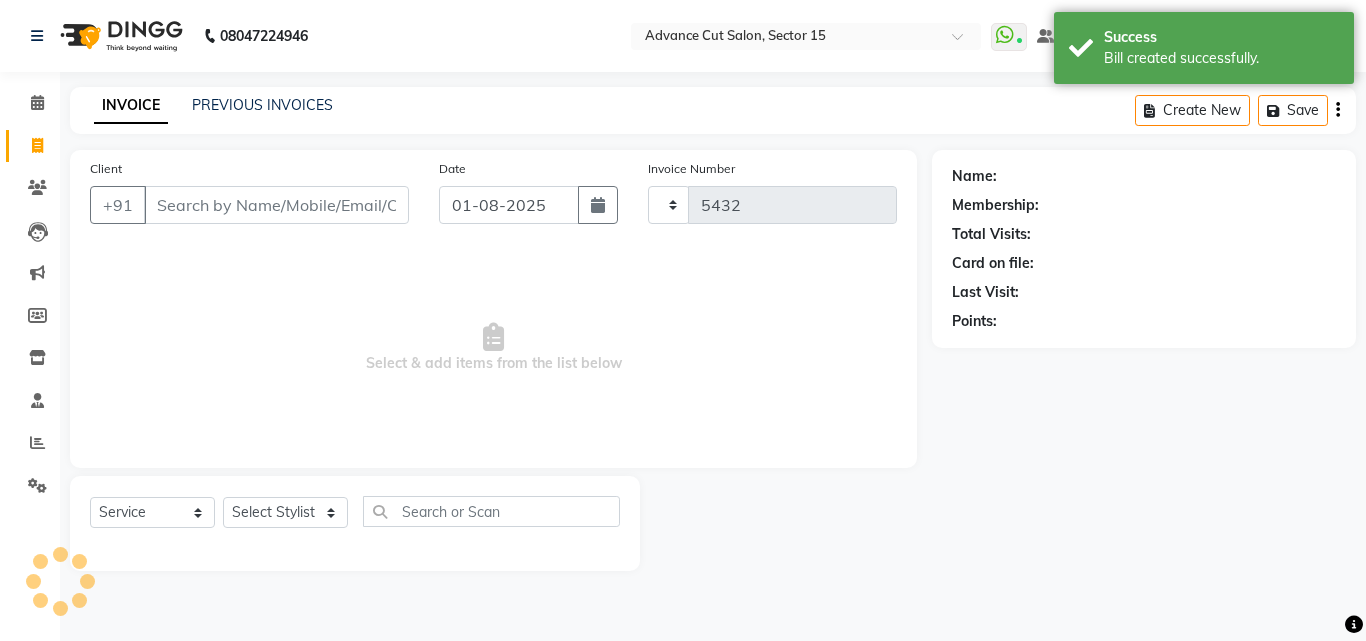 select on "6255" 